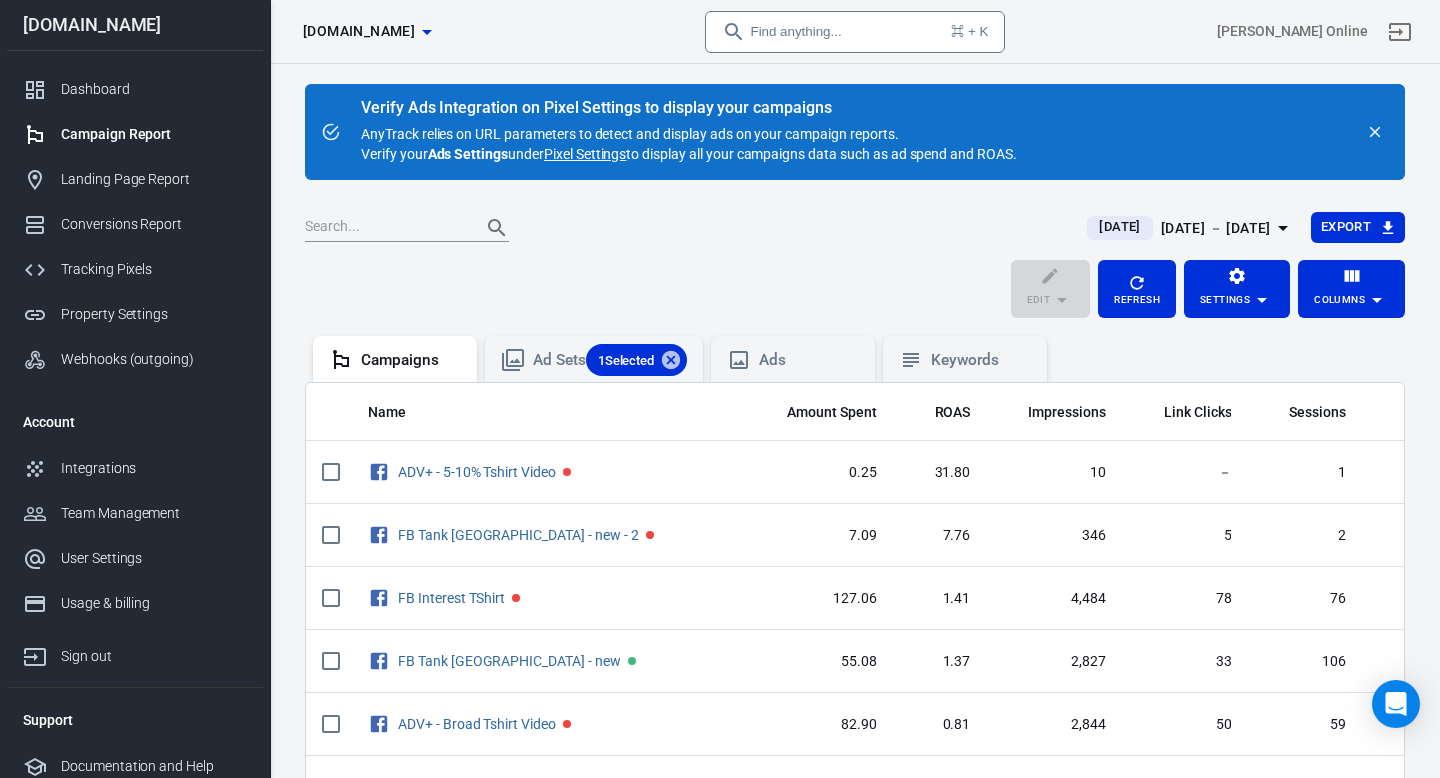 scroll, scrollTop: 0, scrollLeft: 0, axis: both 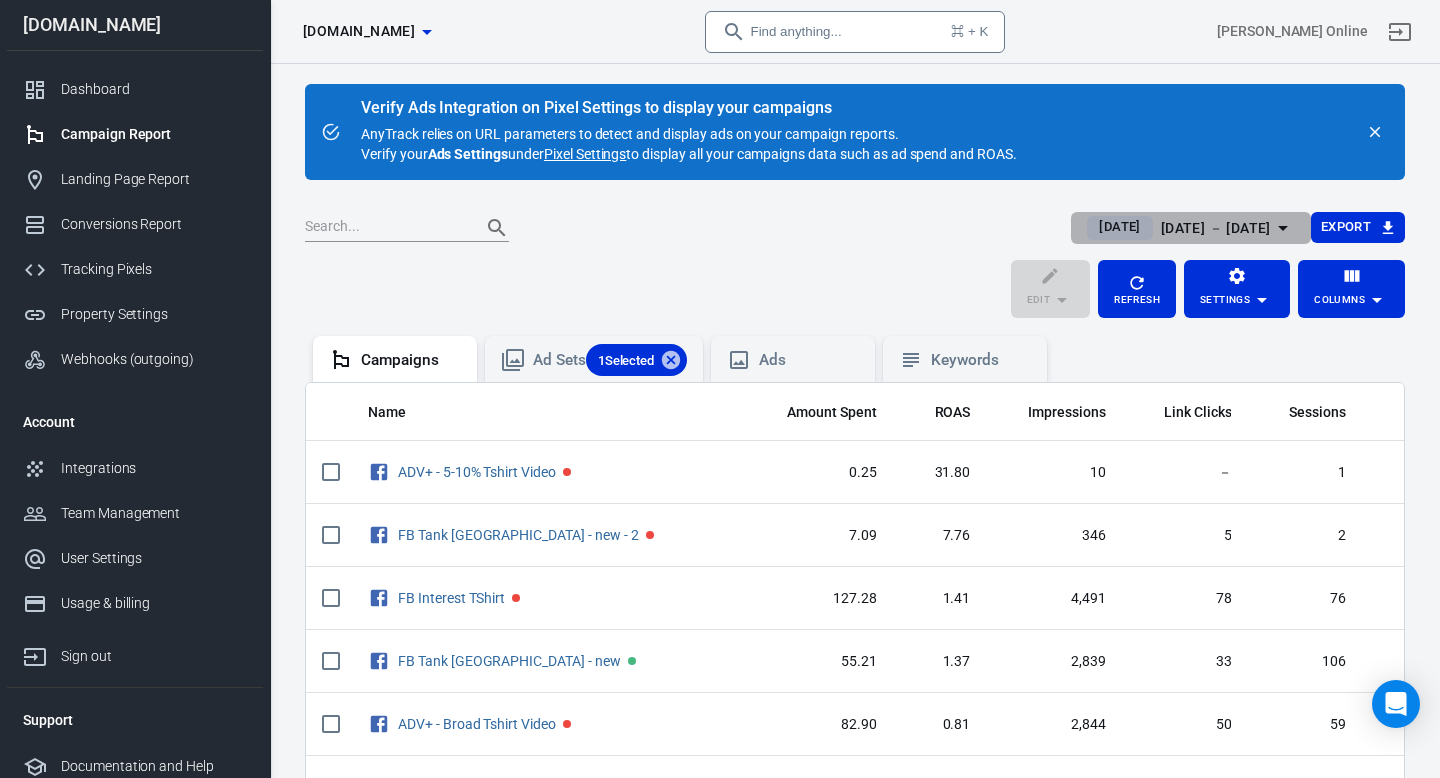 click on "[DATE] － [DATE]" at bounding box center (1216, 228) 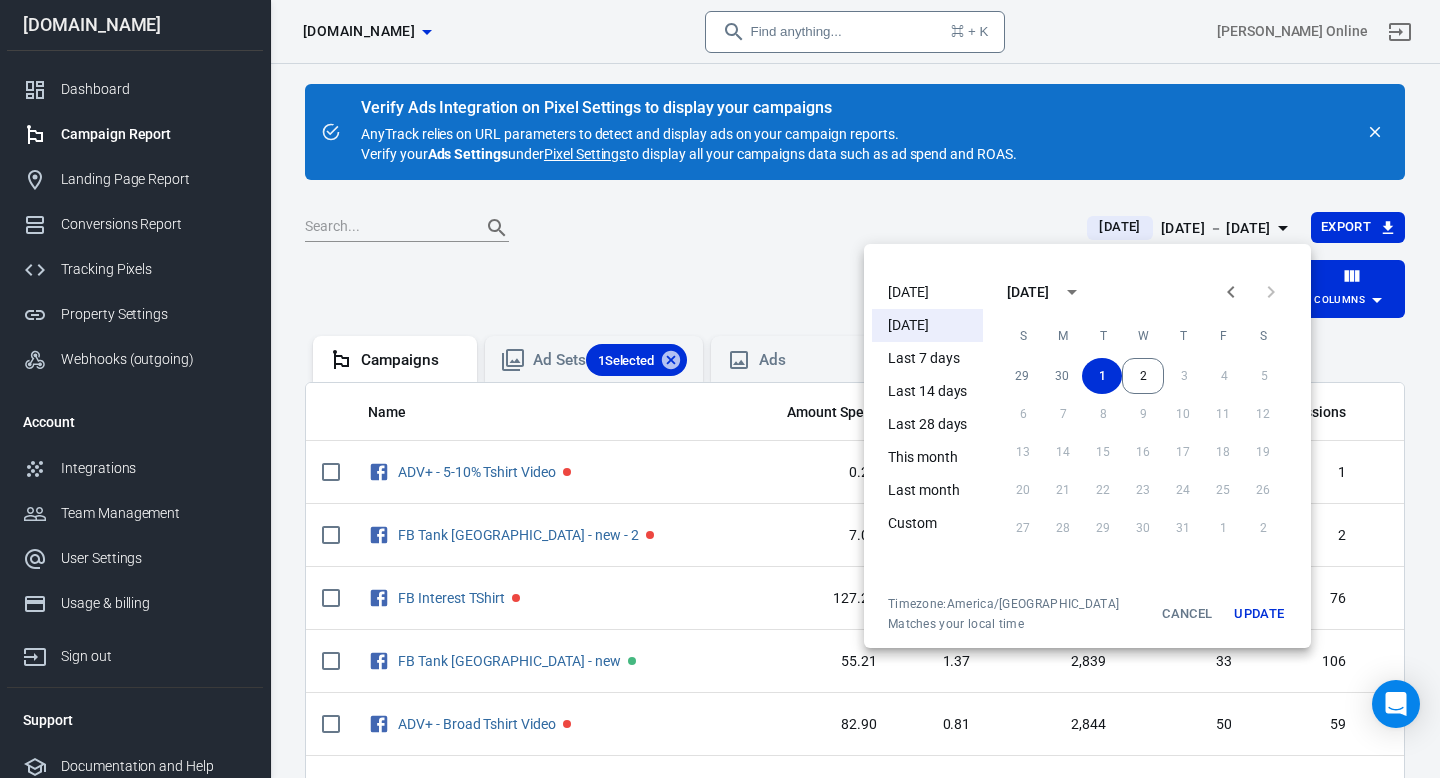 click on "[DATE]" at bounding box center [927, 292] 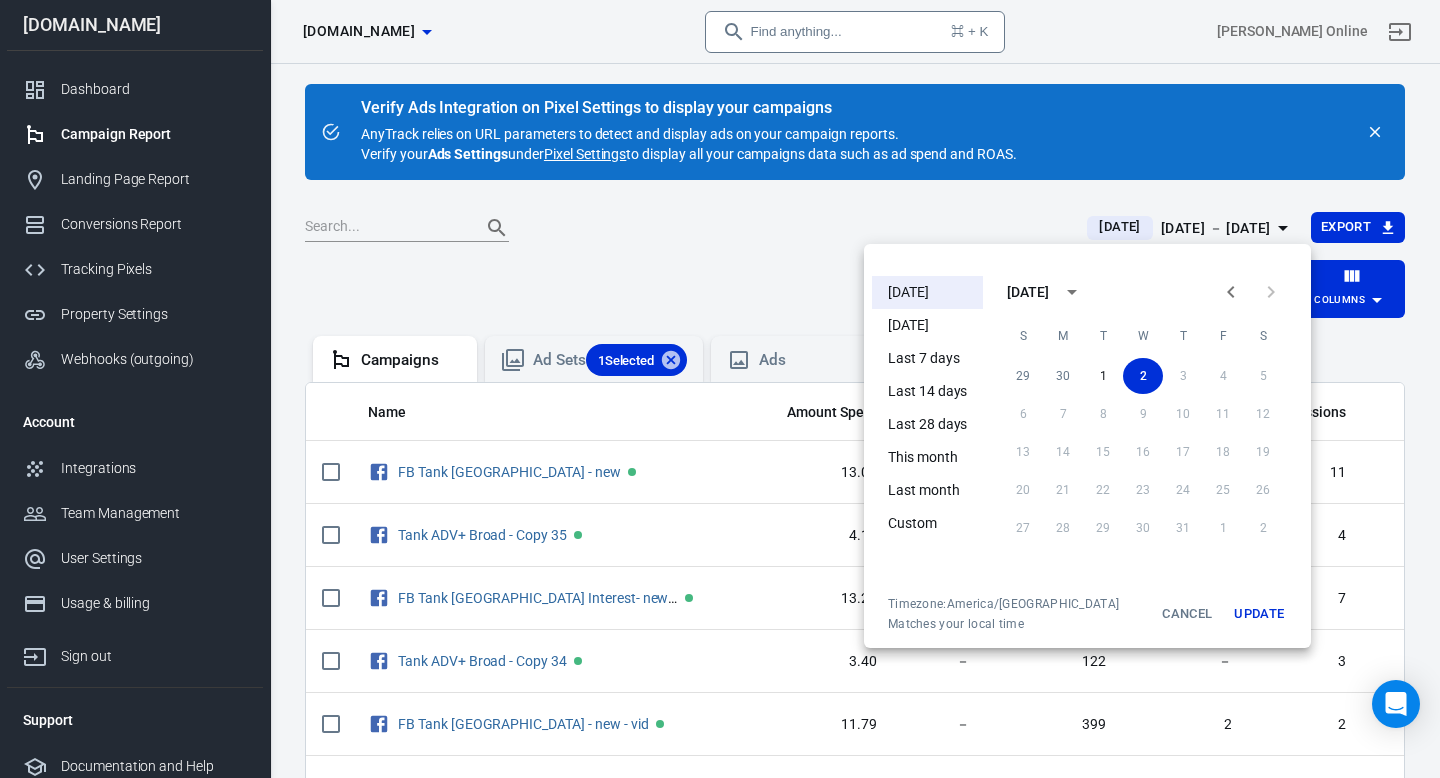 click on "Update" at bounding box center (1259, 614) 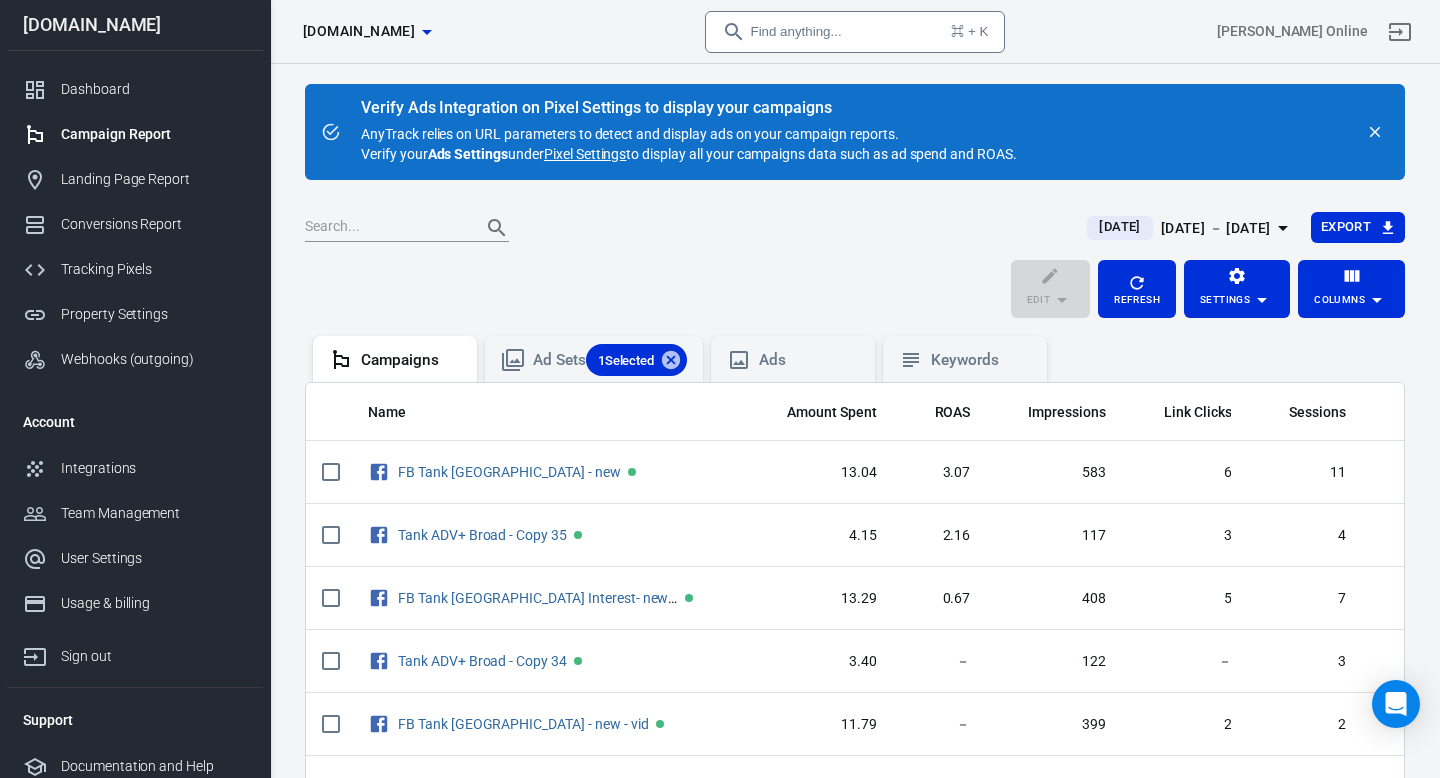 click on "Edit Refresh Settings Columns" at bounding box center [855, 289] 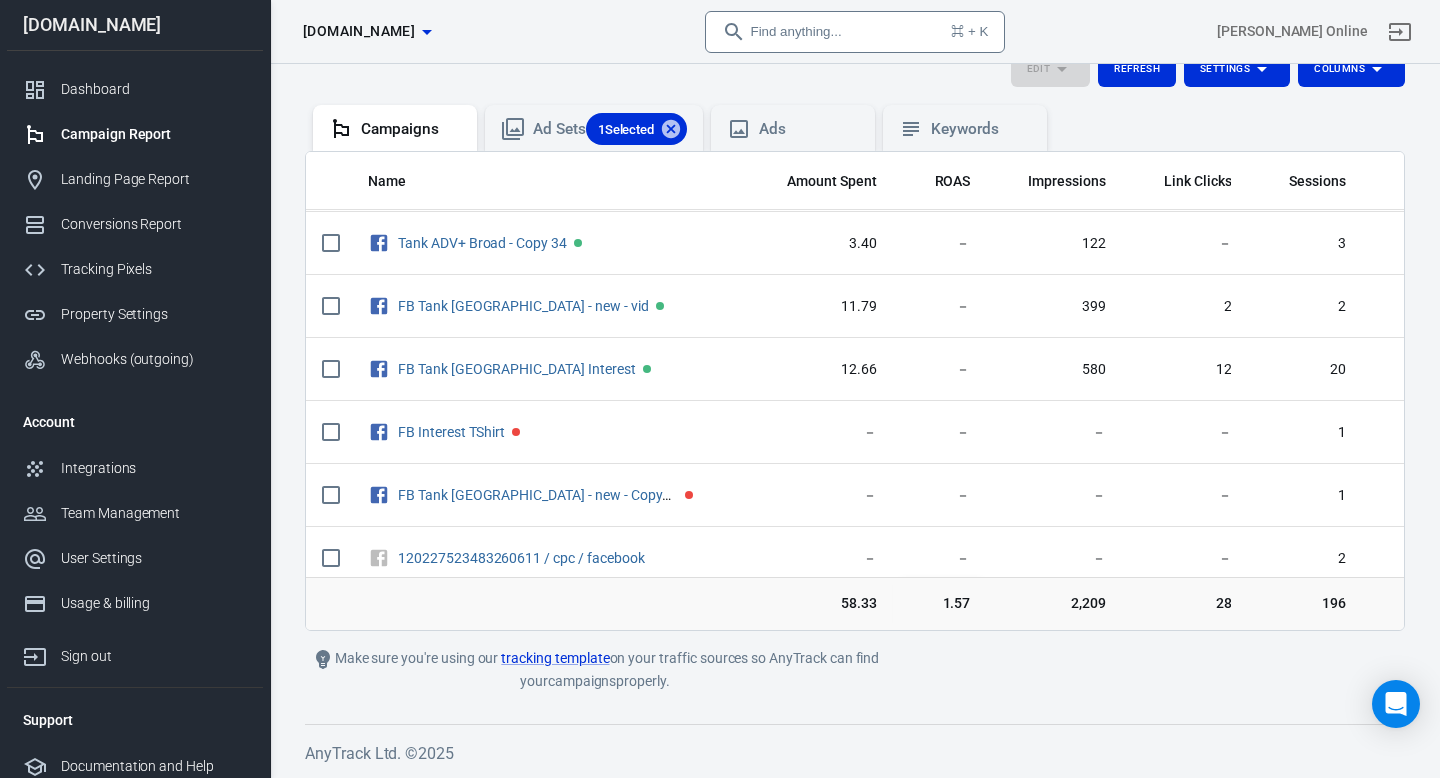 scroll, scrollTop: 37, scrollLeft: 0, axis: vertical 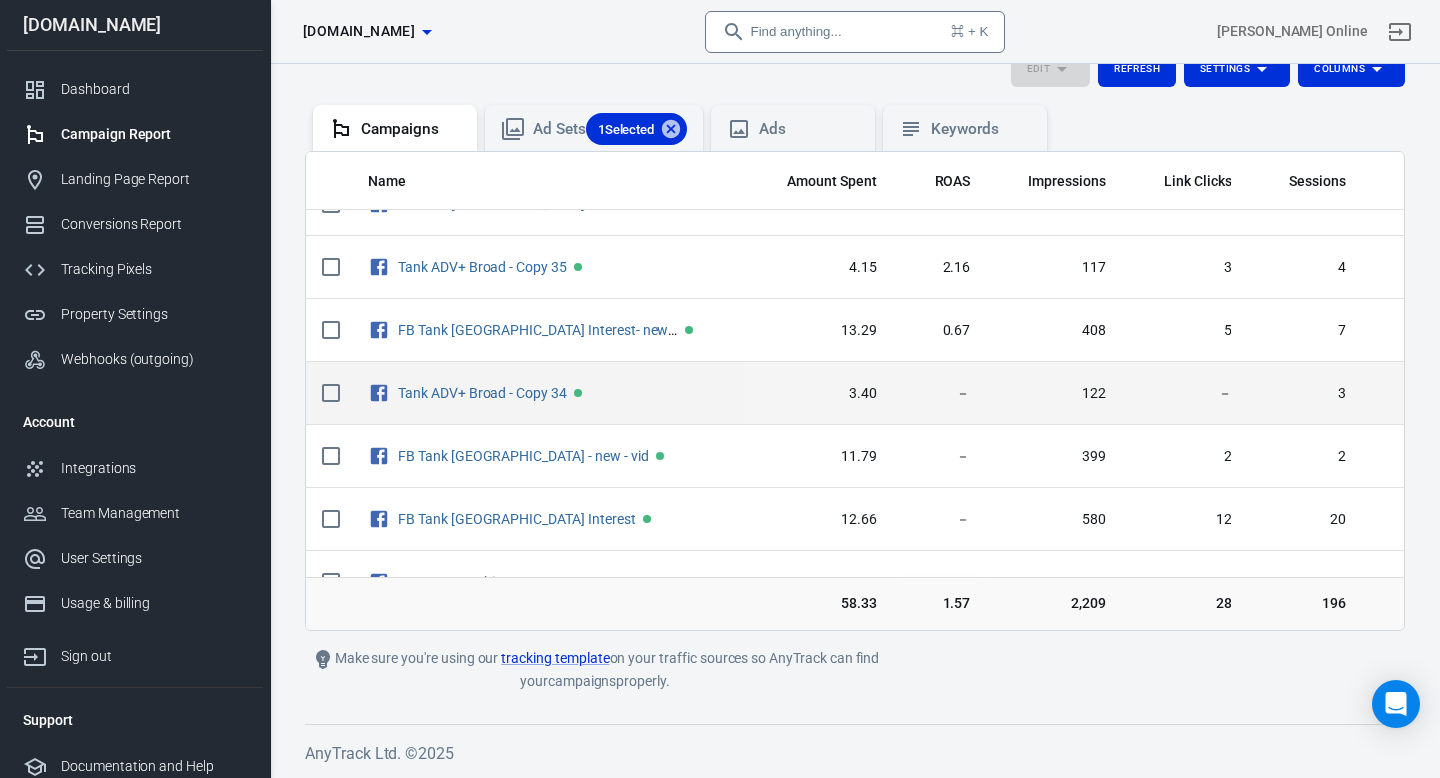 click on "3.40" at bounding box center (819, 393) 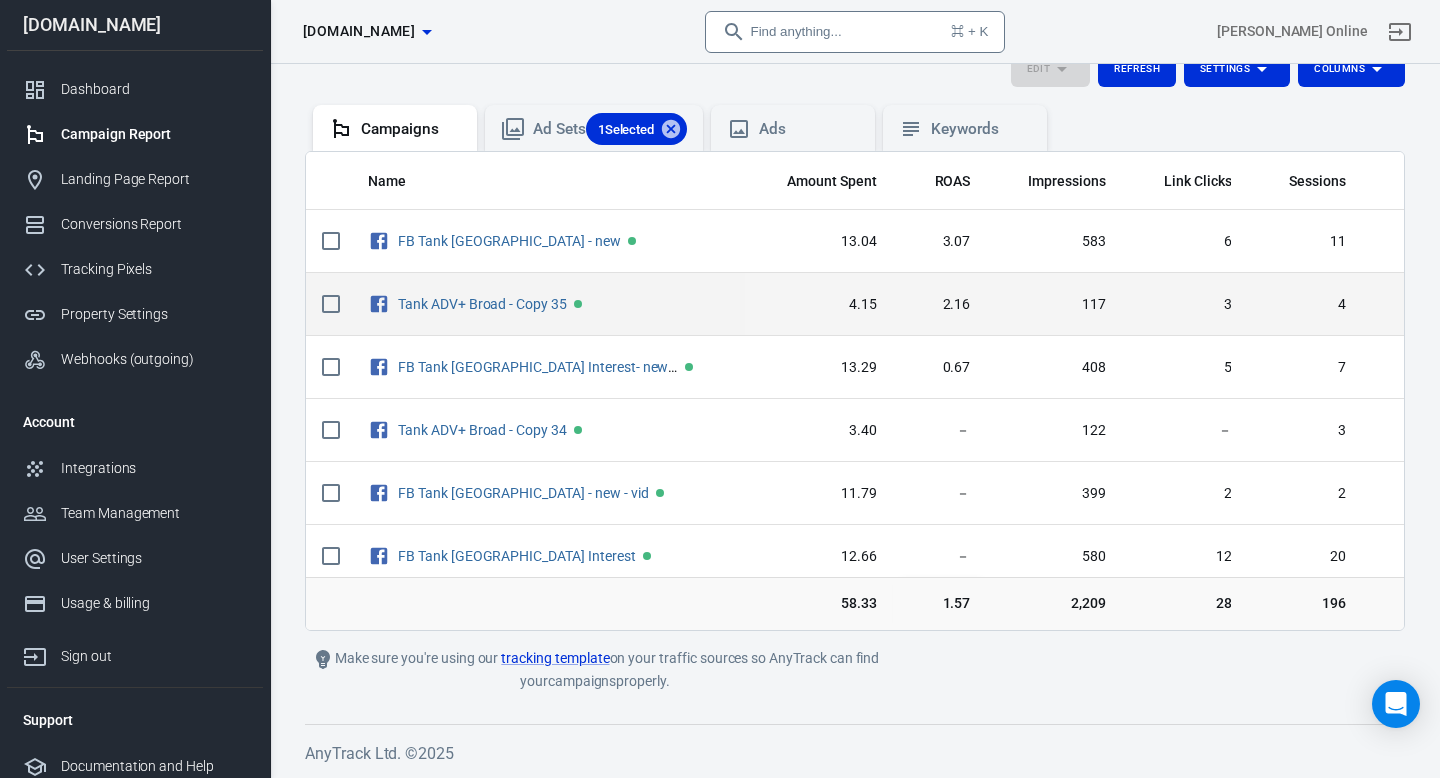 click on "Tank ADV+ Broad - Copy 35" at bounding box center (548, 304) 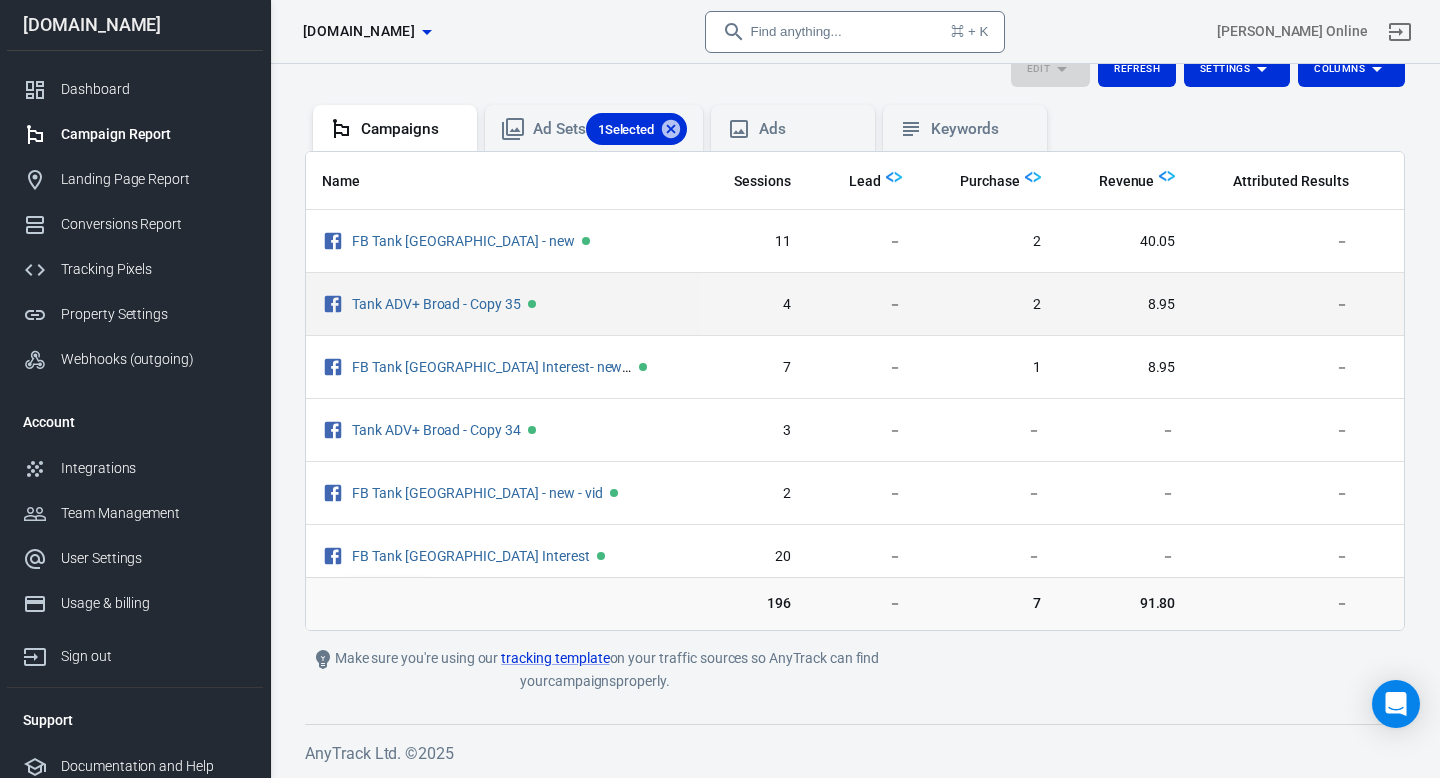 scroll, scrollTop: 0, scrollLeft: 560, axis: horizontal 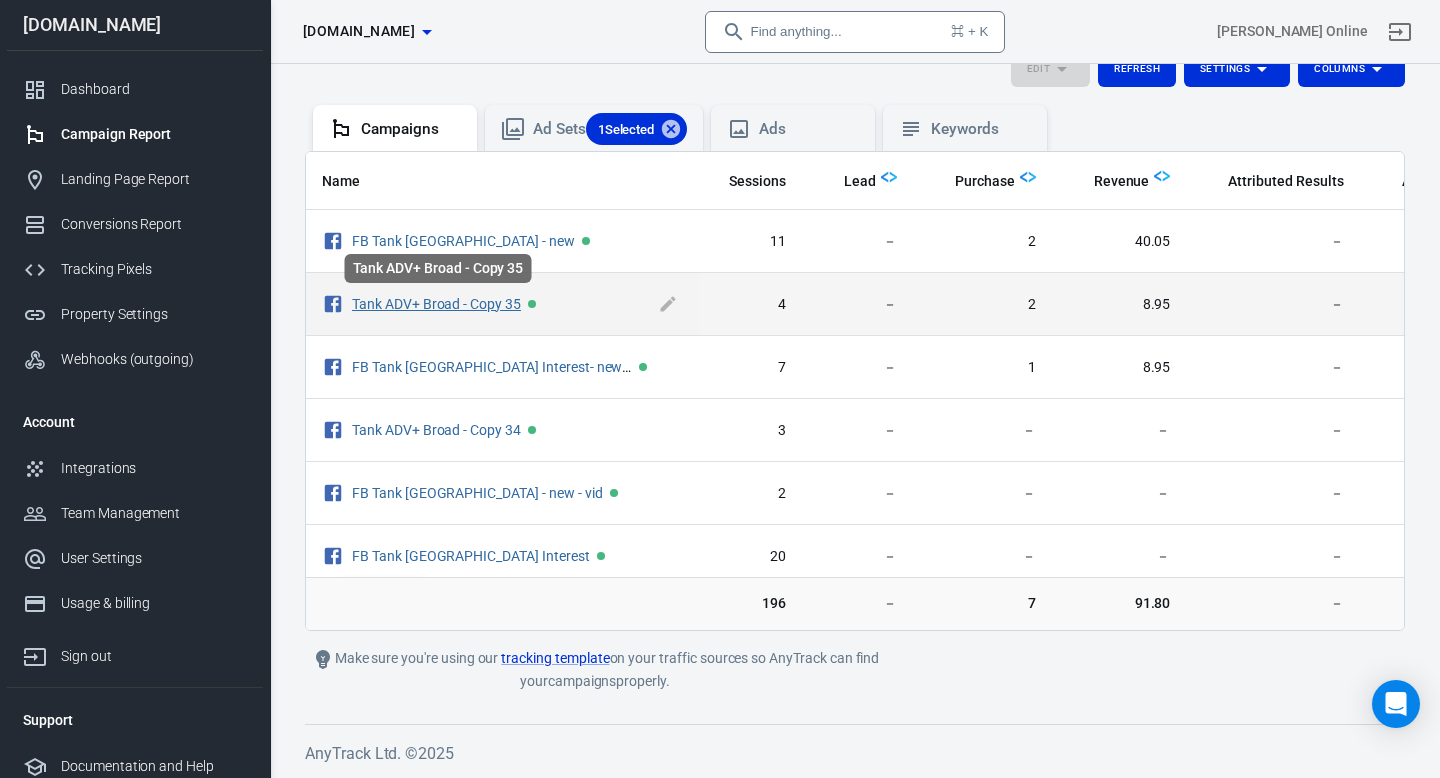 click on "Tank ADV+ Broad - Copy 35" at bounding box center (436, 304) 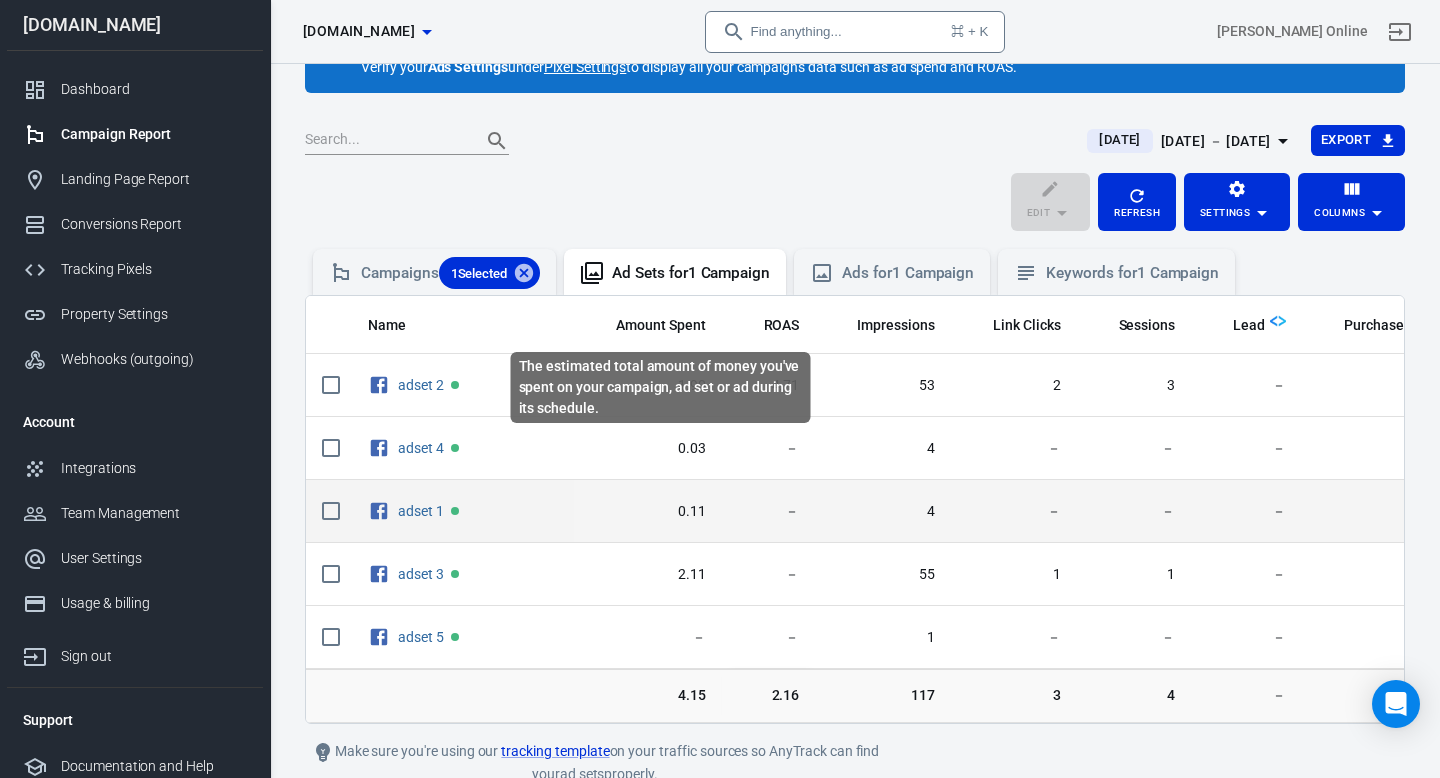 scroll, scrollTop: 97, scrollLeft: 0, axis: vertical 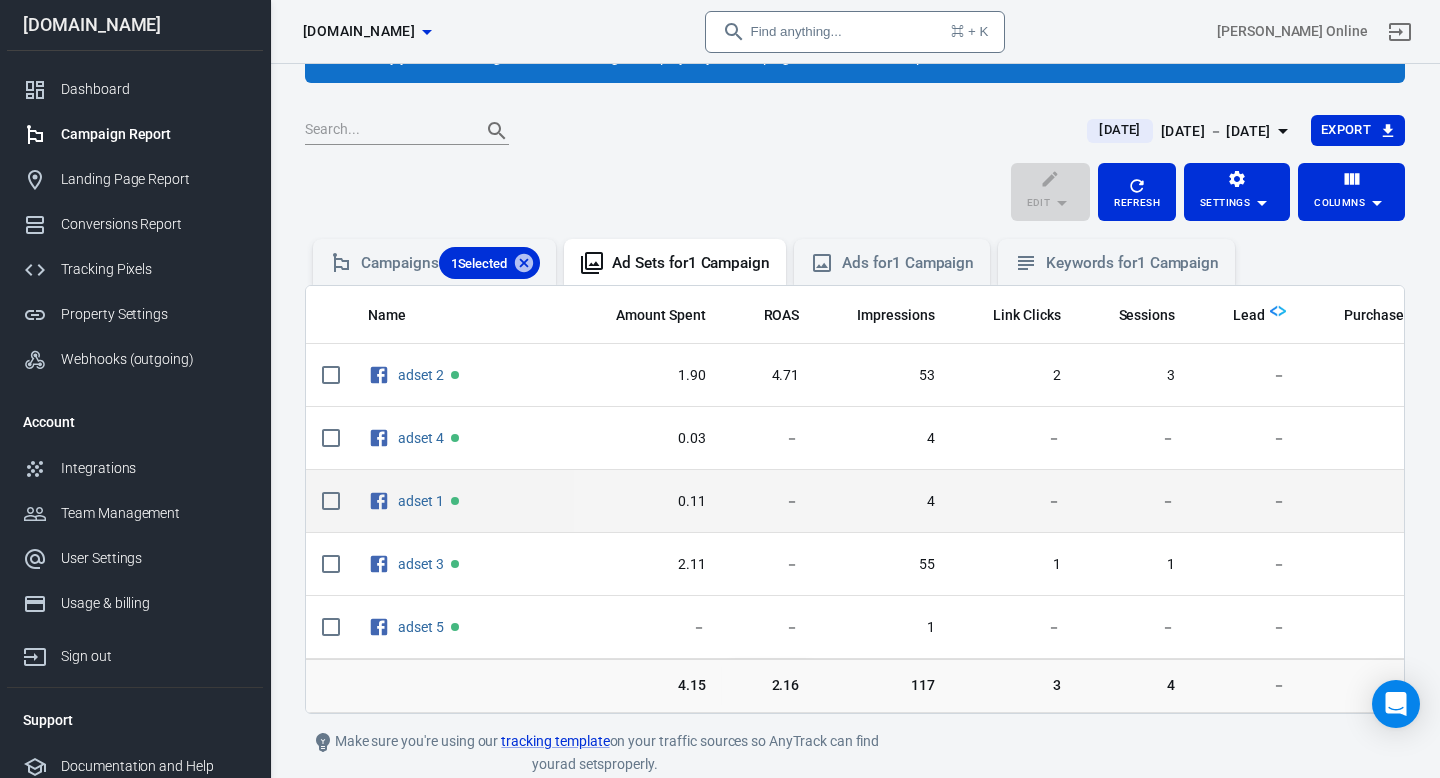 click on "0.11" at bounding box center (648, 501) 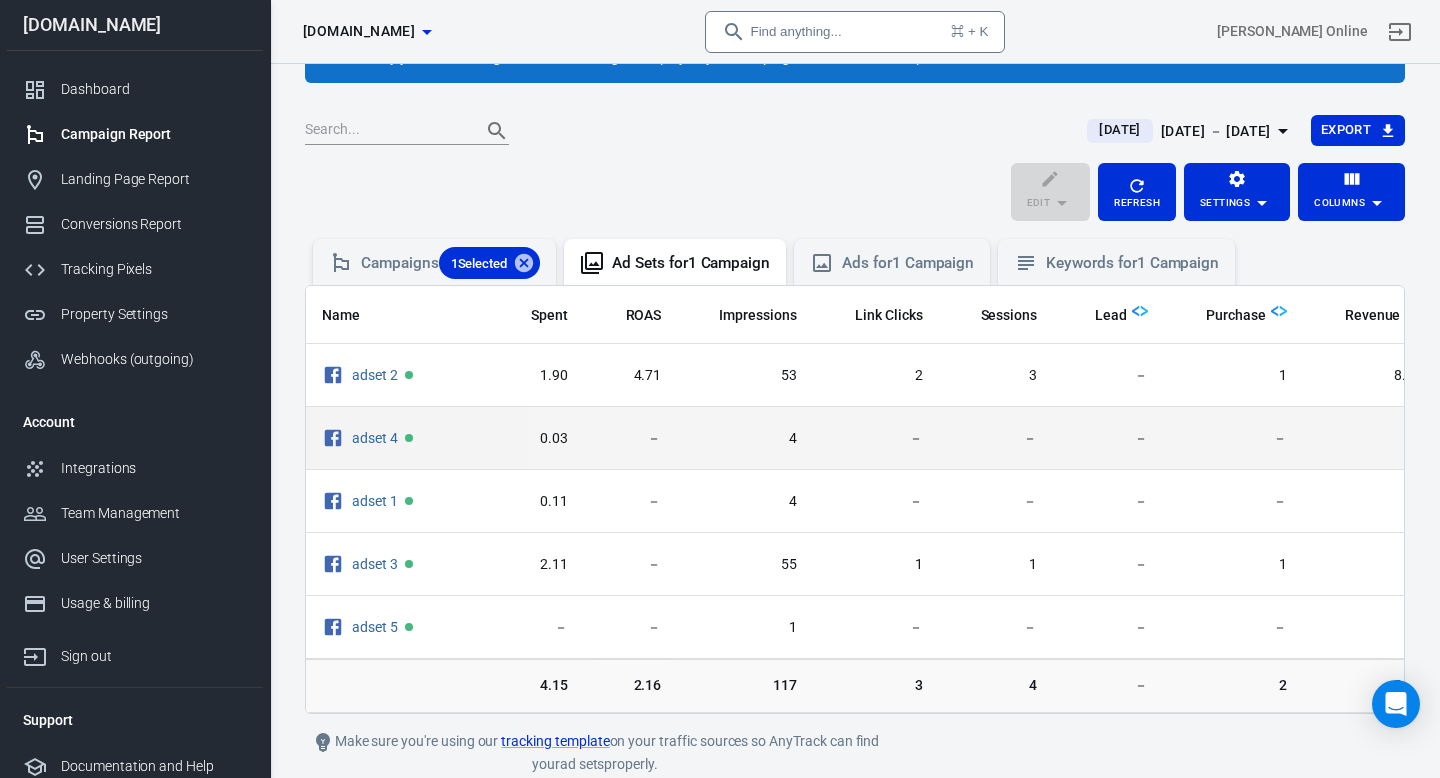 scroll, scrollTop: 0, scrollLeft: 160, axis: horizontal 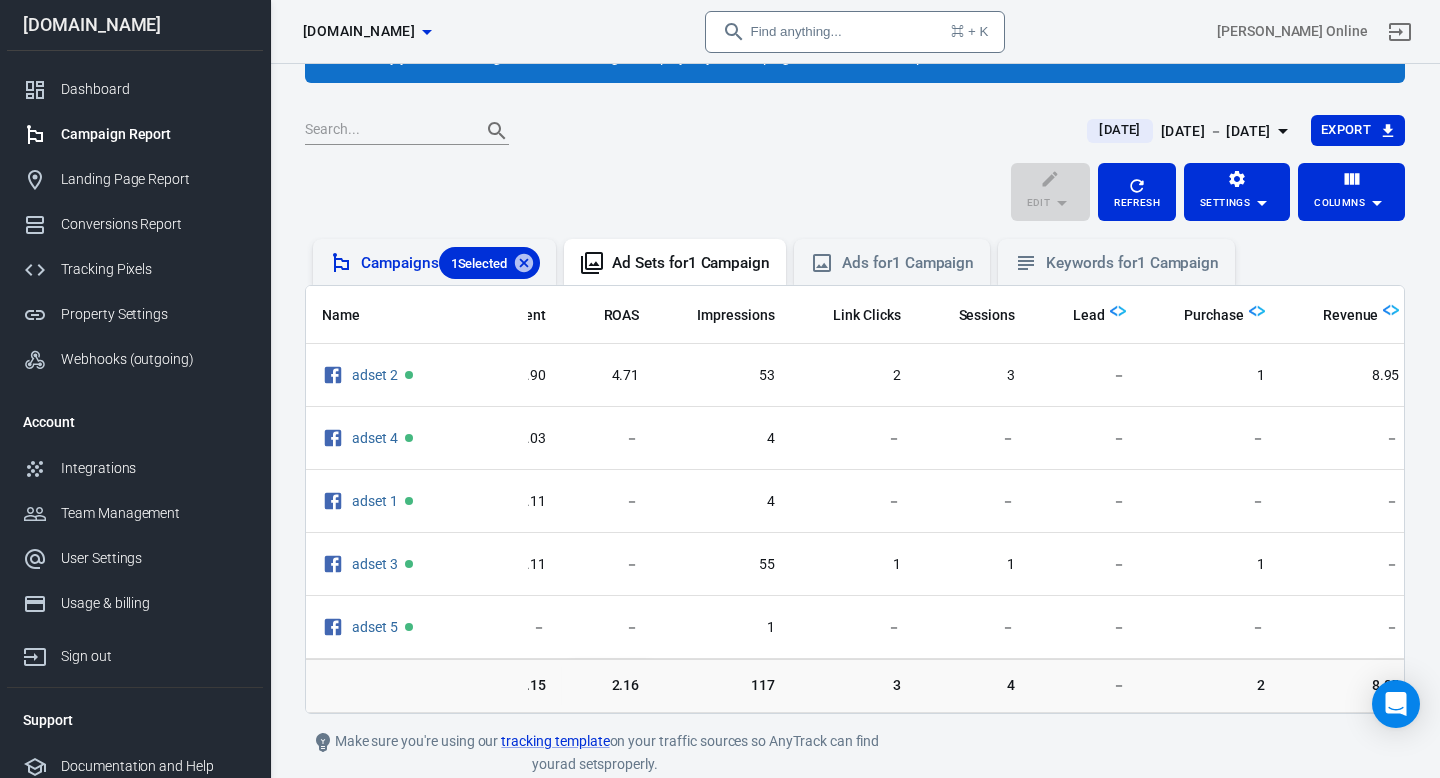click on "Campaigns 1  Selected" at bounding box center (450, 263) 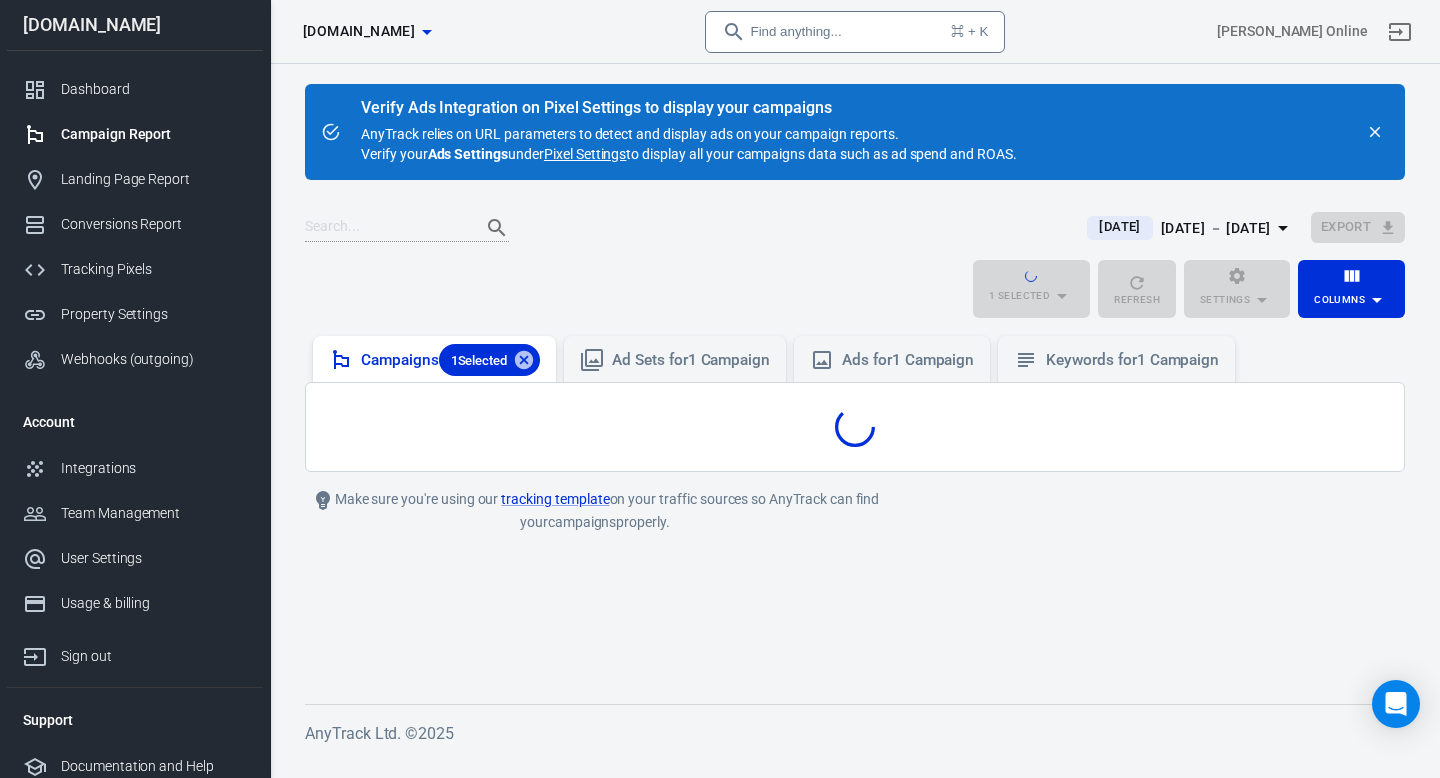 scroll, scrollTop: 0, scrollLeft: 0, axis: both 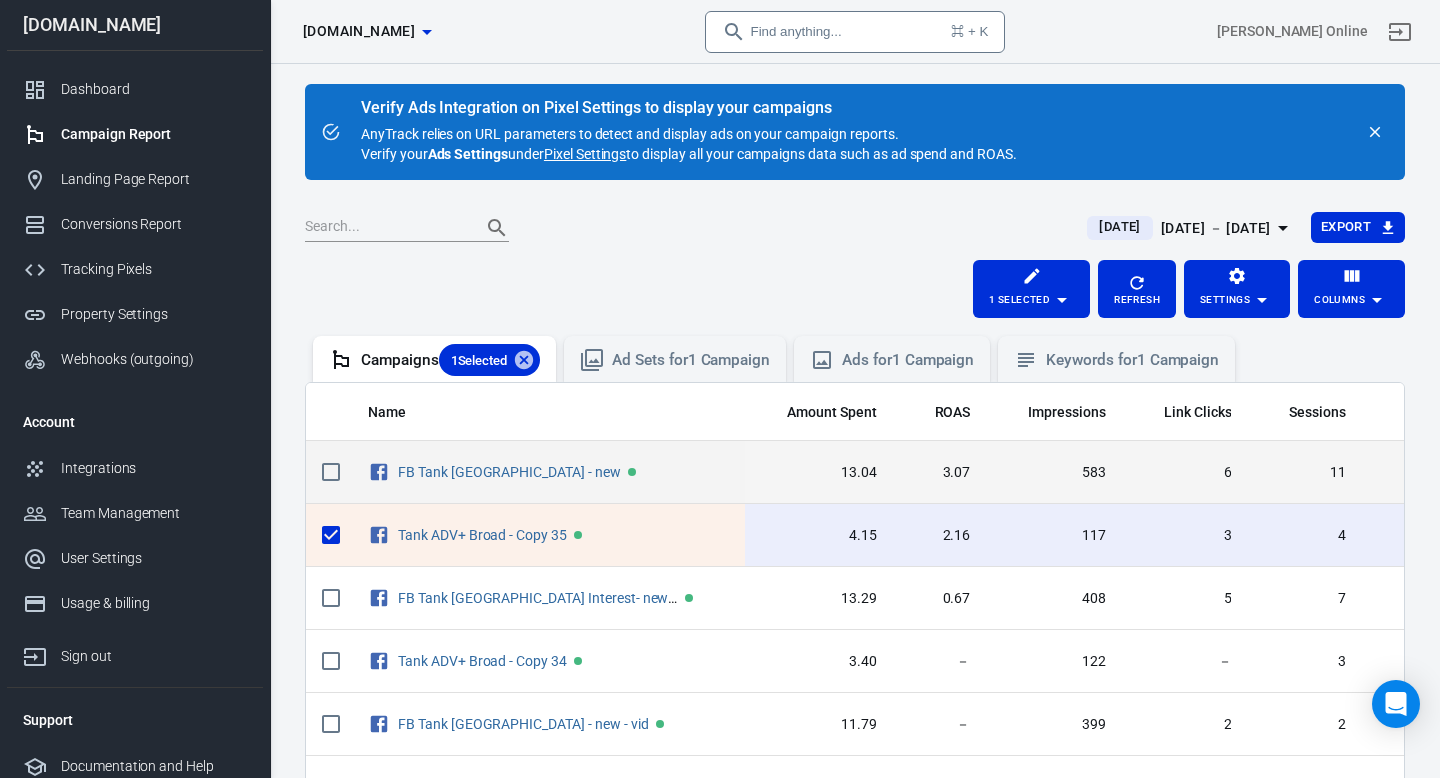 click on "3.07" at bounding box center (940, 472) 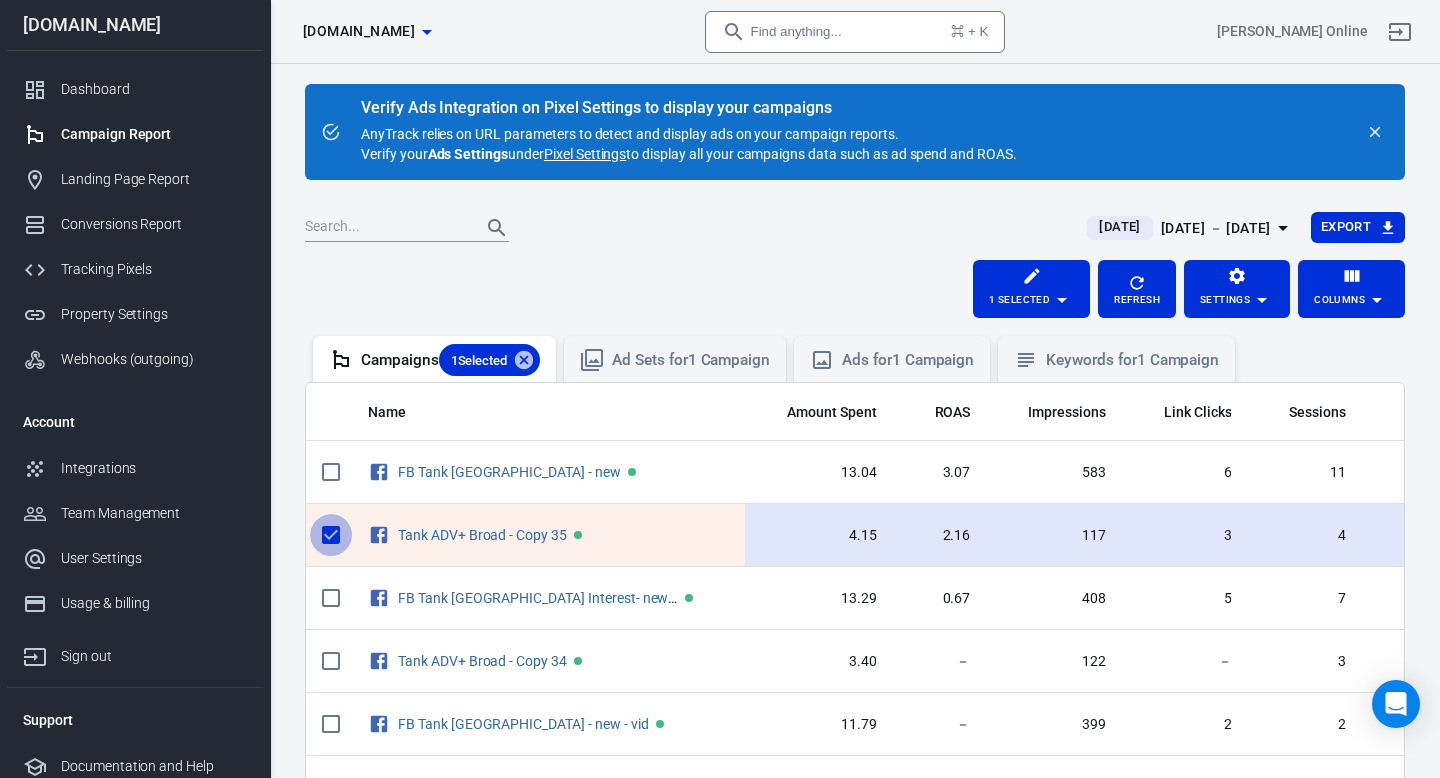 click at bounding box center (331, 535) 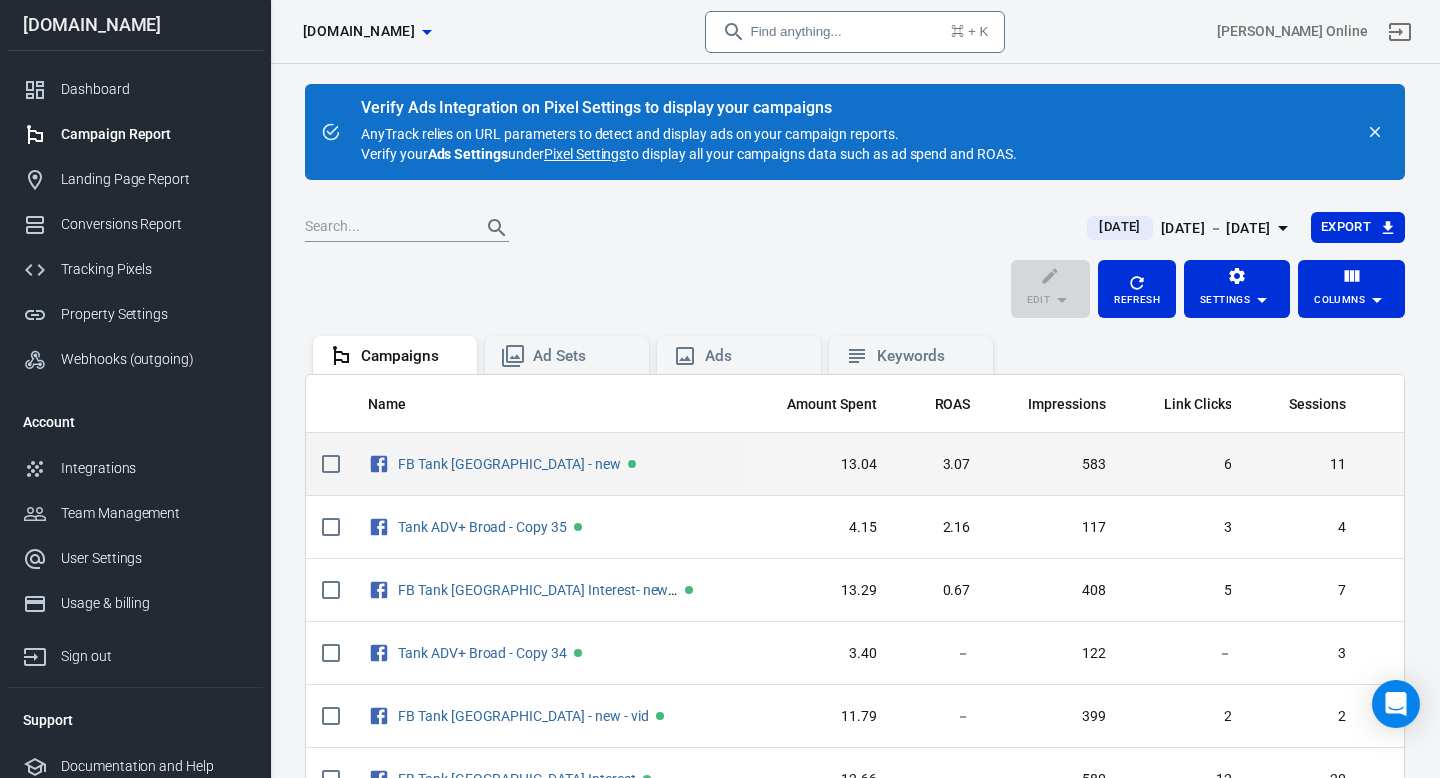 click on "FB Tank [GEOGRAPHIC_DATA] - new" at bounding box center [548, 464] 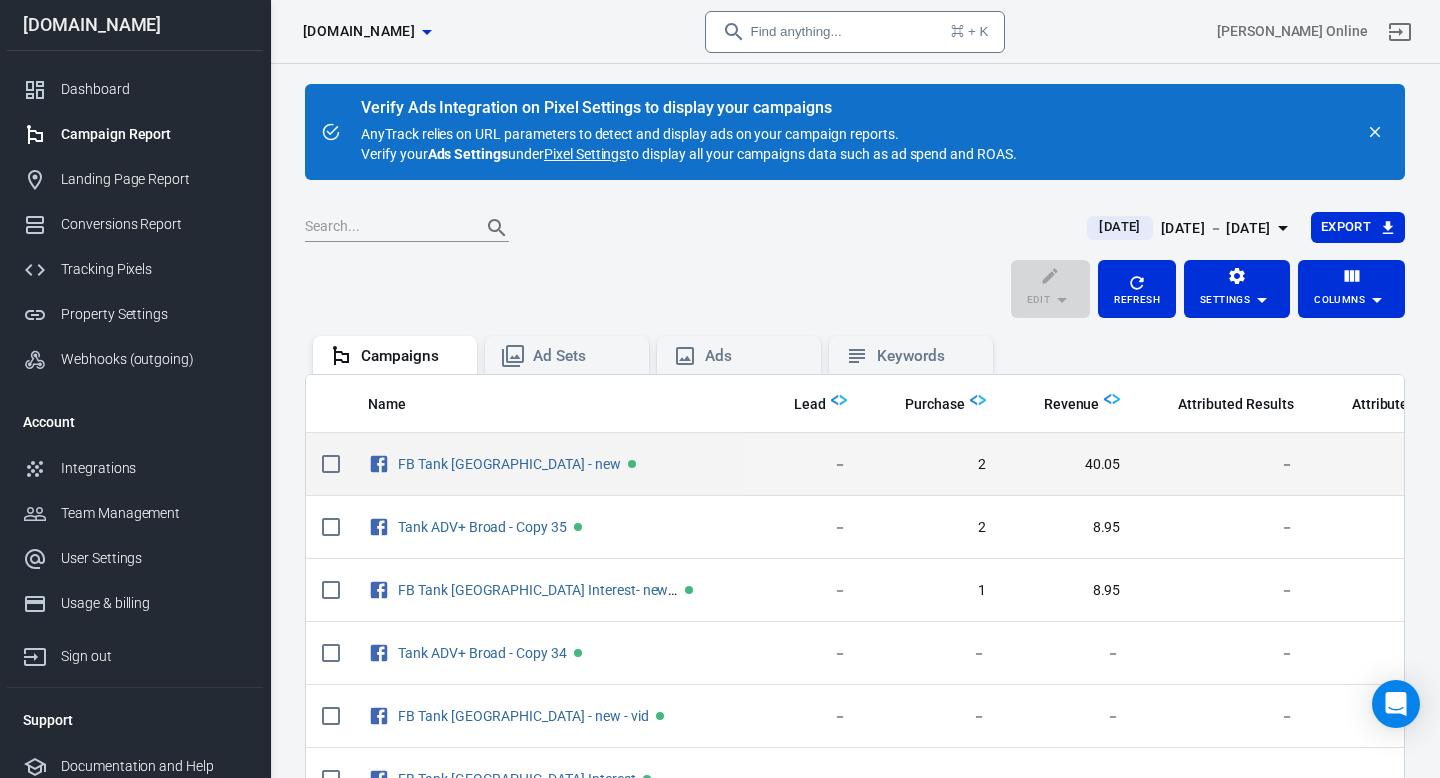 scroll, scrollTop: 0, scrollLeft: 640, axis: horizontal 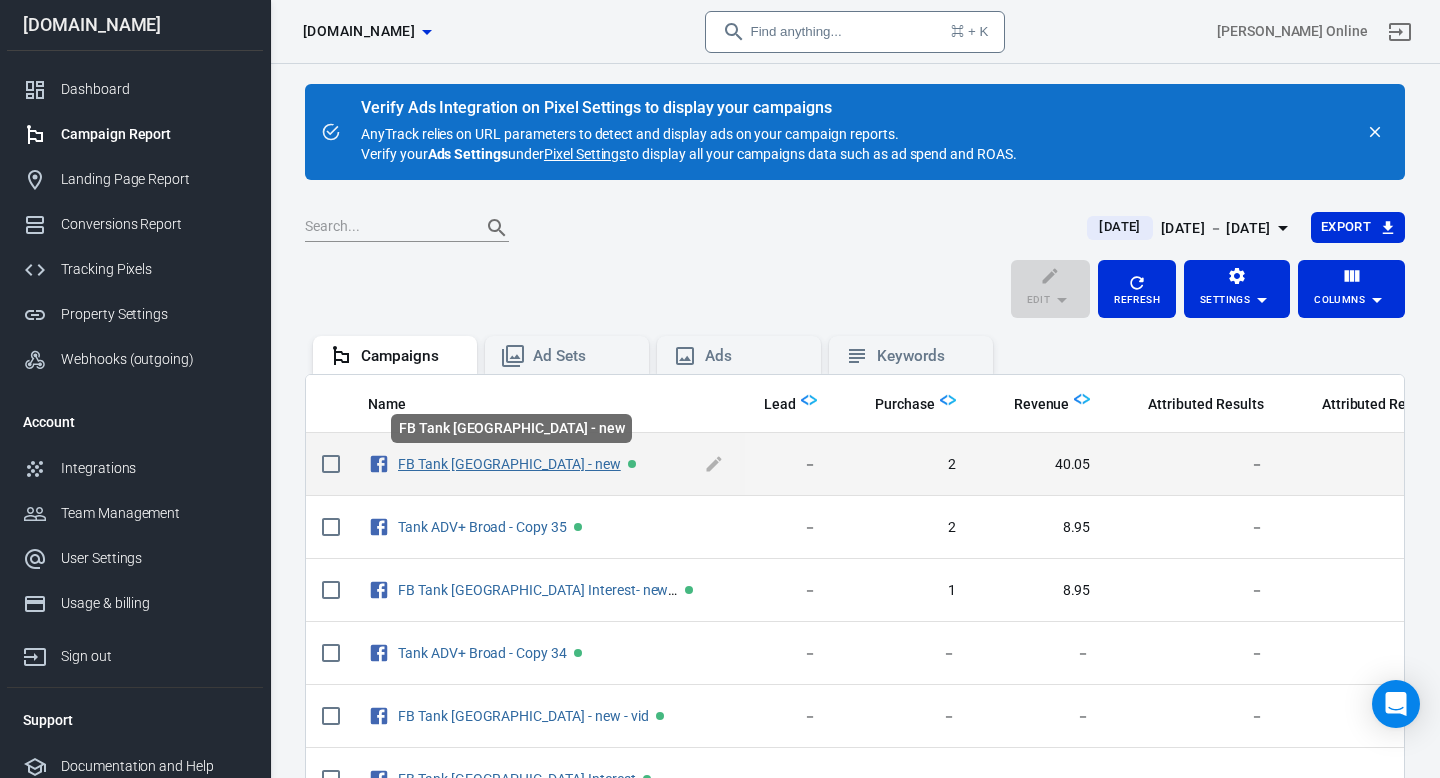 click on "FB Tank [GEOGRAPHIC_DATA] - new" at bounding box center (509, 464) 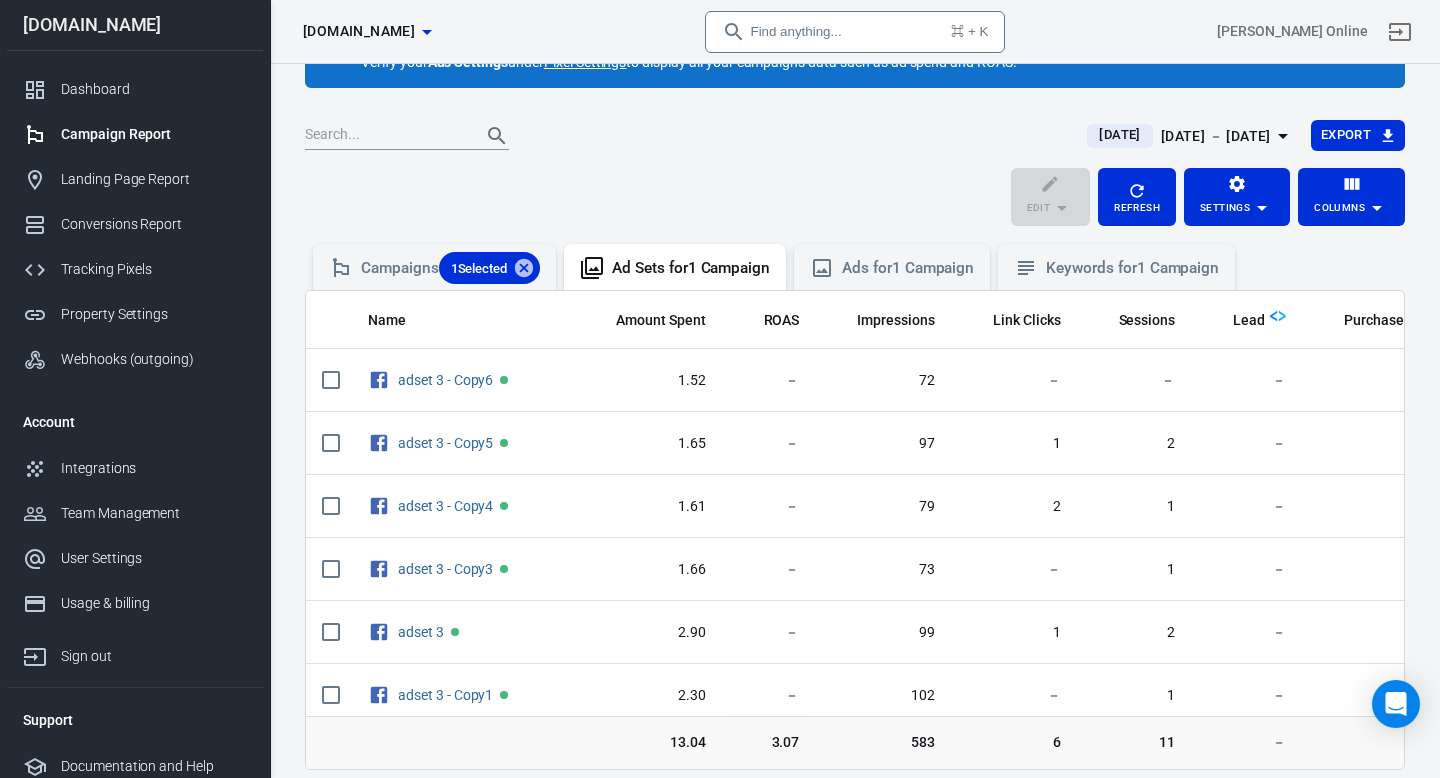 scroll, scrollTop: 136, scrollLeft: 0, axis: vertical 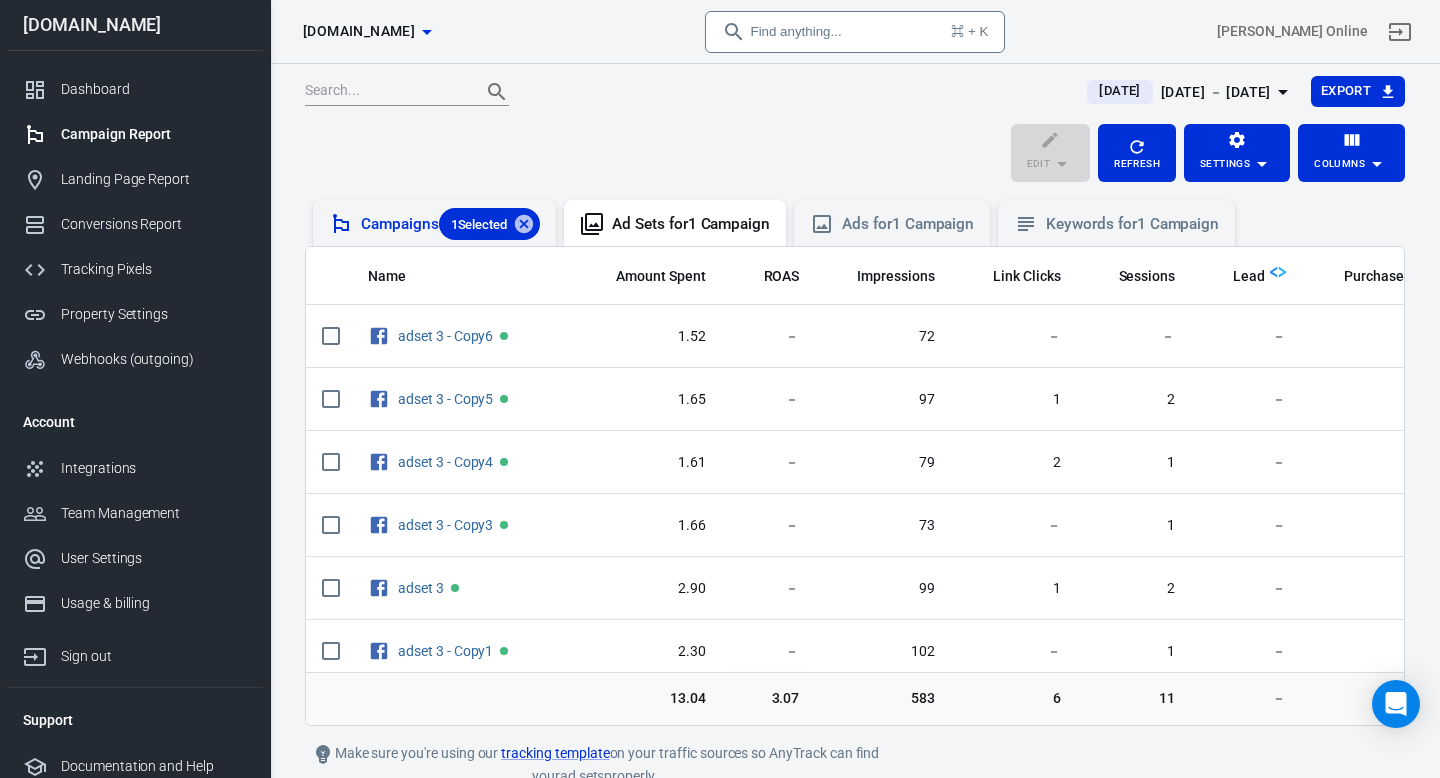 click on "Campaigns 1  Selected" at bounding box center (450, 224) 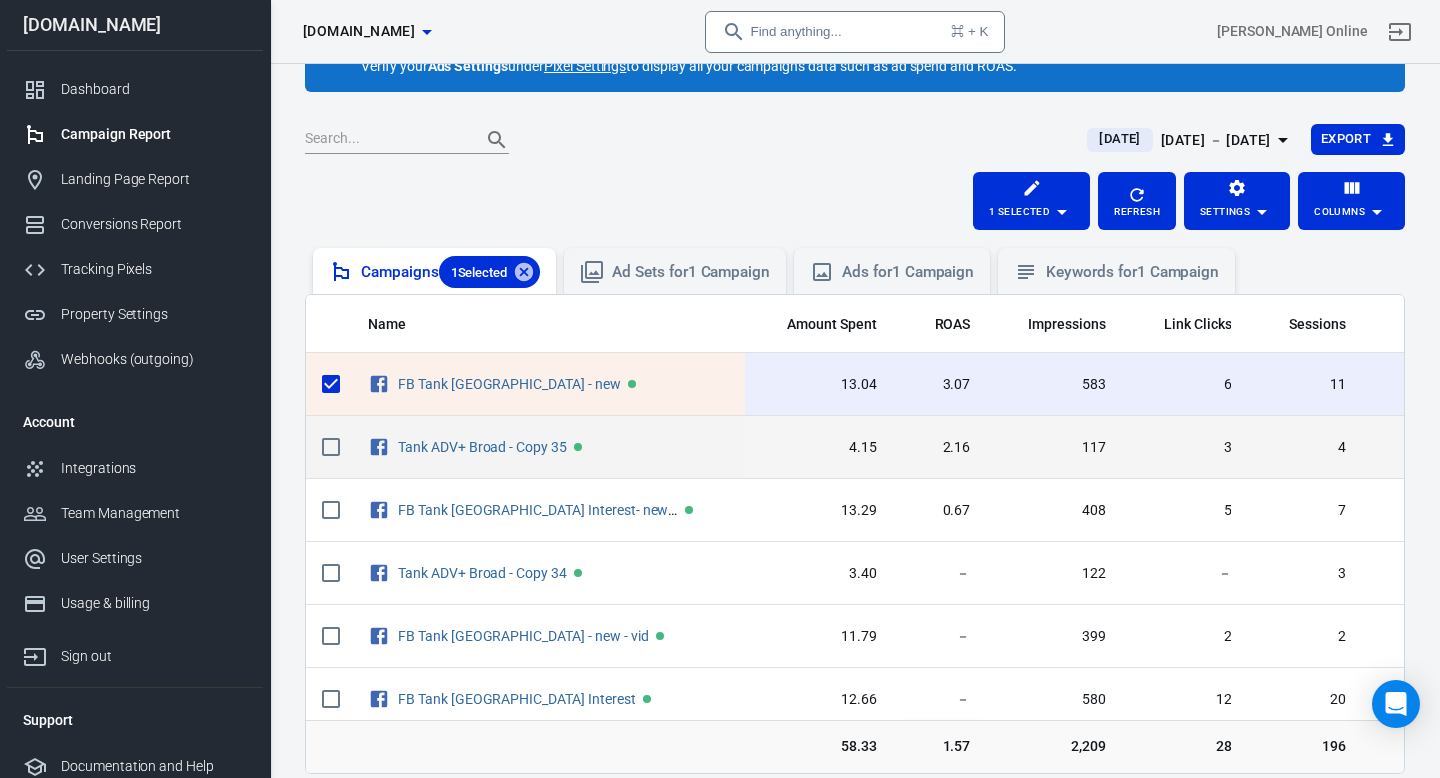 scroll, scrollTop: 188, scrollLeft: 0, axis: vertical 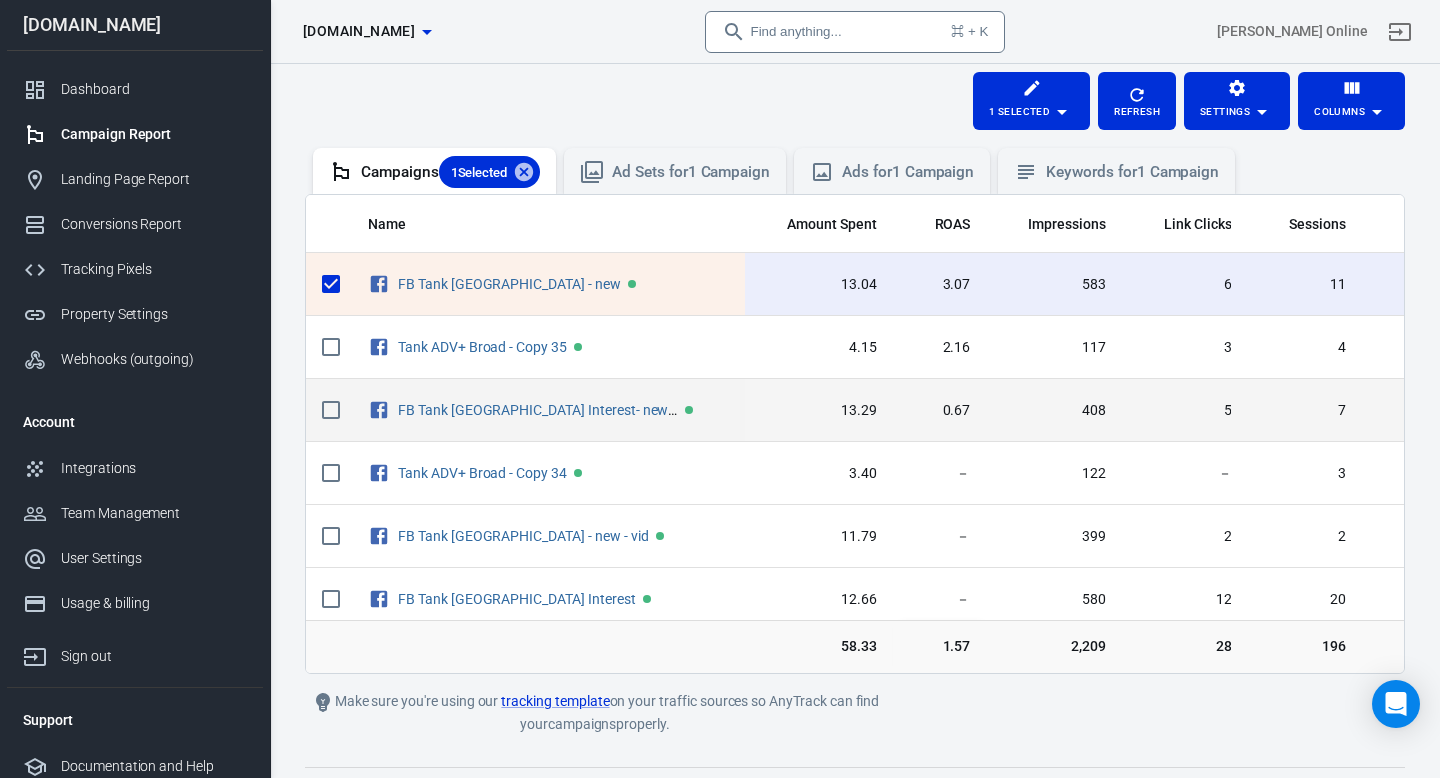click on "13.29" at bounding box center (819, 411) 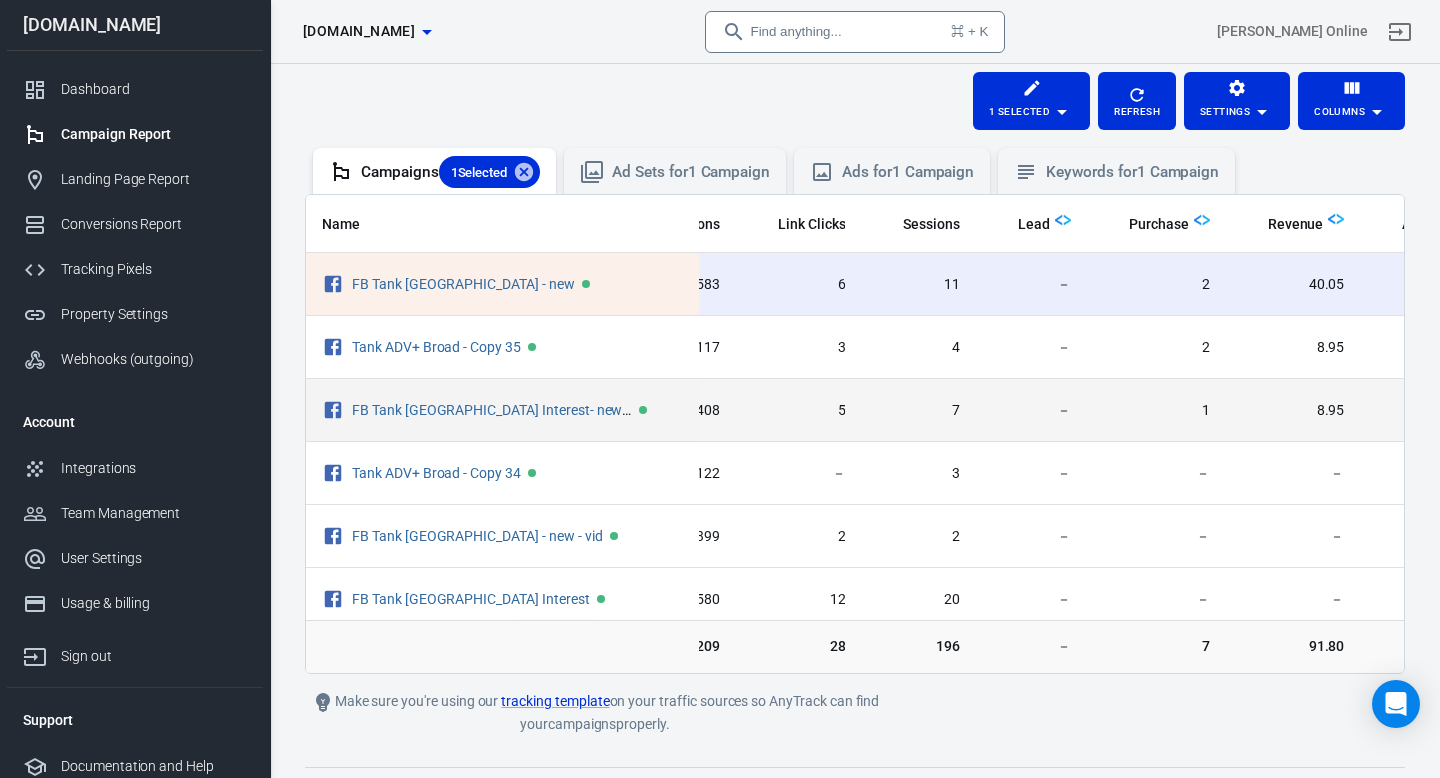 scroll, scrollTop: 0, scrollLeft: 480, axis: horizontal 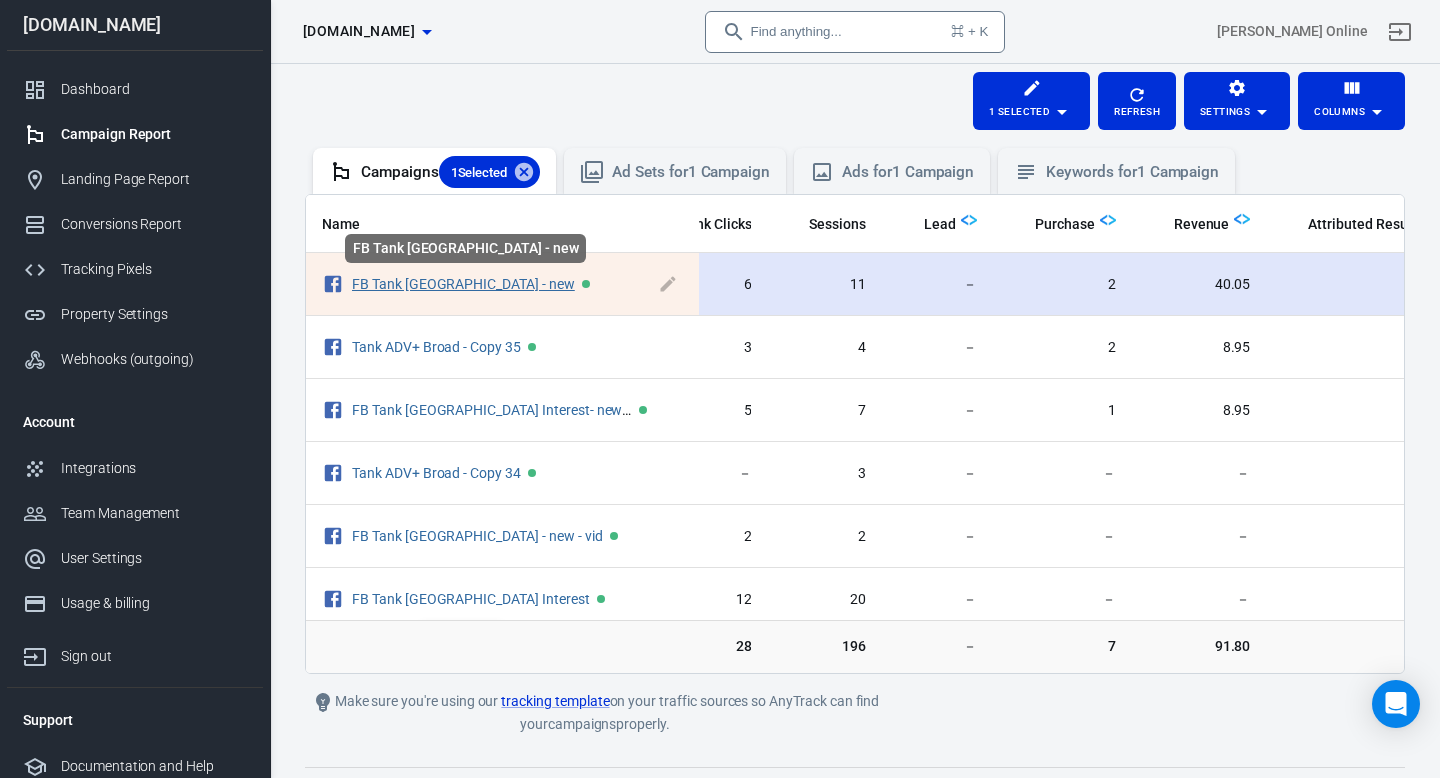 click on "FB Tank [GEOGRAPHIC_DATA] - new" at bounding box center [463, 284] 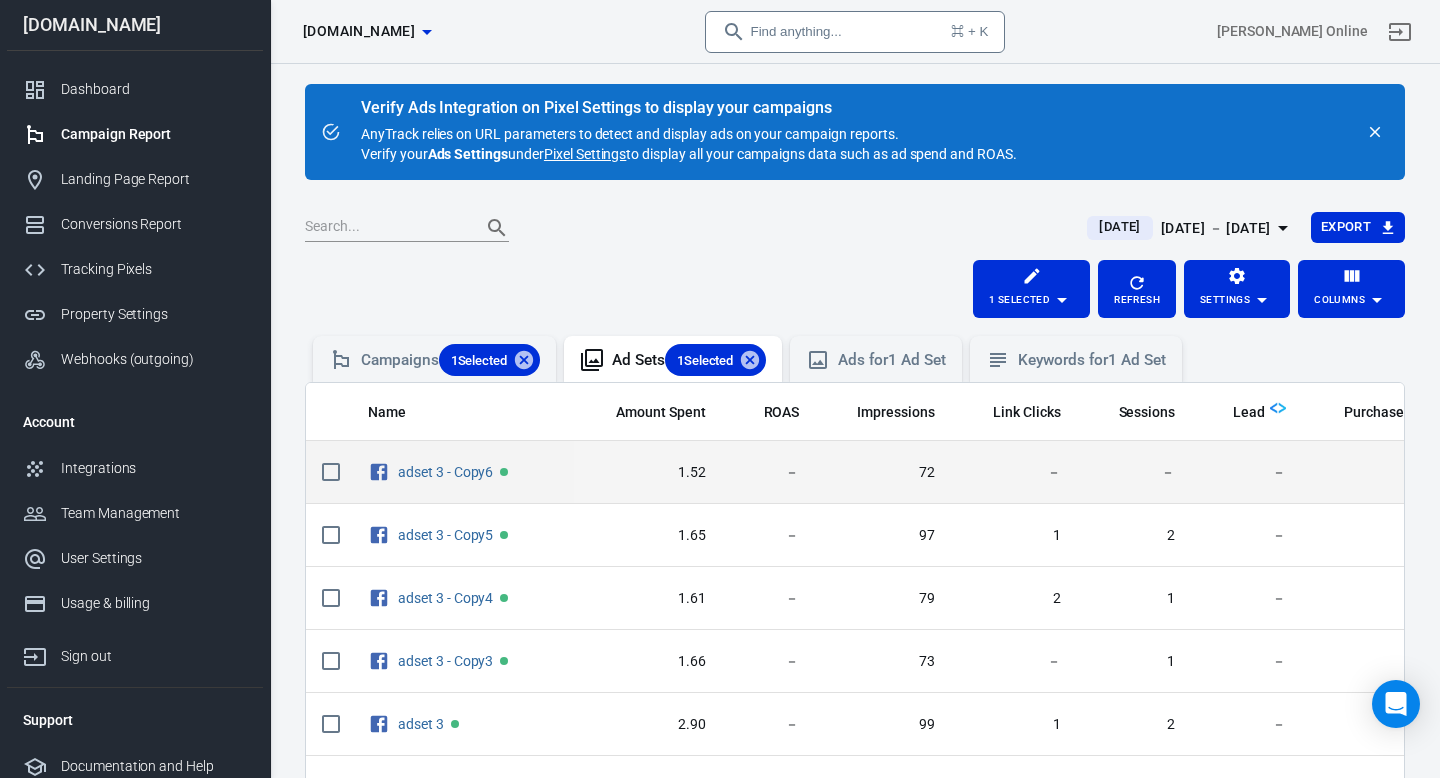 click on "1.52" at bounding box center [648, 472] 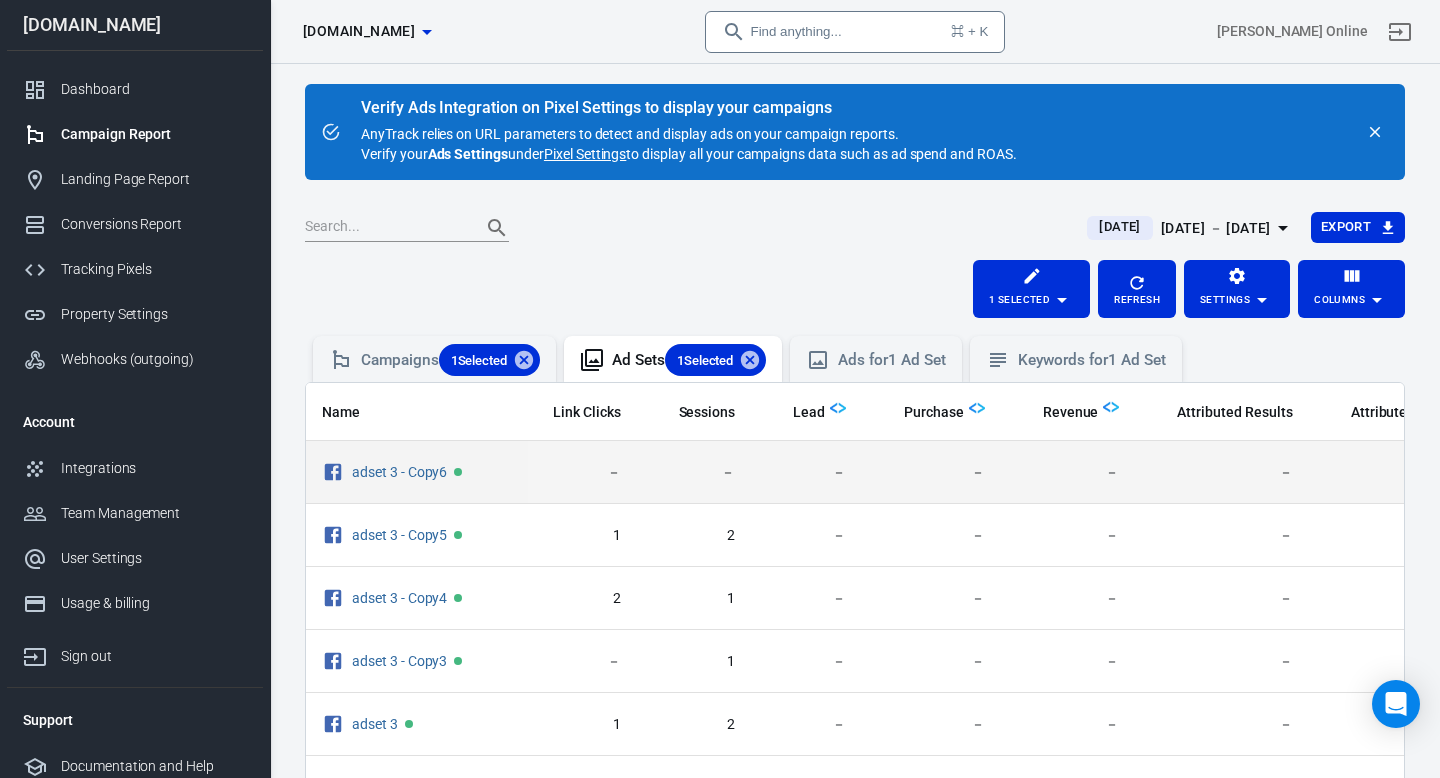 scroll, scrollTop: 0, scrollLeft: 480, axis: horizontal 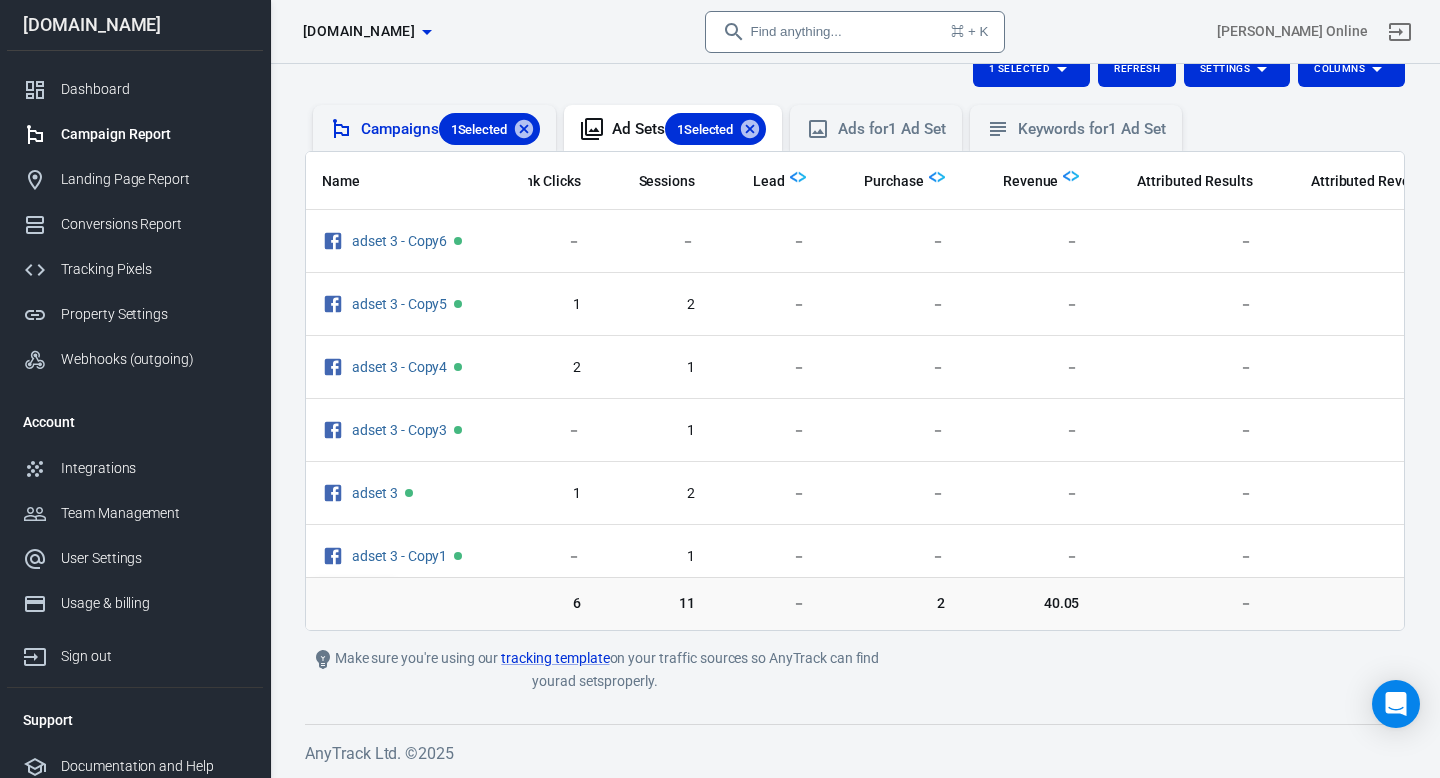 click on "Campaigns 1  Selected" at bounding box center (450, 129) 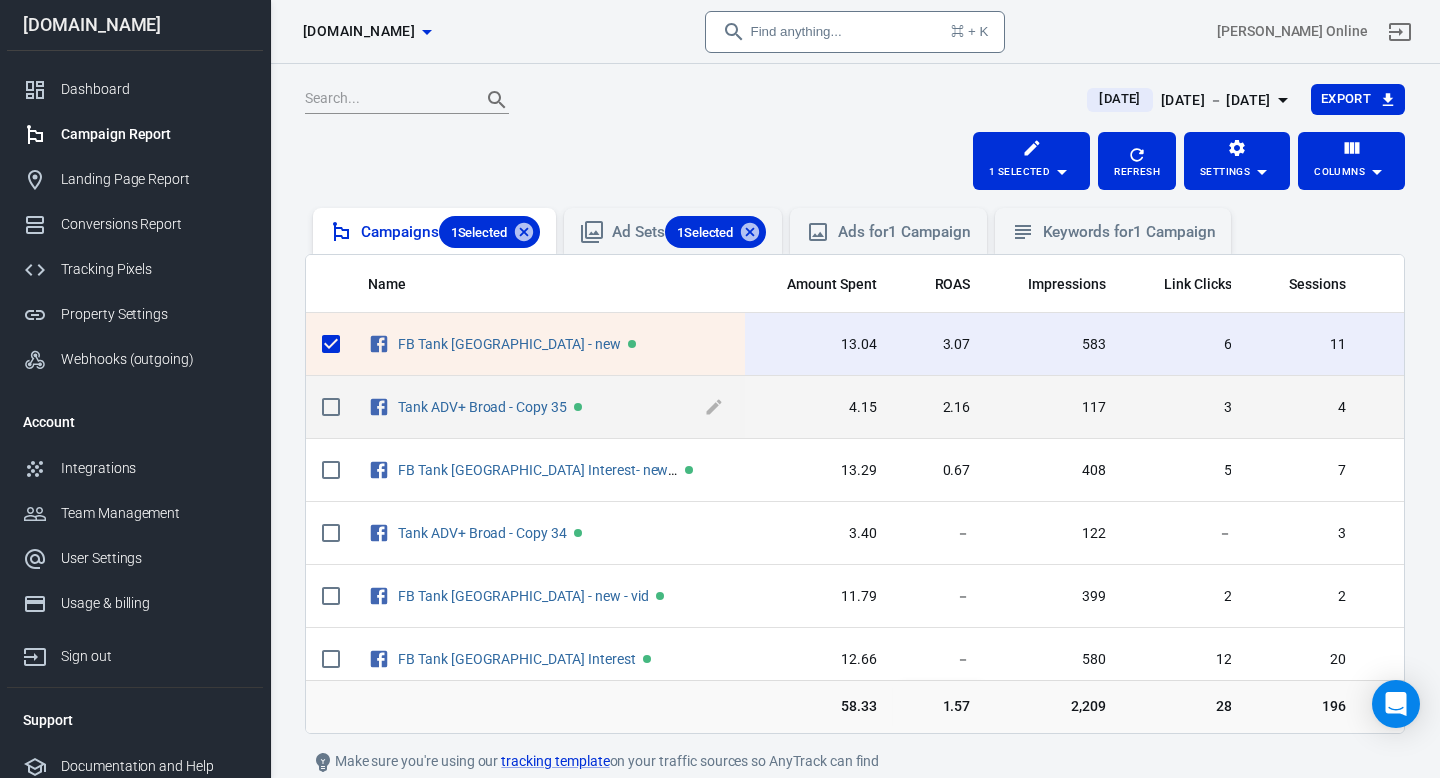 scroll, scrollTop: 129, scrollLeft: 0, axis: vertical 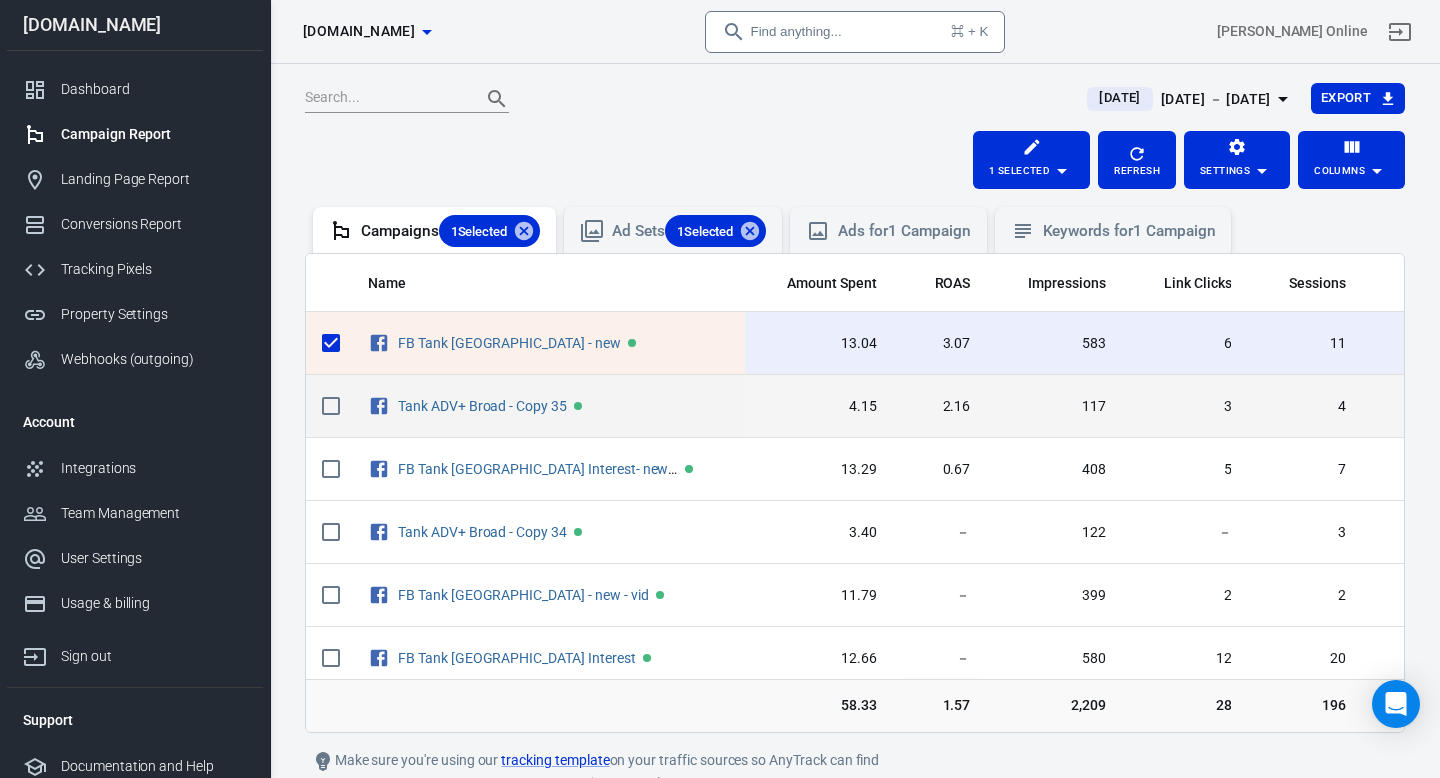 click on "Tank ADV+ Broad - Copy 35" at bounding box center (548, 406) 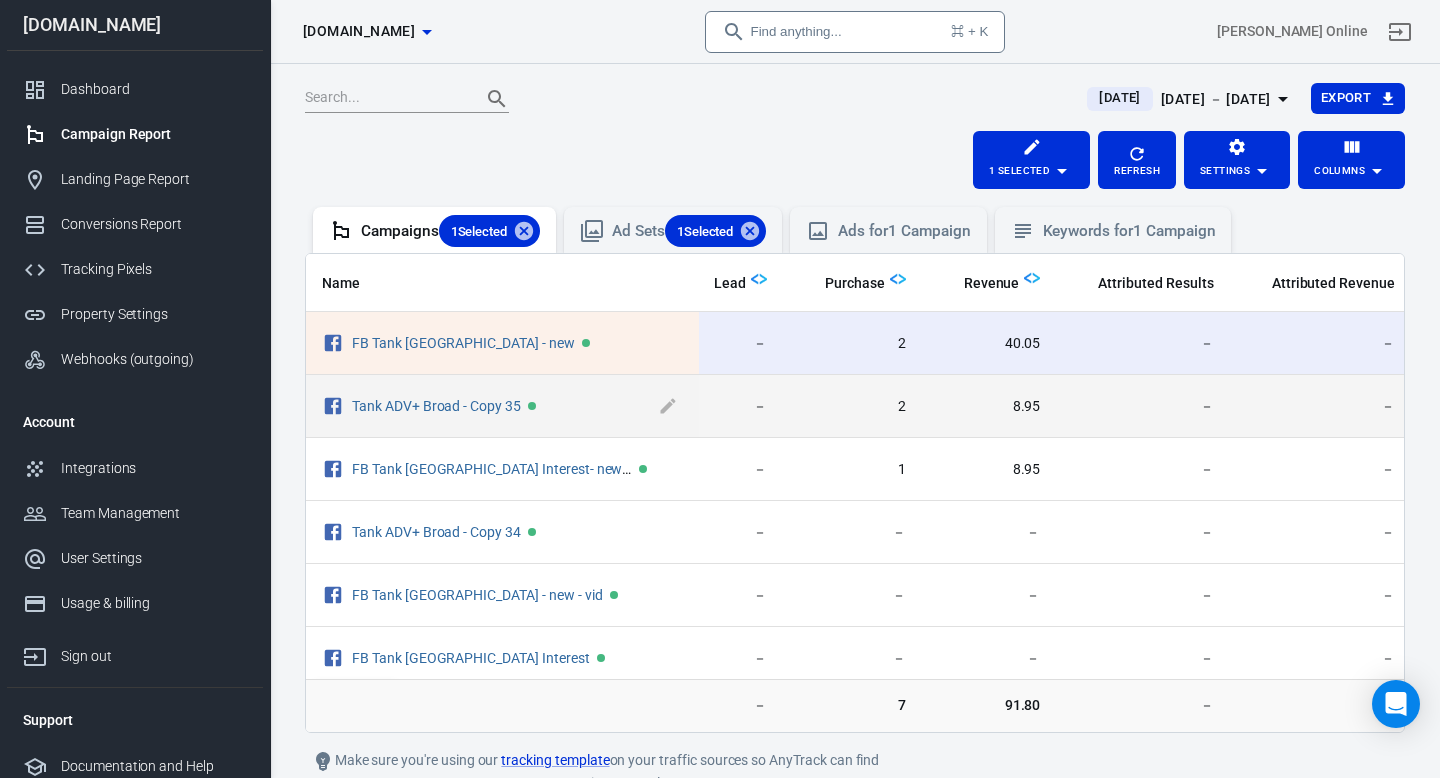 scroll, scrollTop: 0, scrollLeft: 720, axis: horizontal 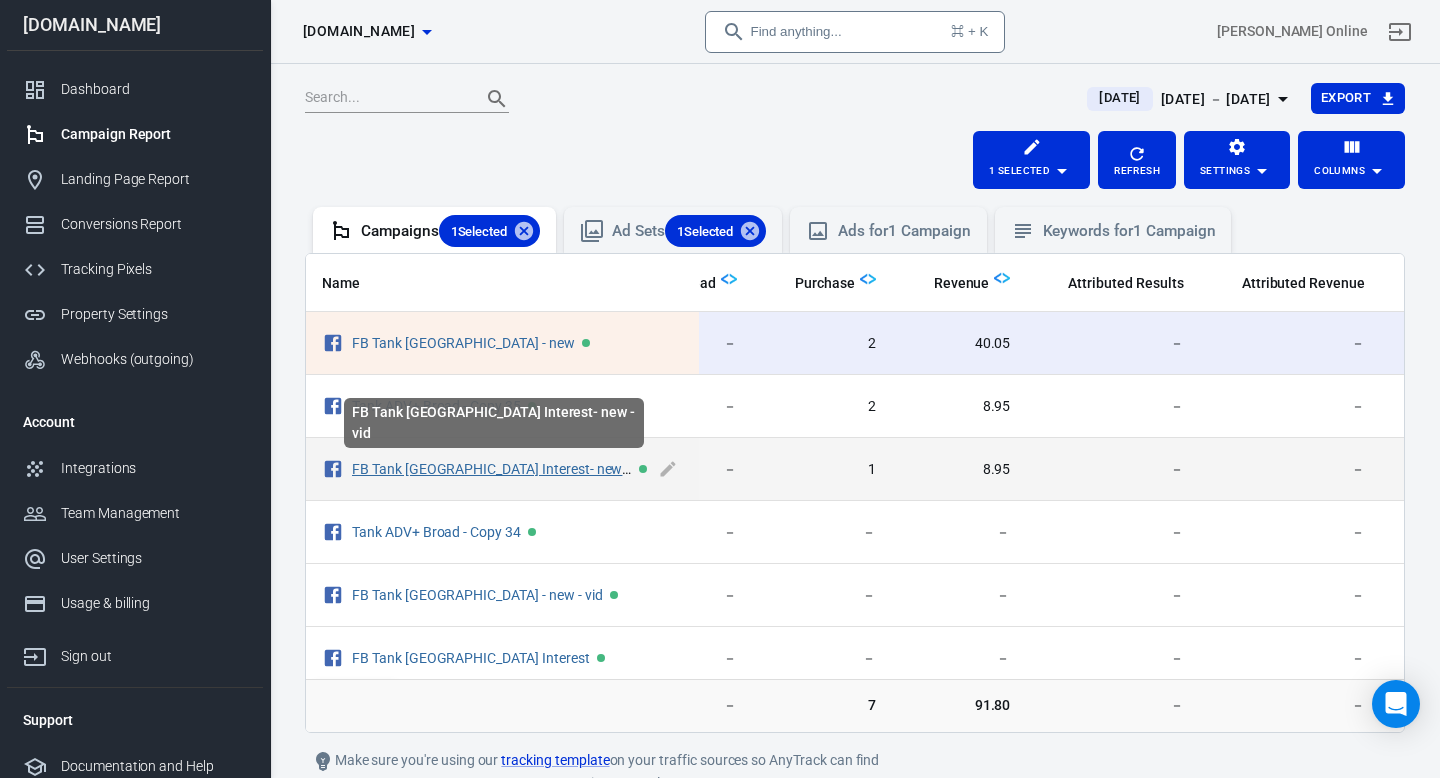 click on "FB Tank USA Interest- new - vid" at bounding box center (501, 469) 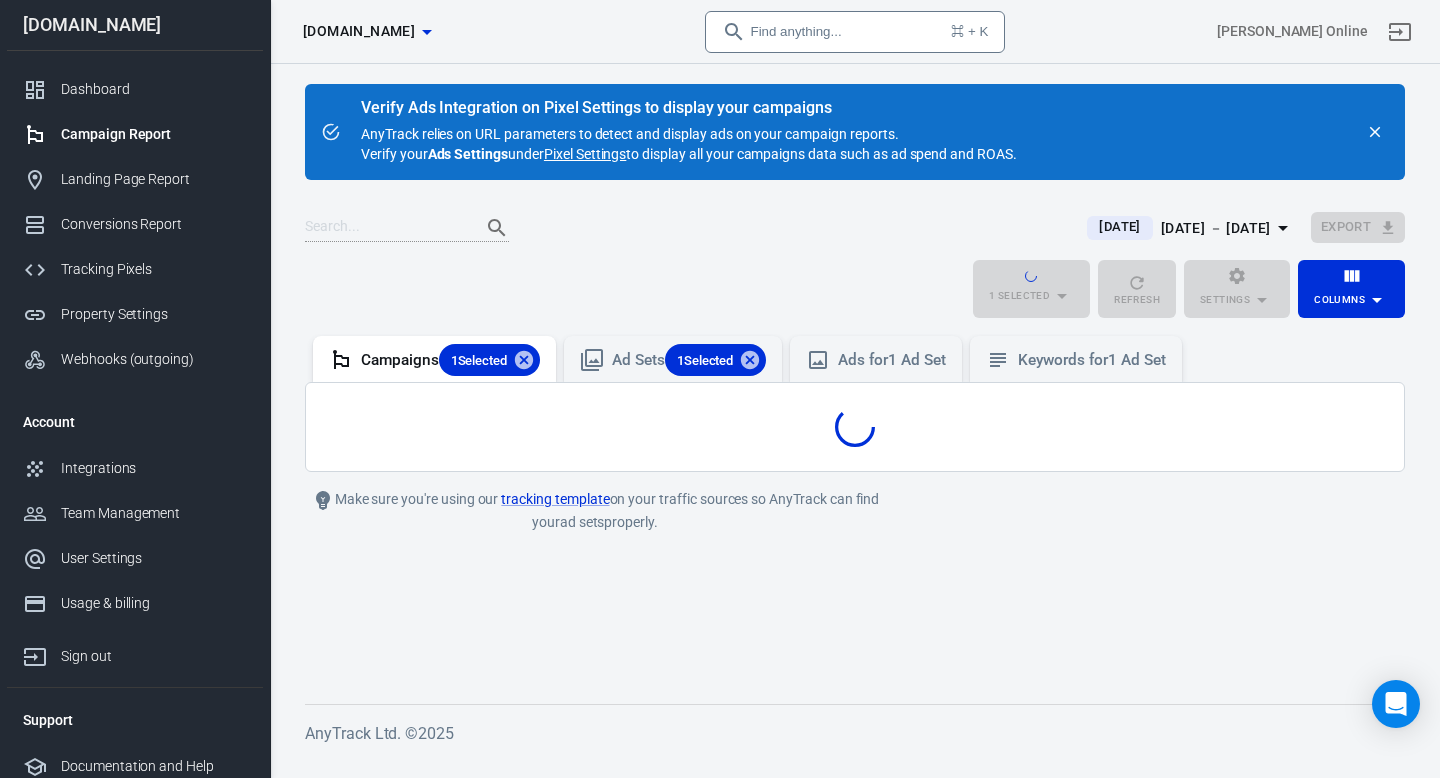 scroll, scrollTop: 0, scrollLeft: 0, axis: both 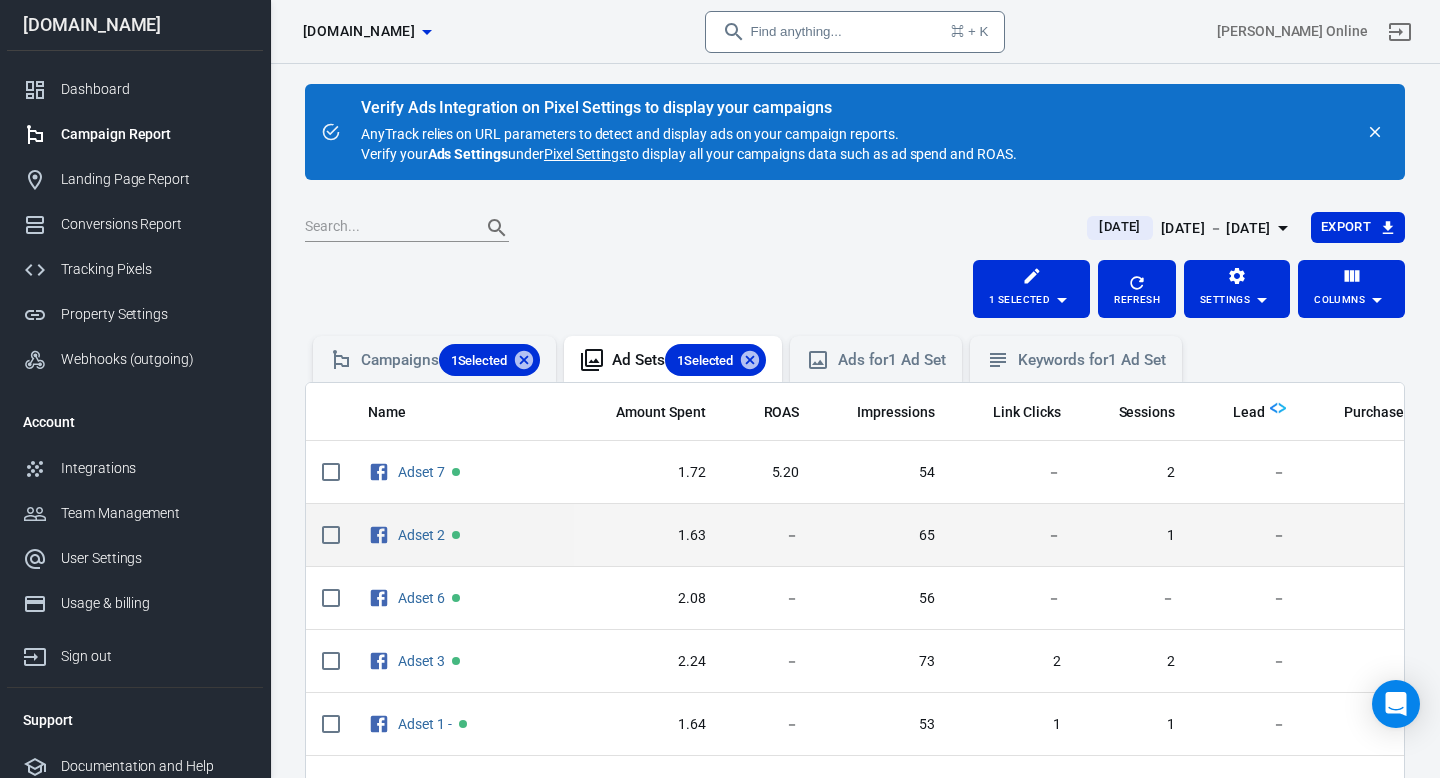 click on "－" at bounding box center (769, 535) 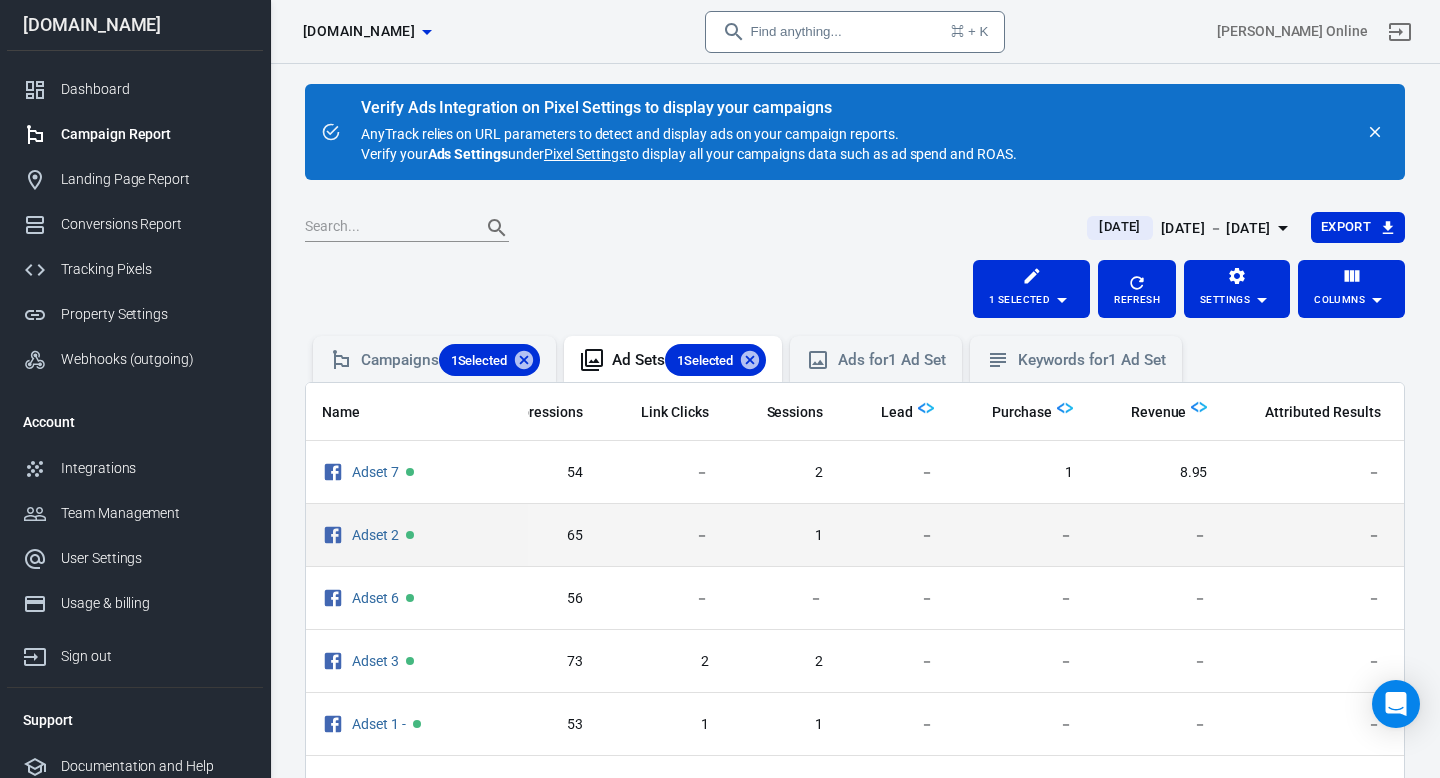 scroll, scrollTop: 0, scrollLeft: 360, axis: horizontal 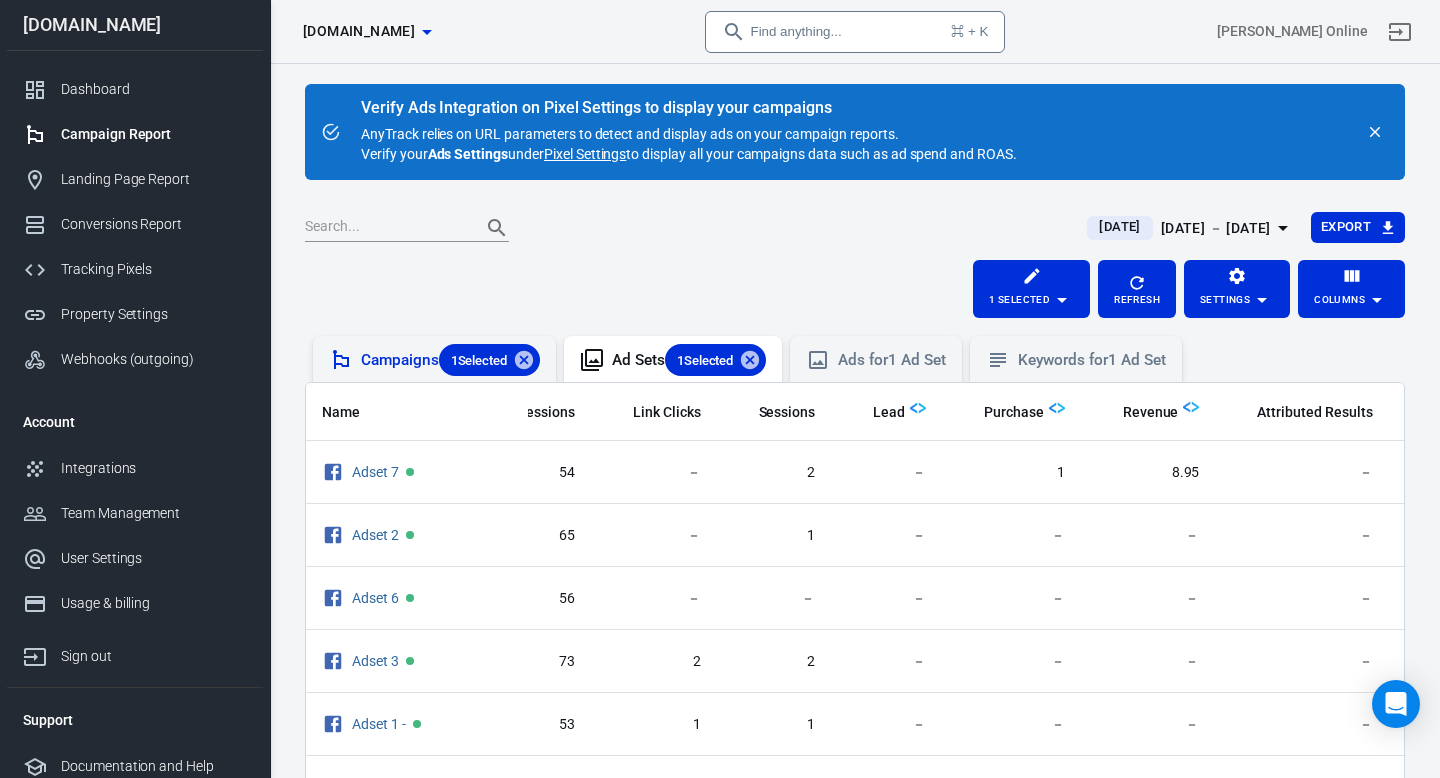 click on "Campaigns 1  Selected" at bounding box center [434, 359] 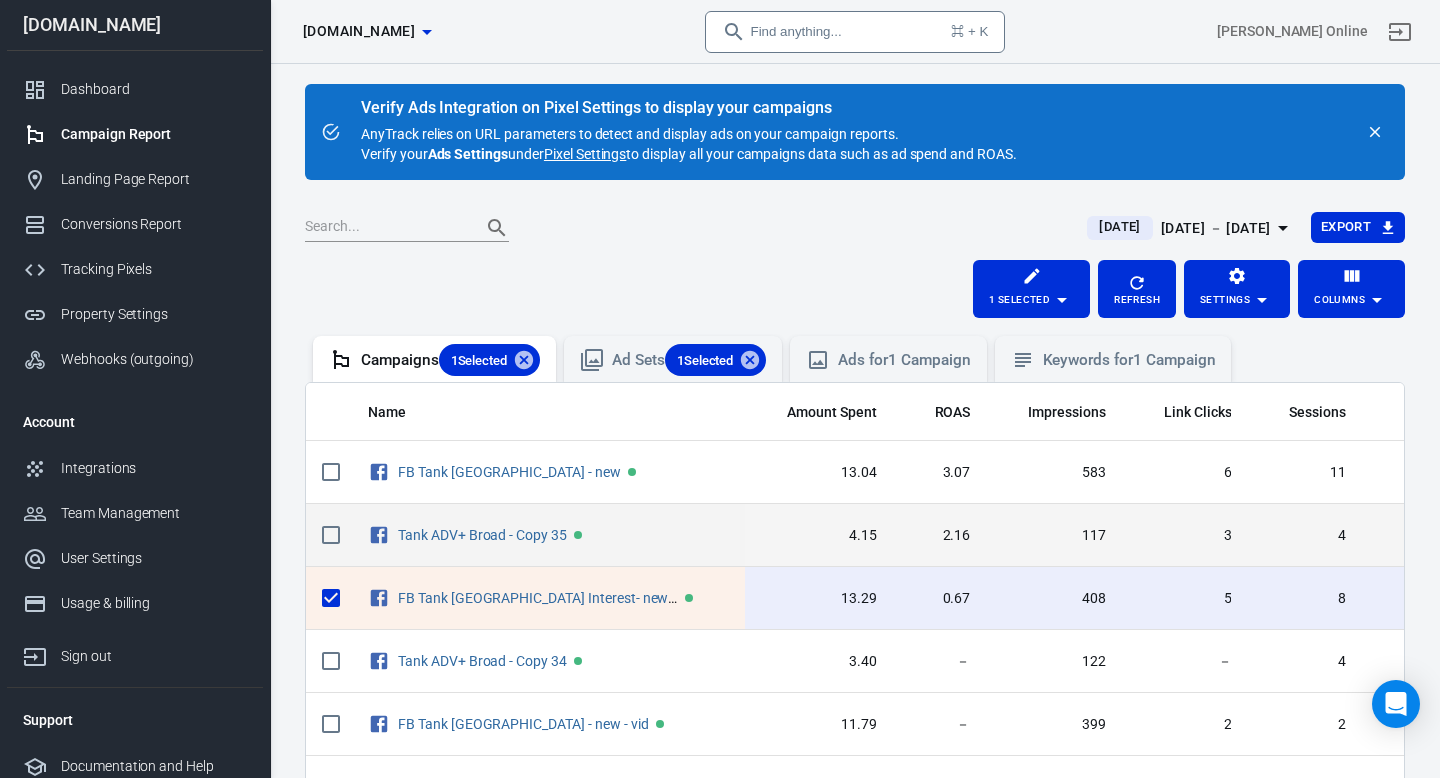 click on "2.16" at bounding box center [940, 536] 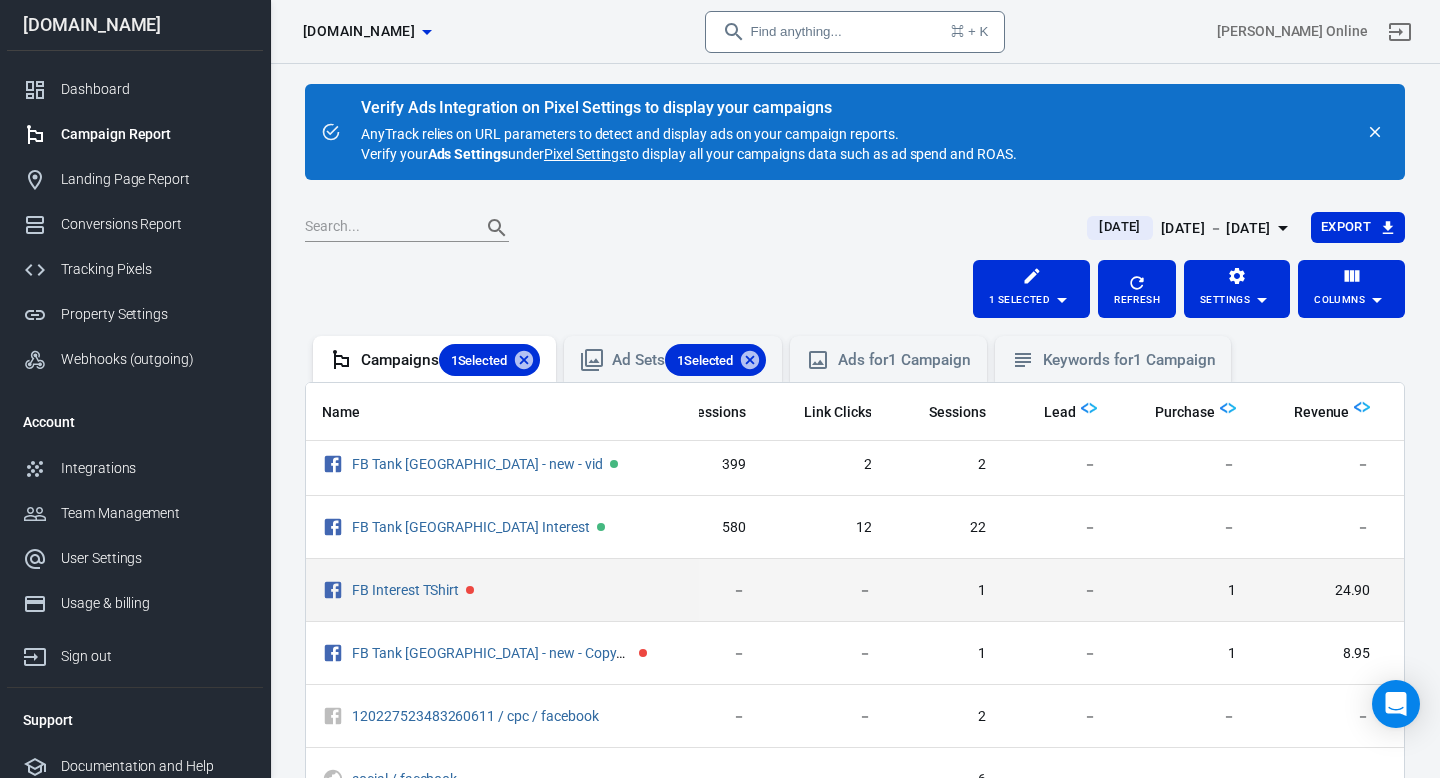 scroll, scrollTop: 262, scrollLeft: 360, axis: both 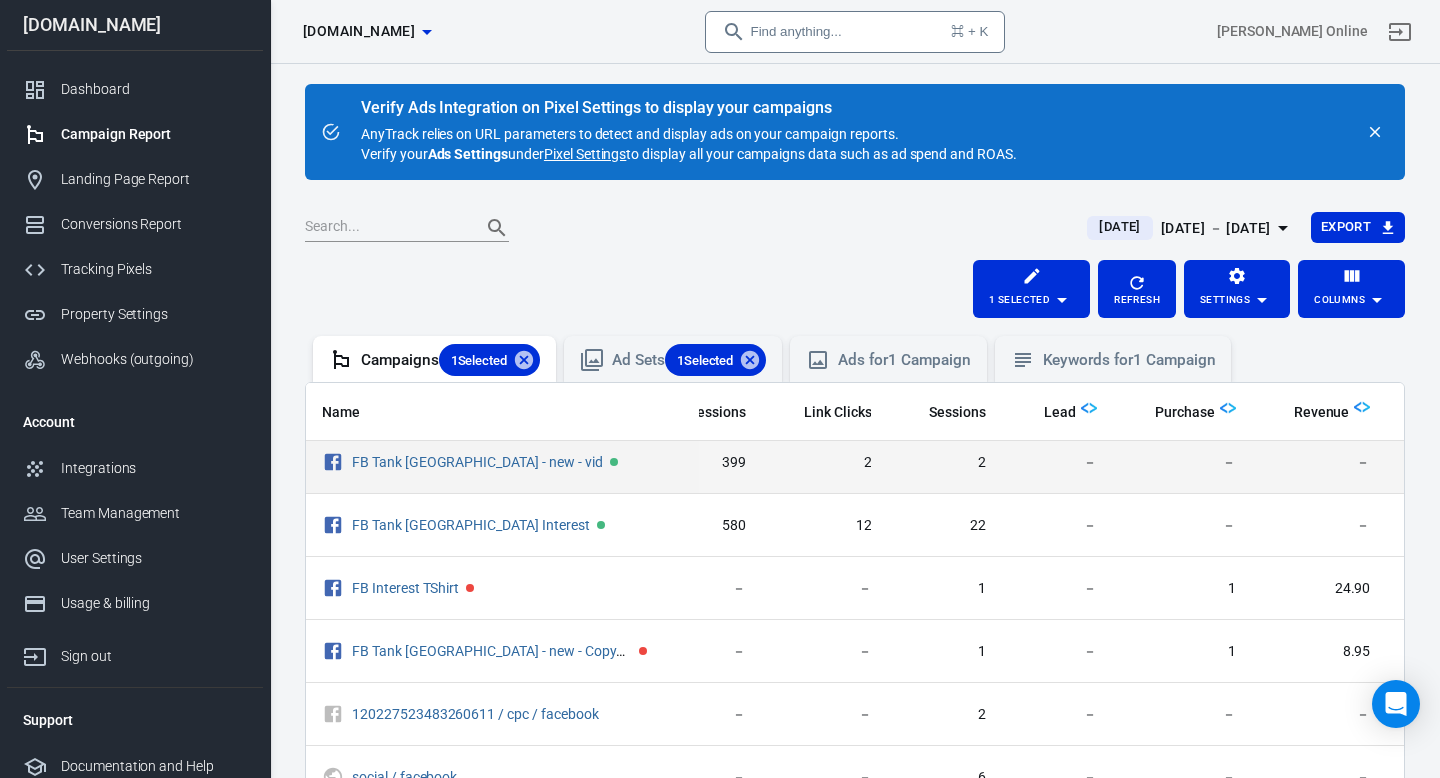 click on "FB Tank [GEOGRAPHIC_DATA] - new - vid" at bounding box center [502, 462] 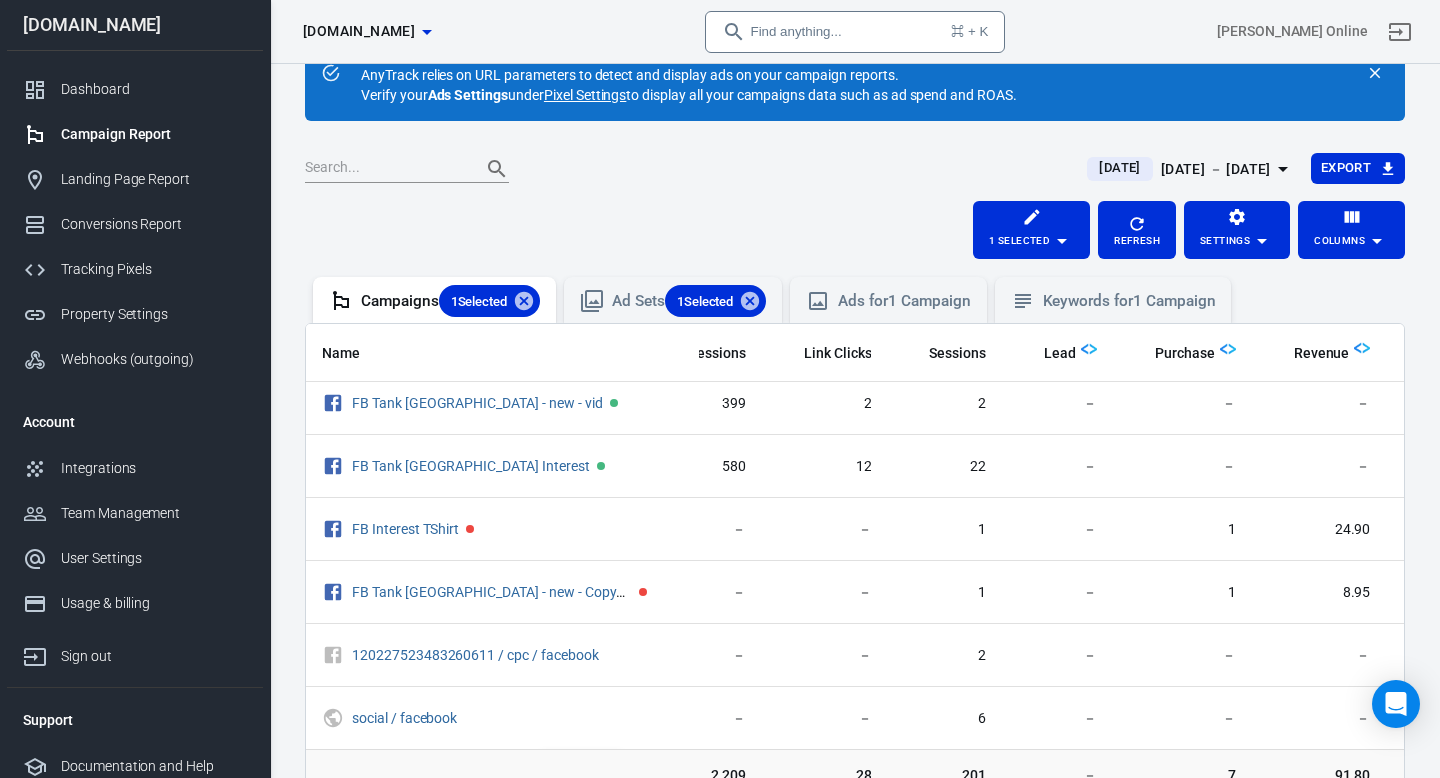 scroll, scrollTop: 77, scrollLeft: 0, axis: vertical 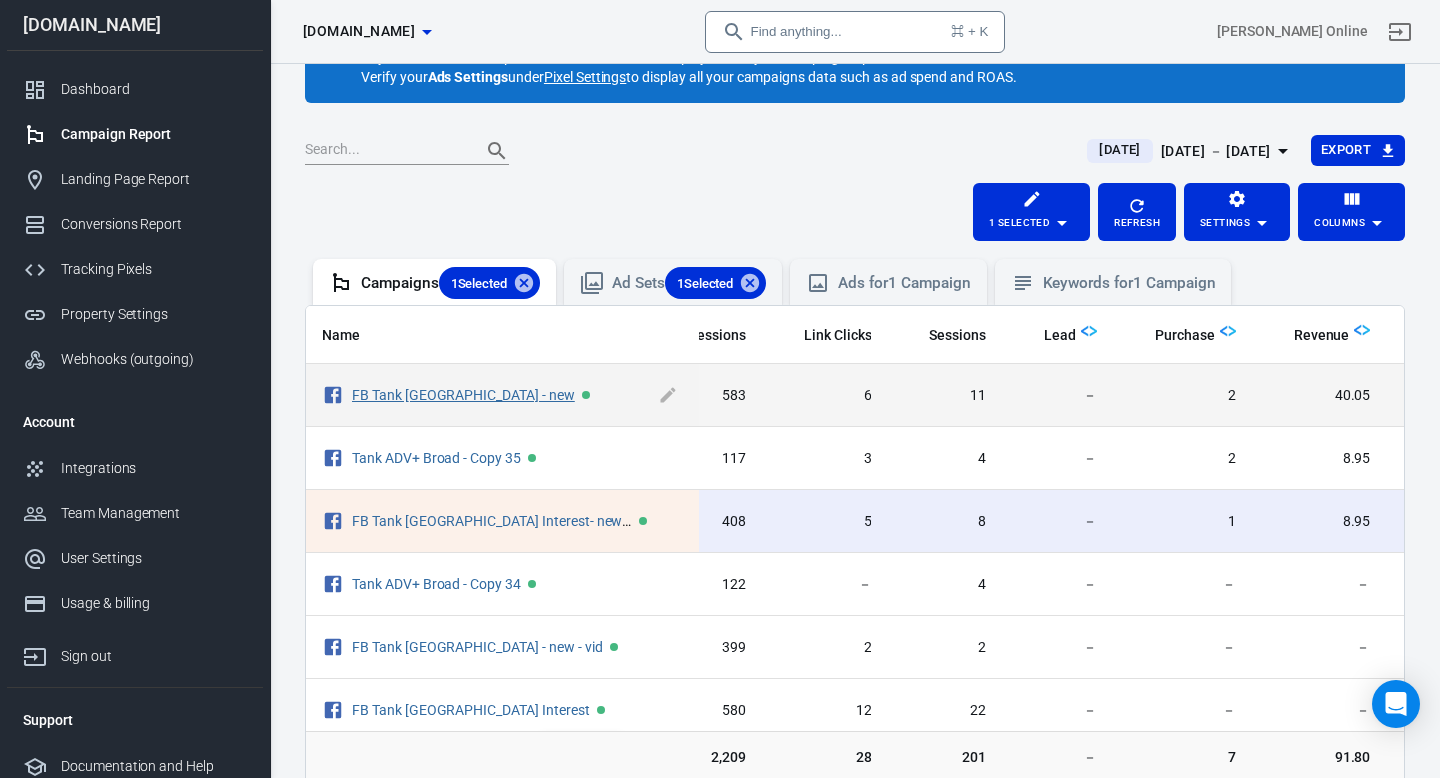 click on "FB Tank [GEOGRAPHIC_DATA] - new" at bounding box center (463, 395) 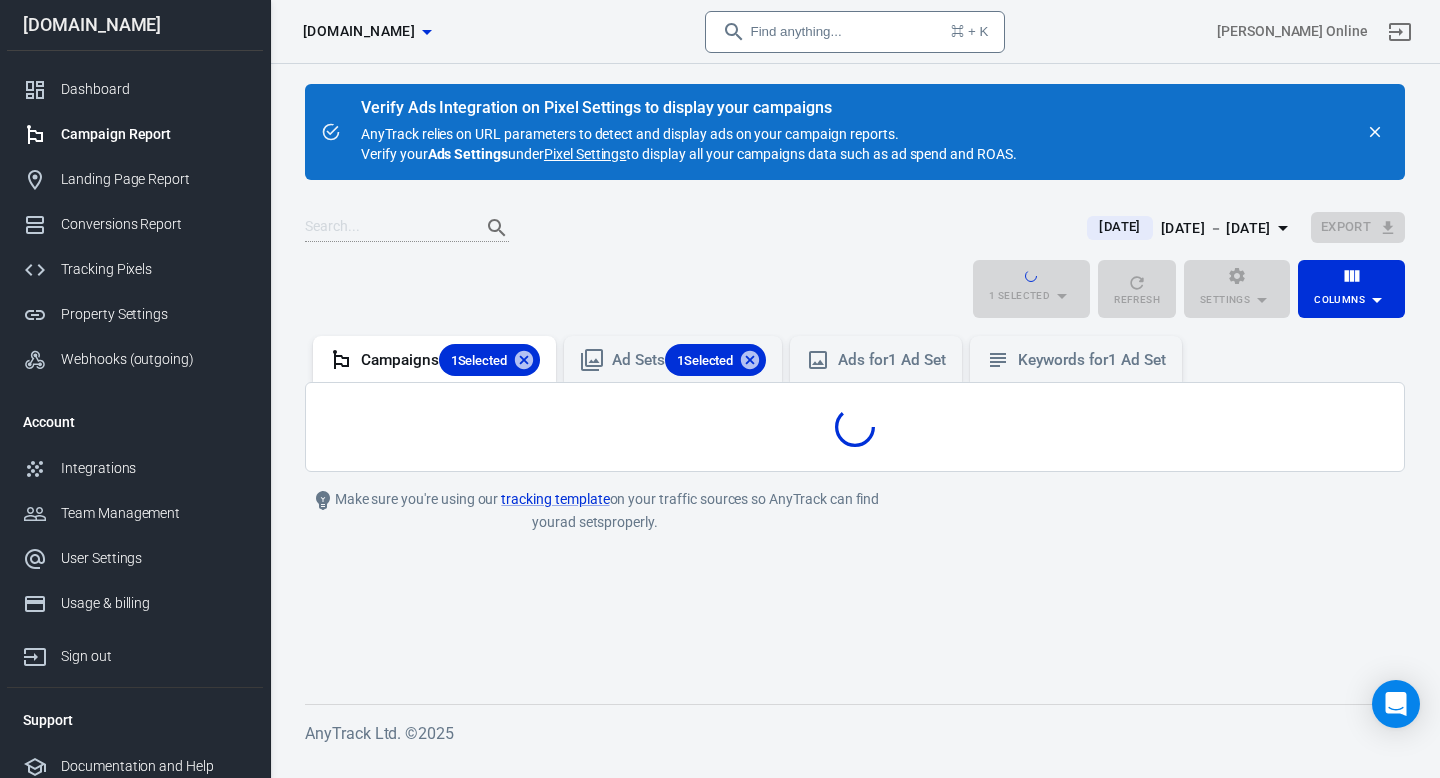 scroll, scrollTop: 0, scrollLeft: 0, axis: both 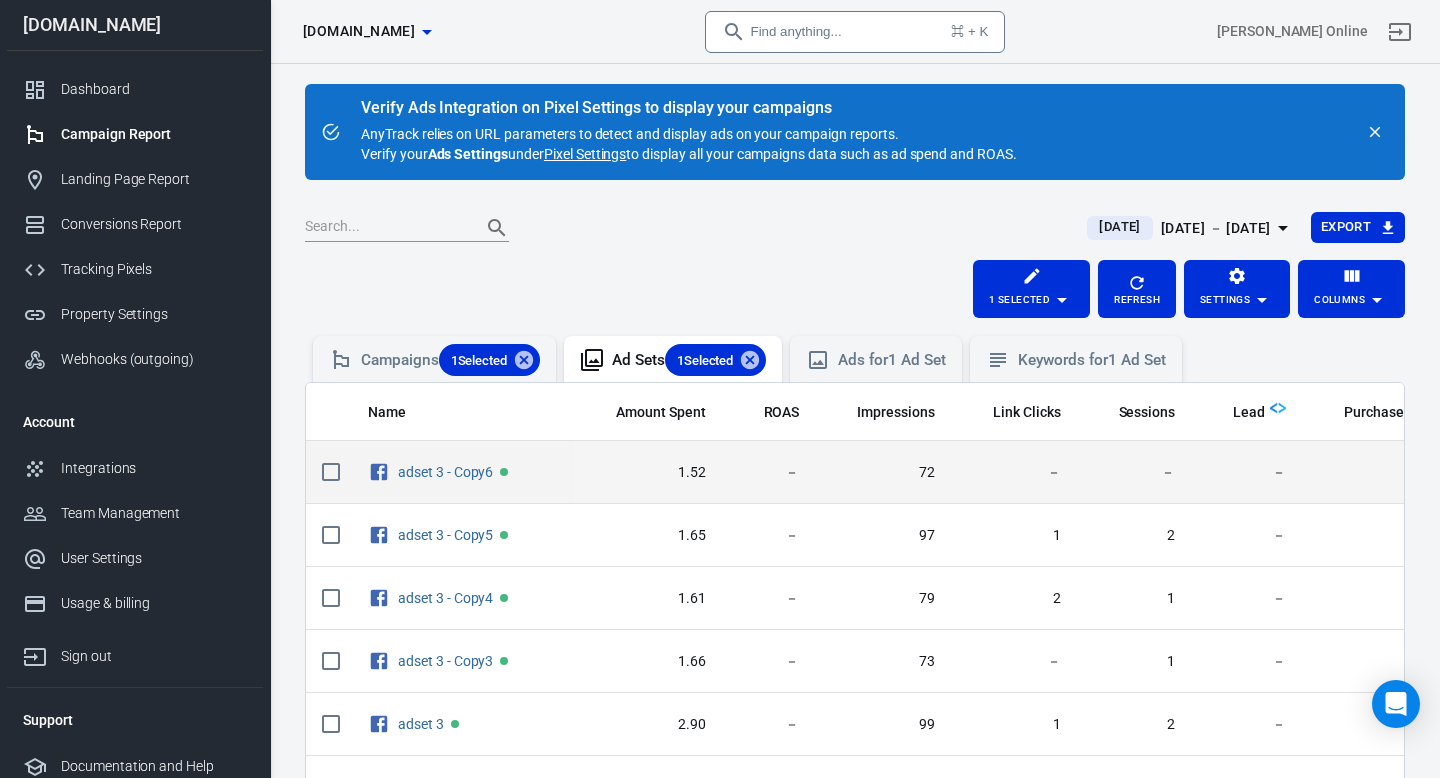 click on "－" at bounding box center (769, 472) 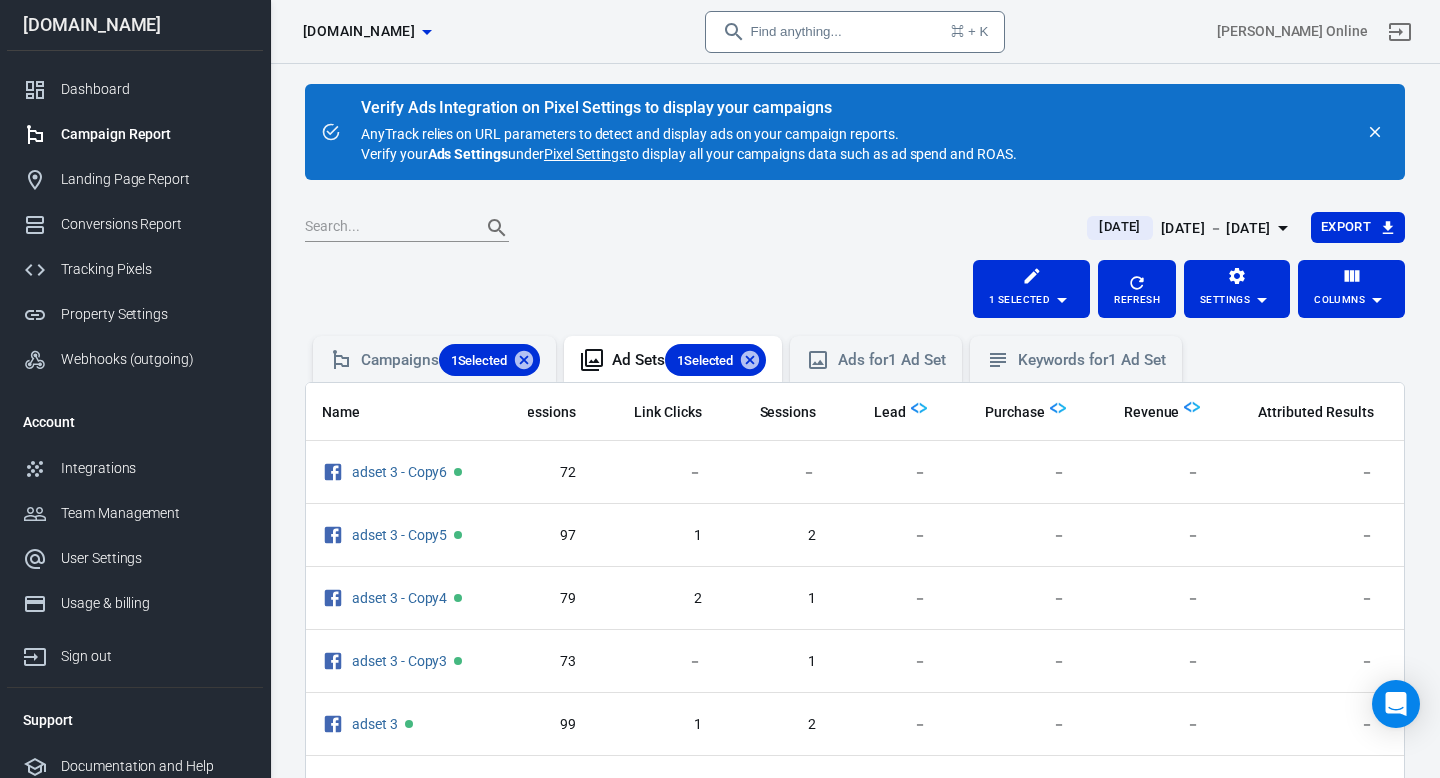 scroll, scrollTop: 0, scrollLeft: 360, axis: horizontal 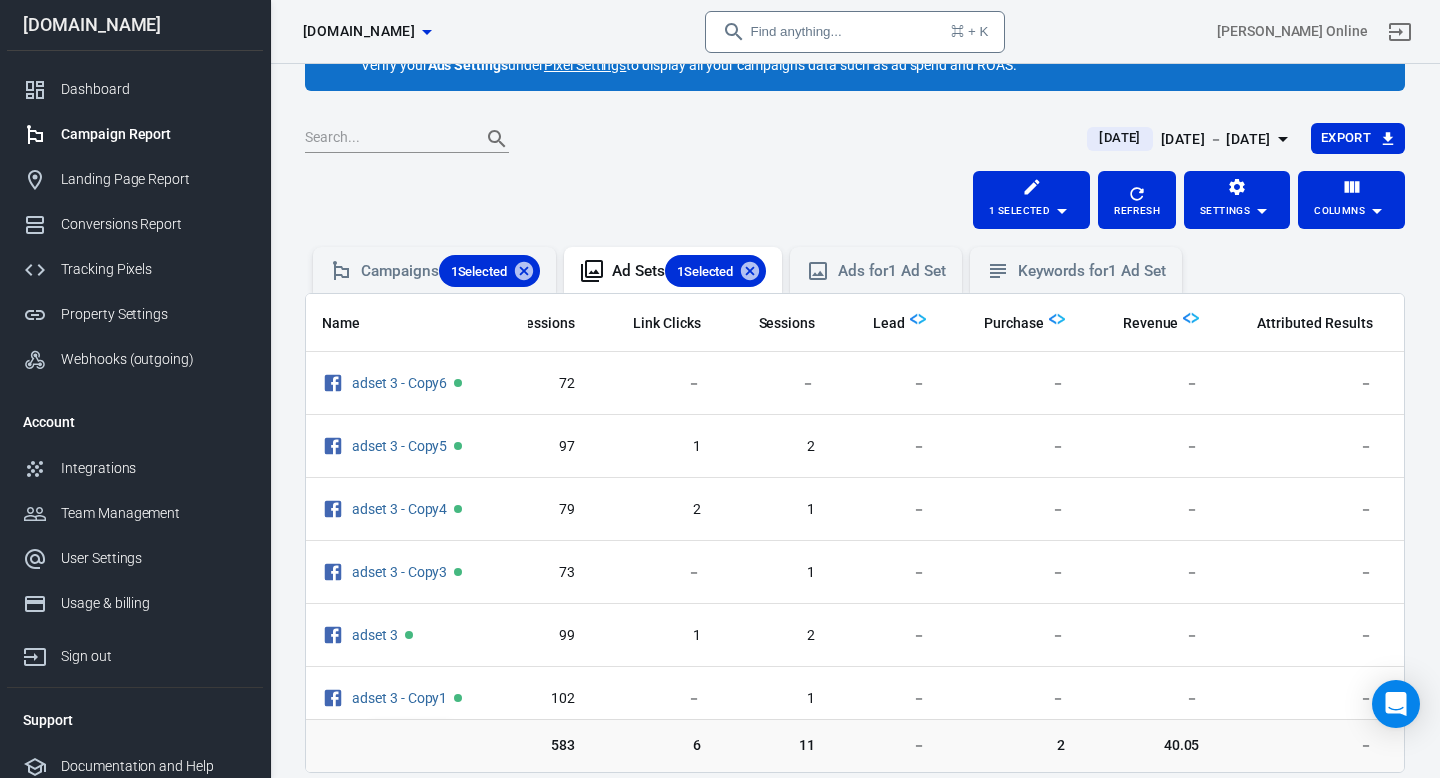 click on "1 Selected Refresh Settings Columns" at bounding box center [855, 200] 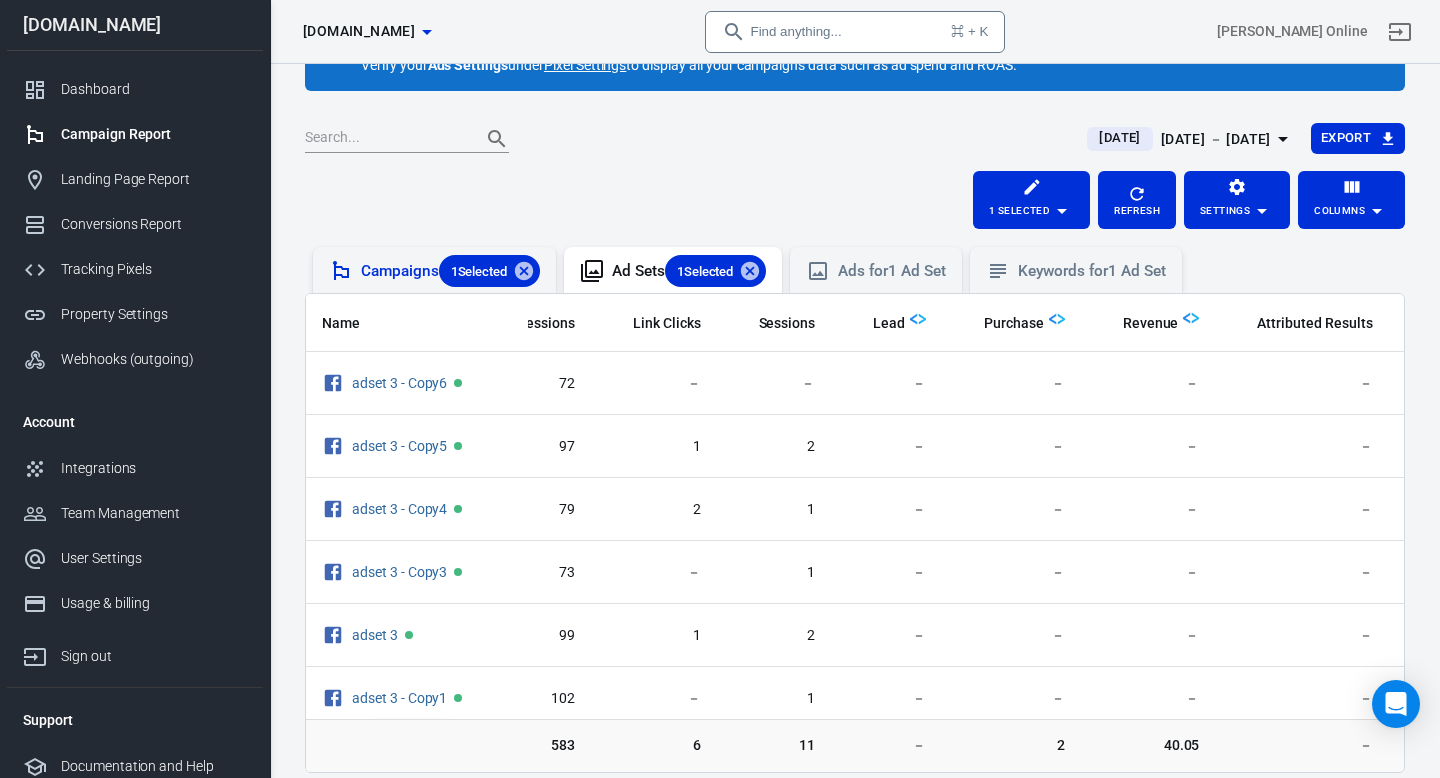 click on "Campaigns 1  Selected" at bounding box center [450, 271] 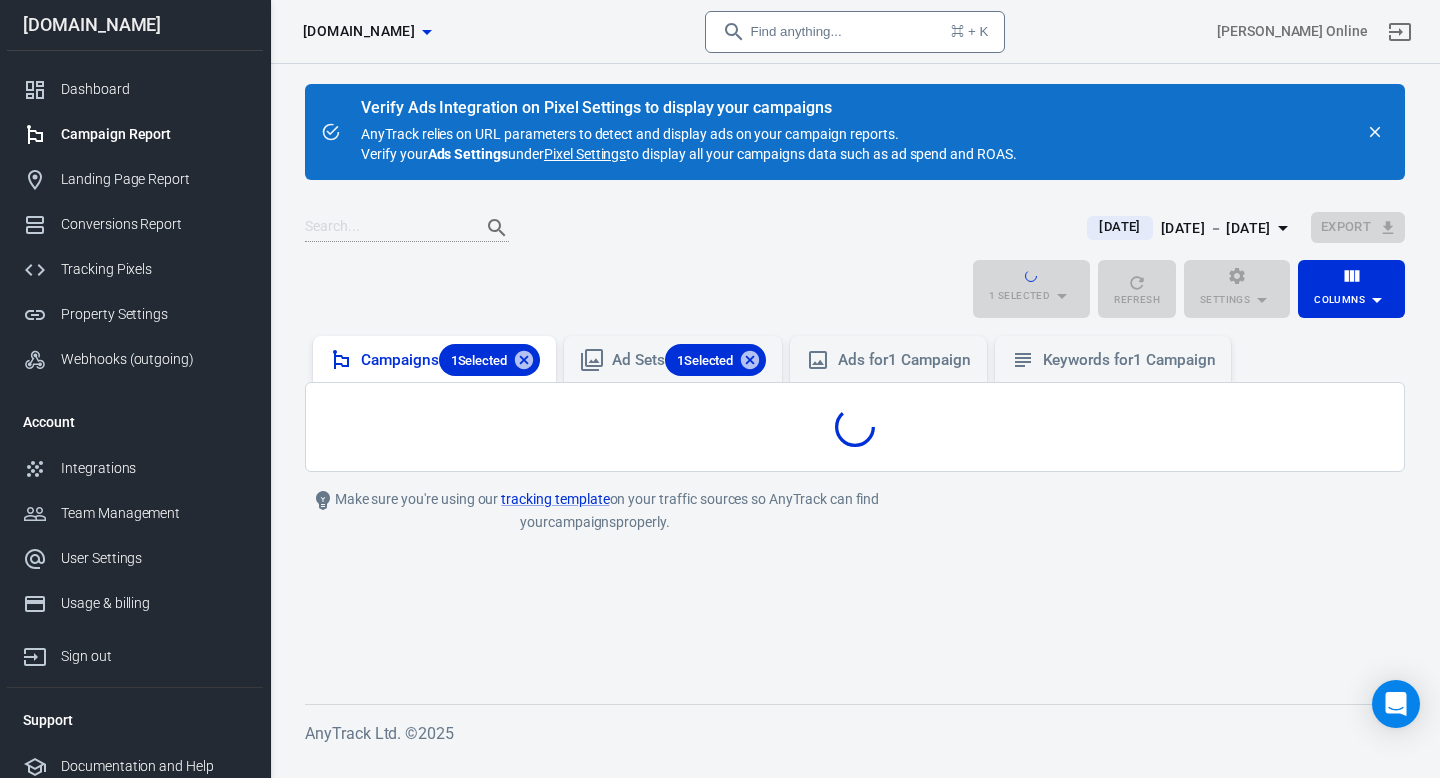 scroll, scrollTop: 0, scrollLeft: 0, axis: both 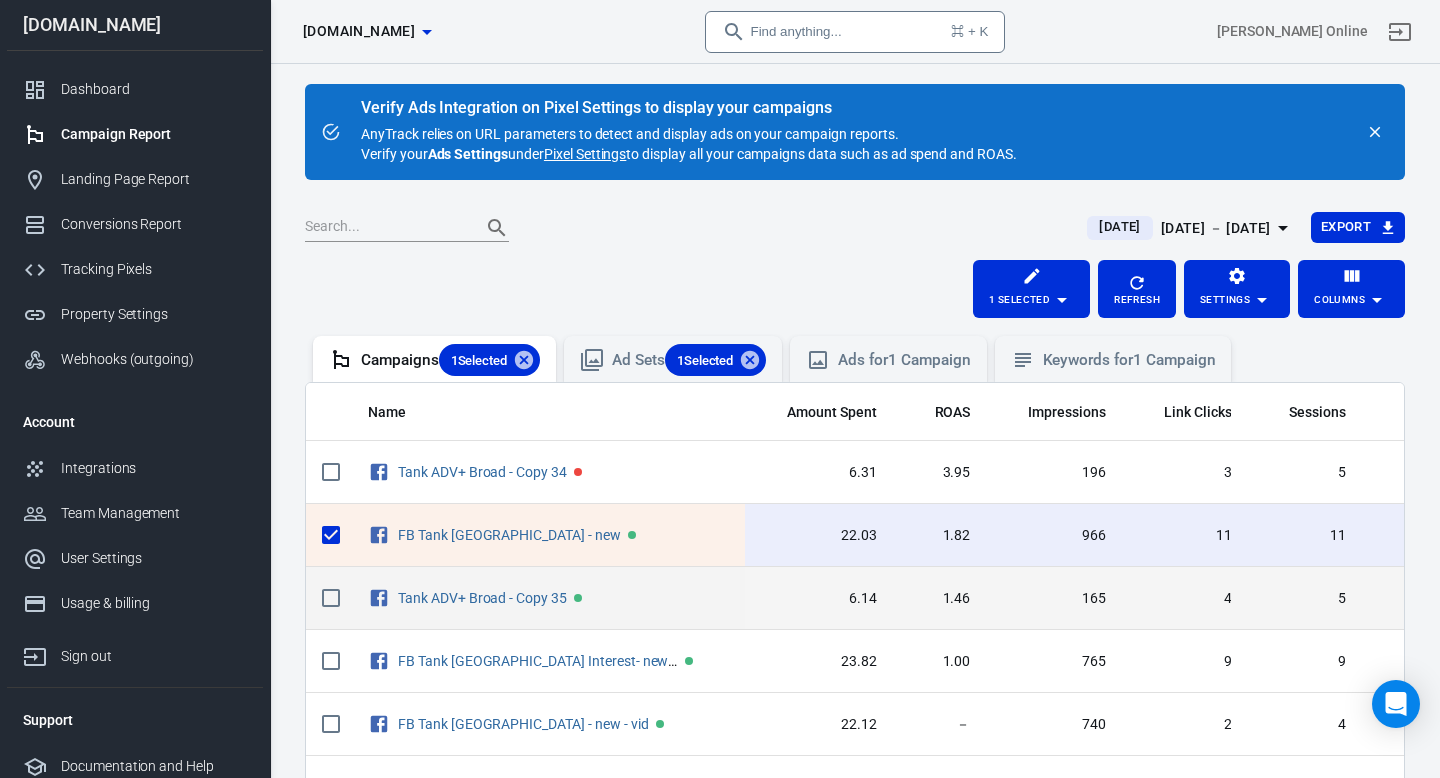 click on "Tank ADV+ Broad - Copy 35" at bounding box center (548, 598) 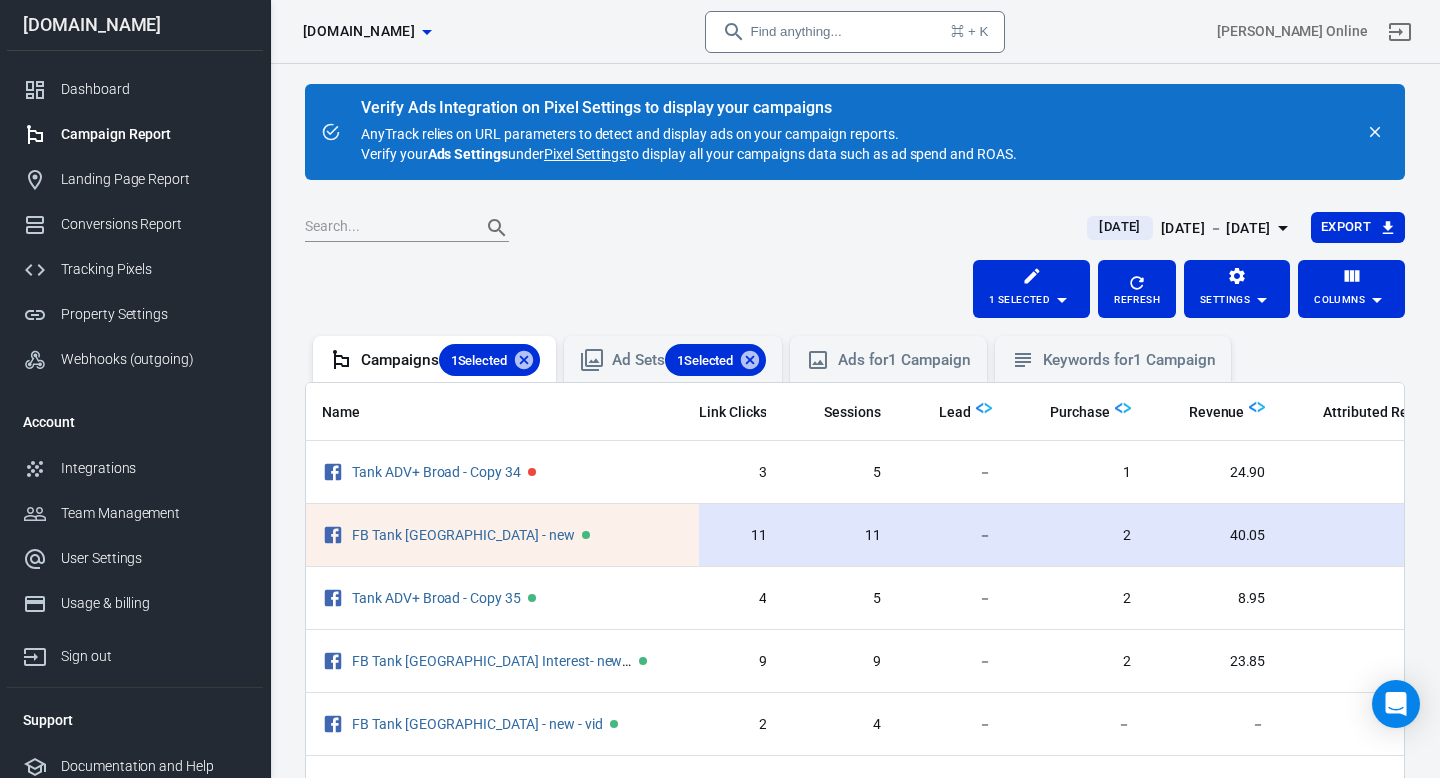 scroll, scrollTop: 0, scrollLeft: 520, axis: horizontal 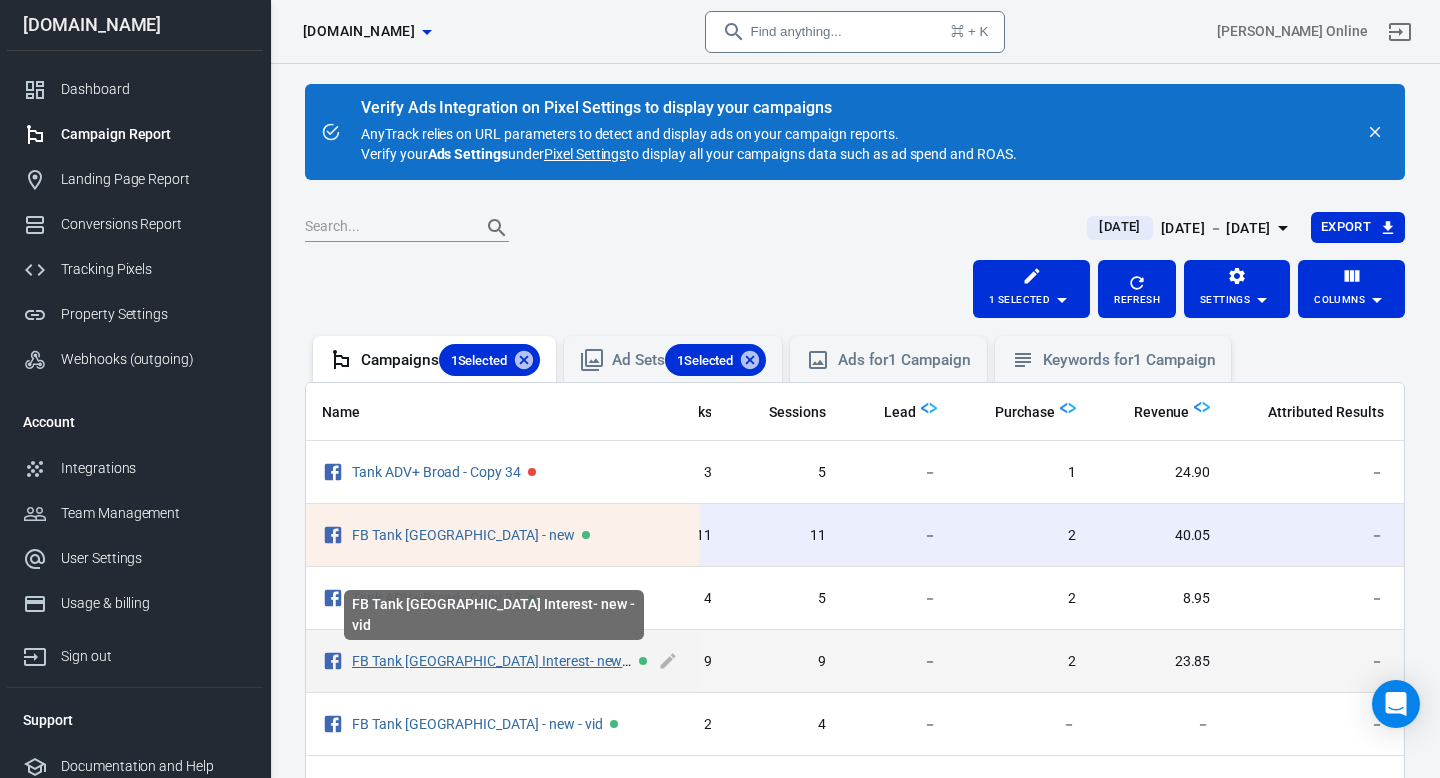 click on "FB Tank USA Interest- new - vid" at bounding box center (501, 661) 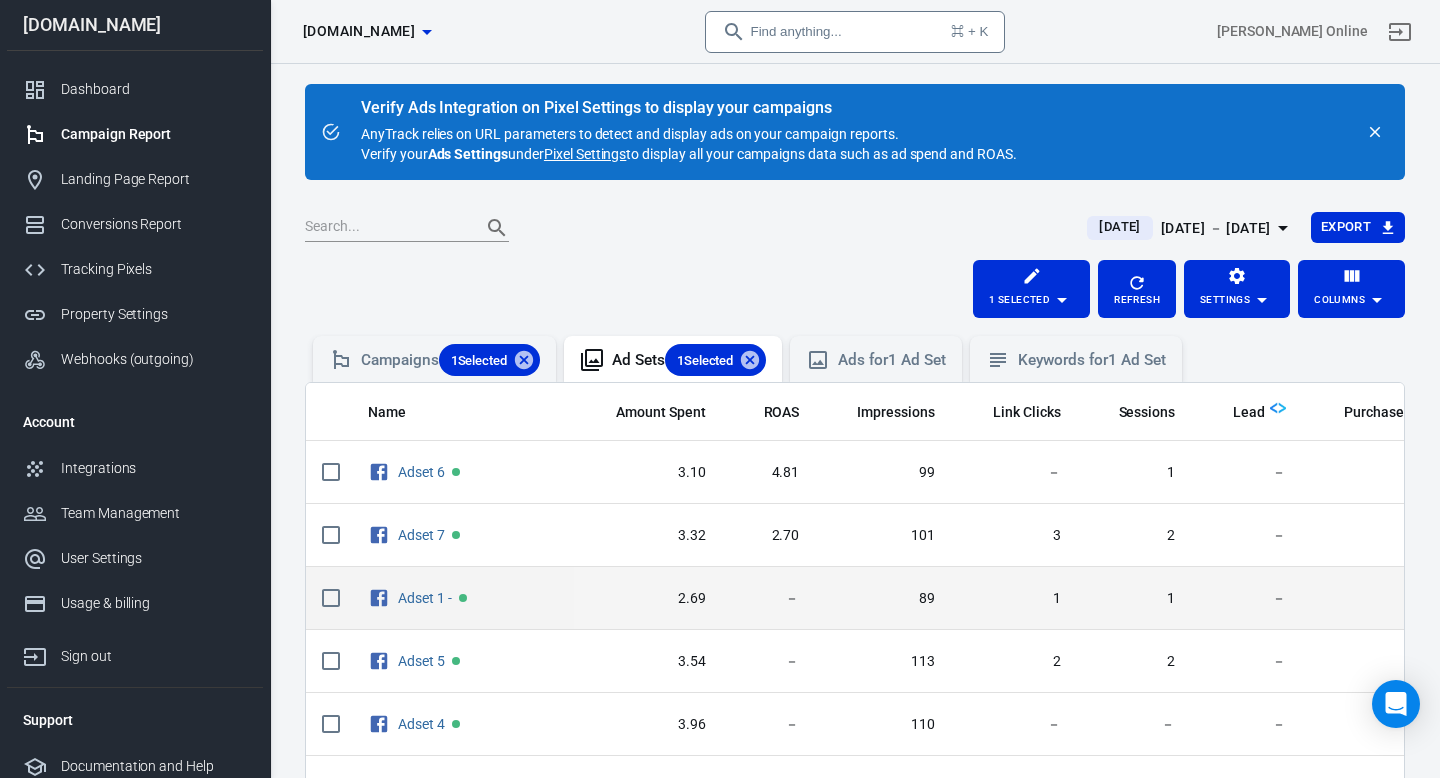 click on "－" at bounding box center (769, 599) 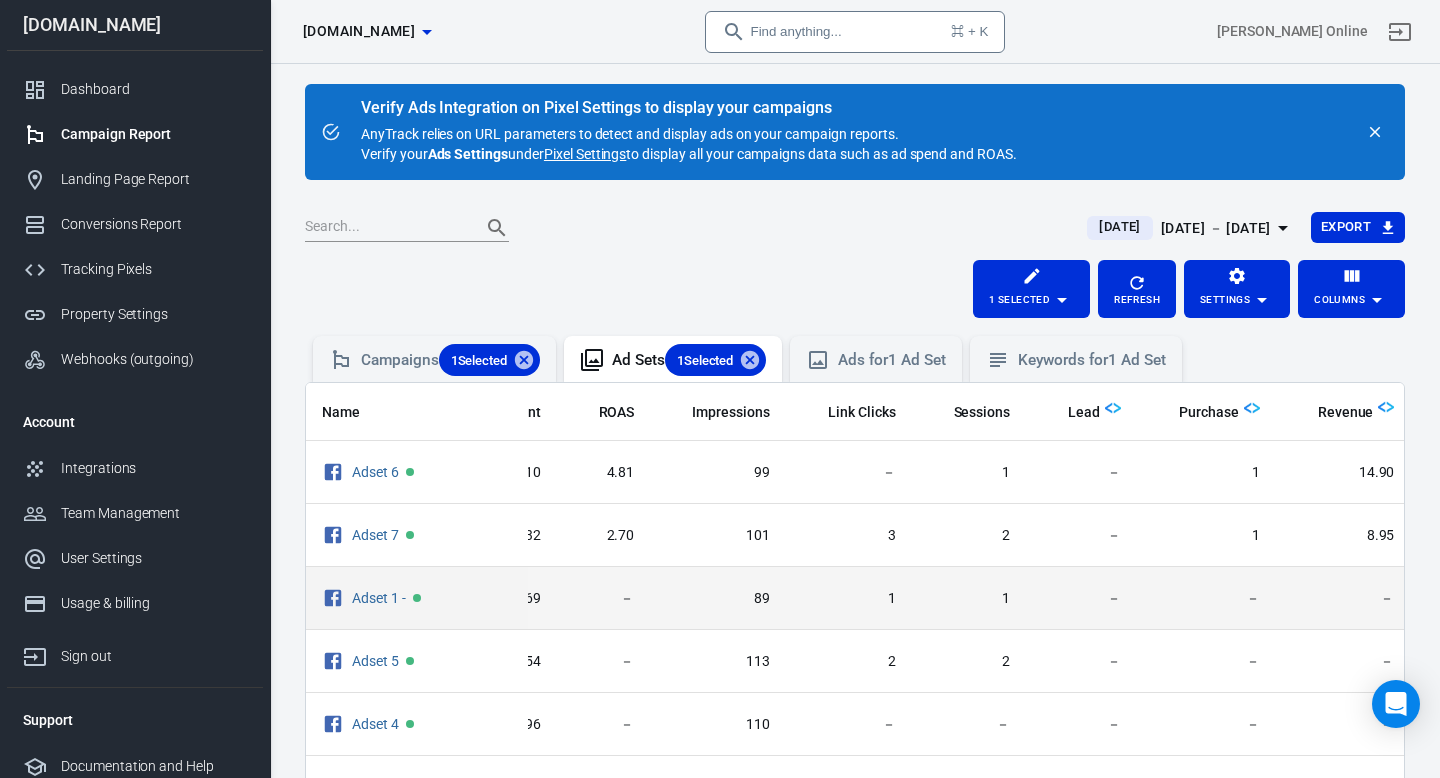 scroll, scrollTop: 0, scrollLeft: 200, axis: horizontal 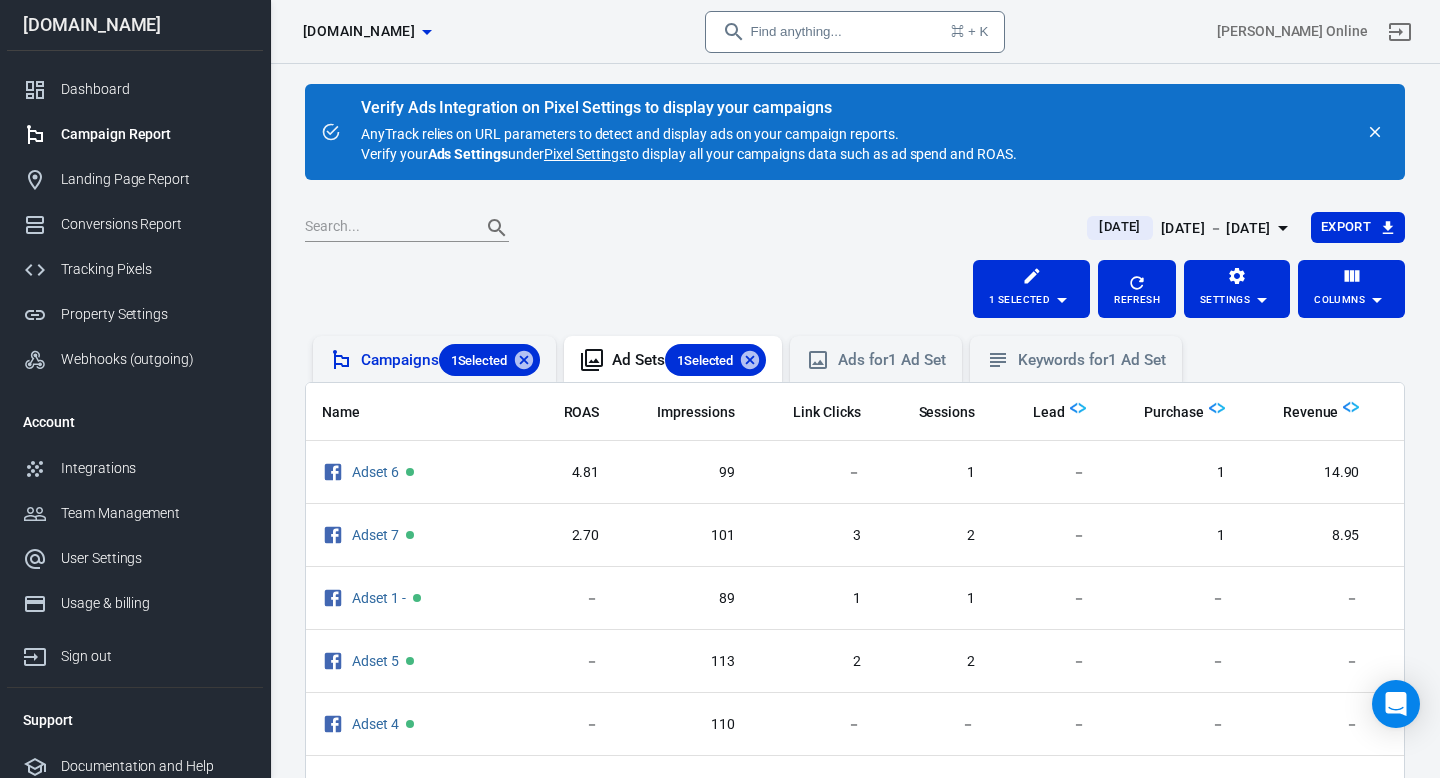 click on "Campaigns 1  Selected" at bounding box center [450, 360] 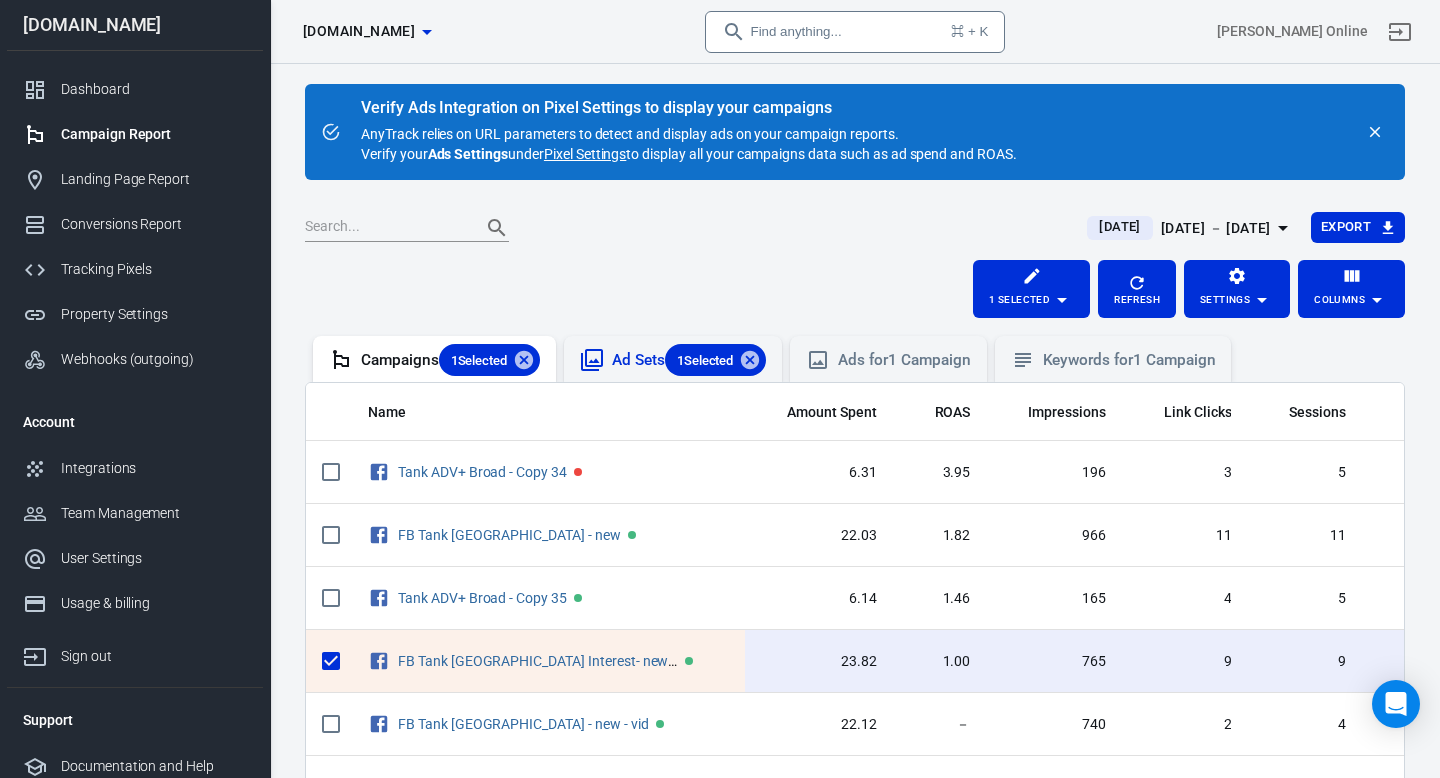 click 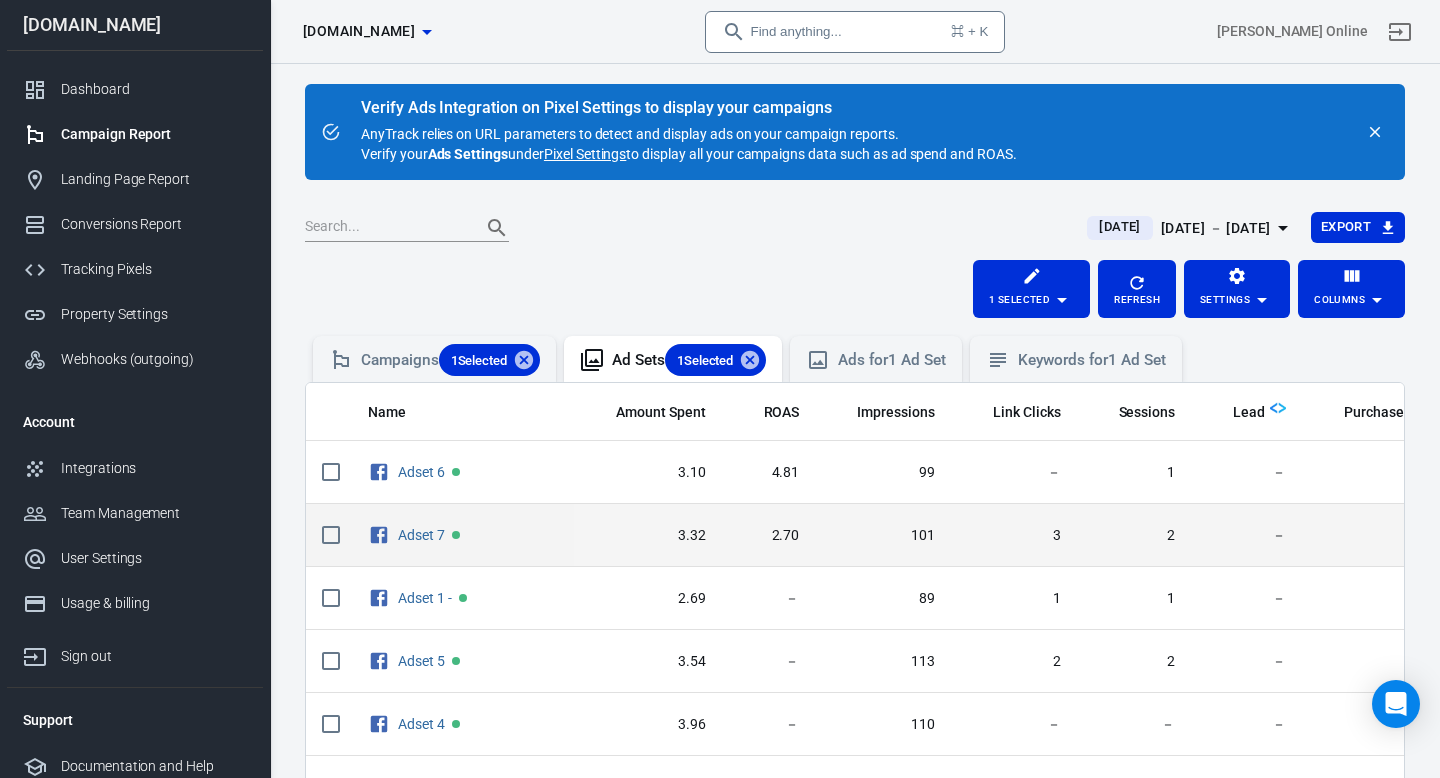 click on "3.32" at bounding box center (648, 535) 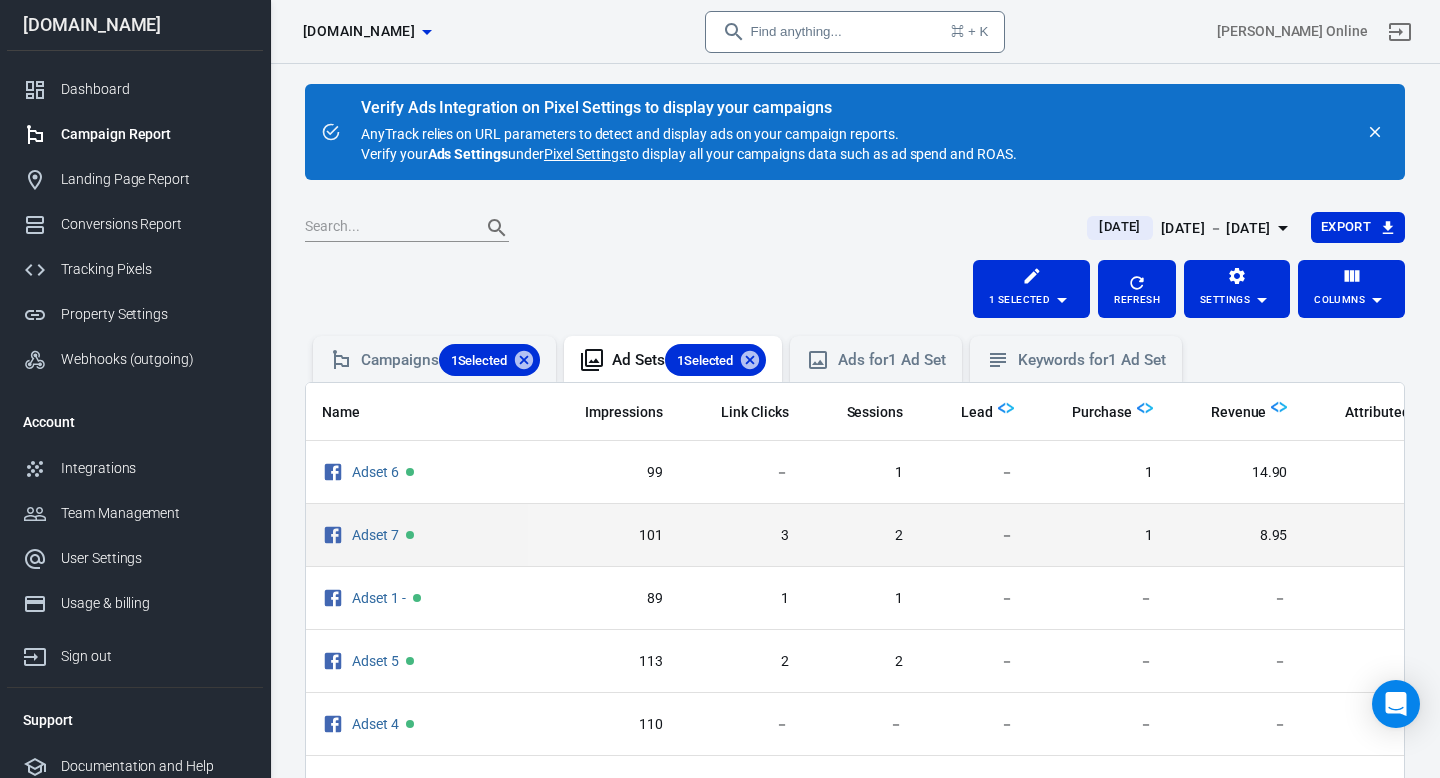 scroll, scrollTop: 0, scrollLeft: 280, axis: horizontal 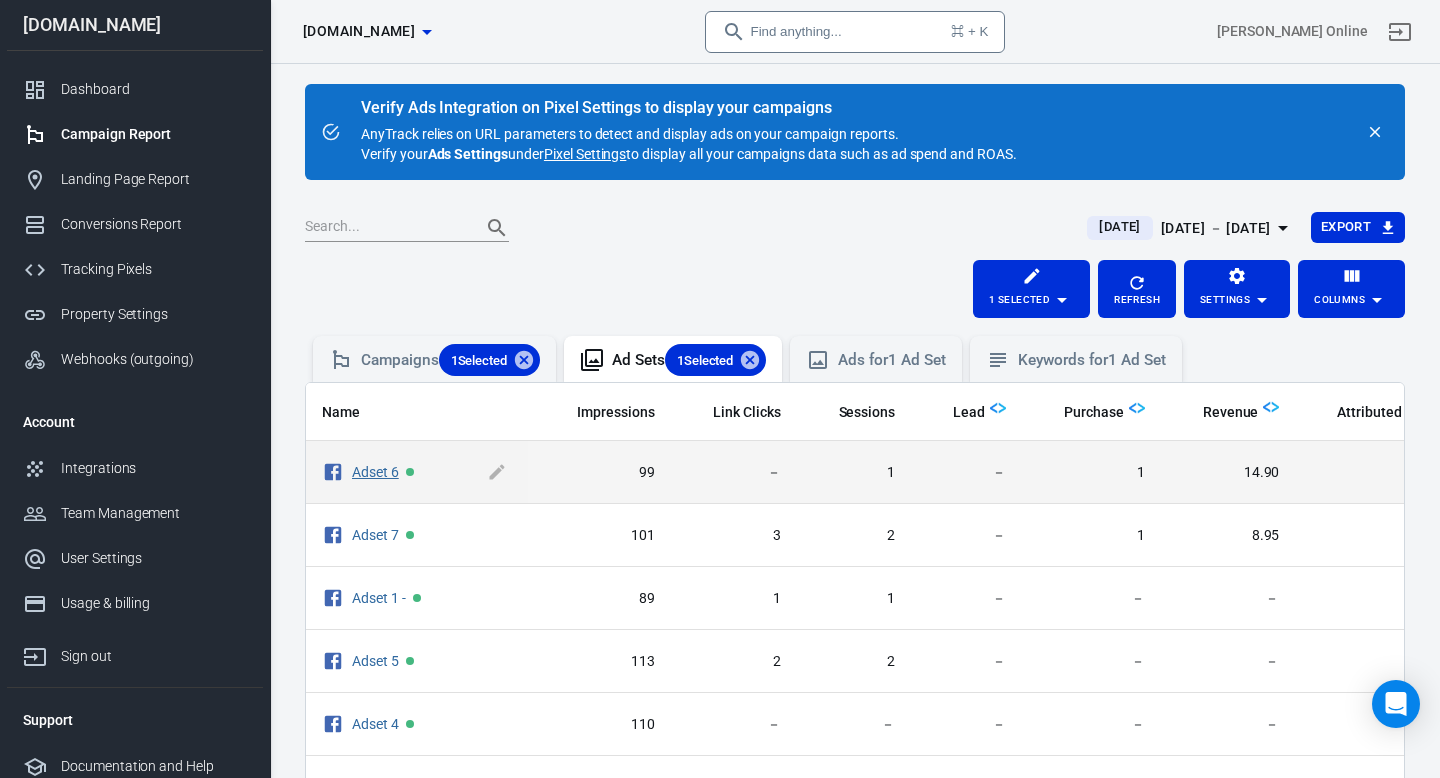 click on "Adset 6" at bounding box center [375, 472] 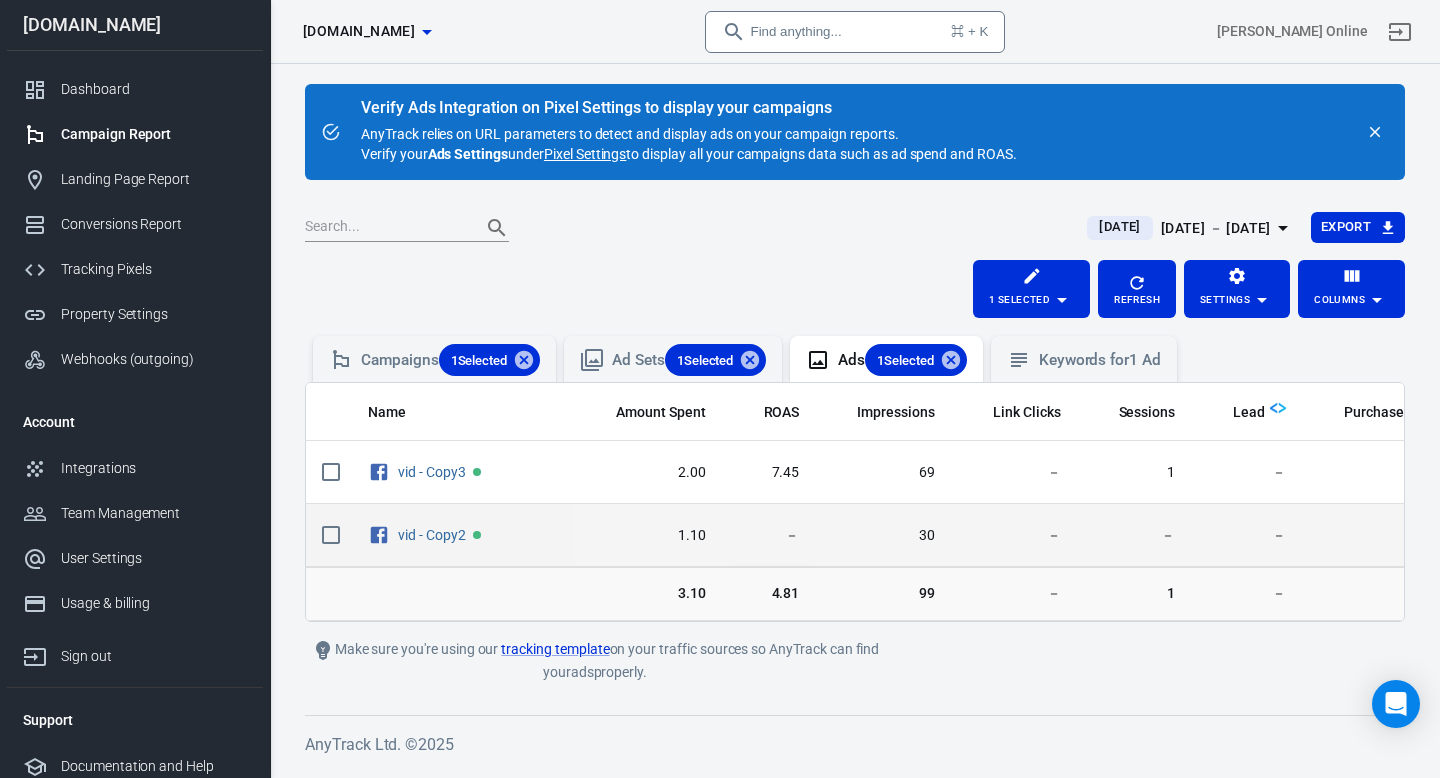 click on "vid - Copy2" at bounding box center (463, 535) 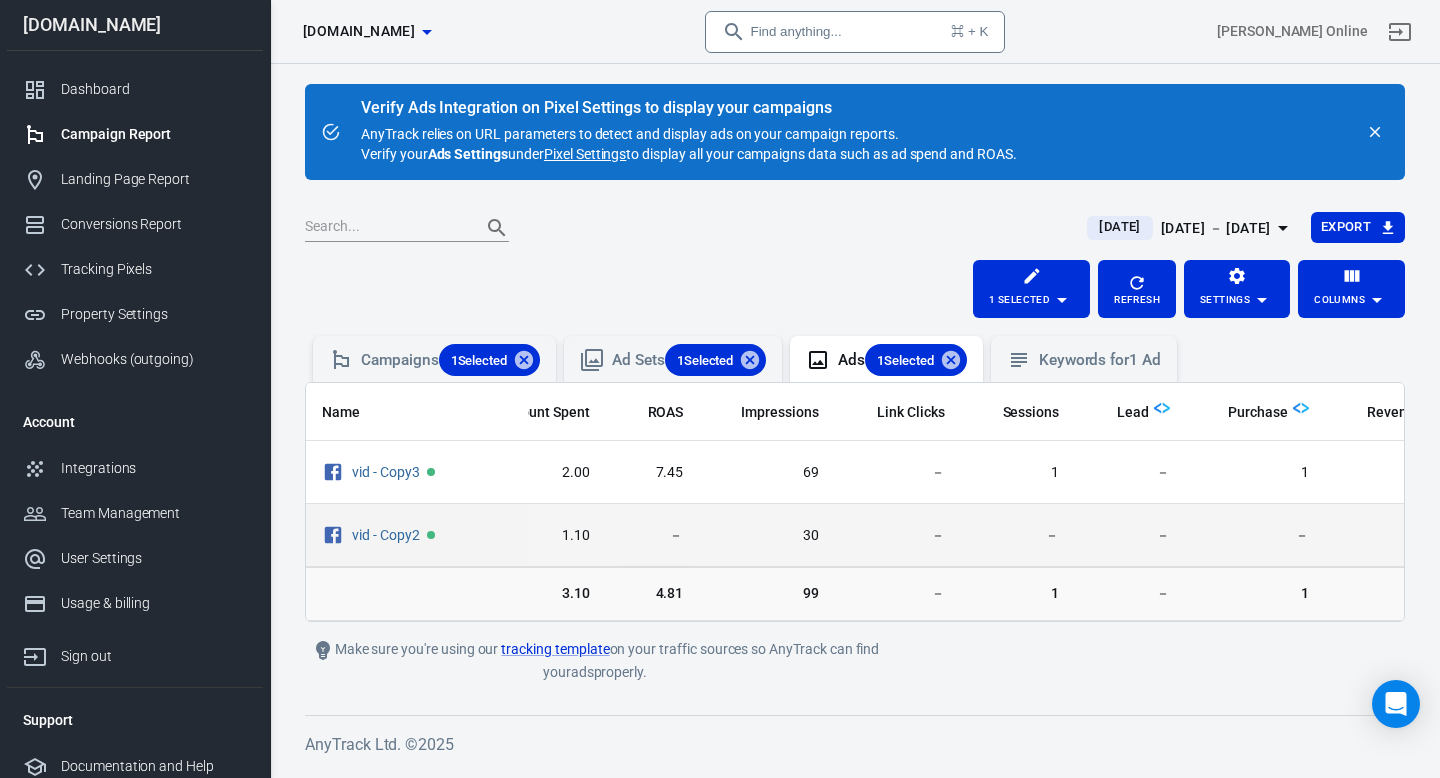 scroll, scrollTop: 0, scrollLeft: 120, axis: horizontal 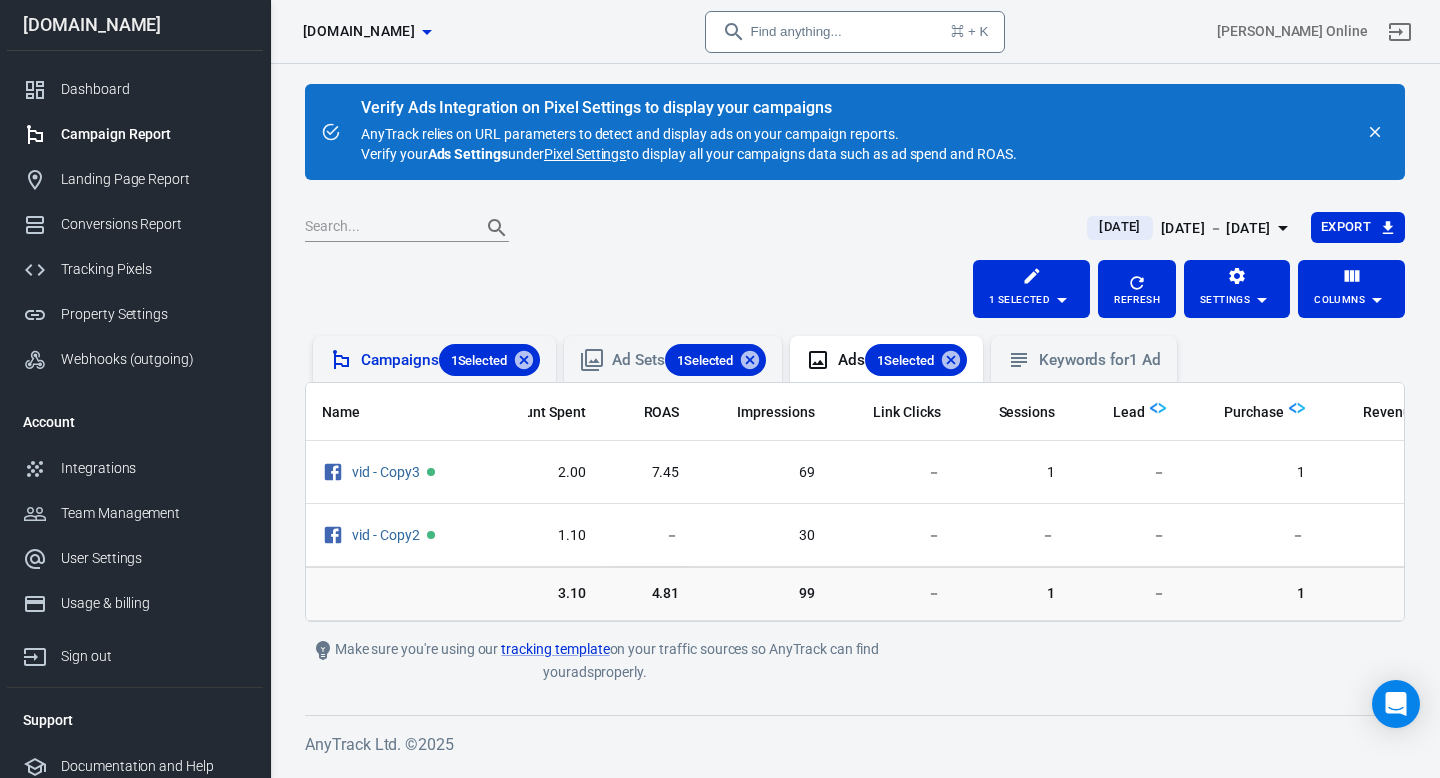 click on "1  Selected" at bounding box center [479, 360] 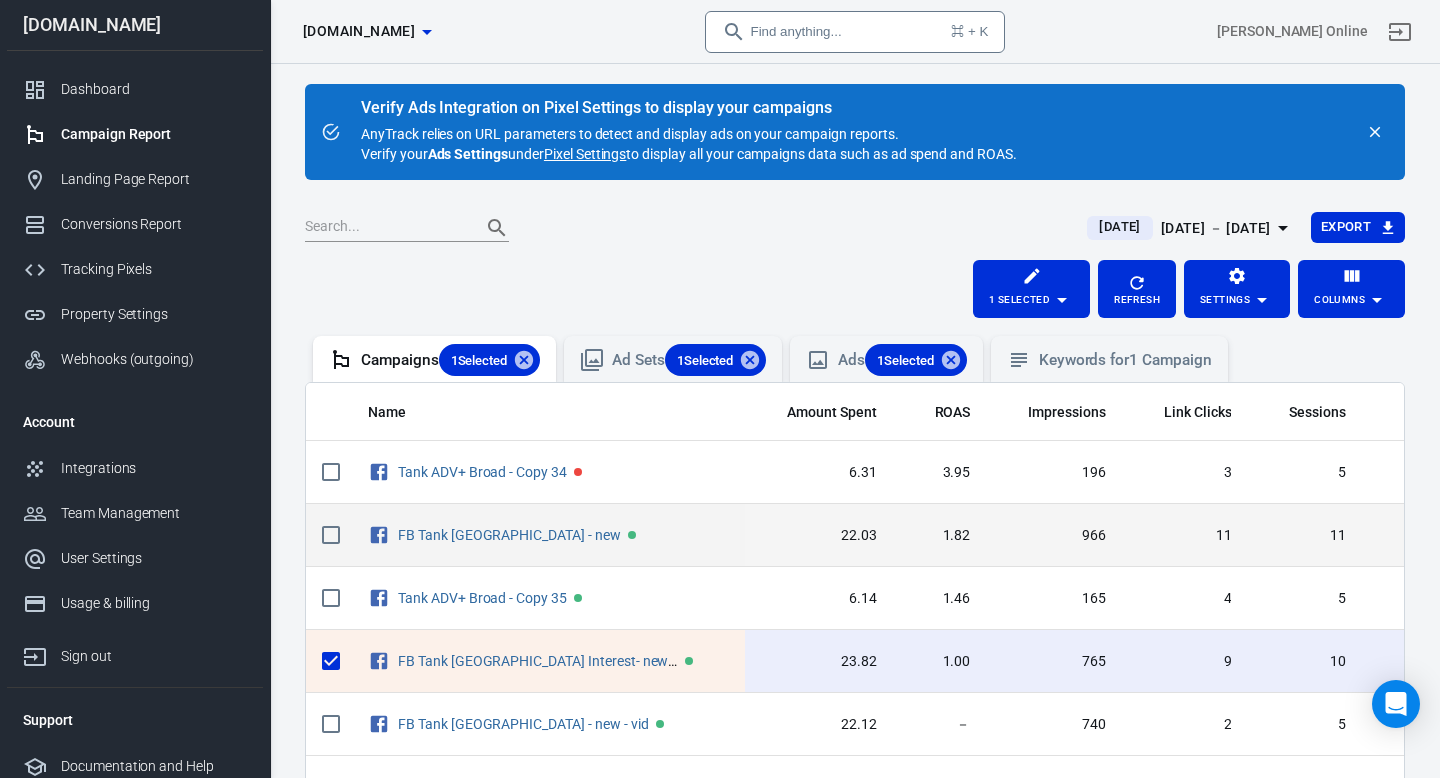 click on "1.82" at bounding box center [940, 535] 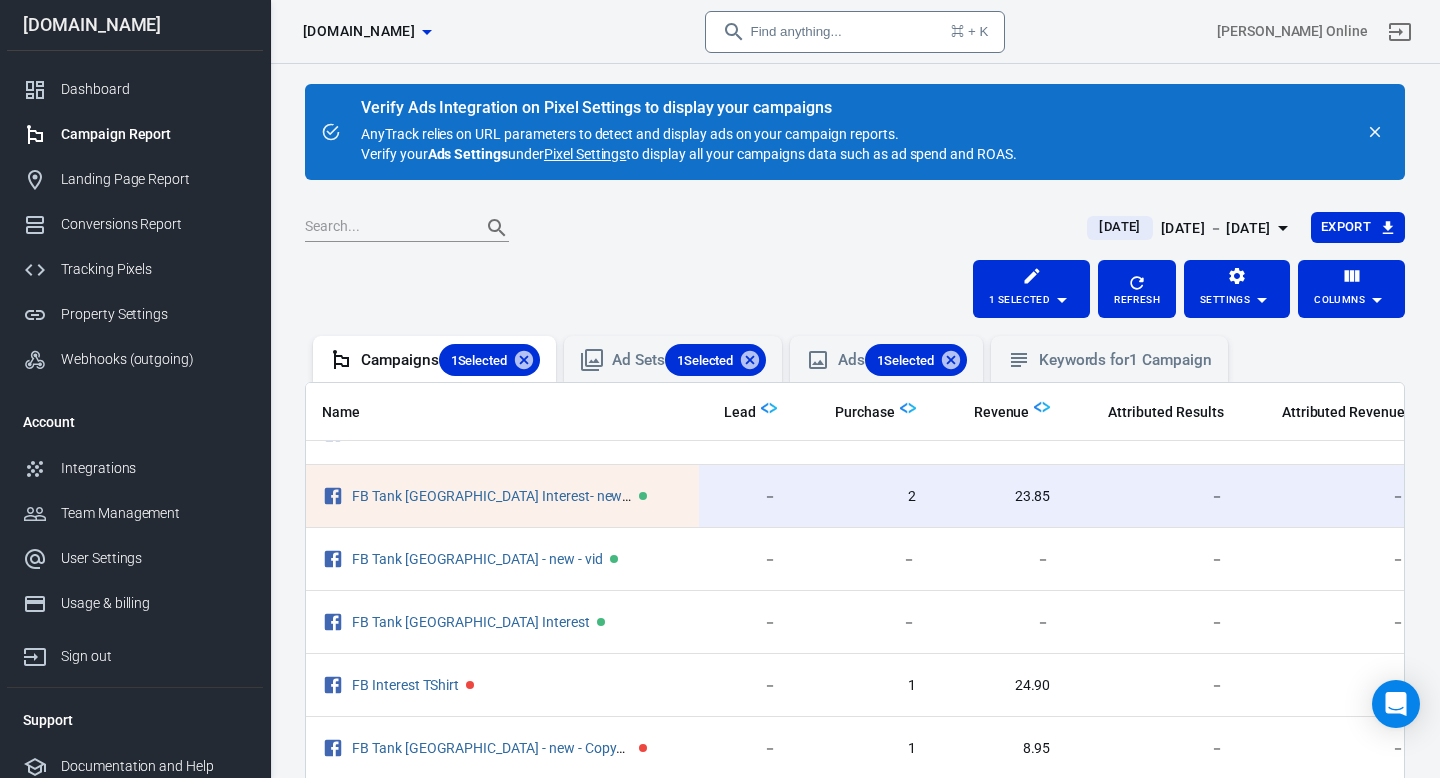 scroll, scrollTop: 297, scrollLeft: 680, axis: both 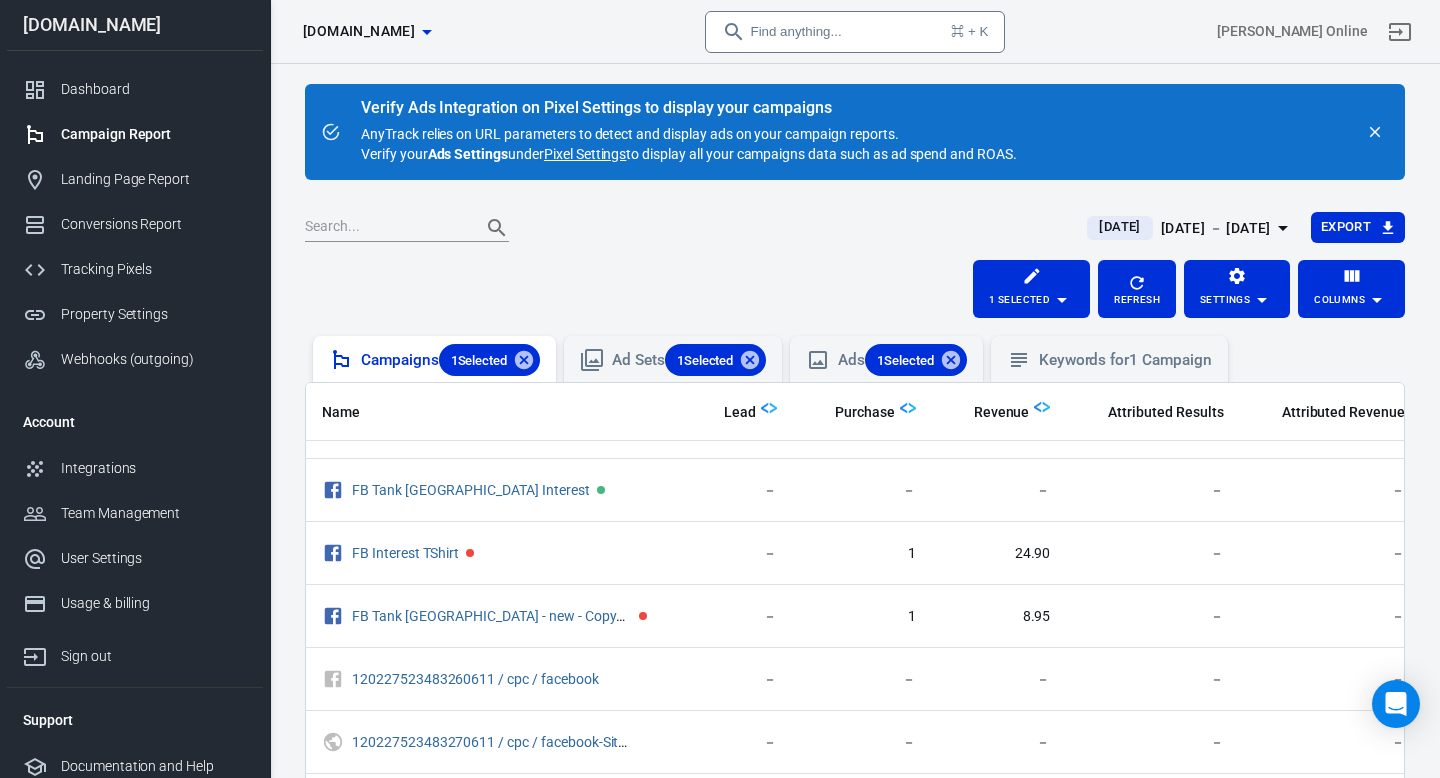 click on "1  Selected" at bounding box center (479, 360) 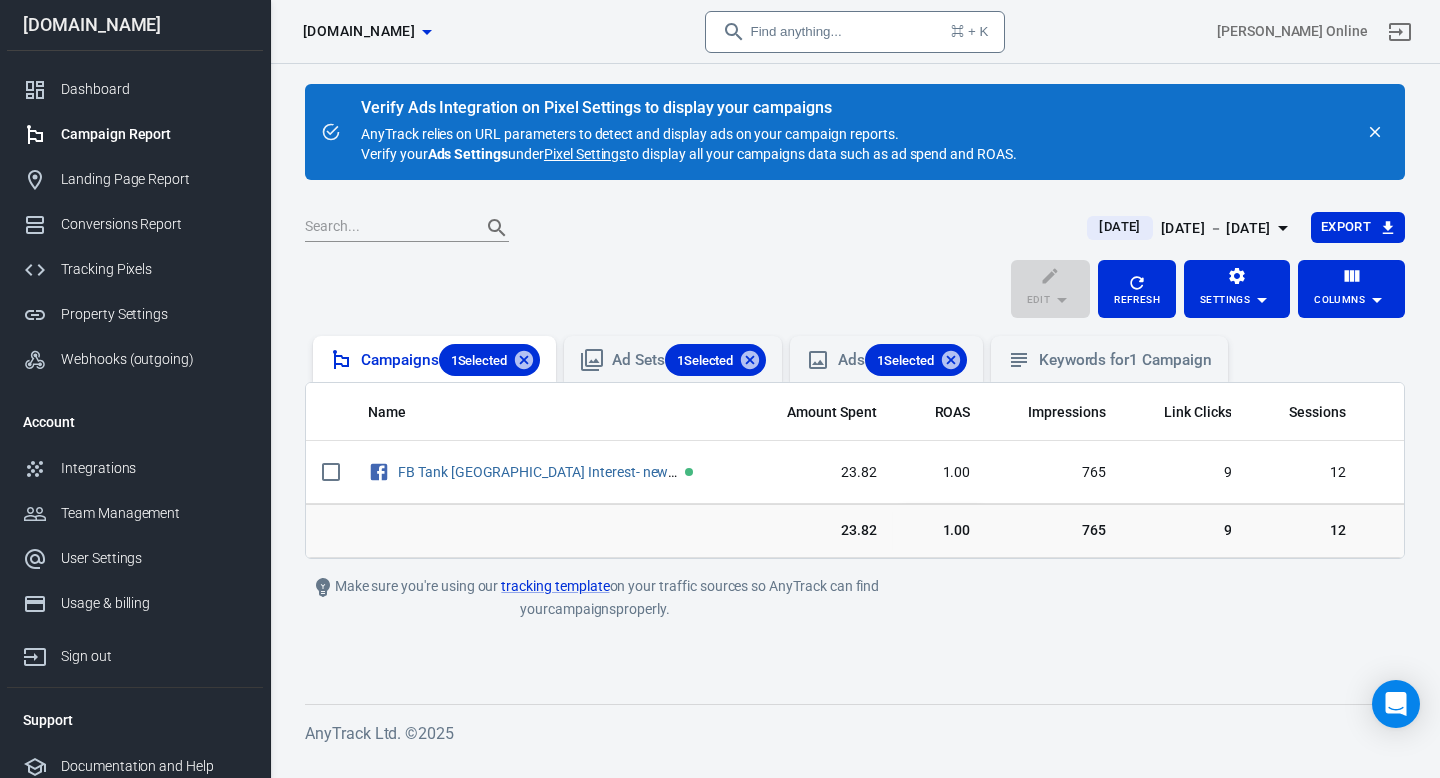 click on "Campaigns 1  Selected" at bounding box center [450, 360] 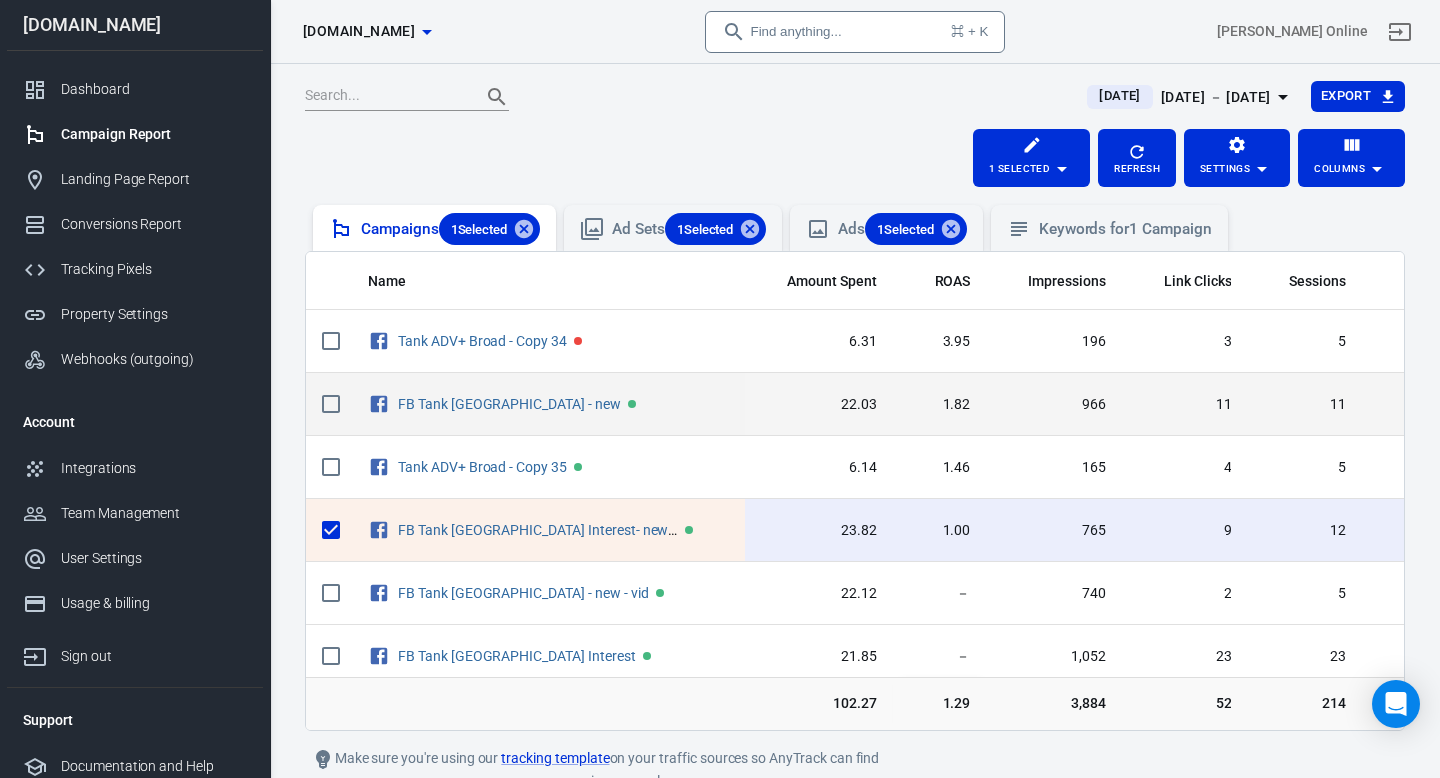 scroll, scrollTop: 138, scrollLeft: 0, axis: vertical 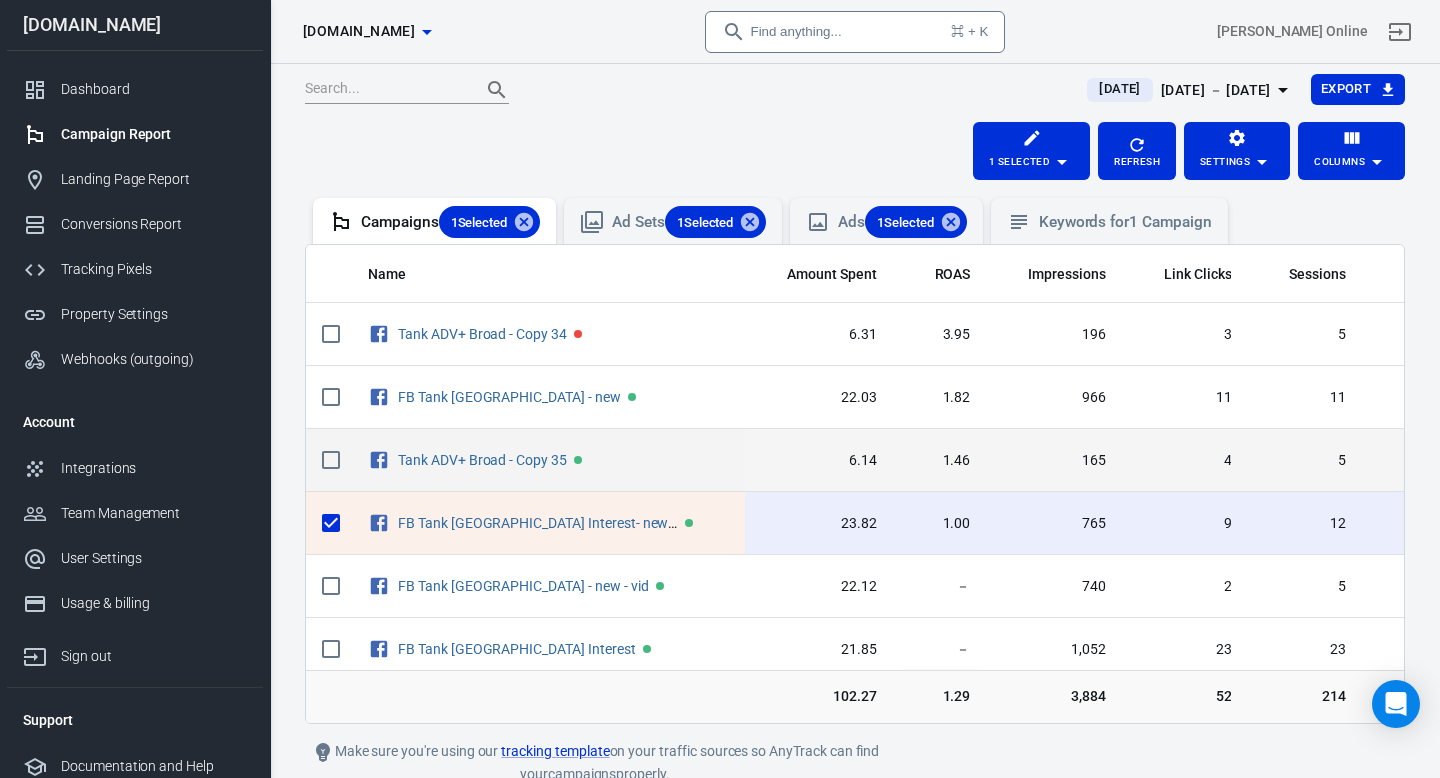 click on "Tank ADV+ Broad - Copy 35" at bounding box center (548, 460) 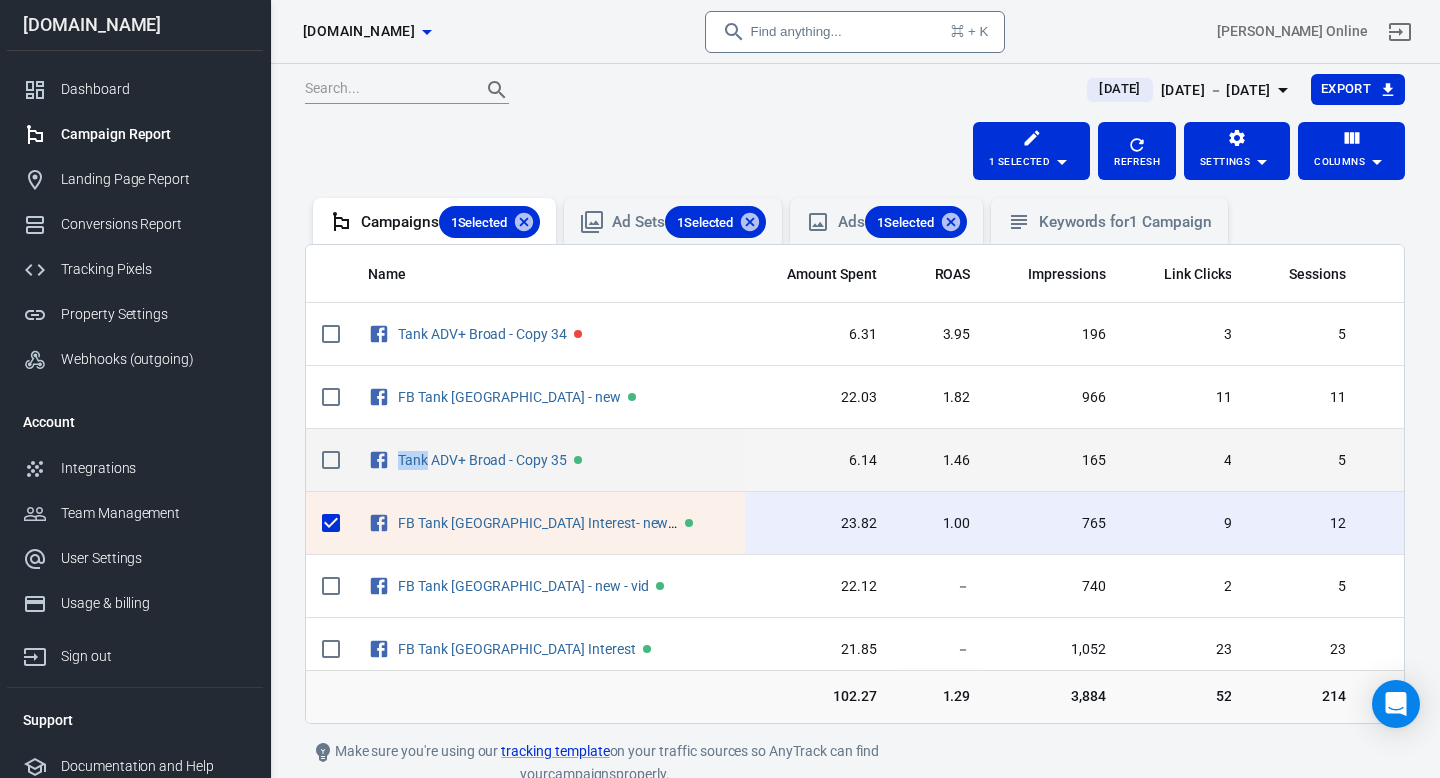 click on "Tank ADV+ Broad - Copy 35" at bounding box center [548, 460] 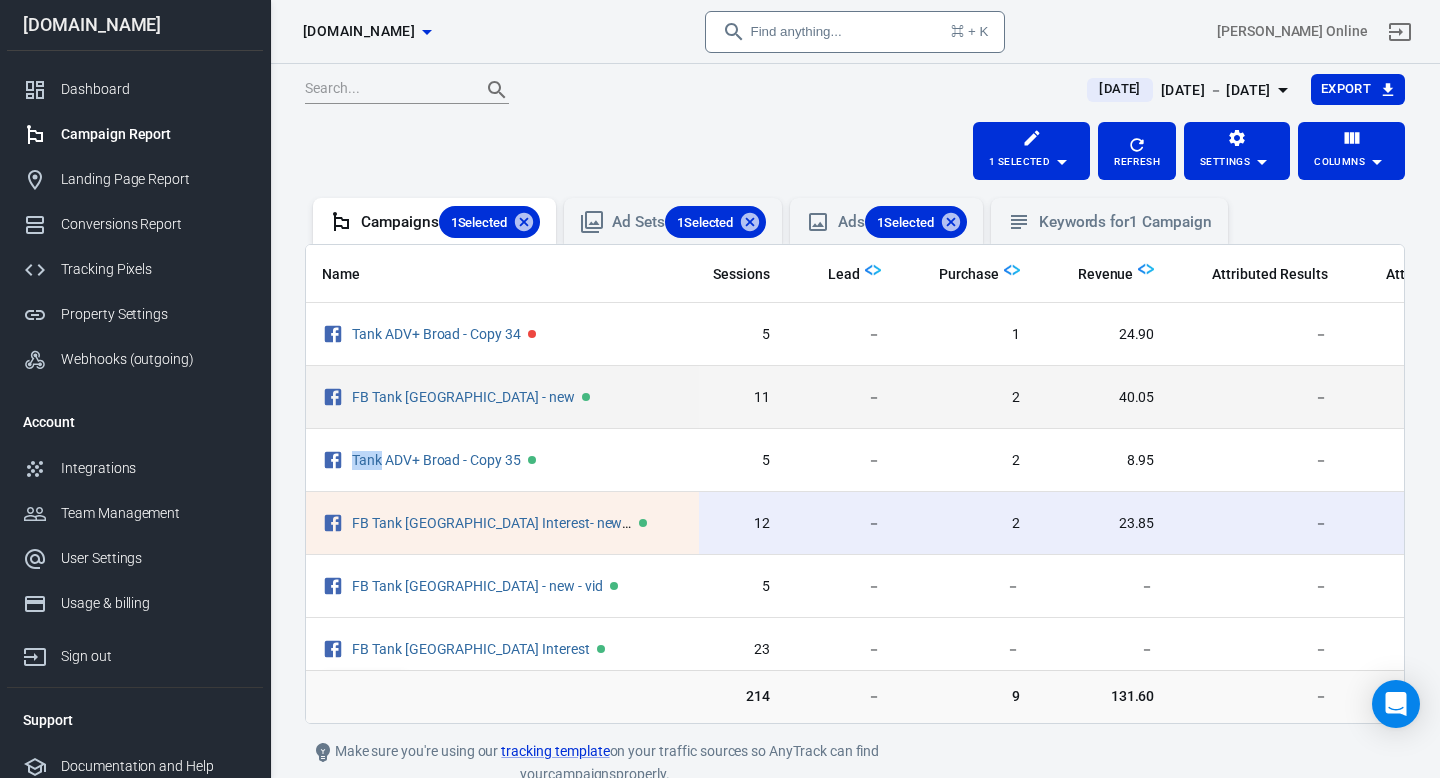 scroll, scrollTop: 0, scrollLeft: 600, axis: horizontal 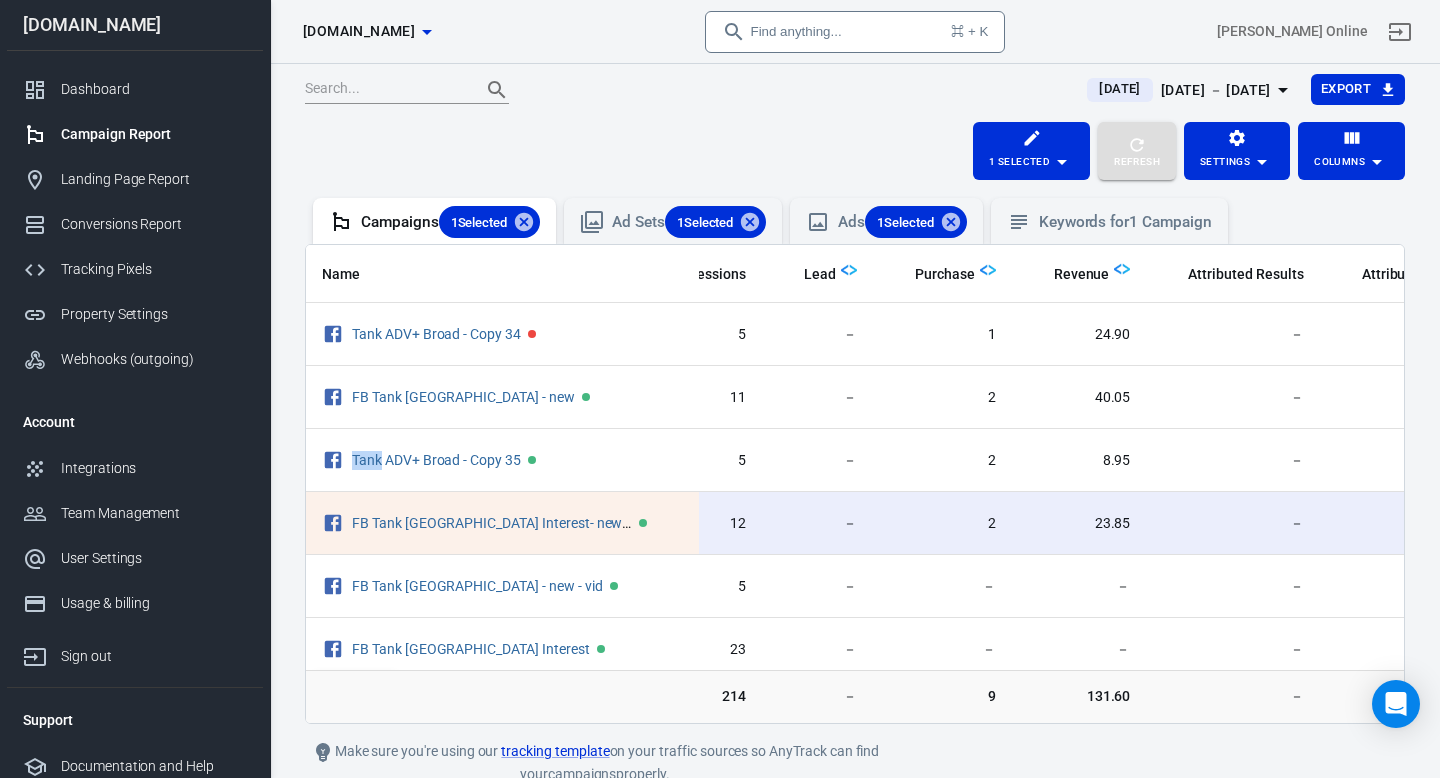 click on "Refresh" at bounding box center [1137, 162] 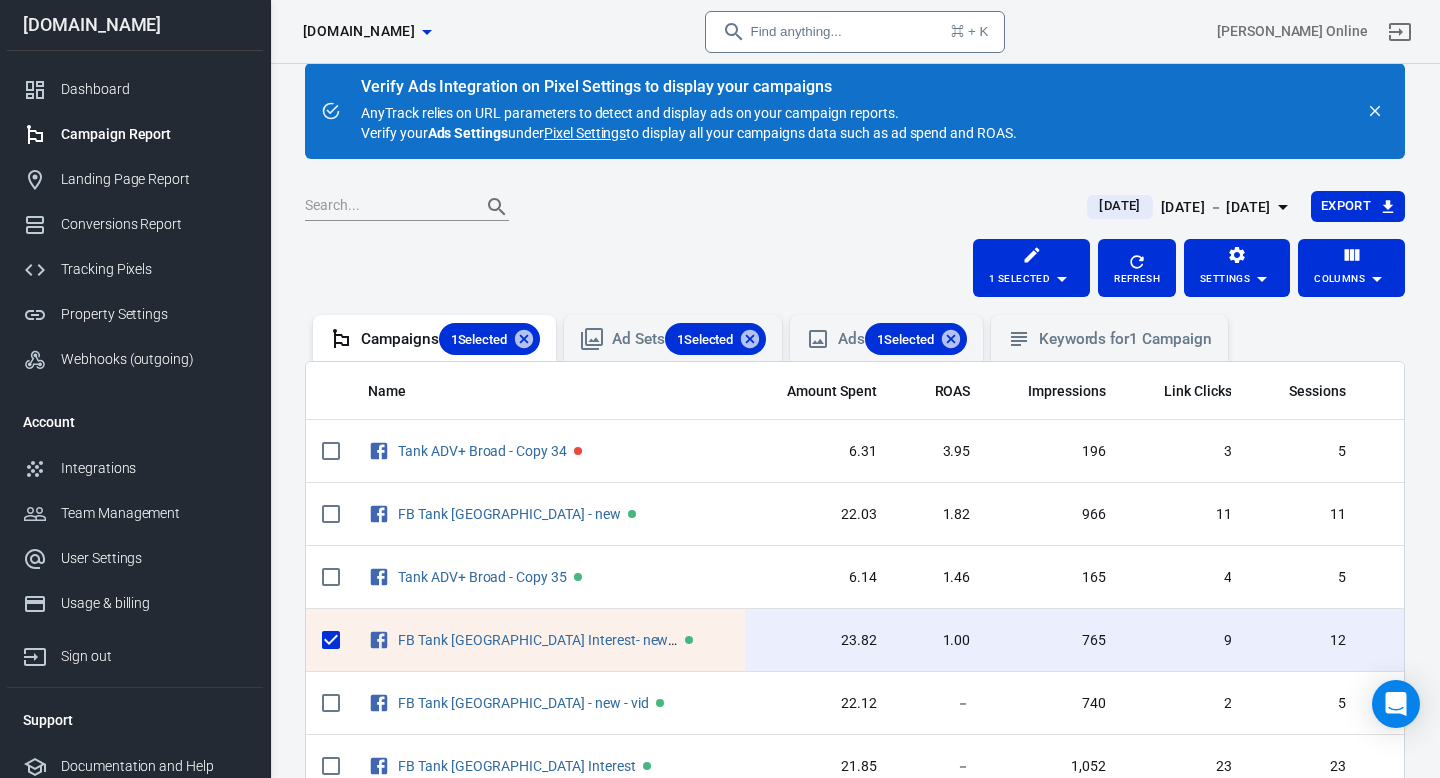 scroll, scrollTop: 232, scrollLeft: 0, axis: vertical 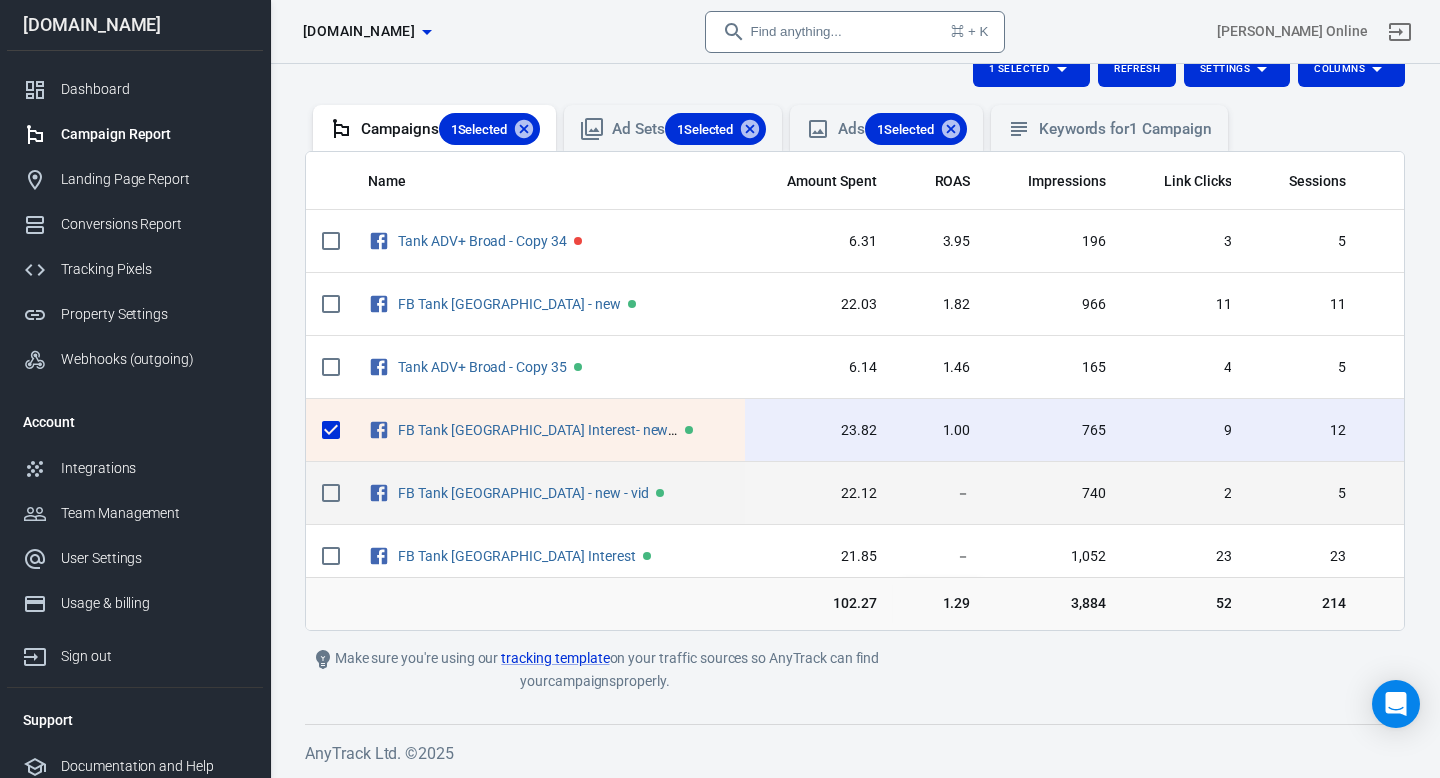 click on "22.12" at bounding box center [819, 493] 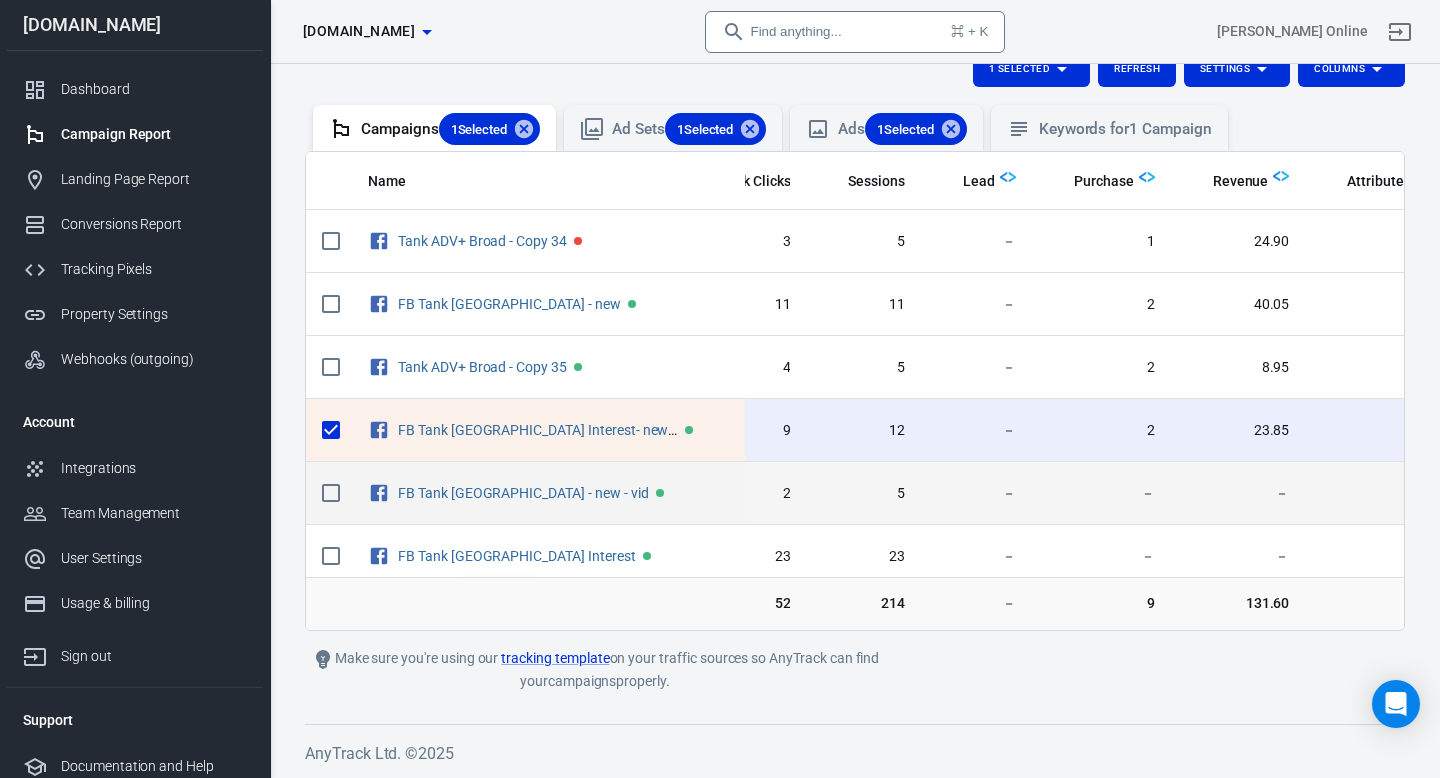 scroll, scrollTop: 0, scrollLeft: 480, axis: horizontal 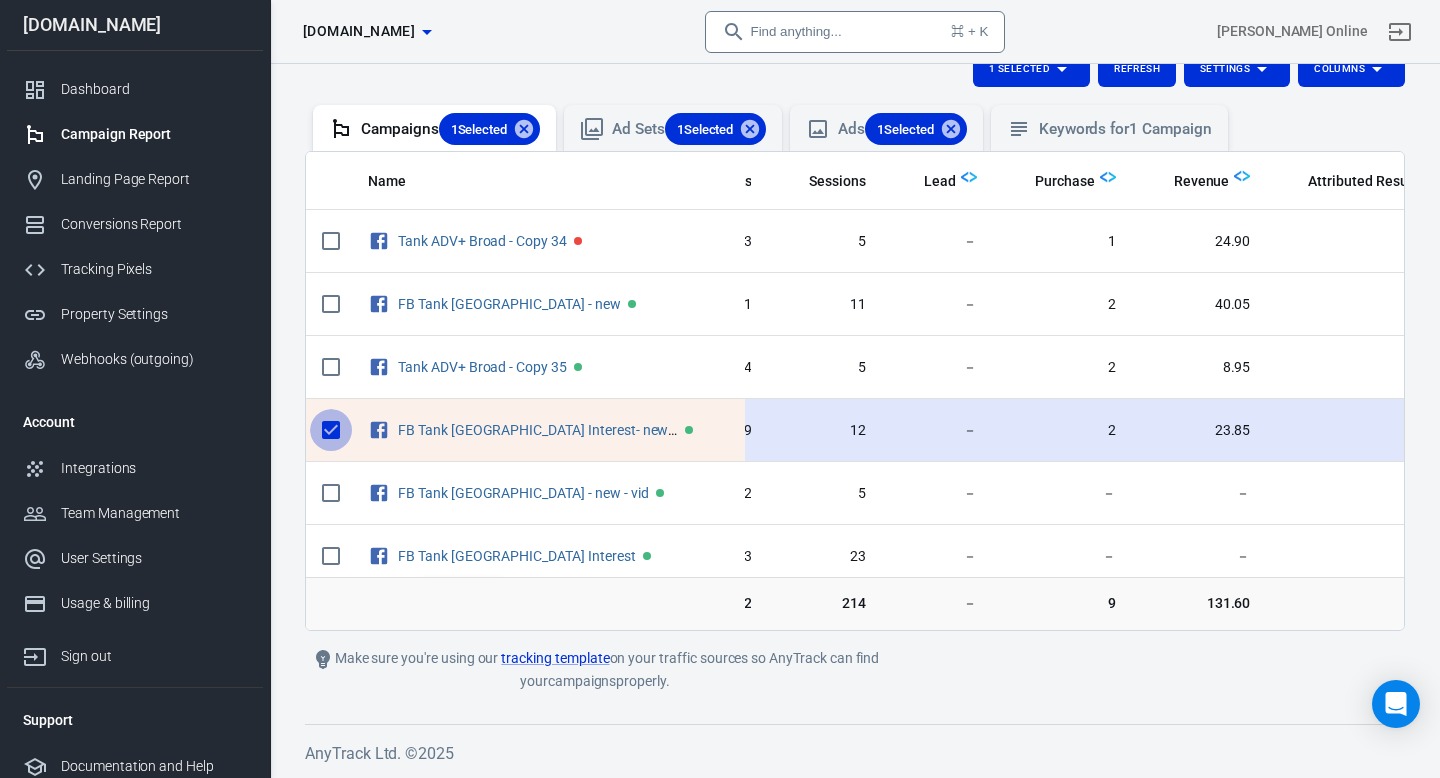 click at bounding box center (331, 430) 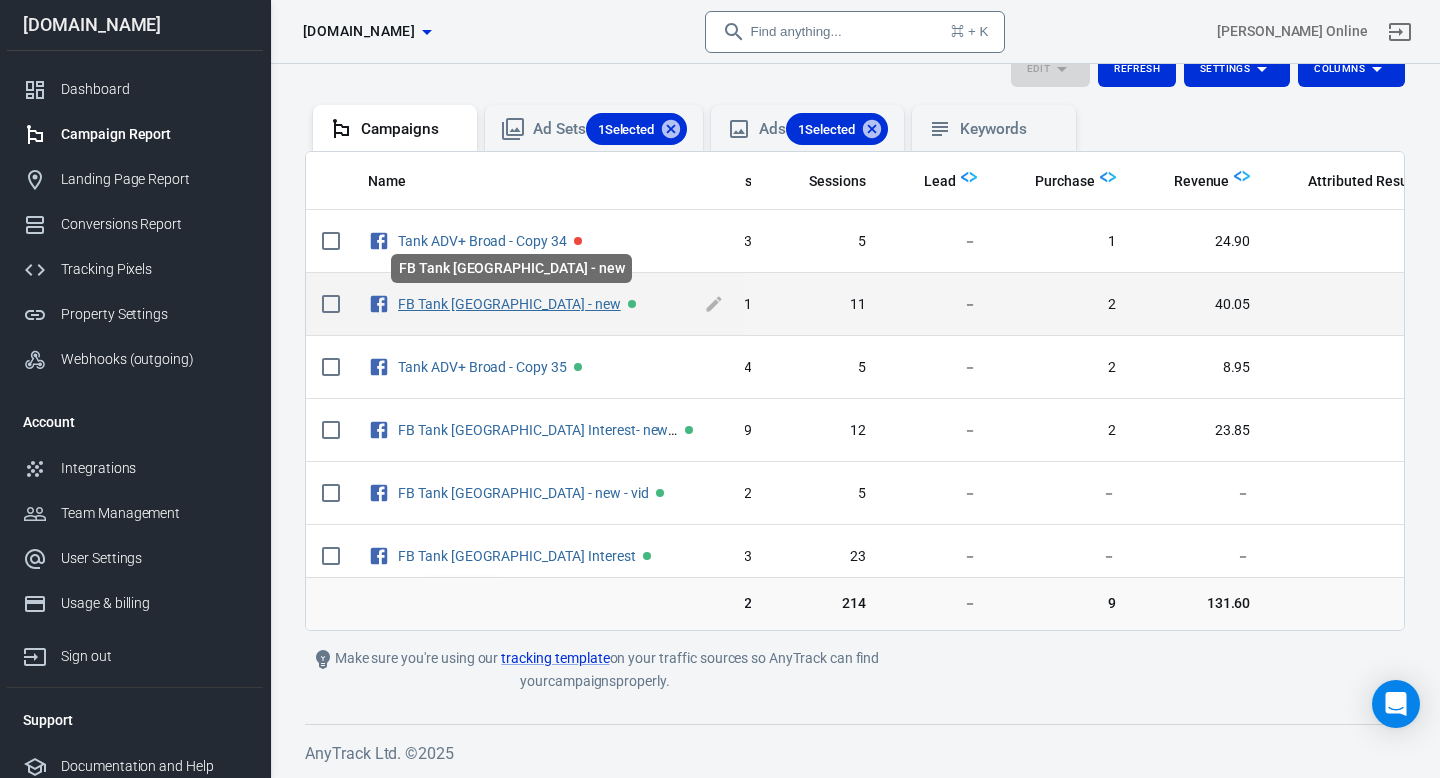 click on "FB Tank [GEOGRAPHIC_DATA] - new" at bounding box center [509, 304] 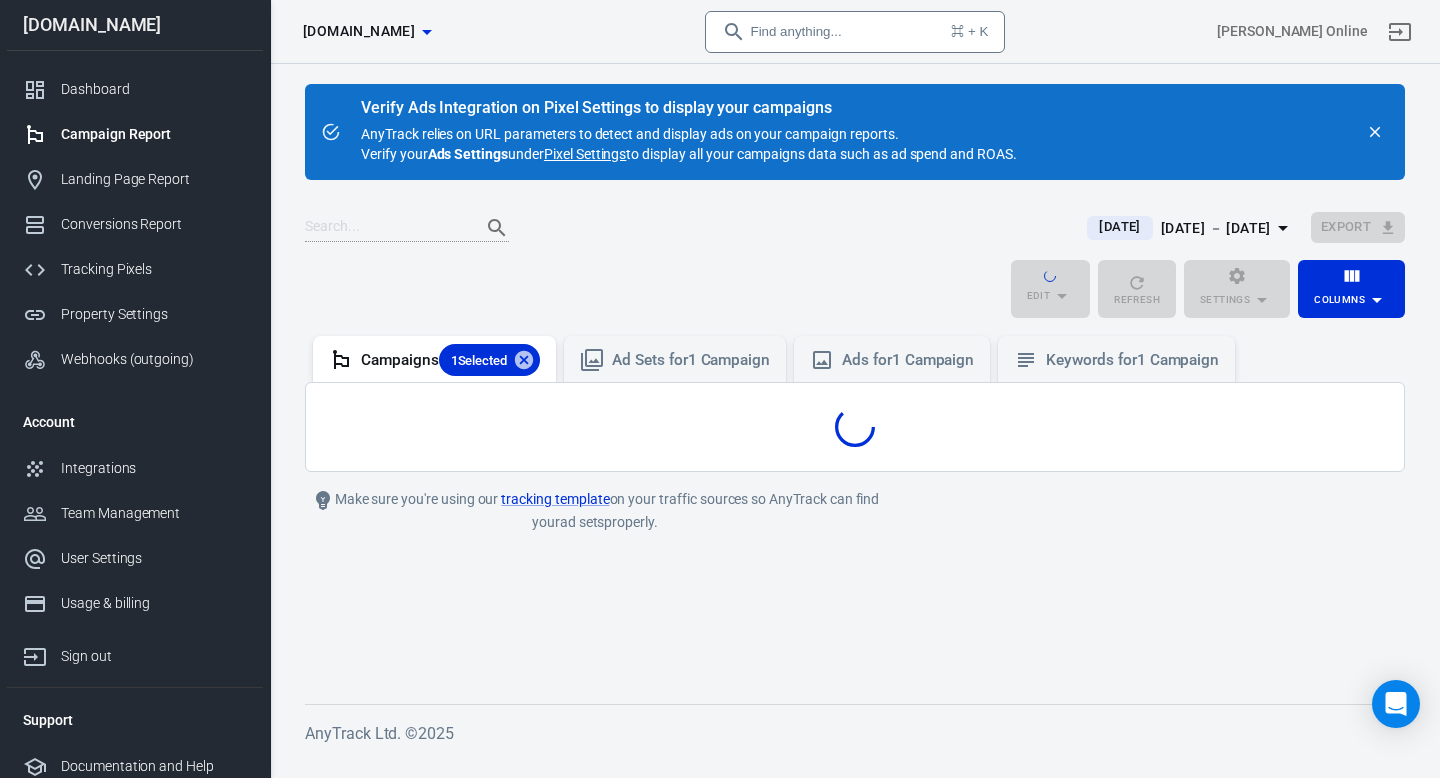 scroll, scrollTop: 0, scrollLeft: 0, axis: both 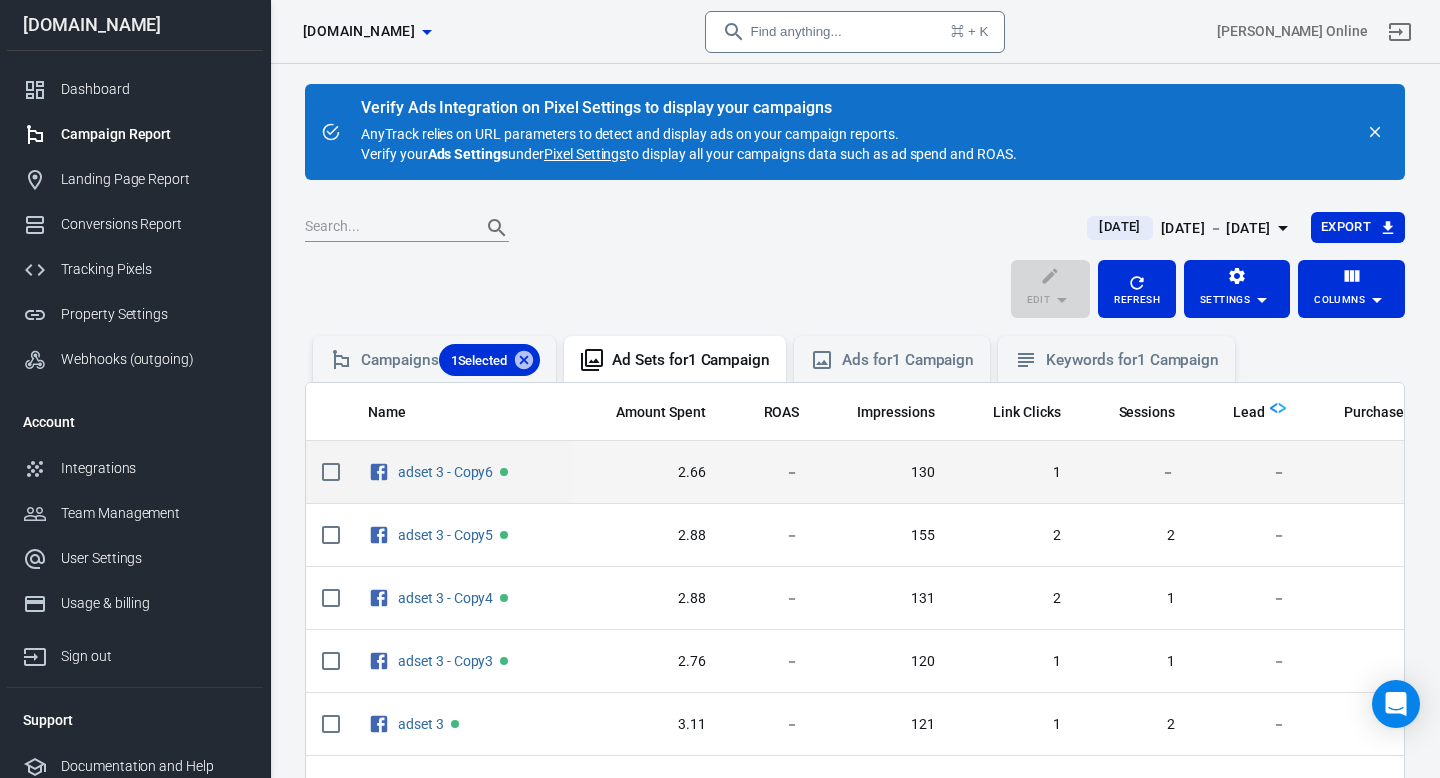 click on "2.66" at bounding box center [648, 472] 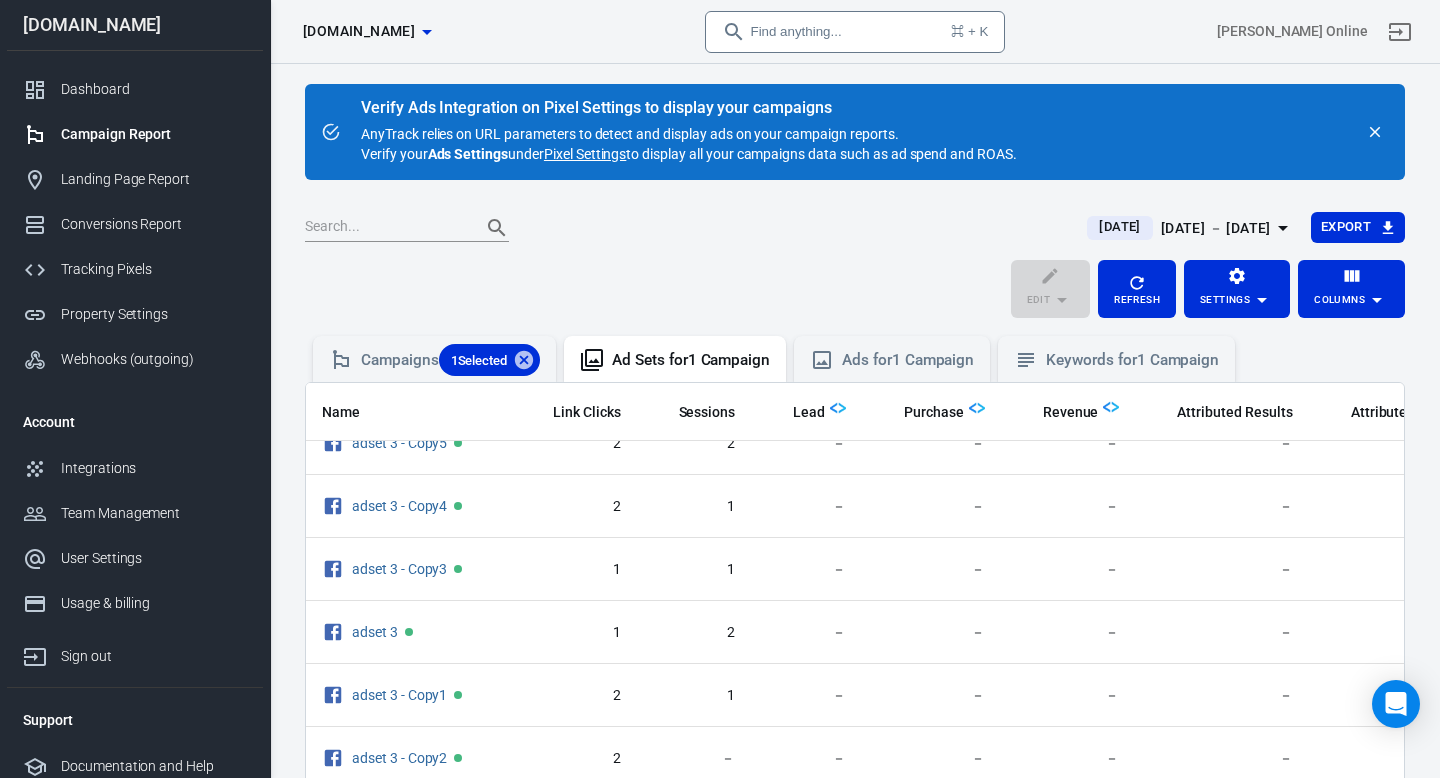 scroll, scrollTop: 137, scrollLeft: 440, axis: both 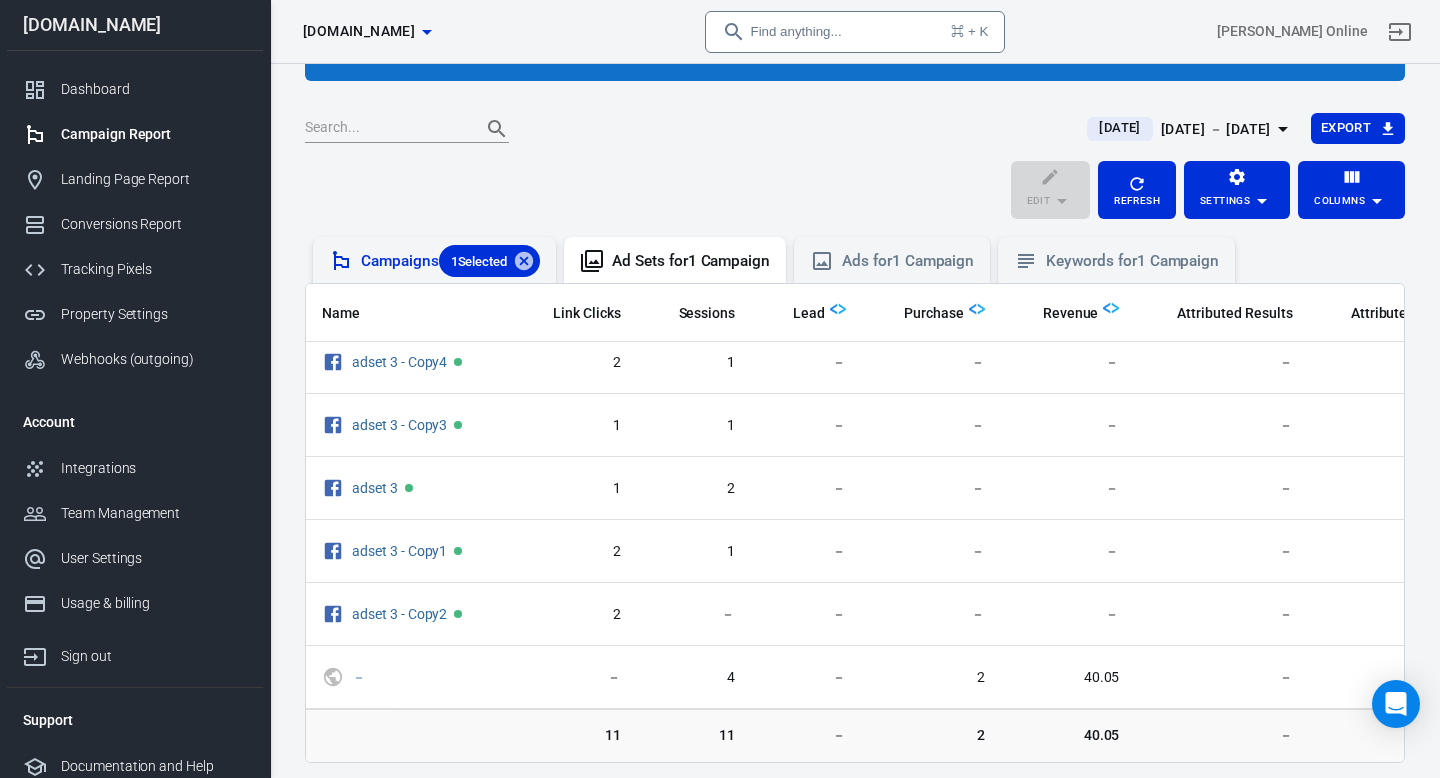 click on "Campaigns 1  Selected" at bounding box center [450, 261] 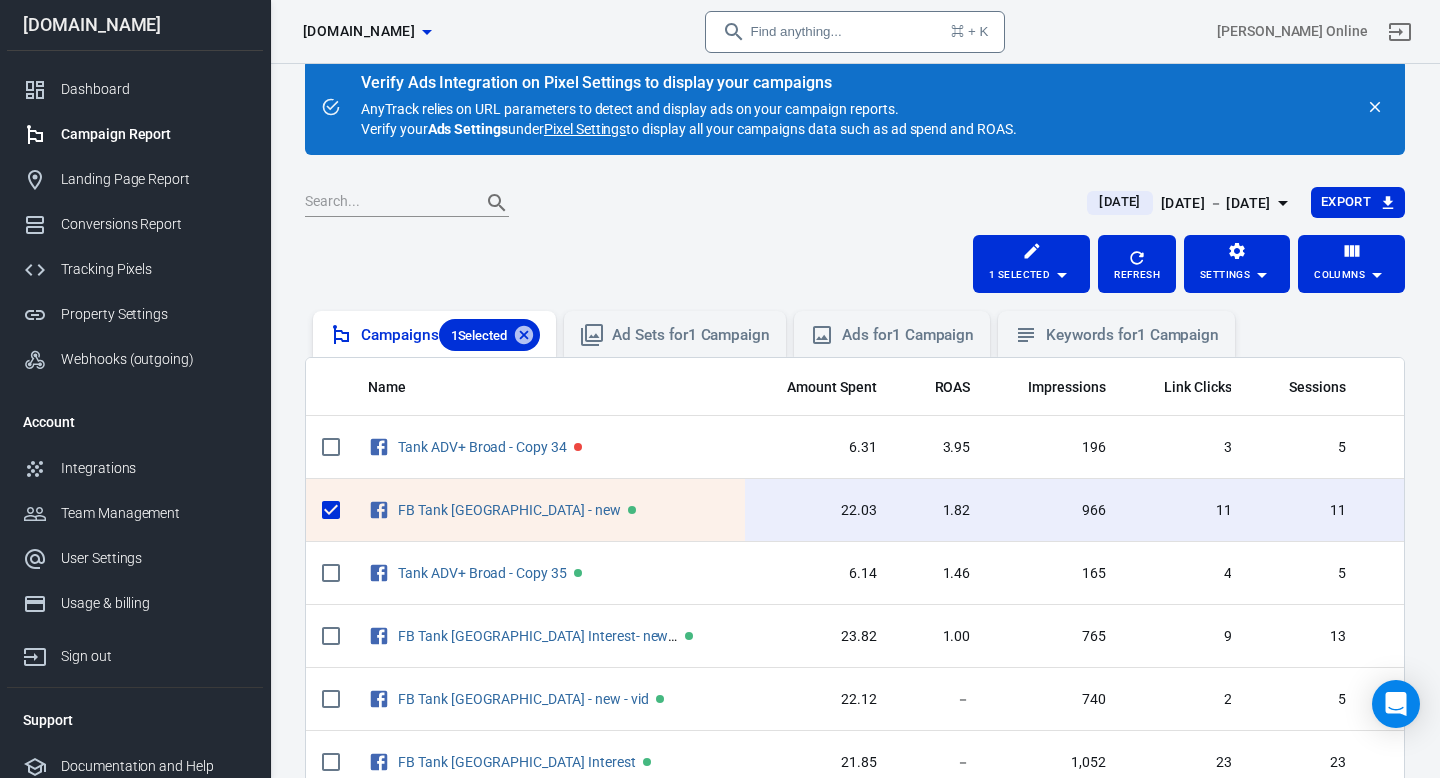 scroll, scrollTop: 129, scrollLeft: 0, axis: vertical 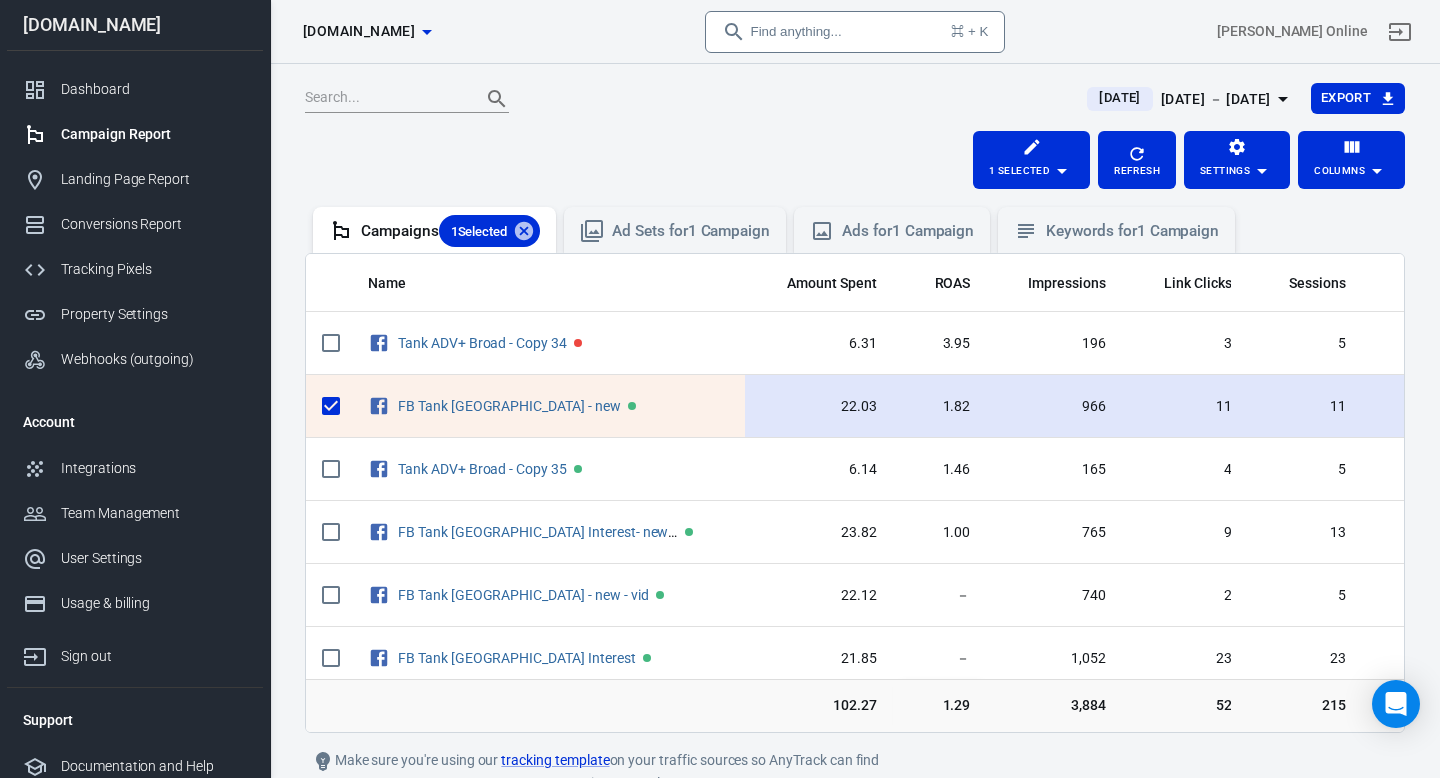 click on "22.03" at bounding box center (819, 406) 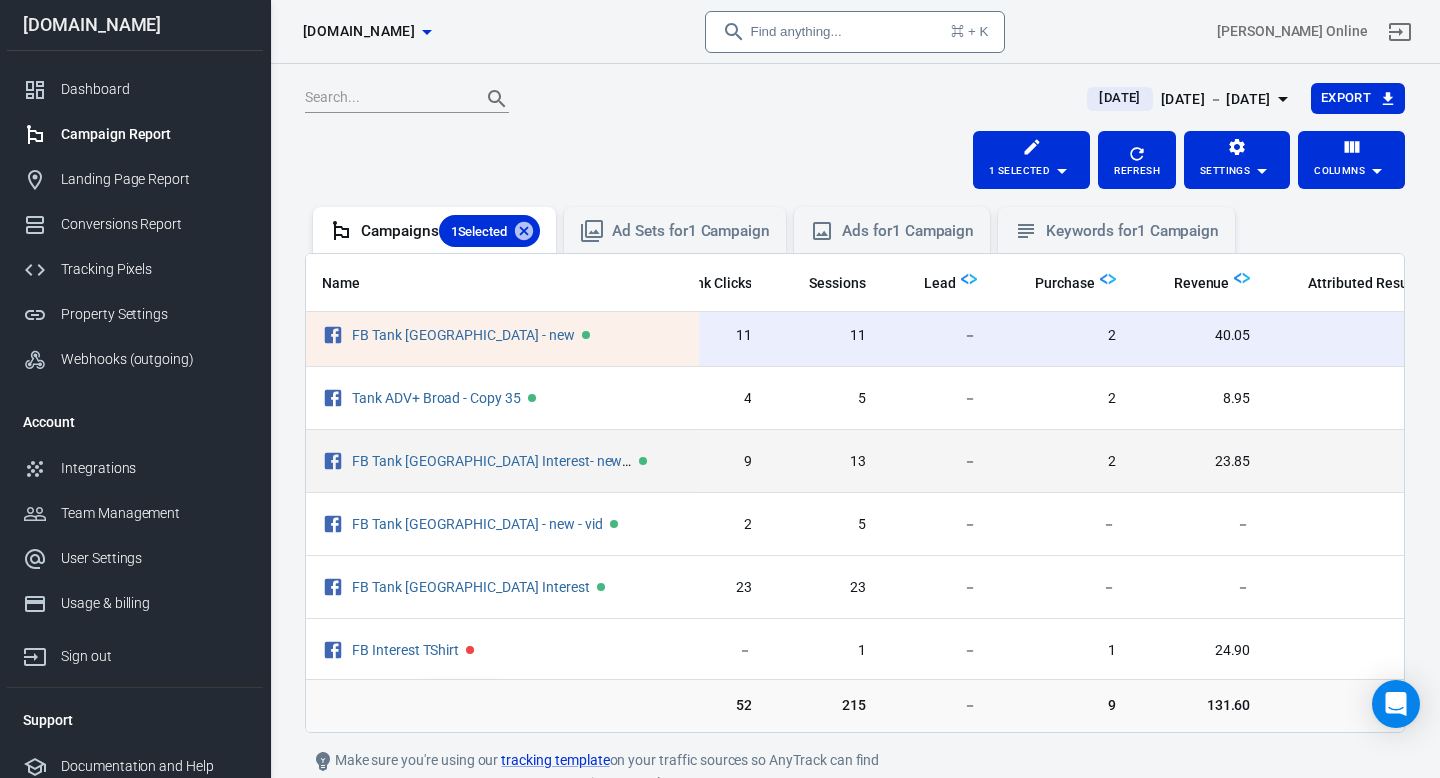 scroll, scrollTop: 0, scrollLeft: 480, axis: horizontal 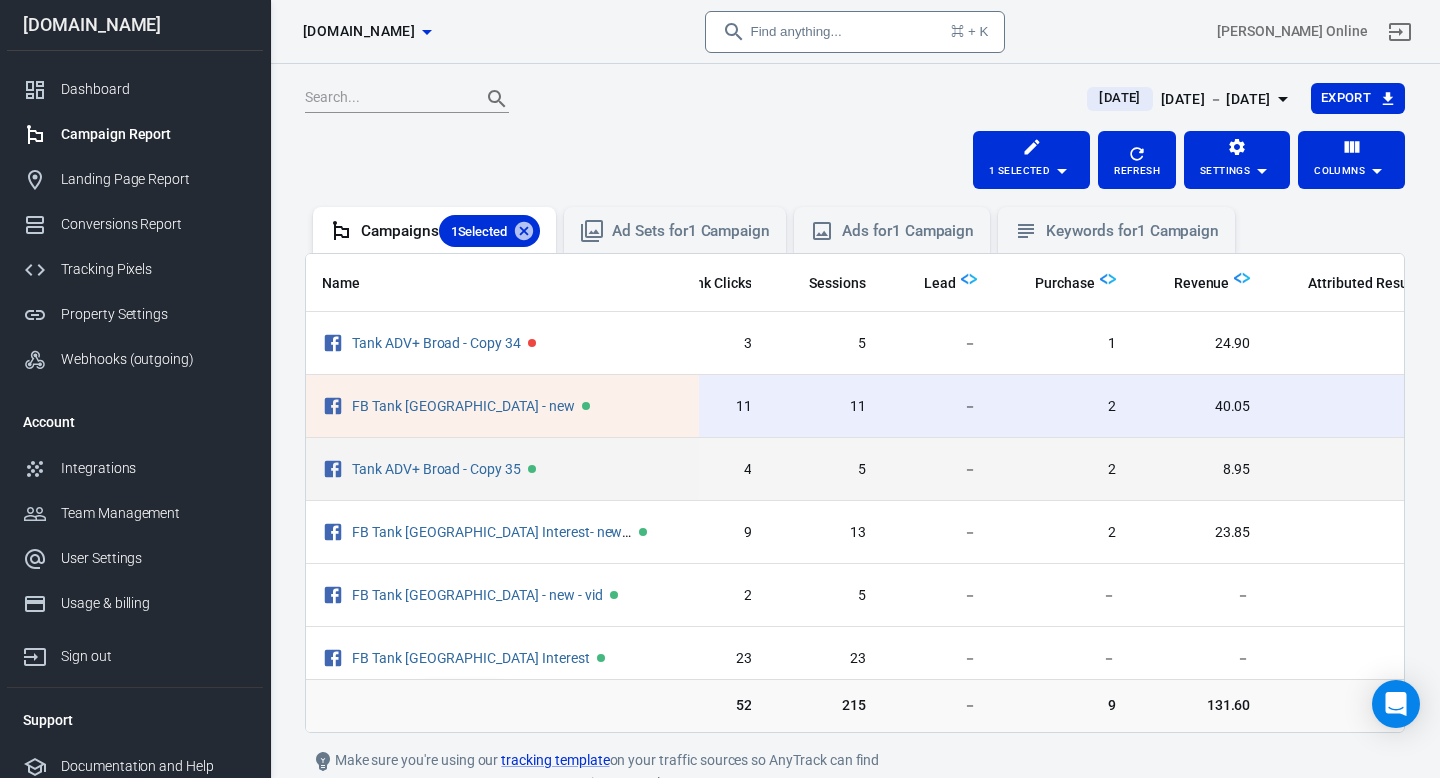 click on "－" at bounding box center (937, 469) 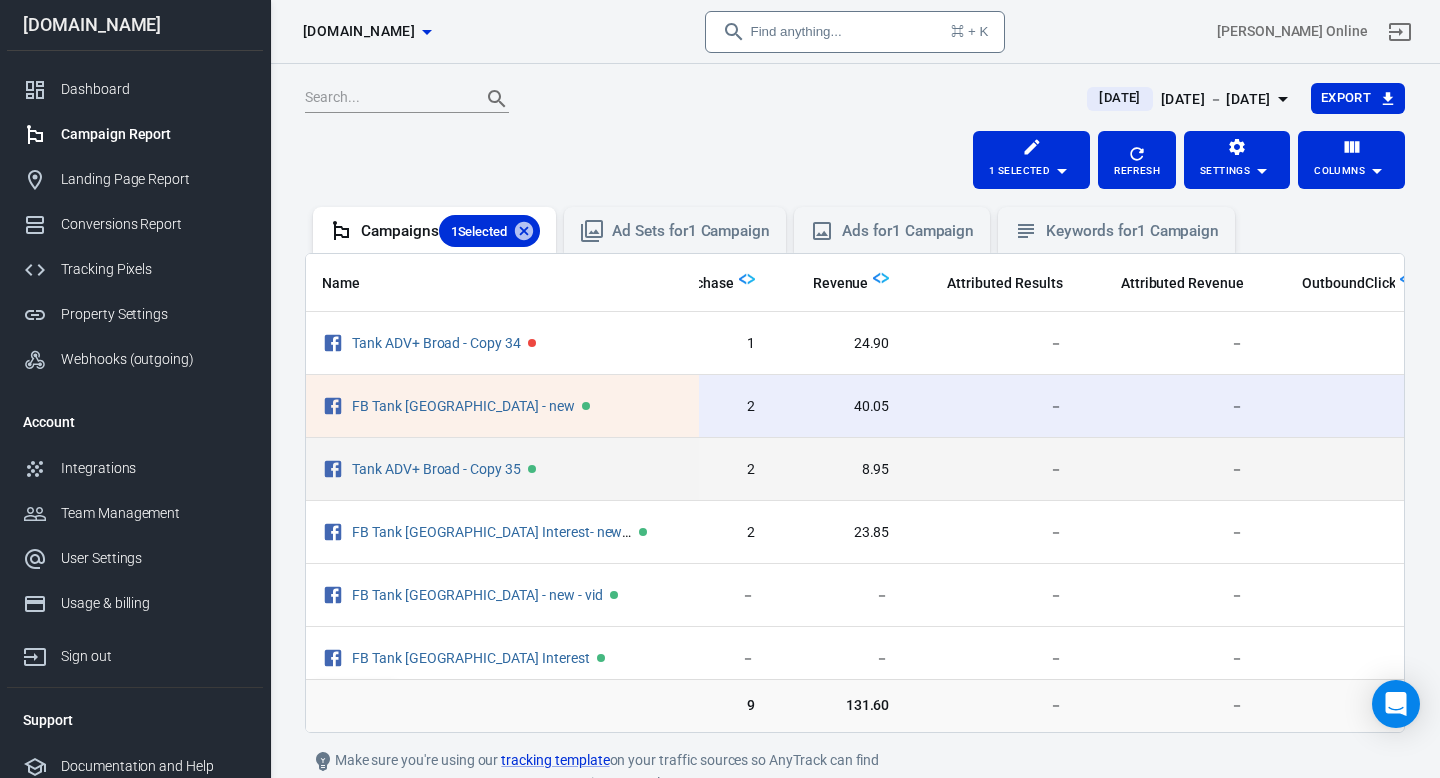 scroll, scrollTop: 0, scrollLeft: 880, axis: horizontal 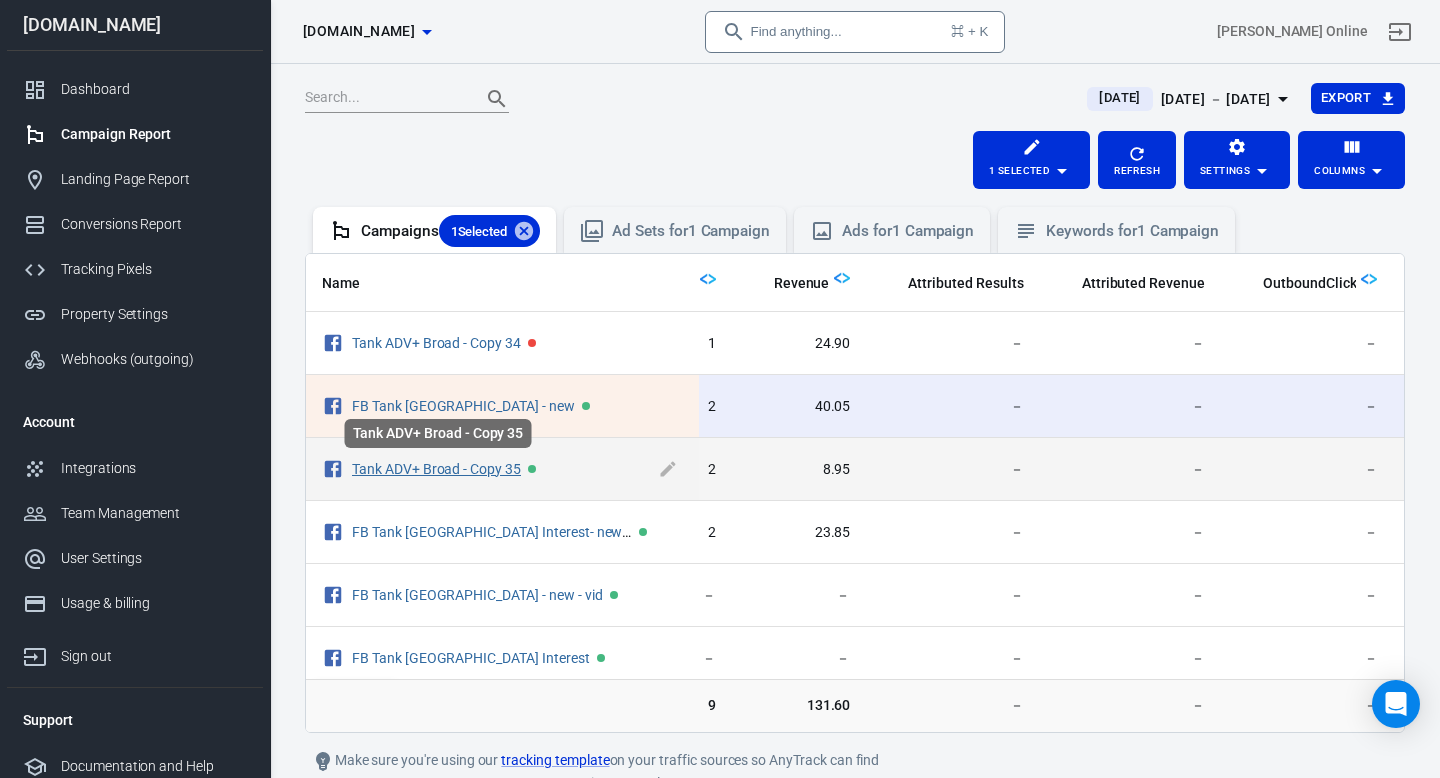 click on "Tank ADV+ Broad - Copy 35" at bounding box center [436, 469] 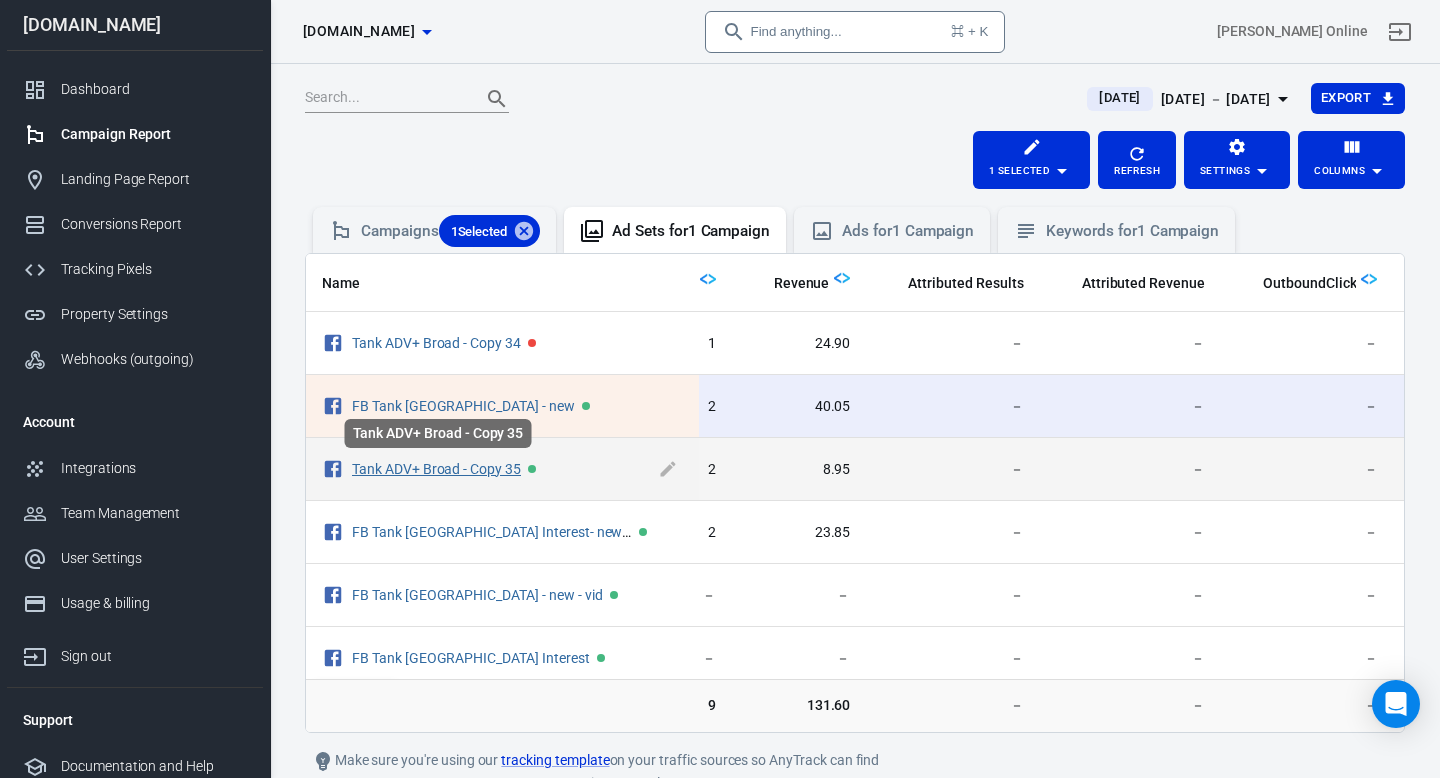 scroll, scrollTop: 0, scrollLeft: 0, axis: both 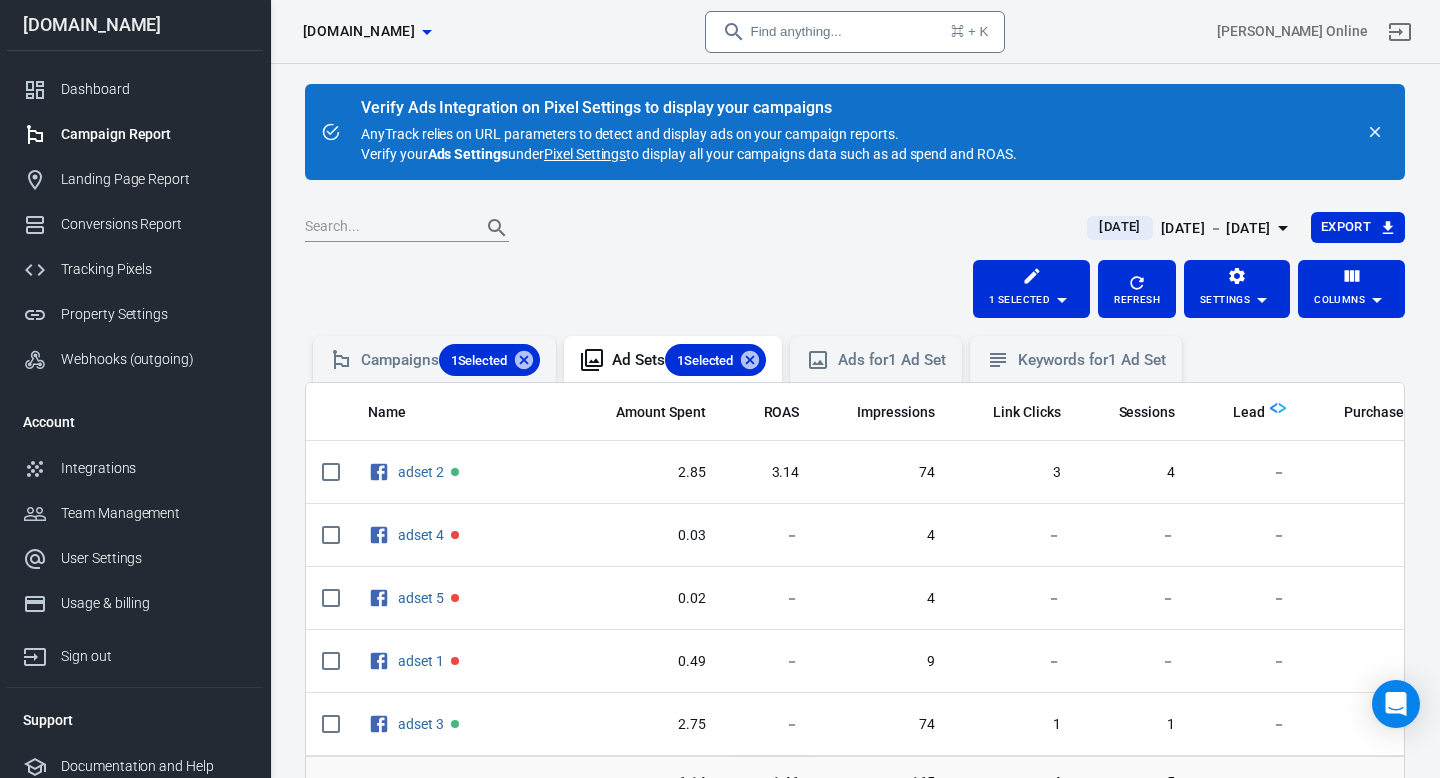 click on "Amount Spent" at bounding box center [648, 412] 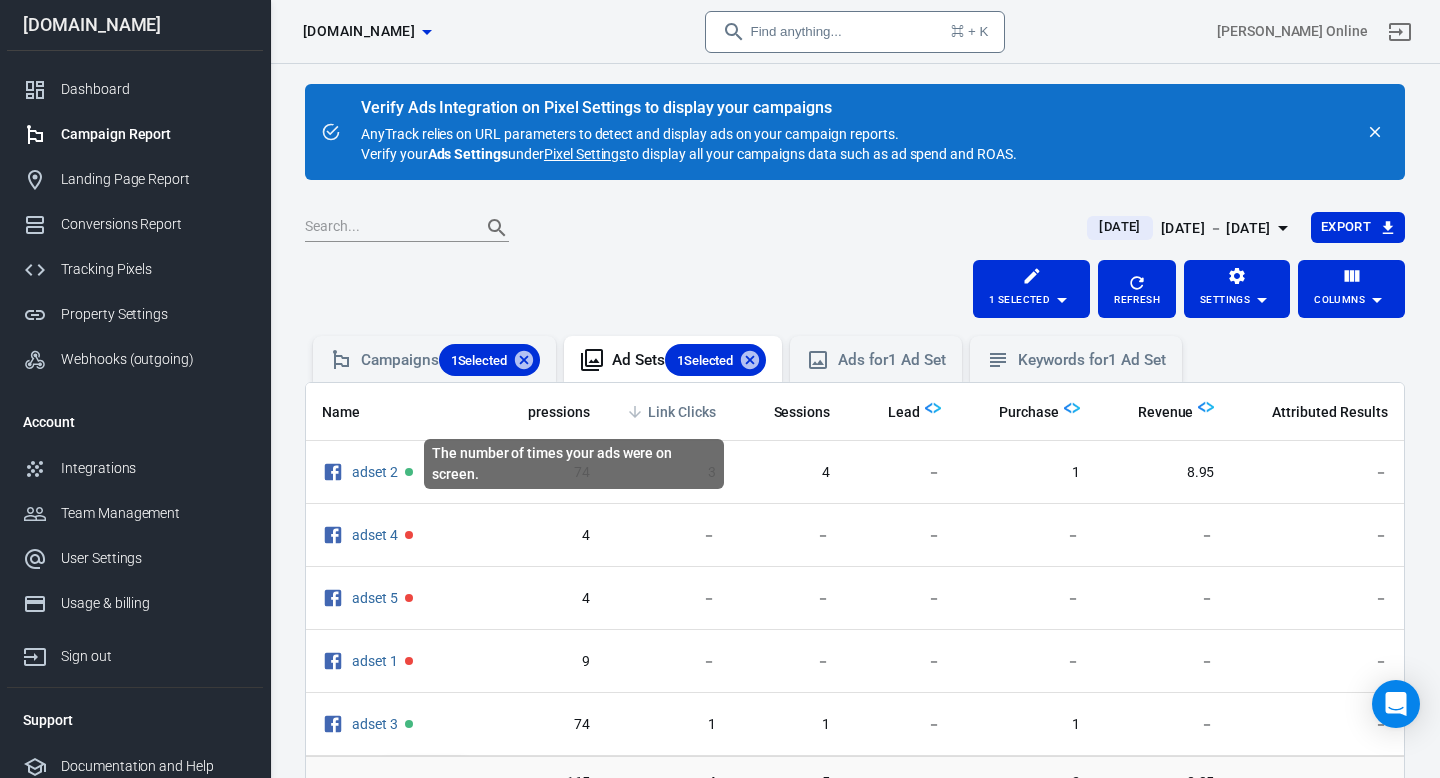 scroll, scrollTop: 0, scrollLeft: 360, axis: horizontal 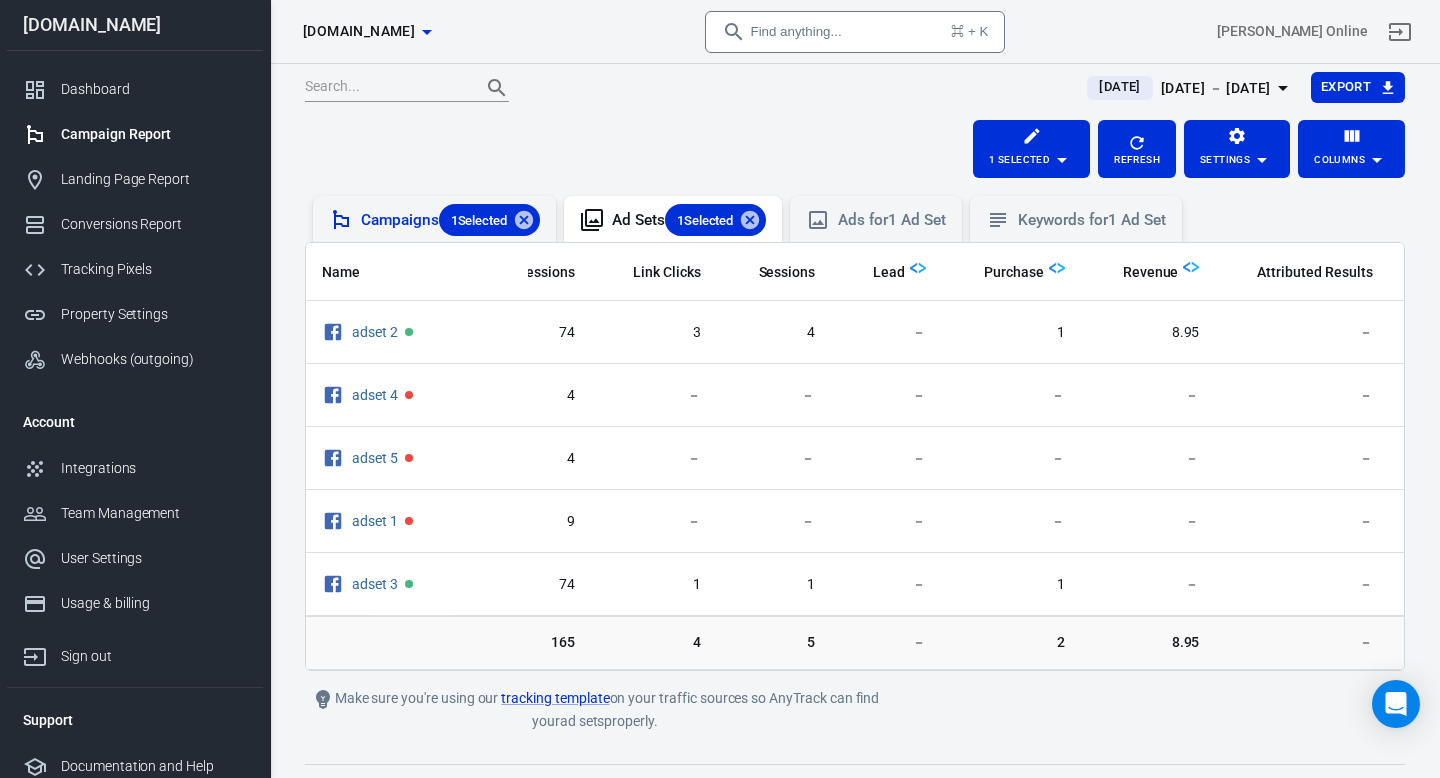 click on "Campaigns 1  Selected" at bounding box center (450, 220) 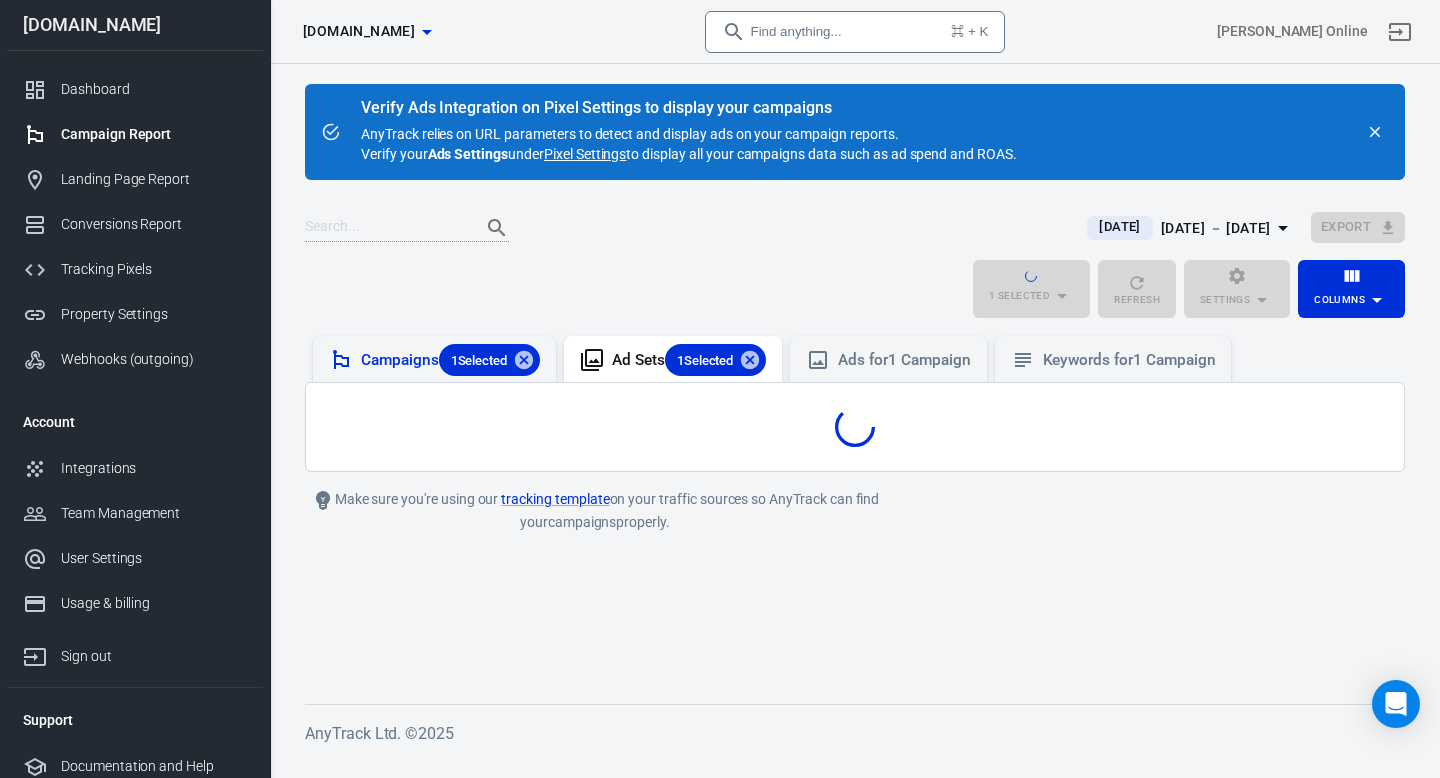scroll, scrollTop: 0, scrollLeft: 0, axis: both 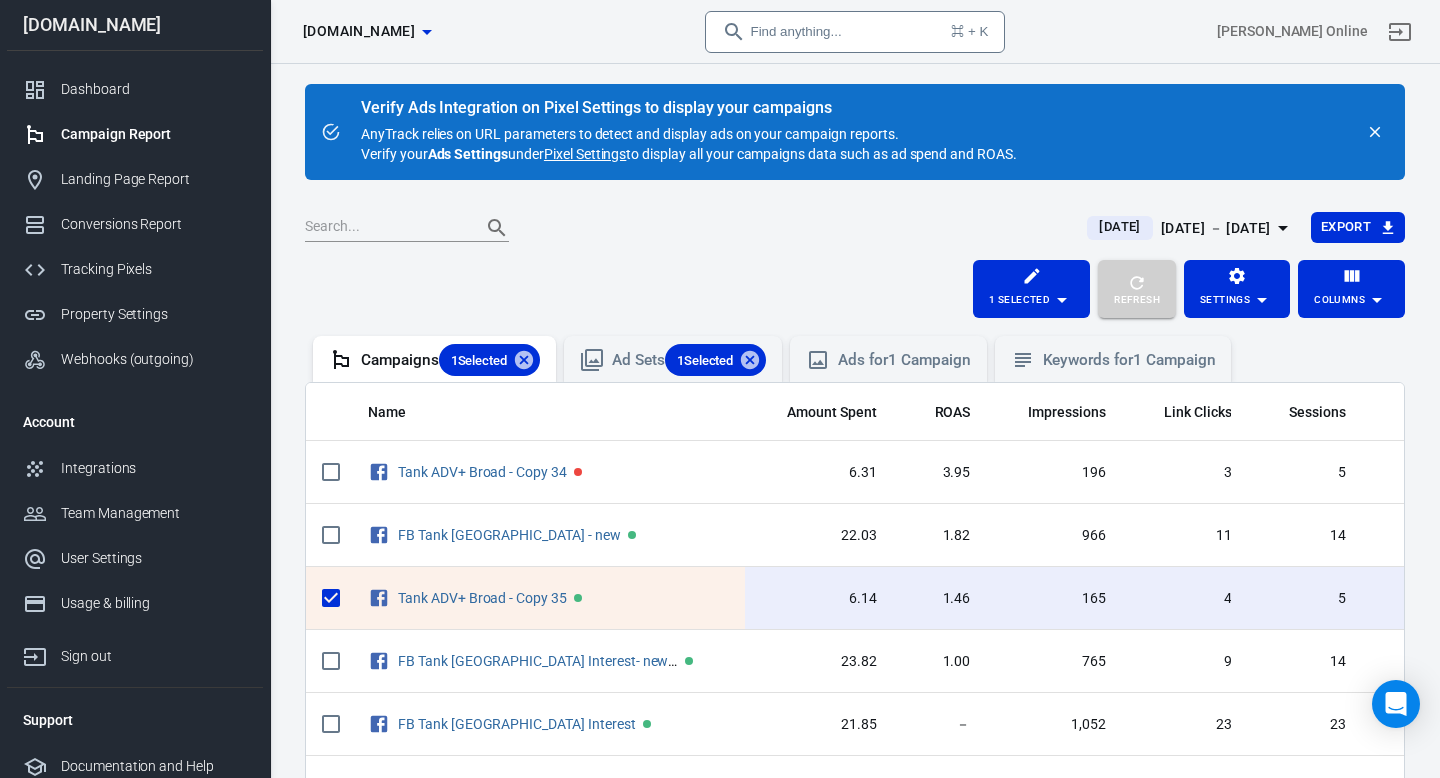 click 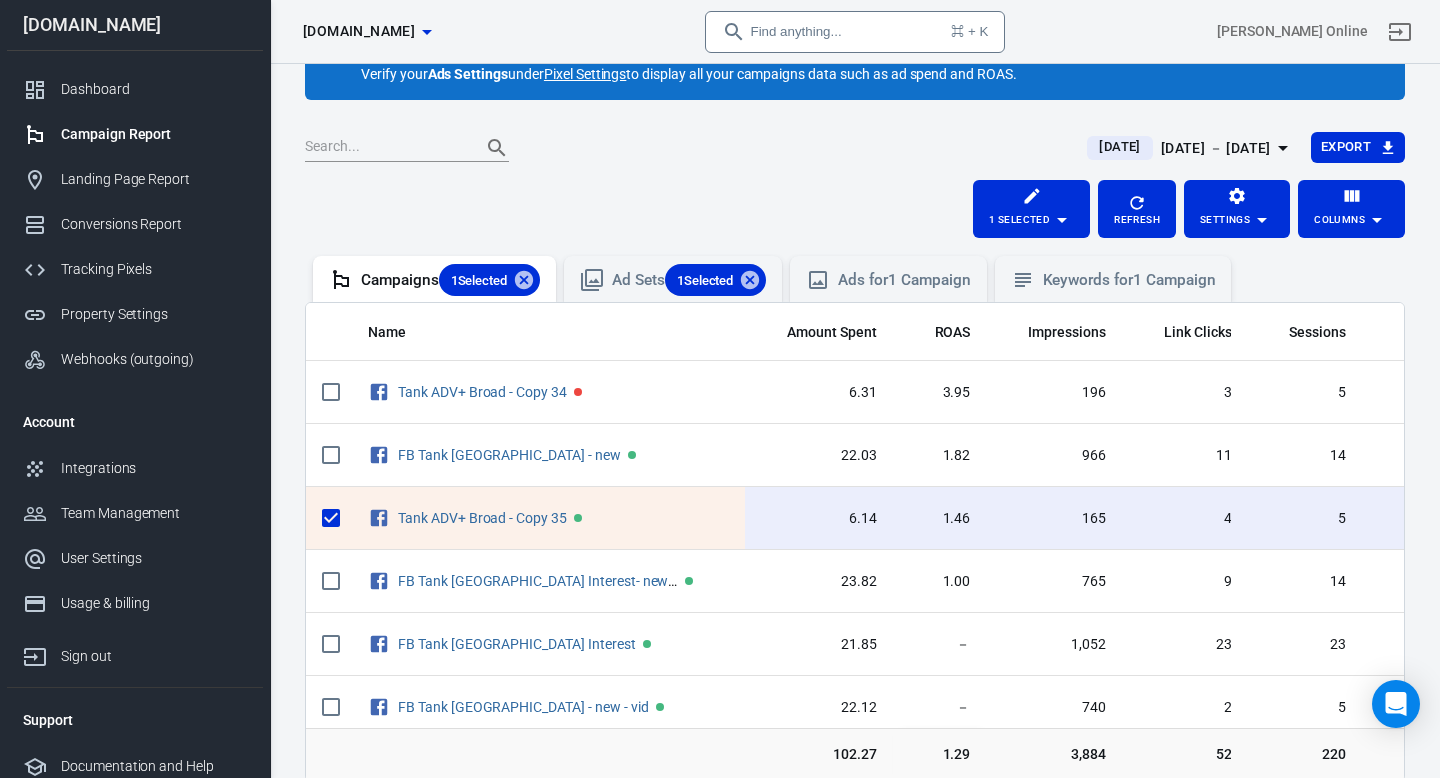scroll, scrollTop: 111, scrollLeft: 0, axis: vertical 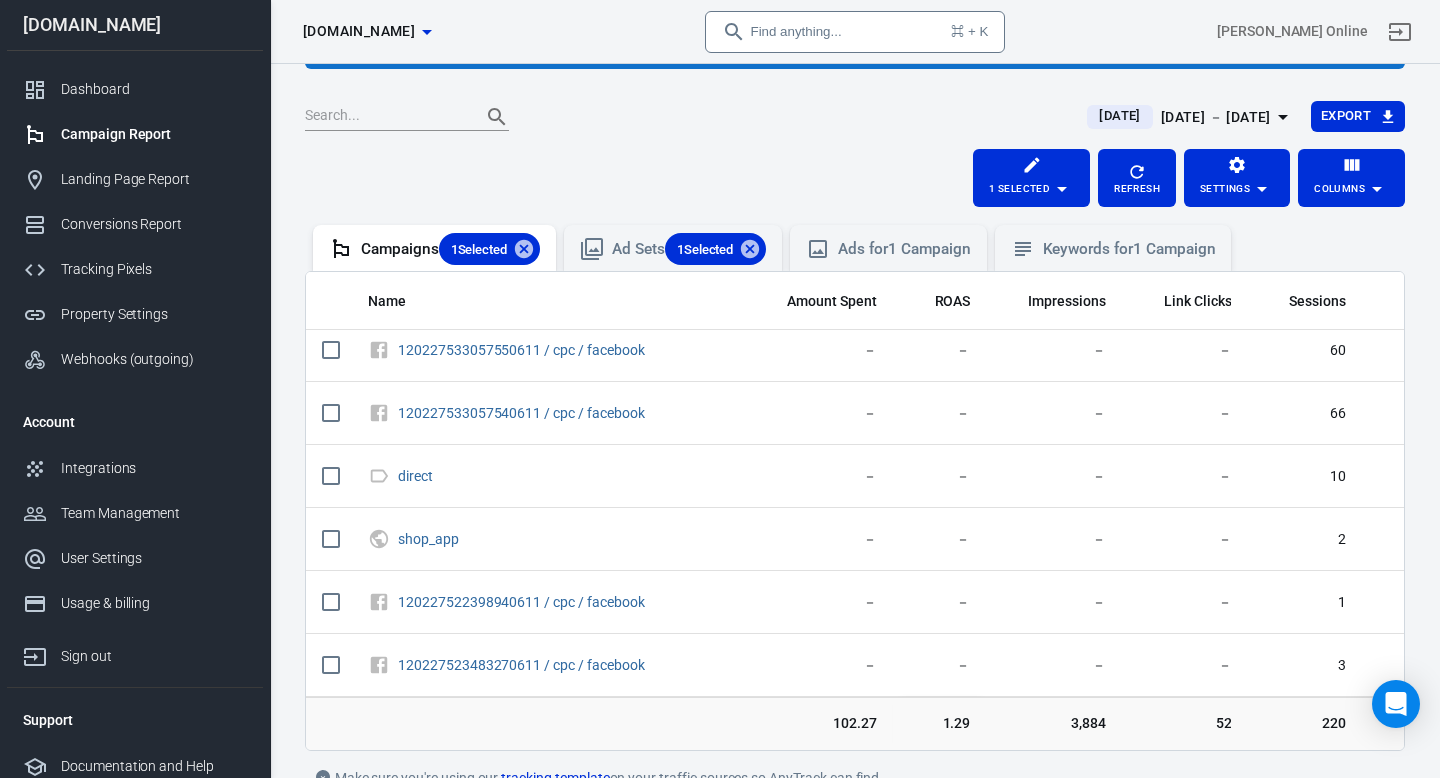 click on "－" at bounding box center [819, 477] 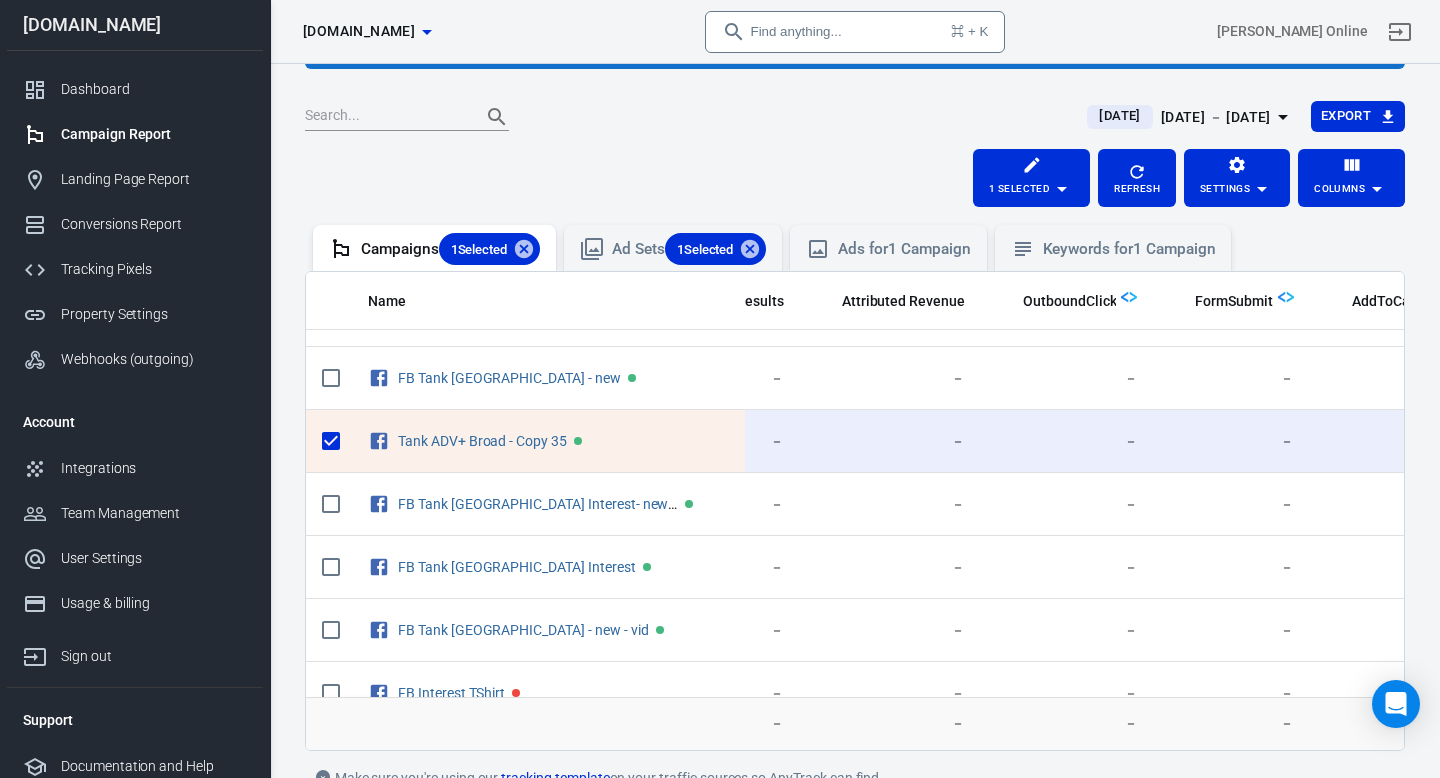 scroll, scrollTop: 38, scrollLeft: 1120, axis: both 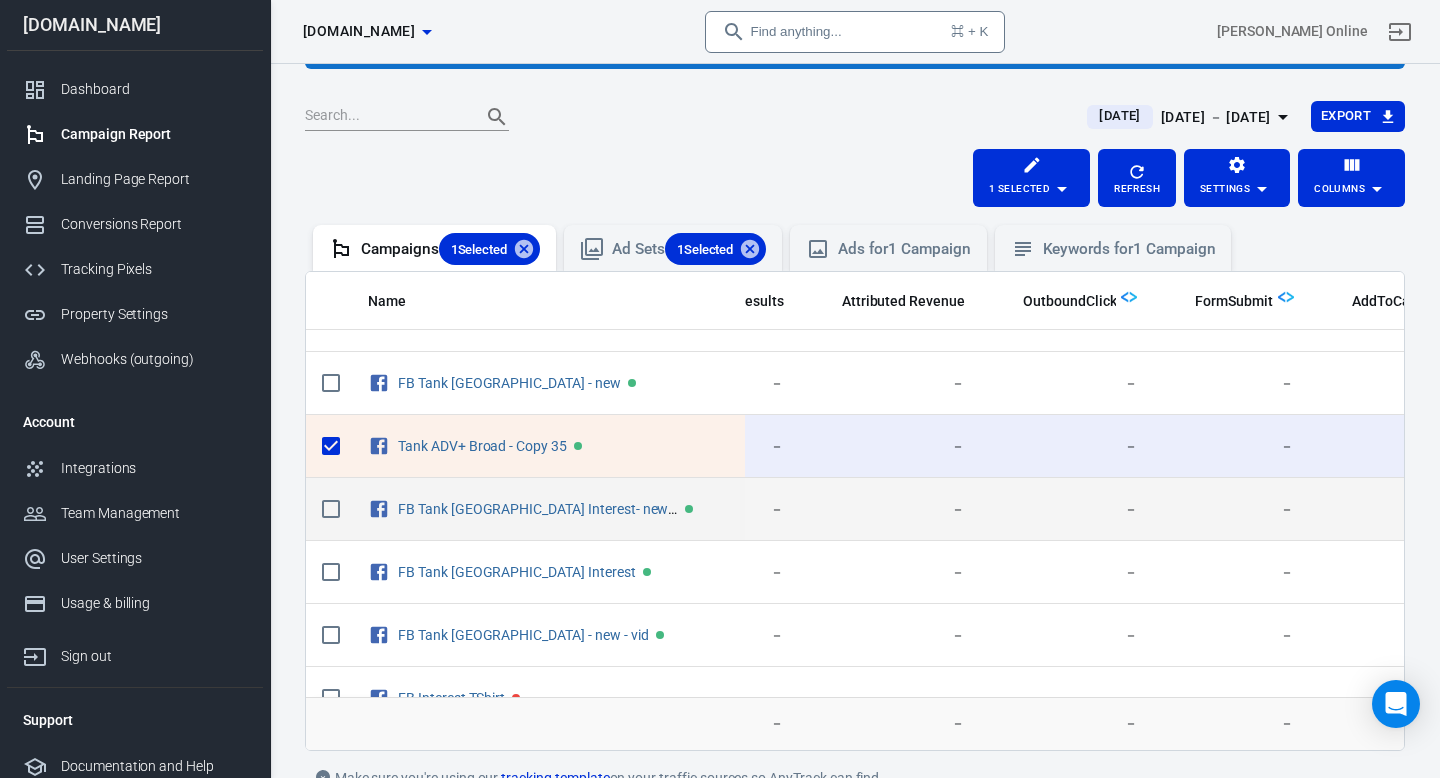 click on "－" at bounding box center (890, 509) 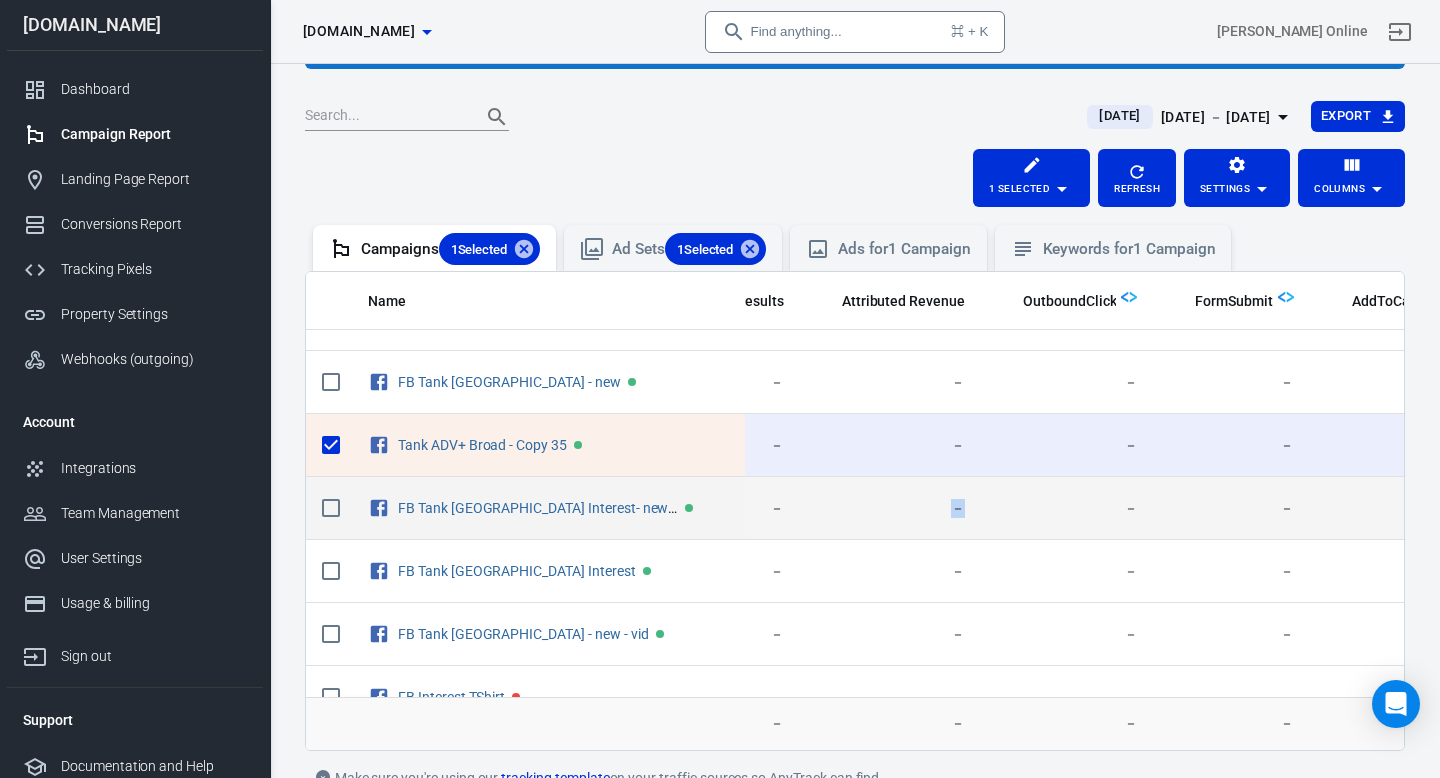 click on "－" at bounding box center [890, 508] 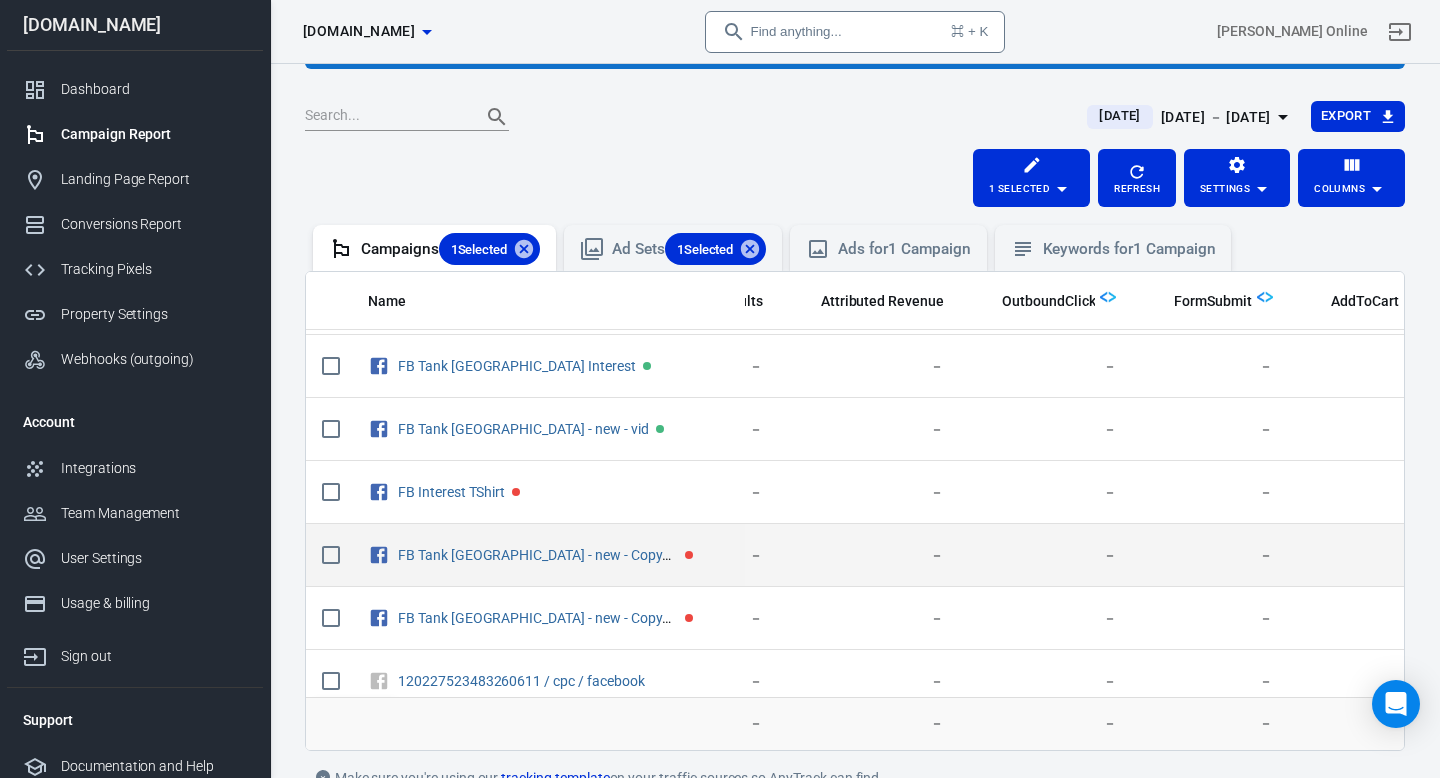 scroll, scrollTop: 16, scrollLeft: 1141, axis: both 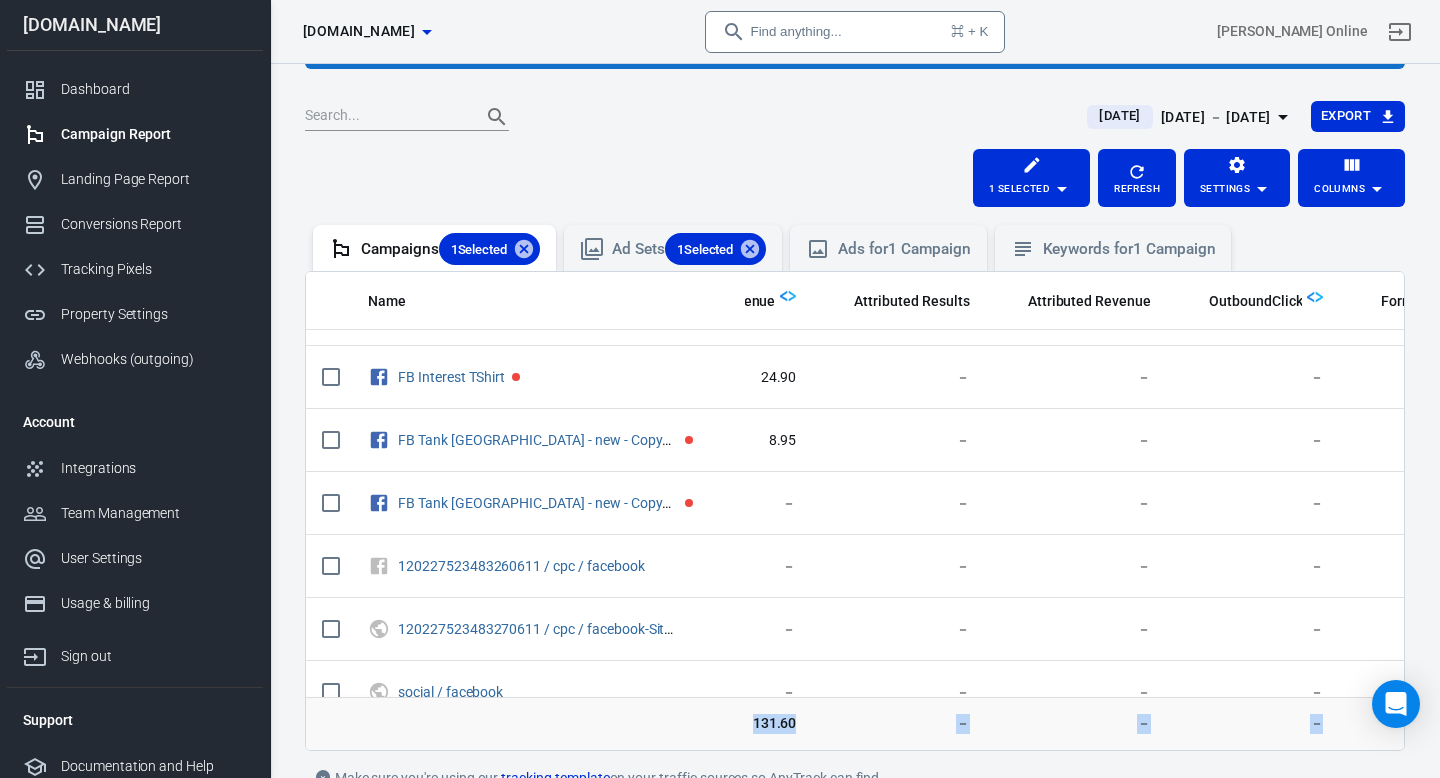 drag, startPoint x: 956, startPoint y: 744, endPoint x: 857, endPoint y: 750, distance: 99.18165 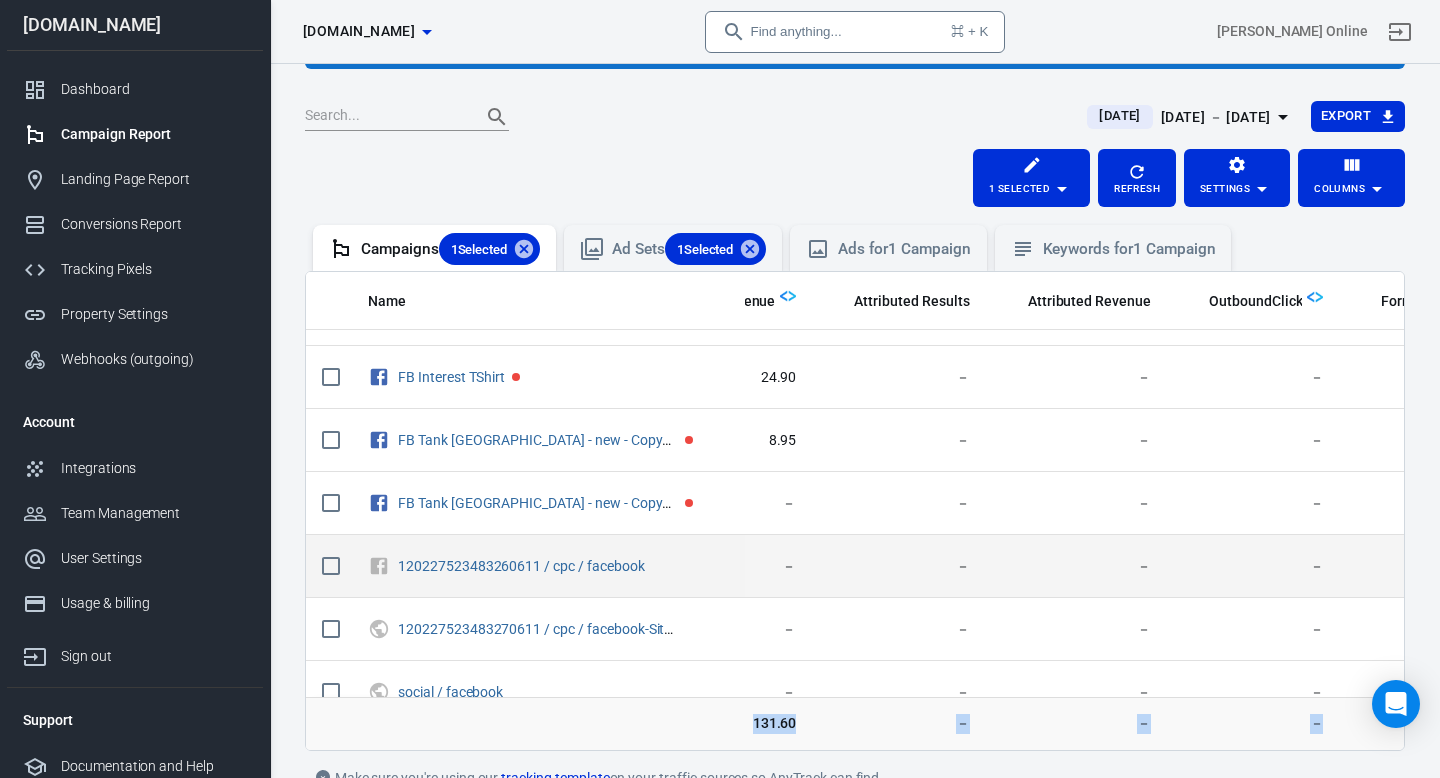scroll, scrollTop: 0, scrollLeft: 934, axis: horizontal 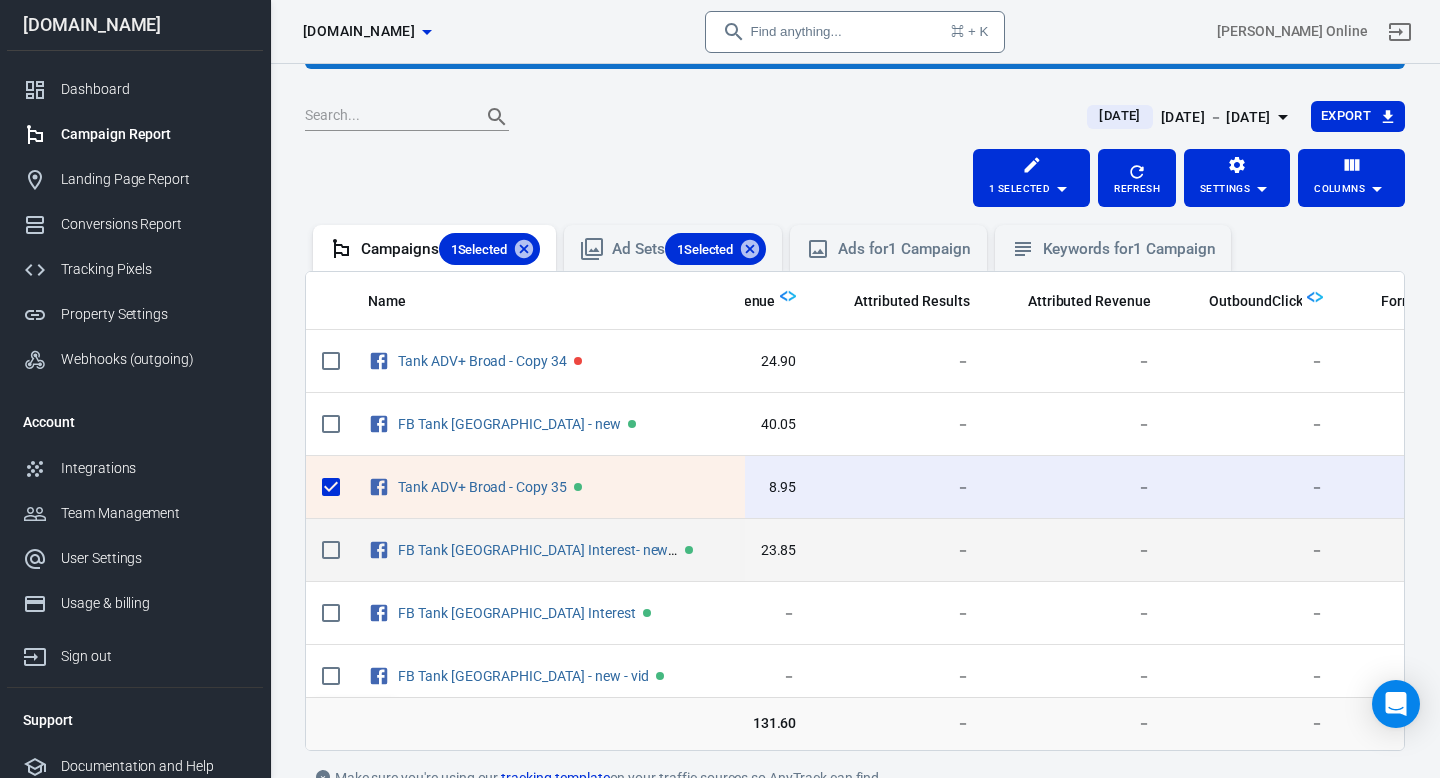 click on "－" at bounding box center [898, 550] 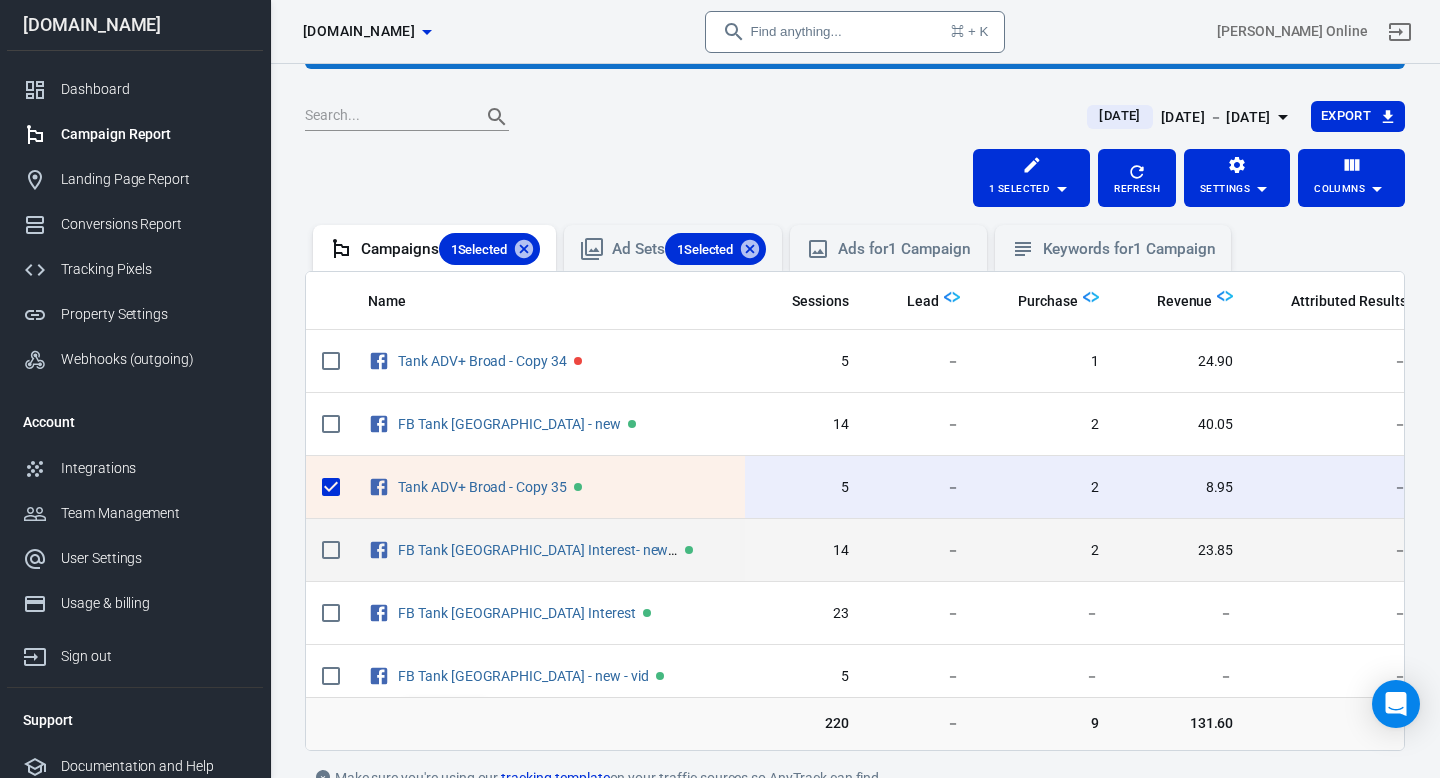 scroll, scrollTop: 0, scrollLeft: 494, axis: horizontal 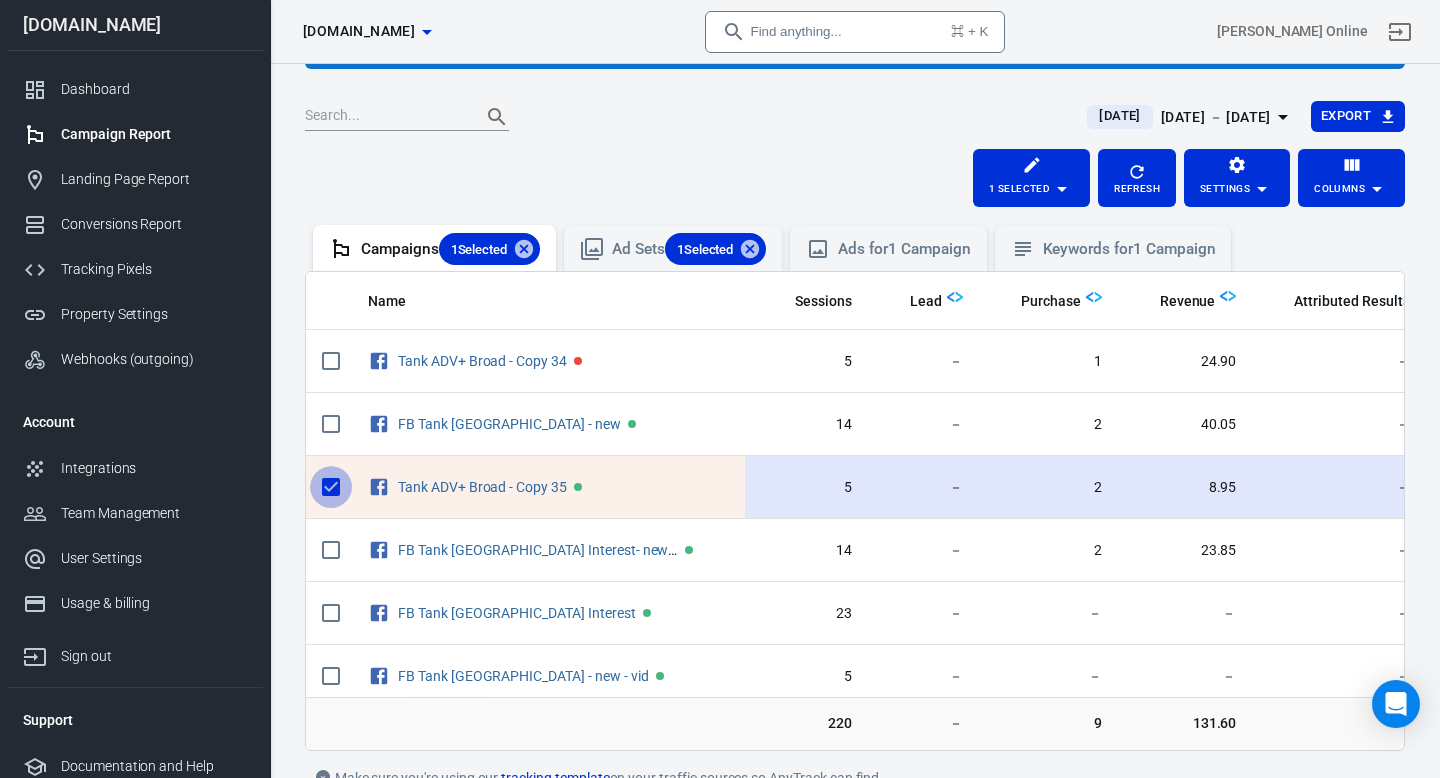 click at bounding box center [331, 487] 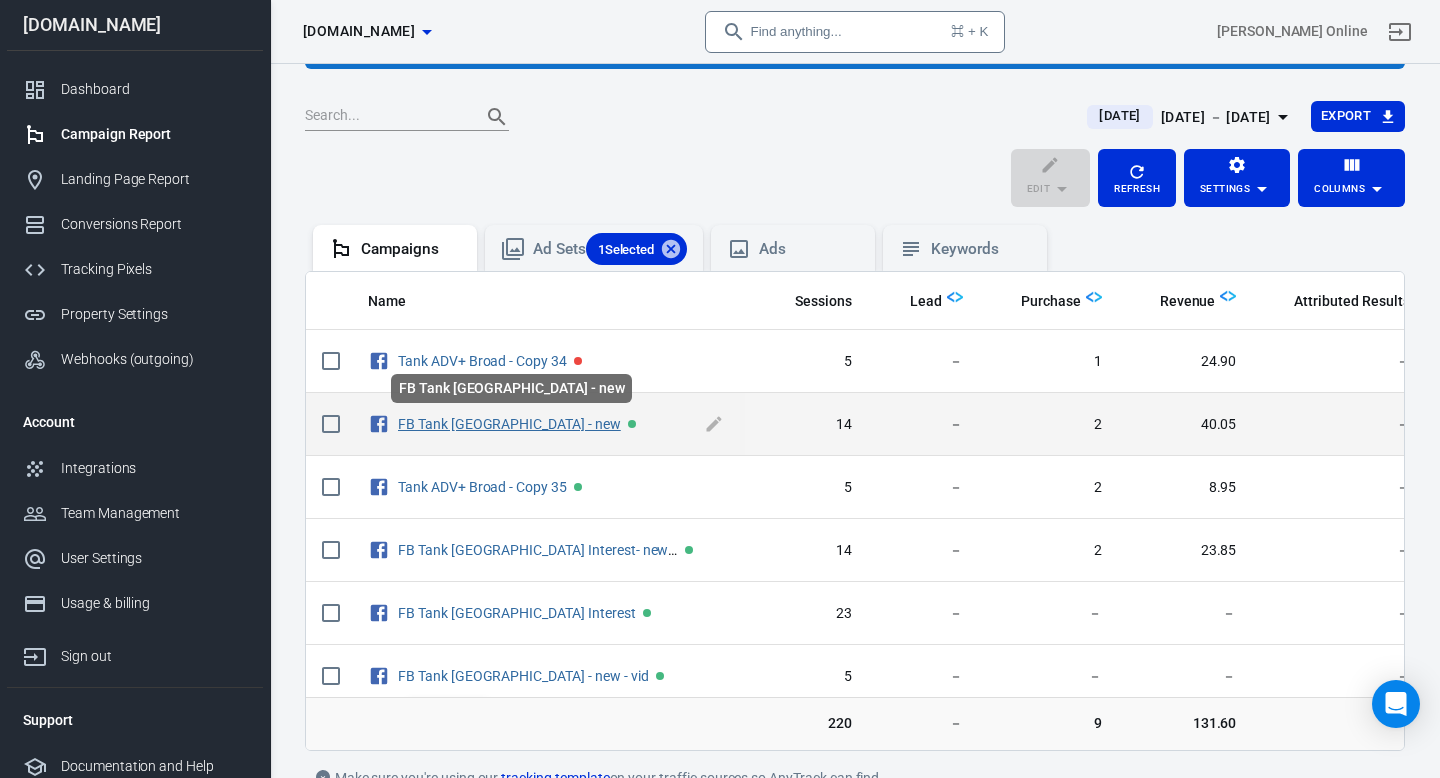 click on "FB Tank [GEOGRAPHIC_DATA] - new" at bounding box center [509, 424] 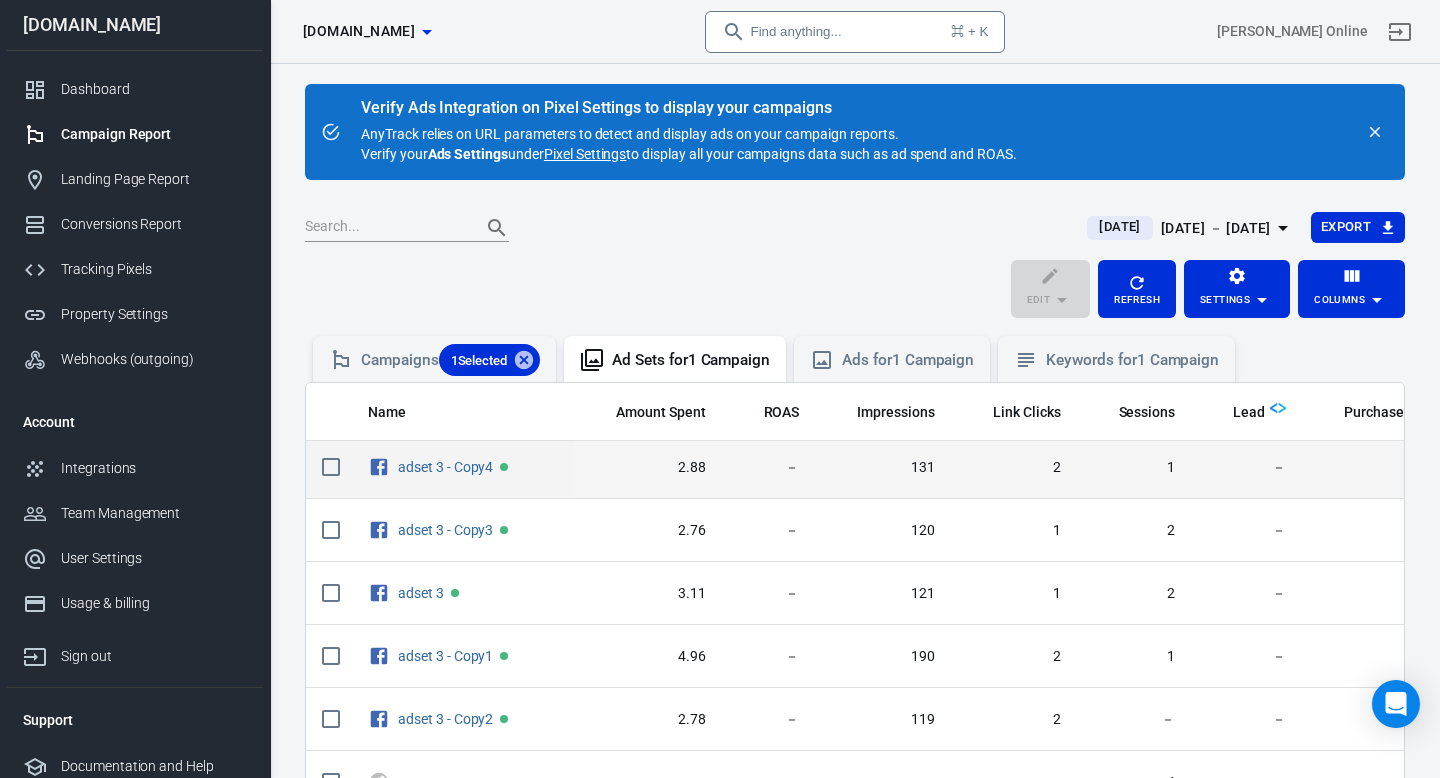 scroll, scrollTop: 137, scrollLeft: 0, axis: vertical 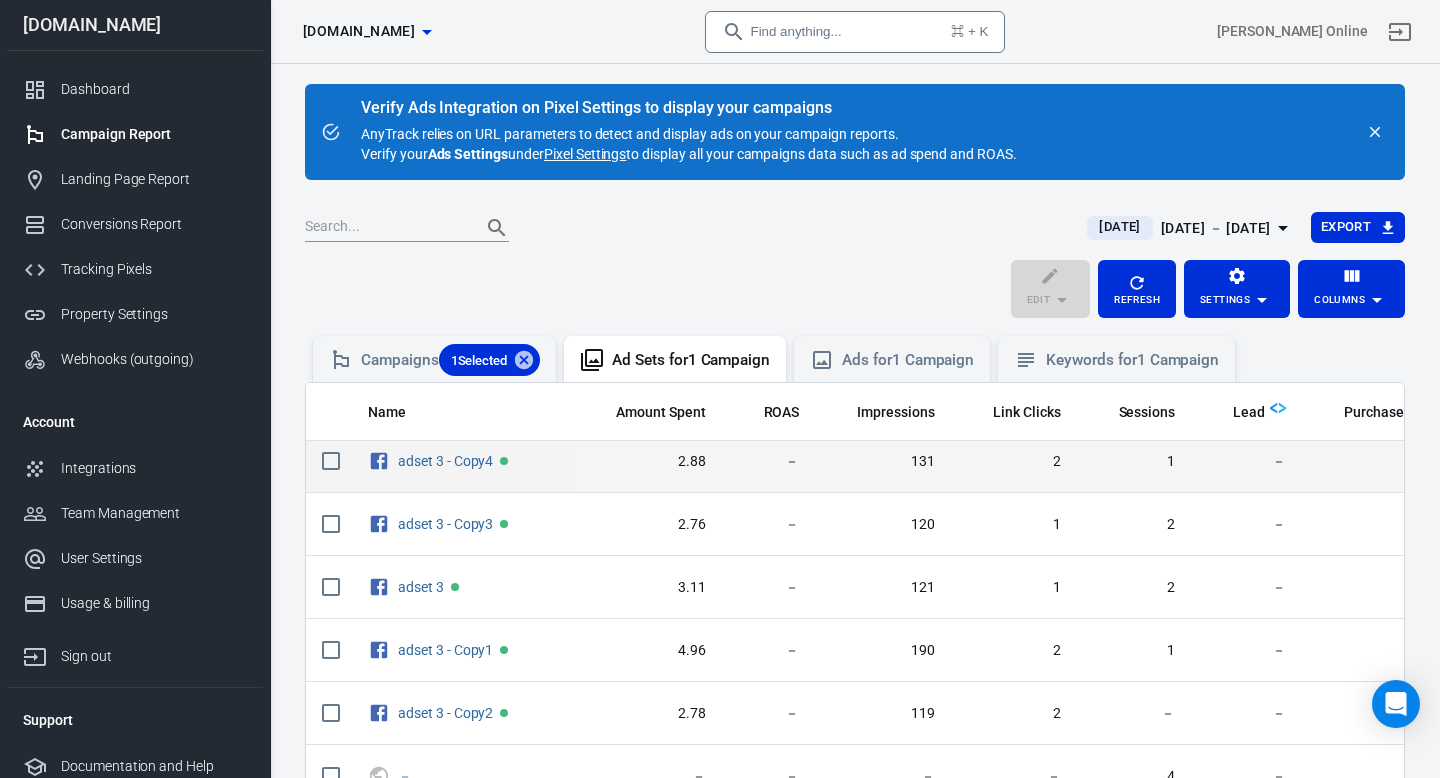 click on "2.76" at bounding box center (648, 525) 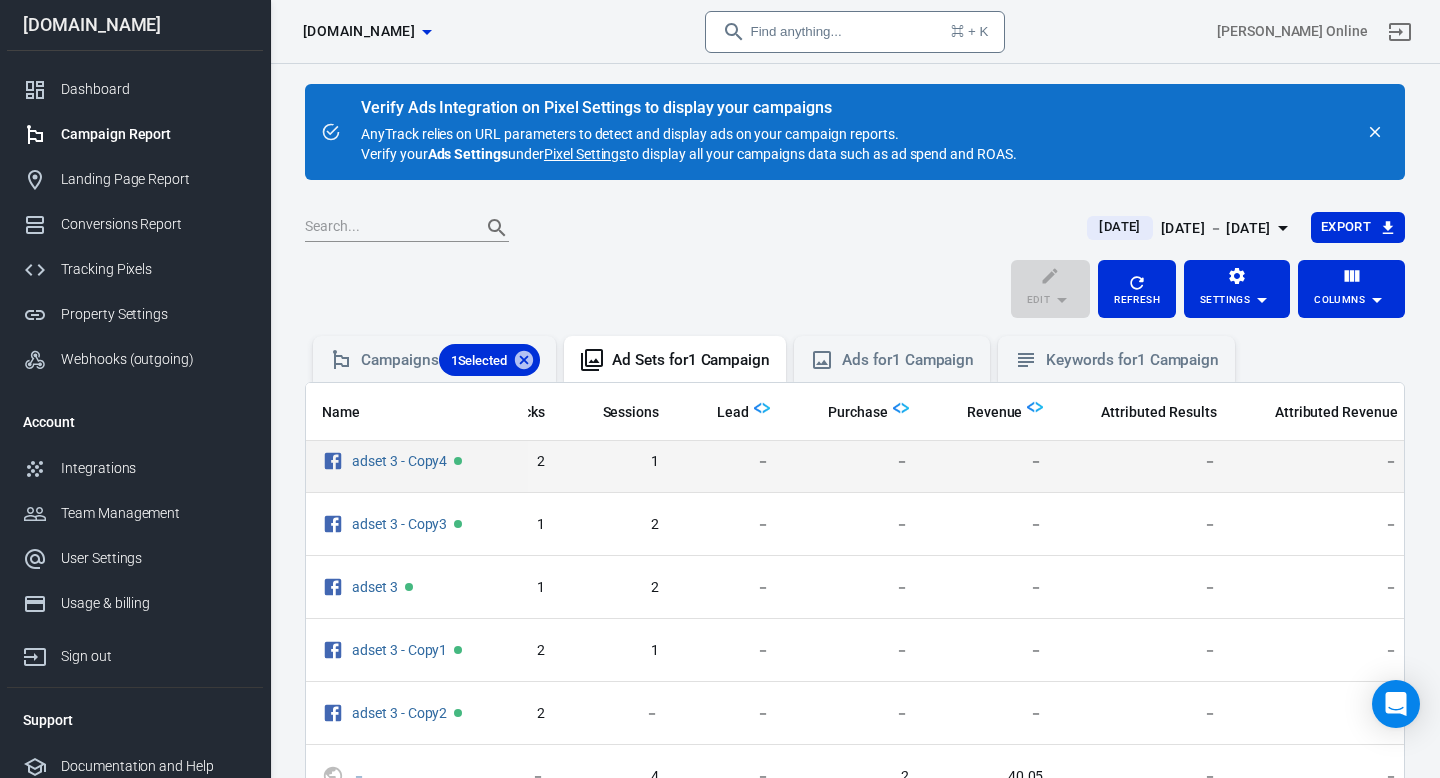 scroll, scrollTop: 137, scrollLeft: 560, axis: both 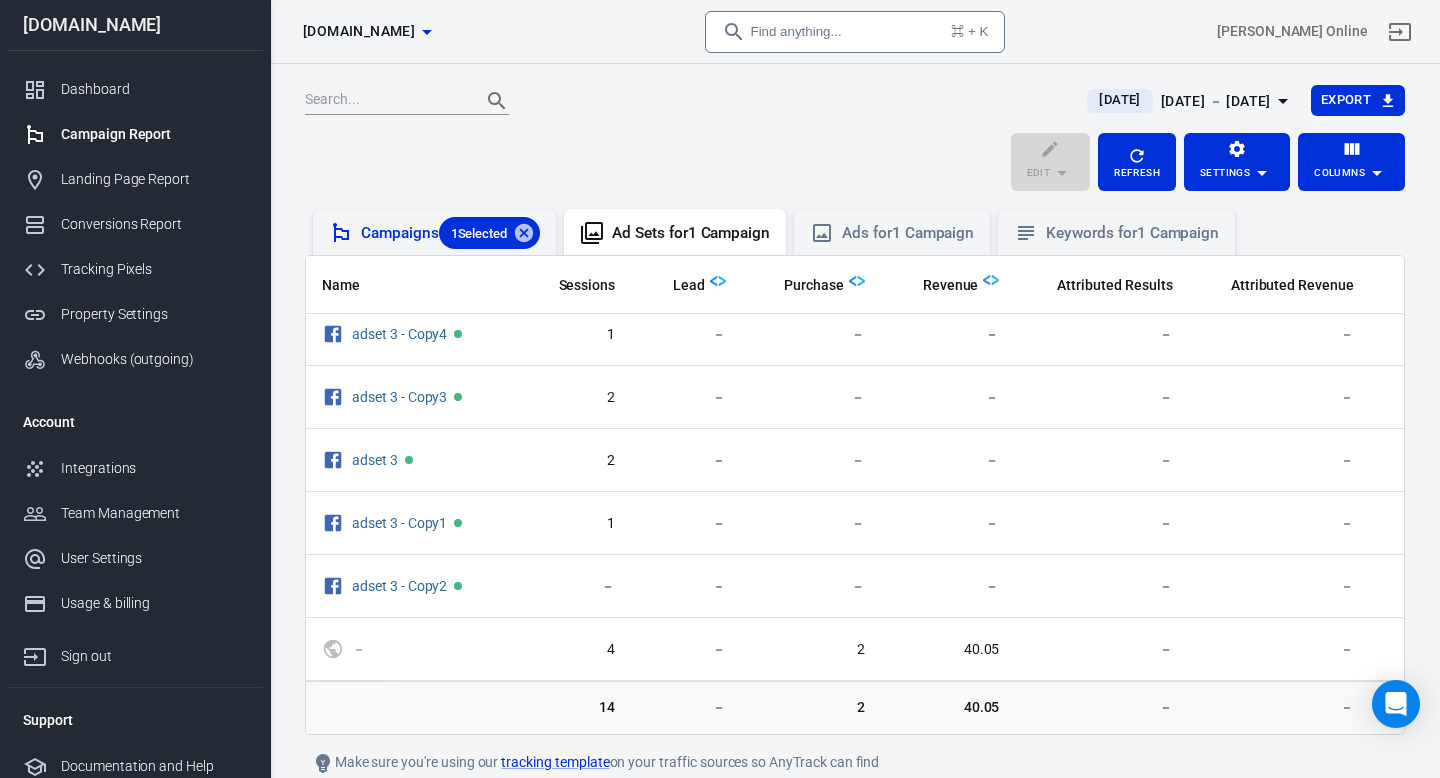 click on "Campaigns 1  Selected" at bounding box center (434, 232) 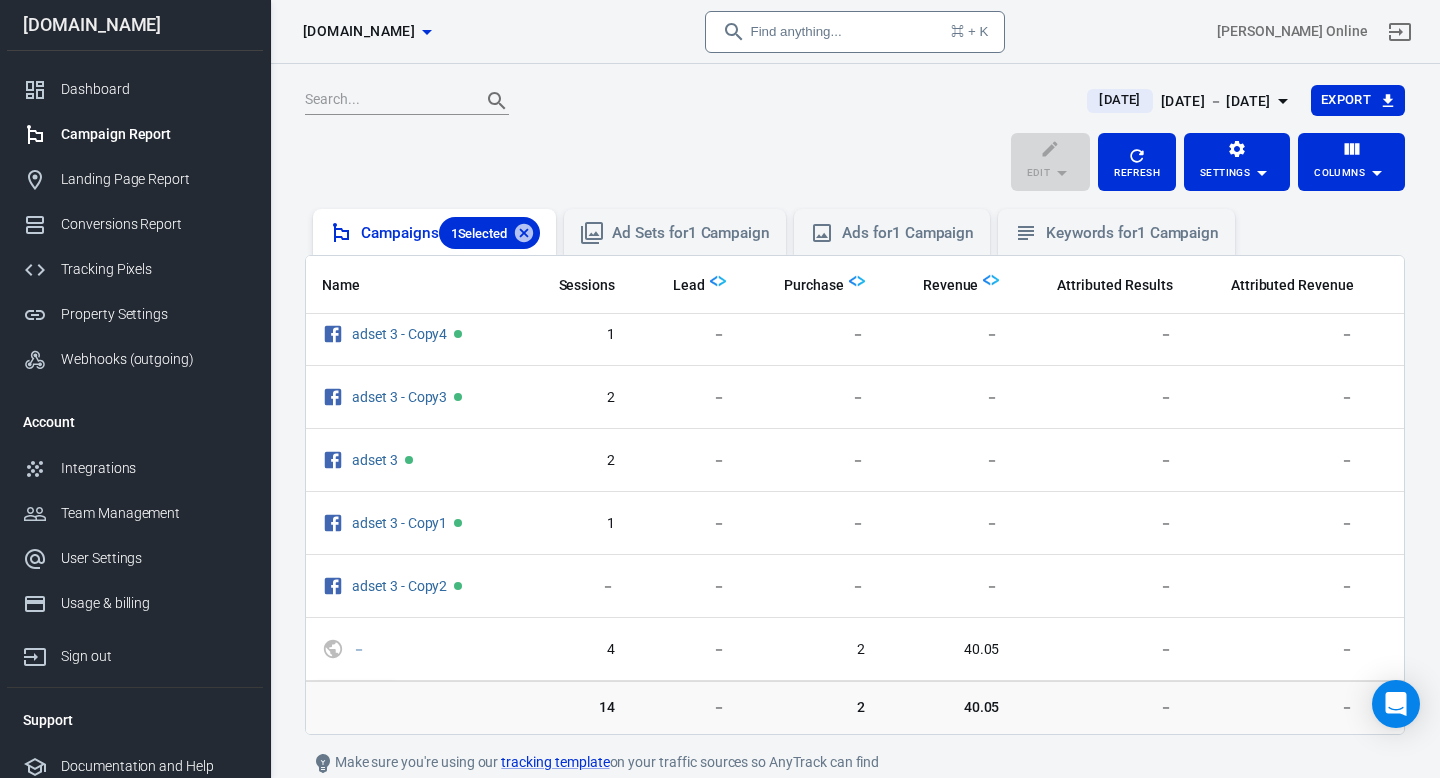 scroll, scrollTop: 0, scrollLeft: 0, axis: both 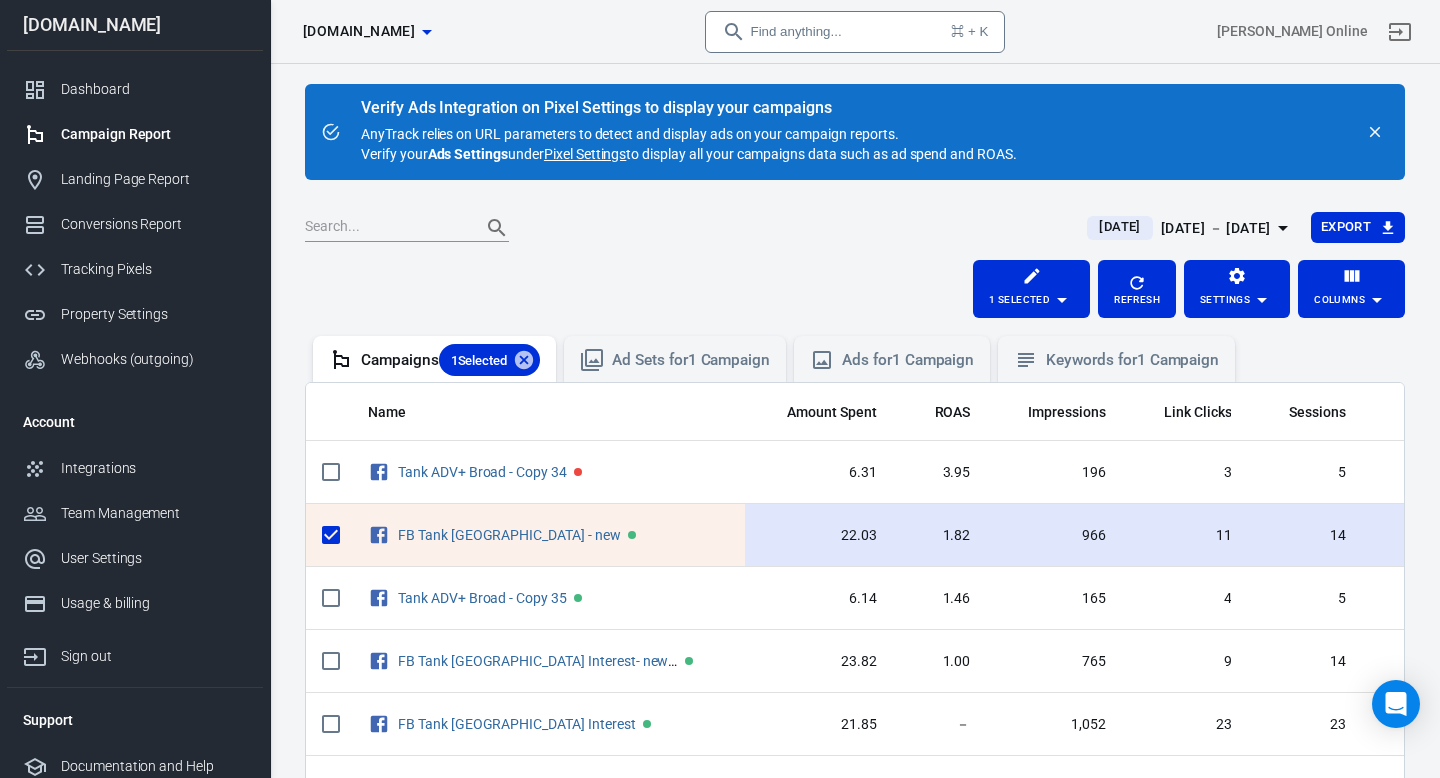 click on "FB Tank [GEOGRAPHIC_DATA] - new" at bounding box center (548, 535) 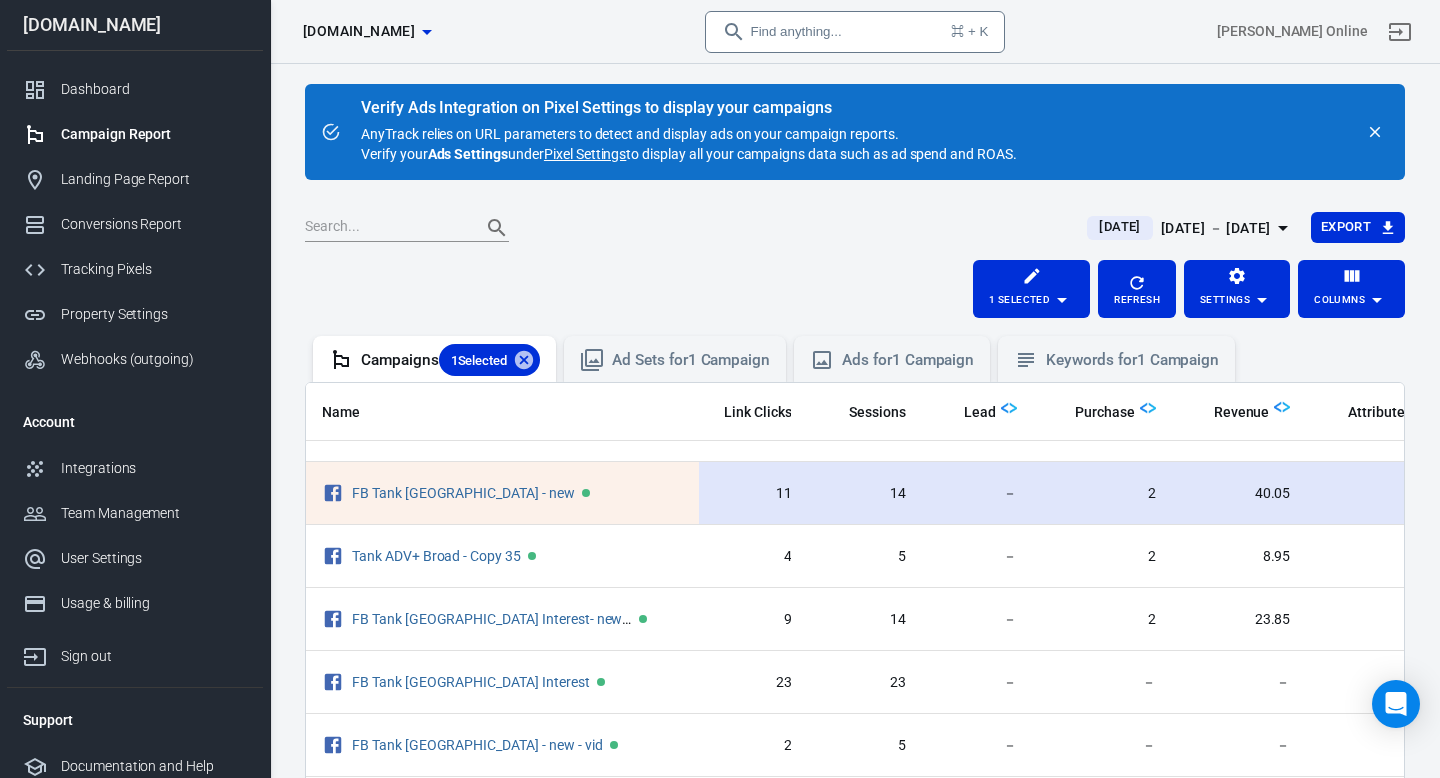 scroll, scrollTop: 76, scrollLeft: 440, axis: both 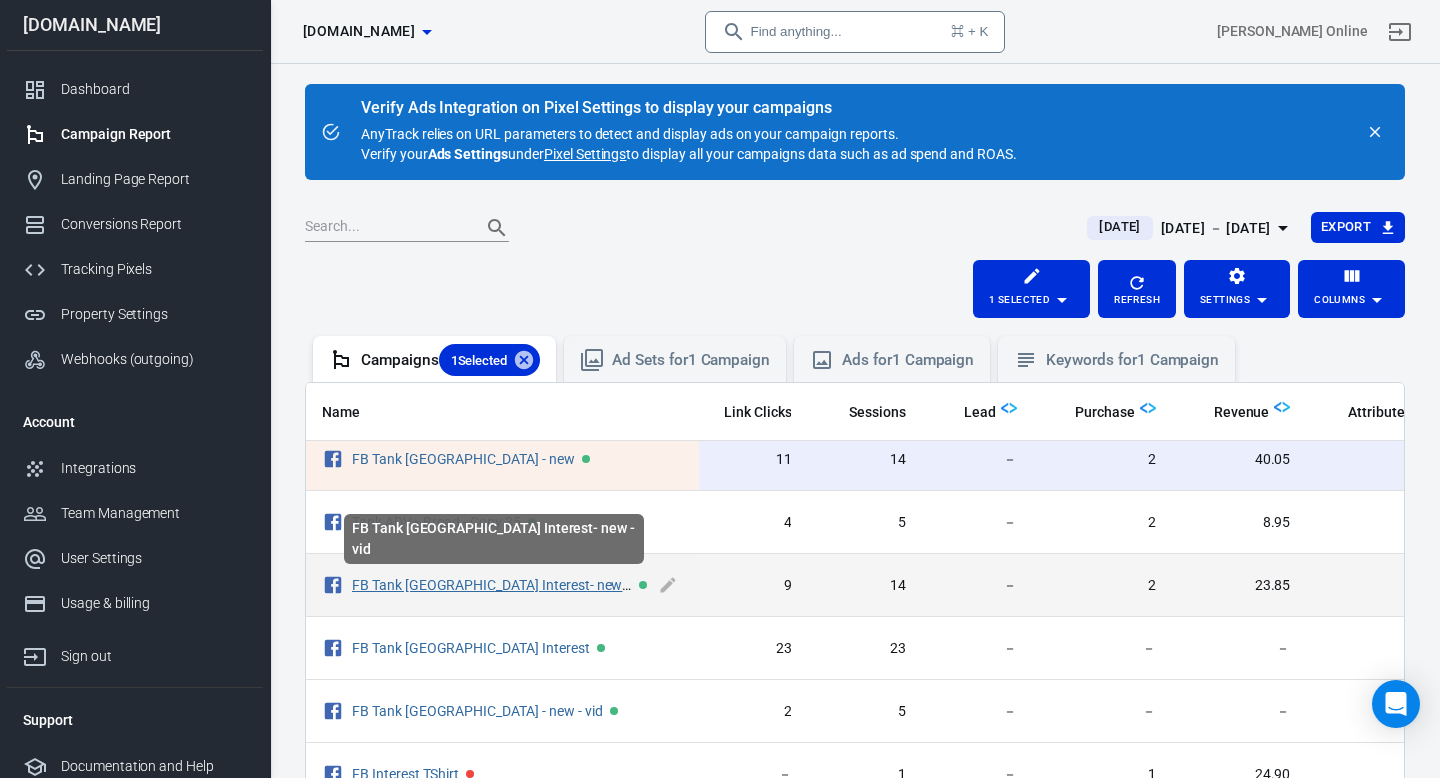 click on "FB Tank USA Interest- new - vid" at bounding box center (501, 585) 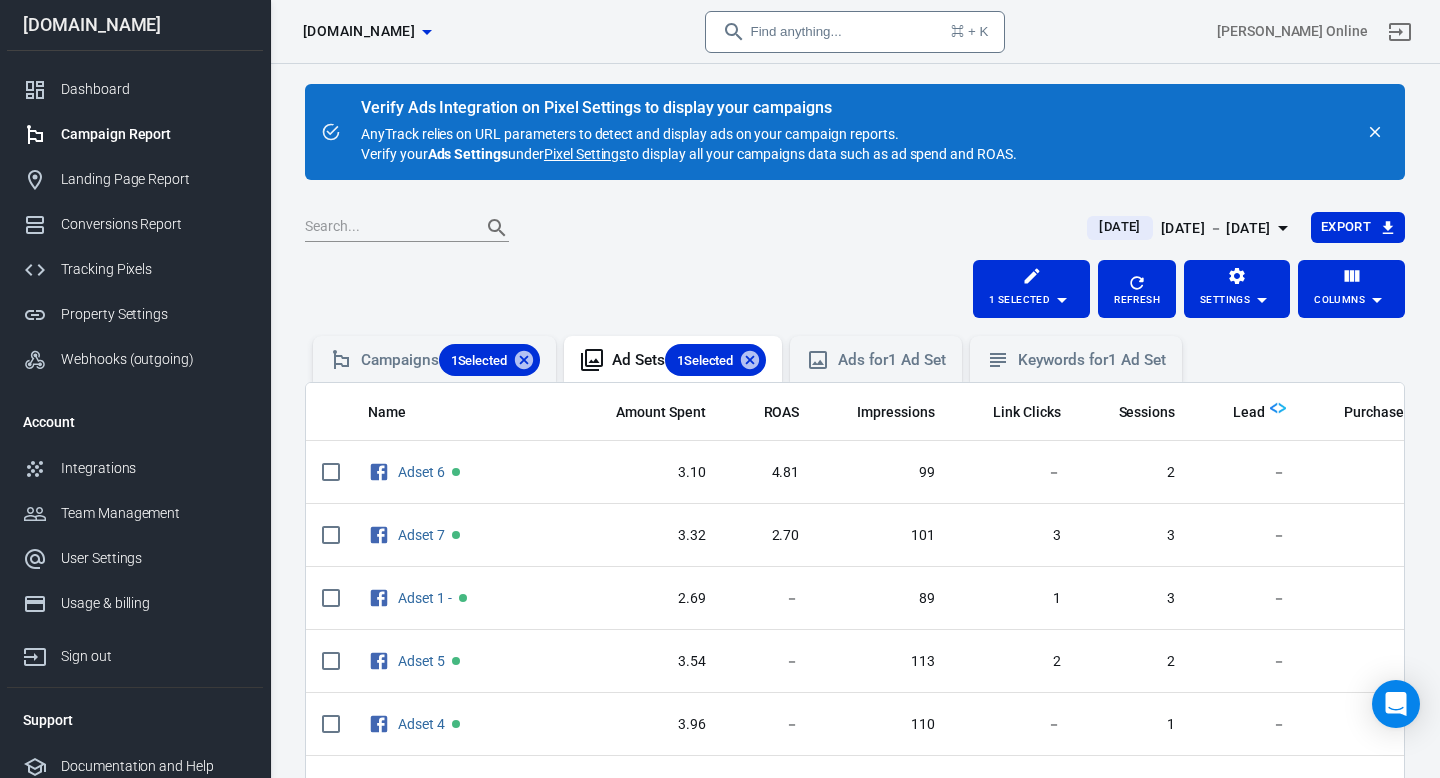click on "Adset 1 -" at bounding box center (463, 598) 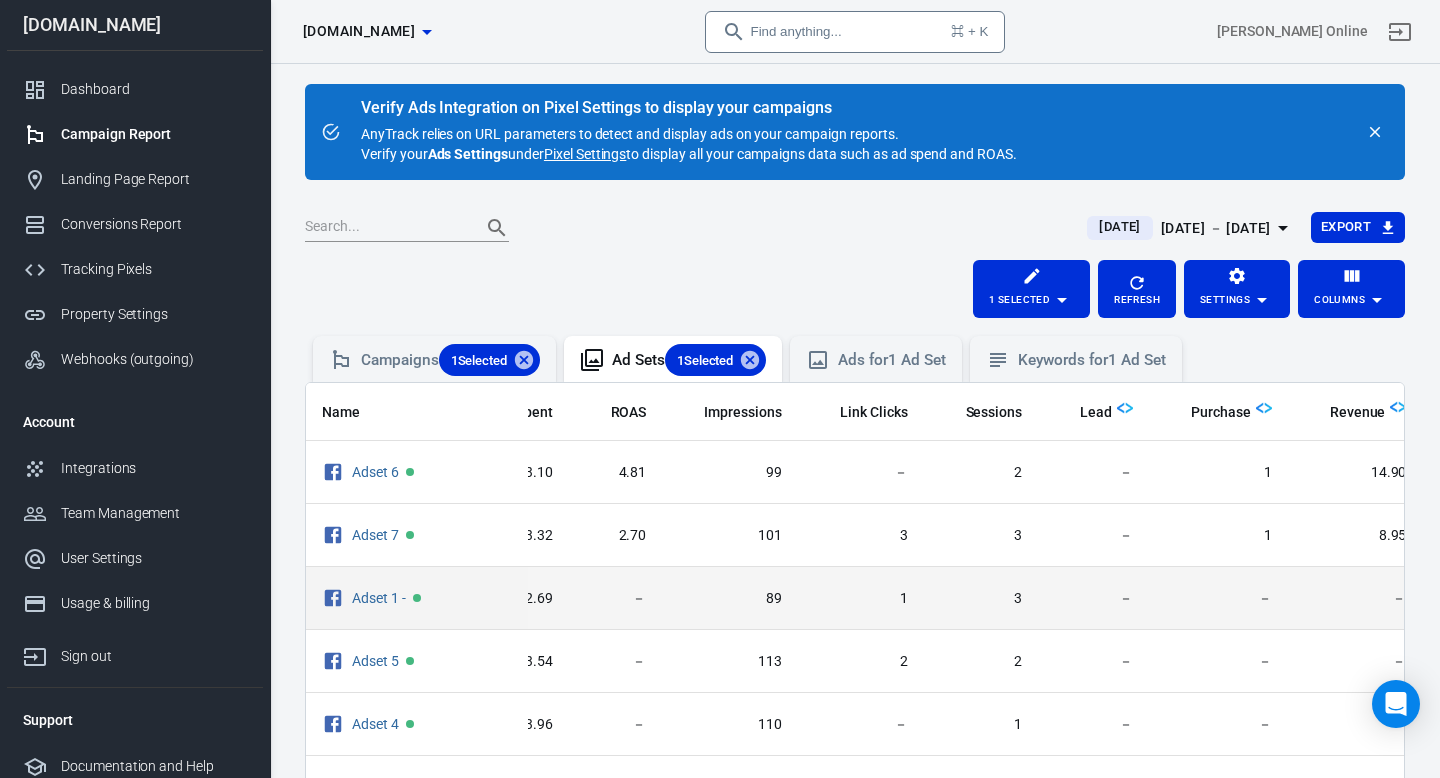scroll, scrollTop: 0, scrollLeft: 200, axis: horizontal 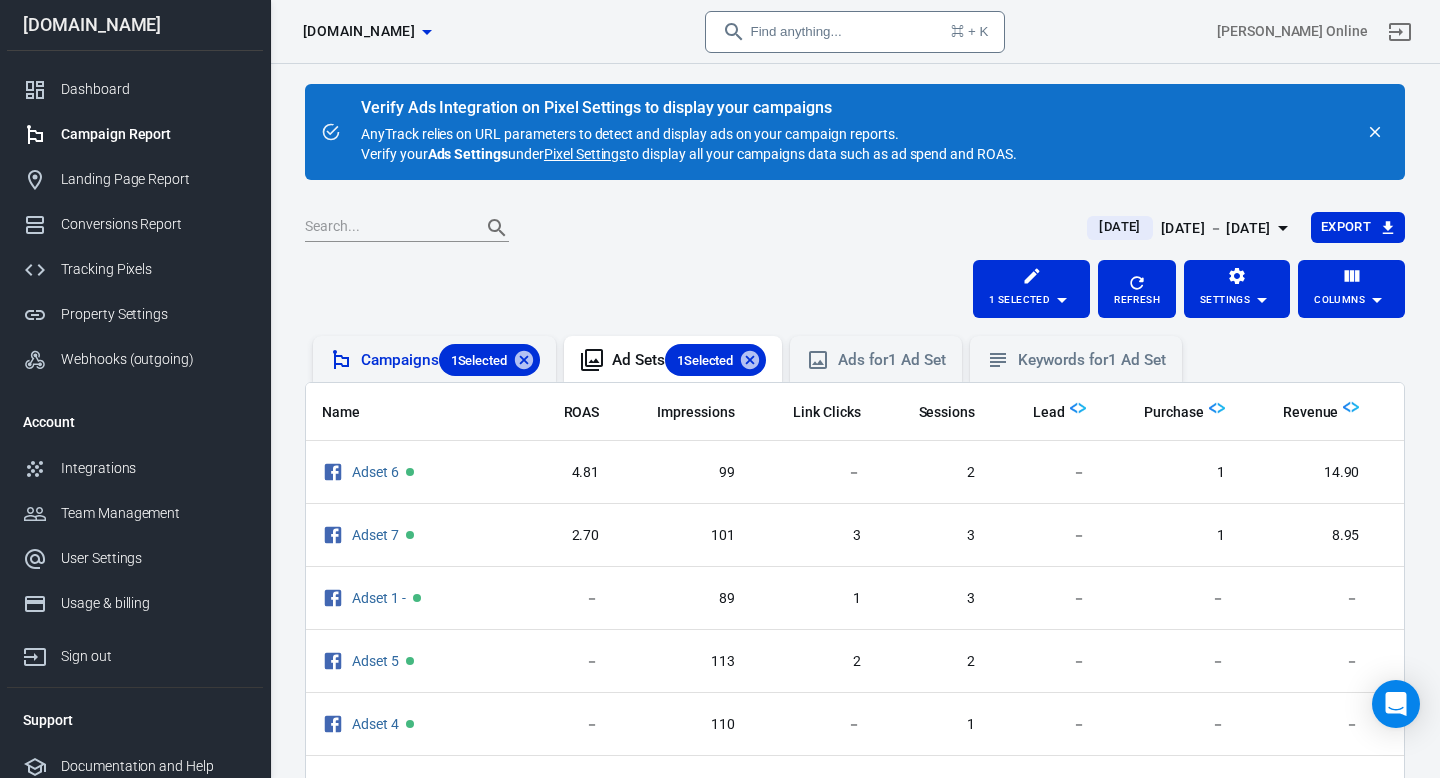 click on "Campaigns 1  Selected" at bounding box center (450, 360) 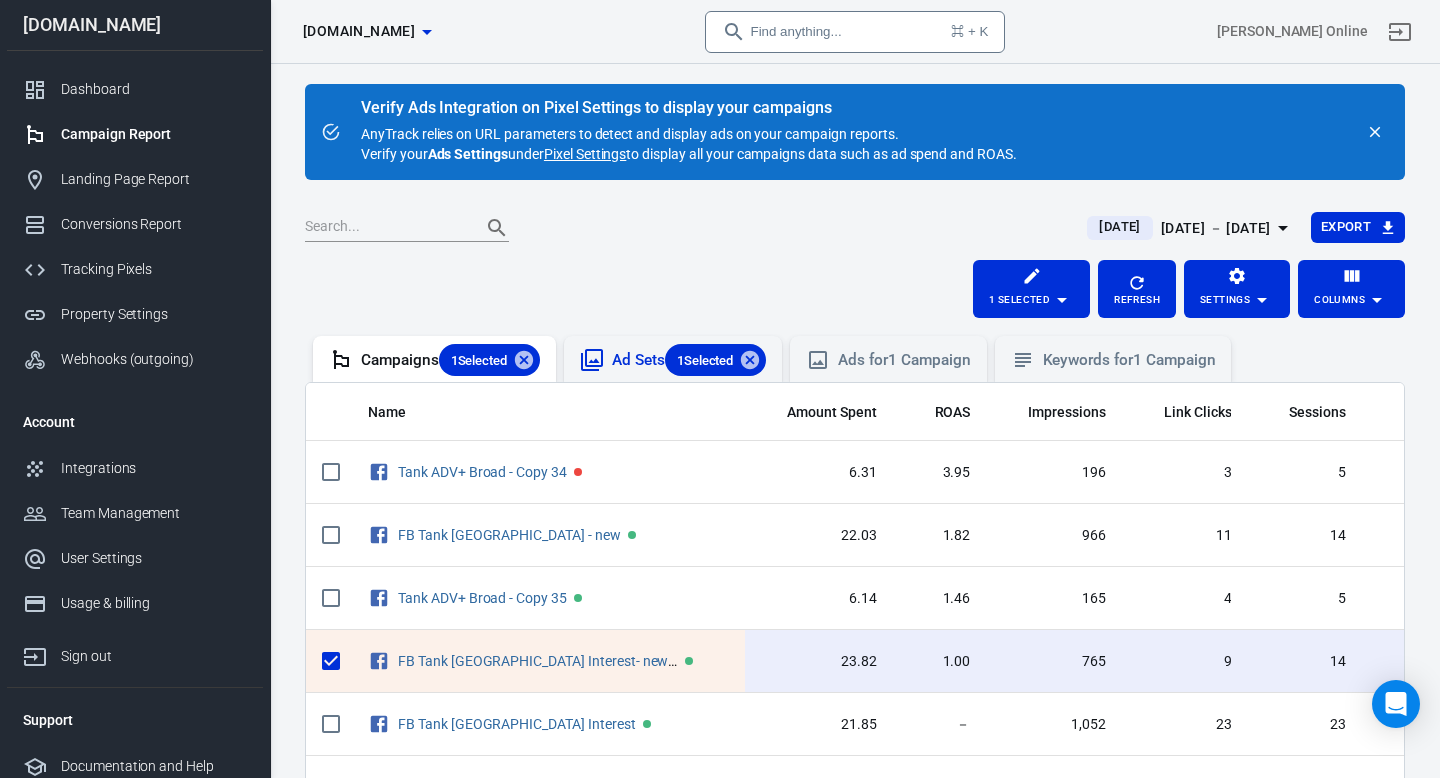 click 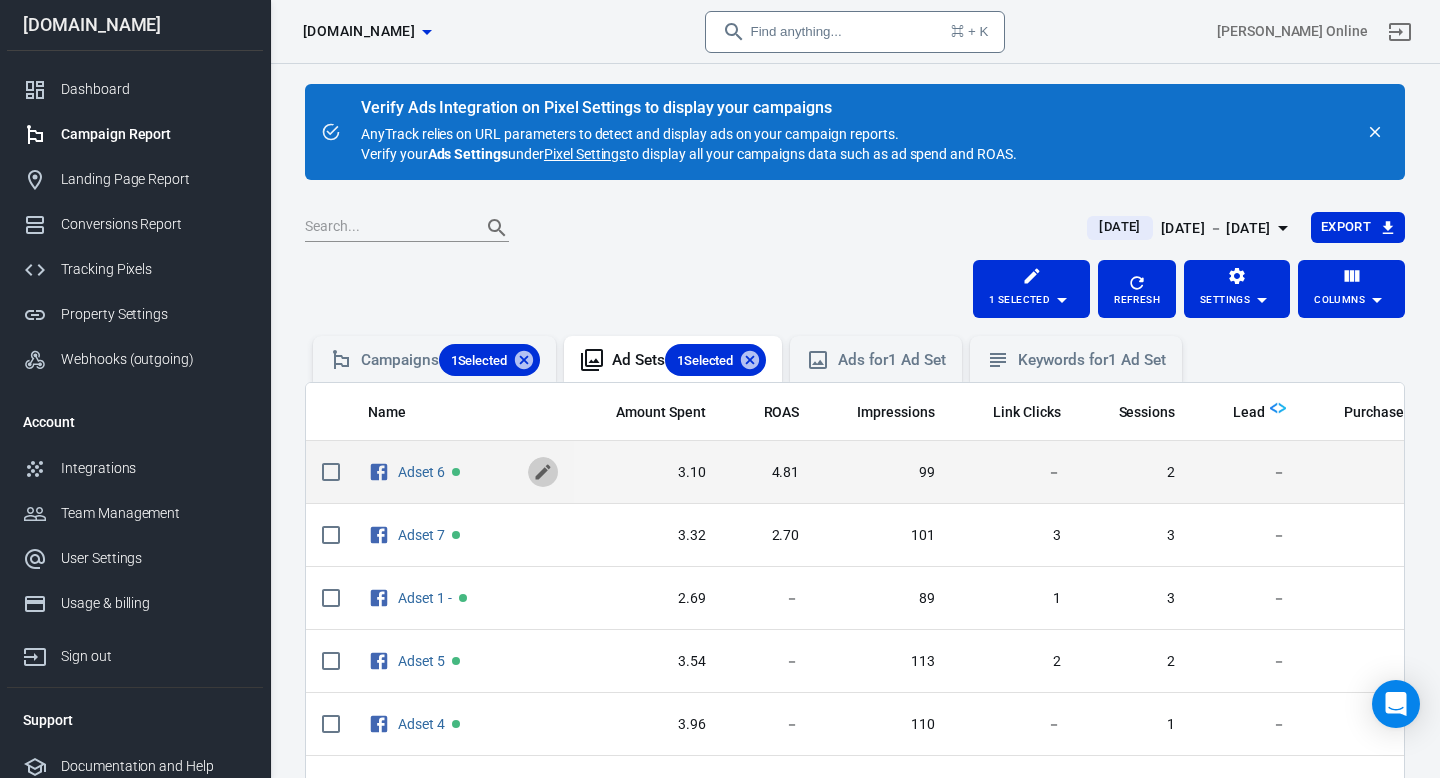 click 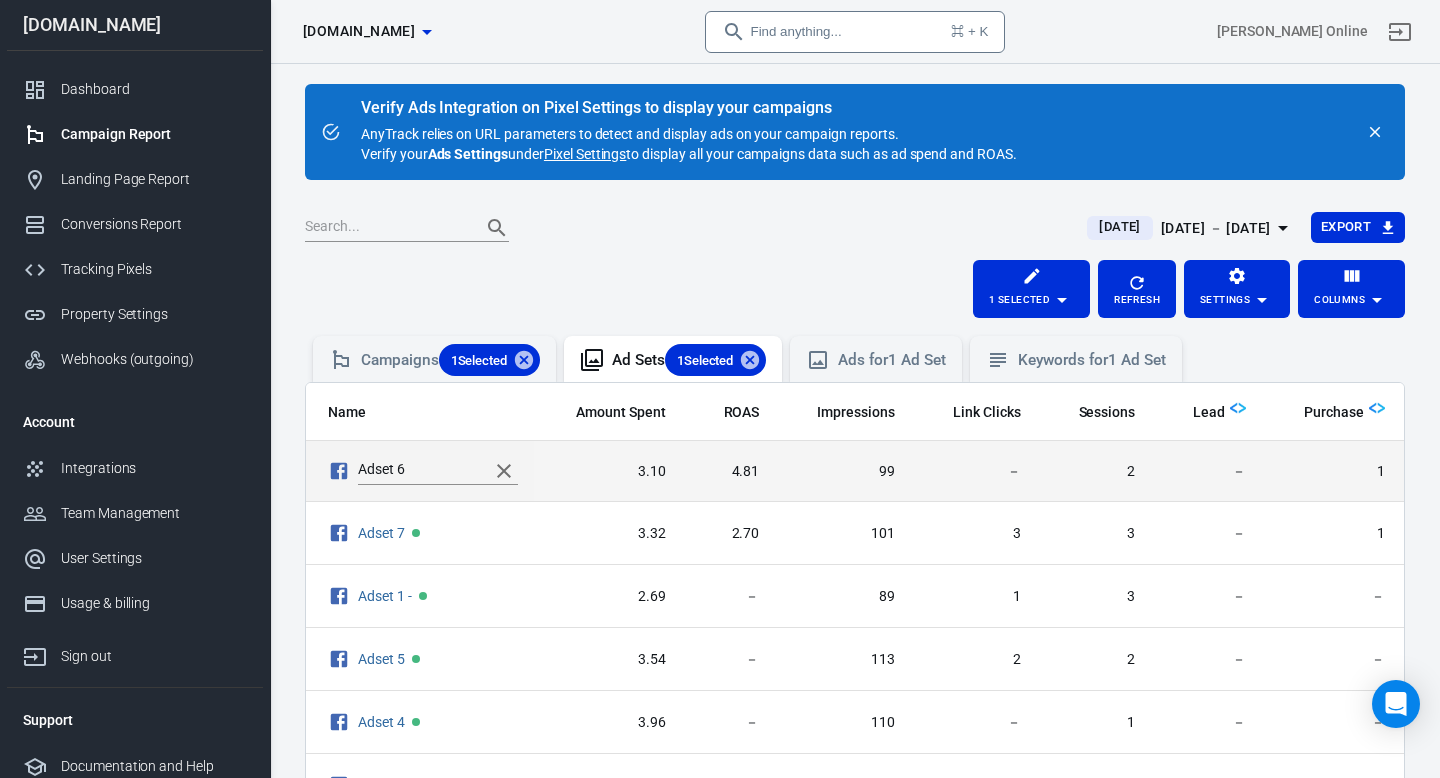 scroll, scrollTop: 0, scrollLeft: 80, axis: horizontal 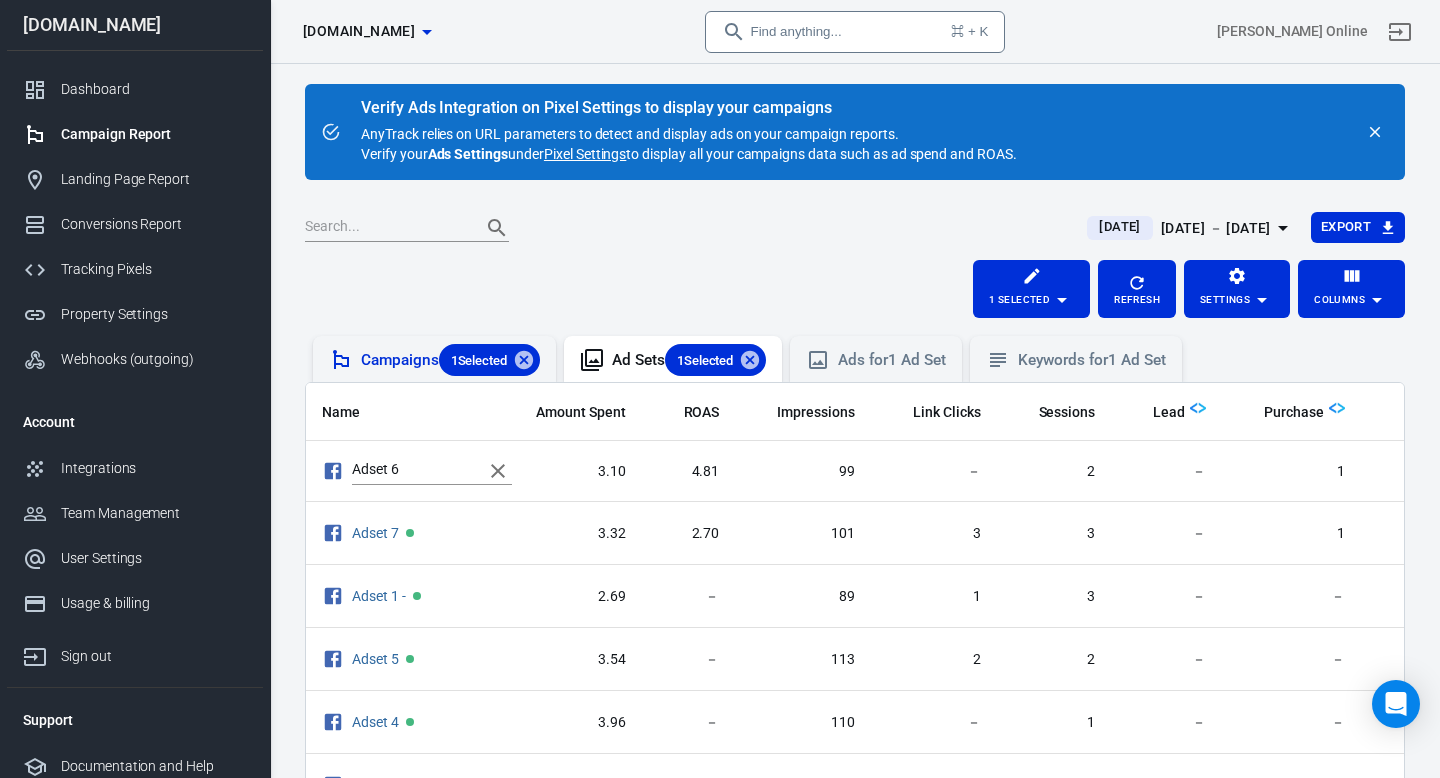 click on "Campaigns 1  Selected" at bounding box center [450, 360] 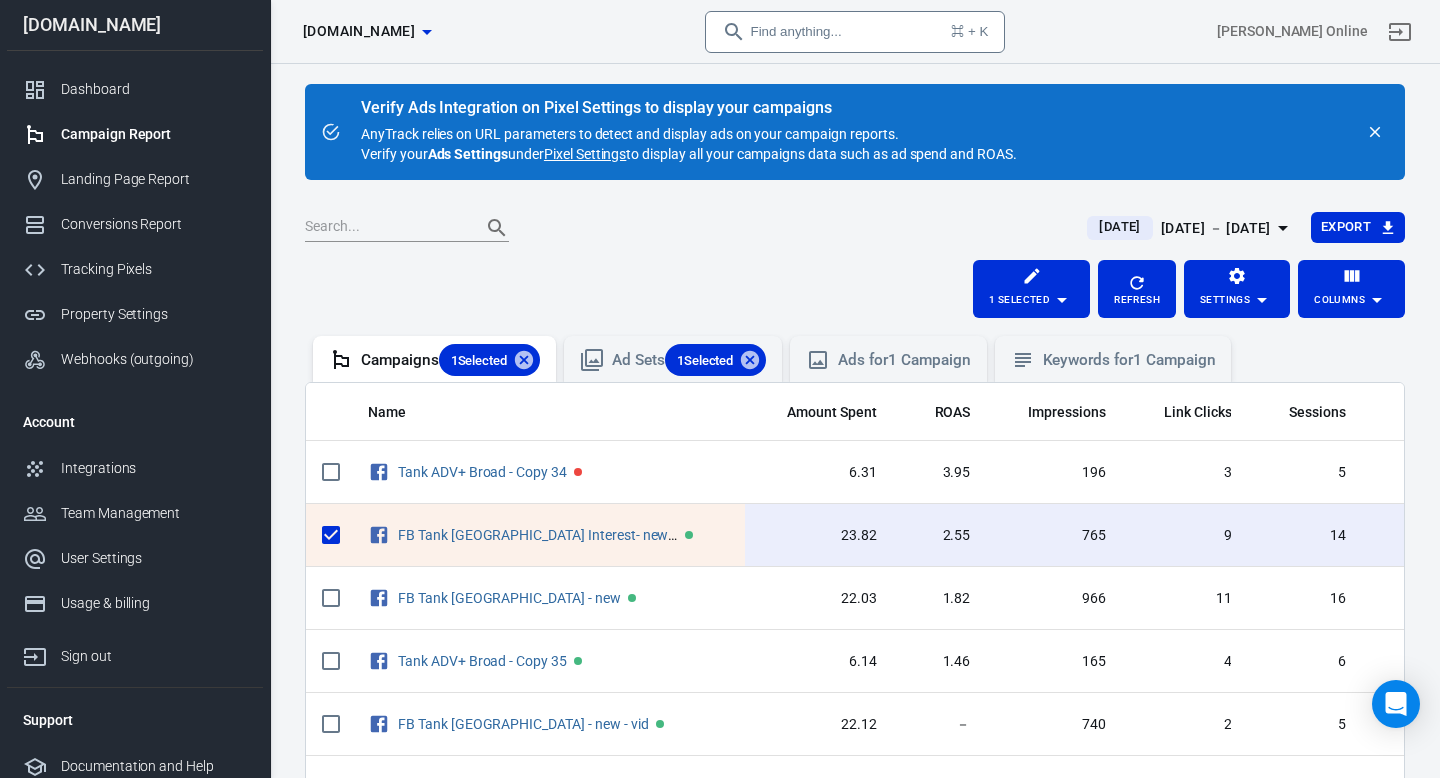 click on "1 Selected Refresh Settings Columns" at bounding box center [855, 289] 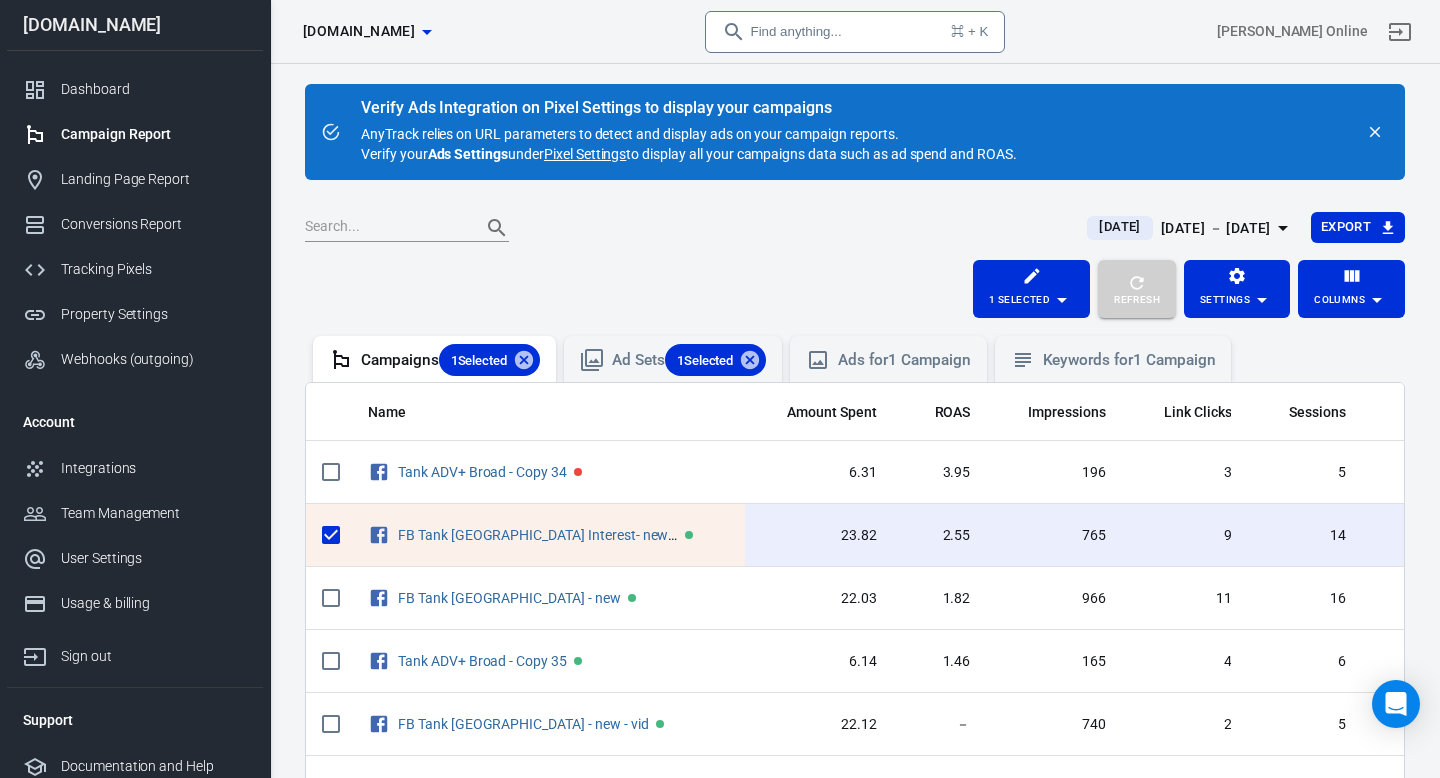 click on "Refresh" at bounding box center [1137, 289] 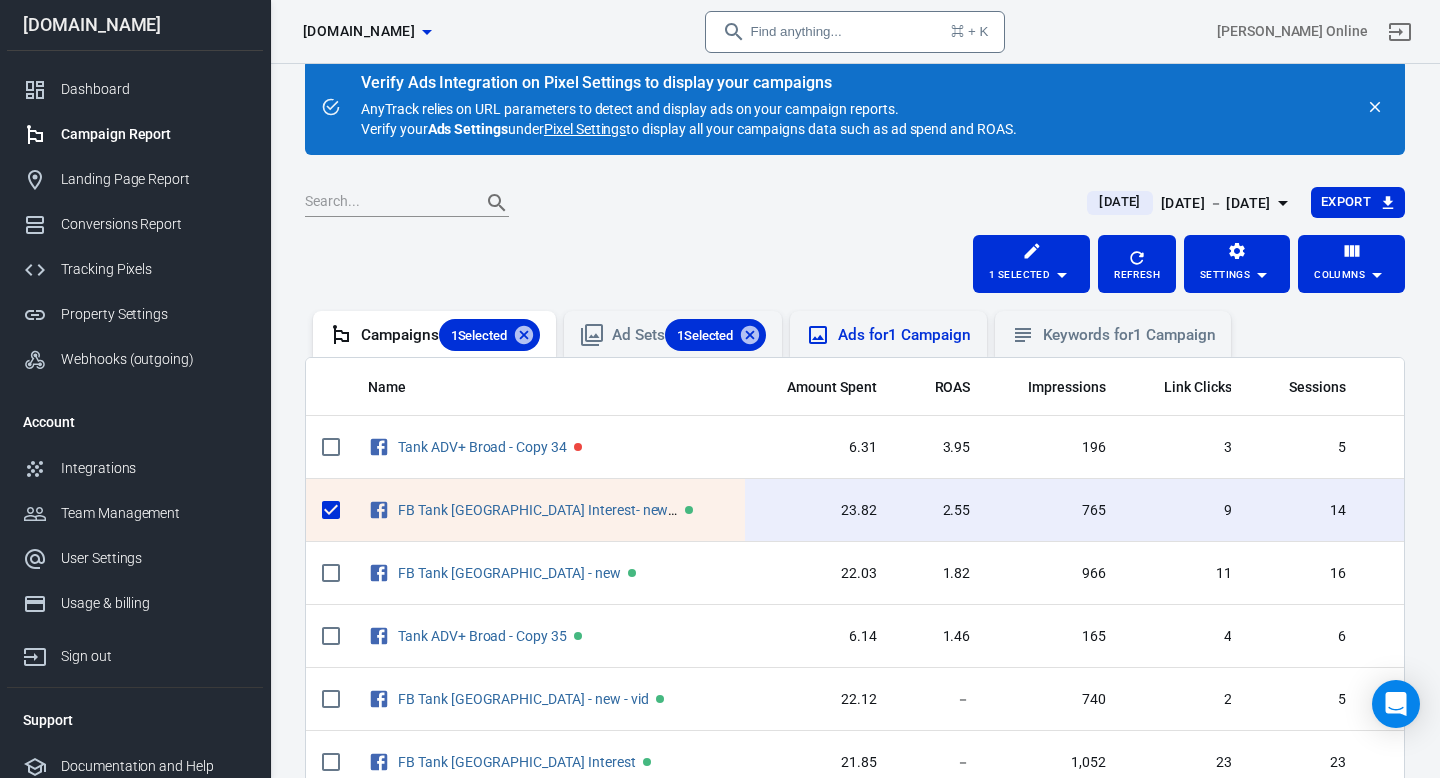 scroll, scrollTop: 152, scrollLeft: 0, axis: vertical 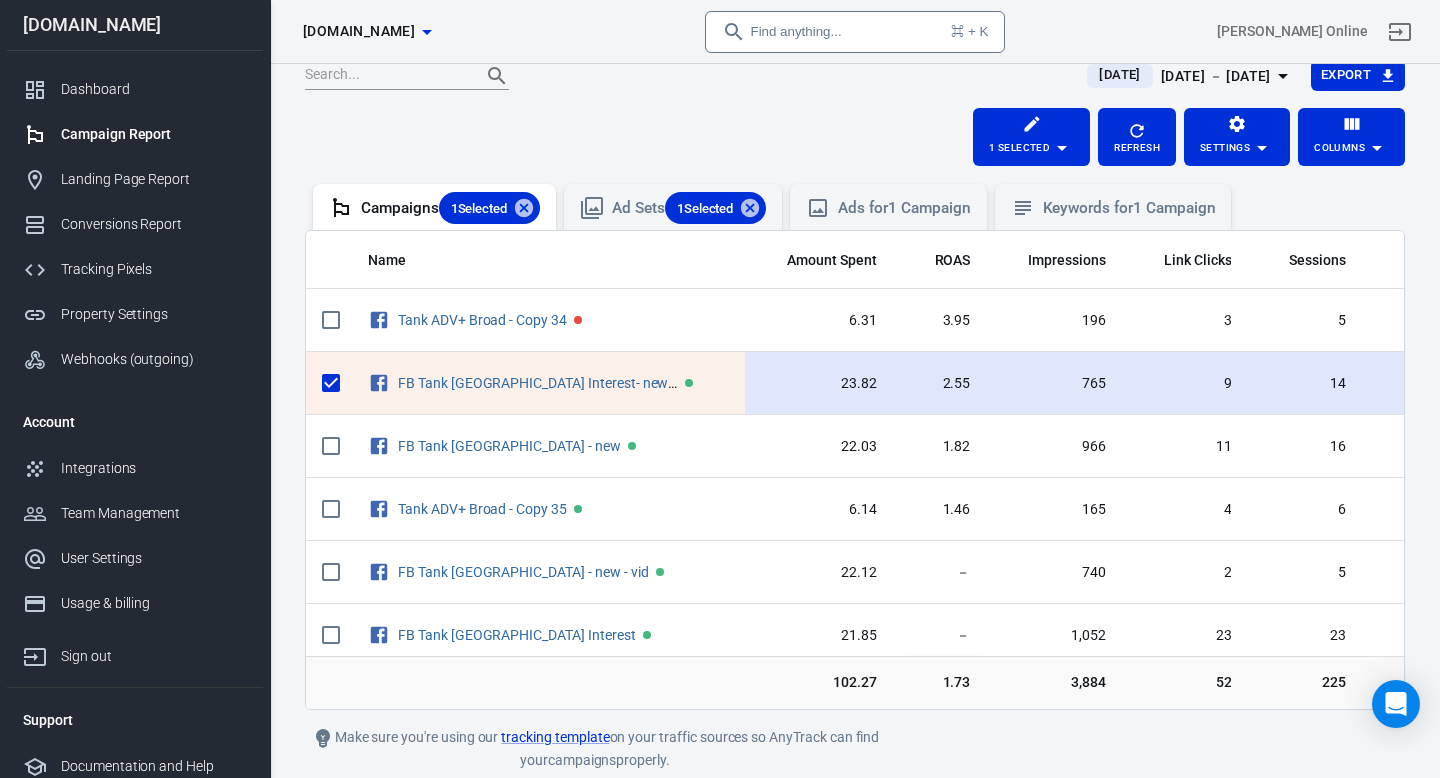 click on "23.82" at bounding box center [819, 383] 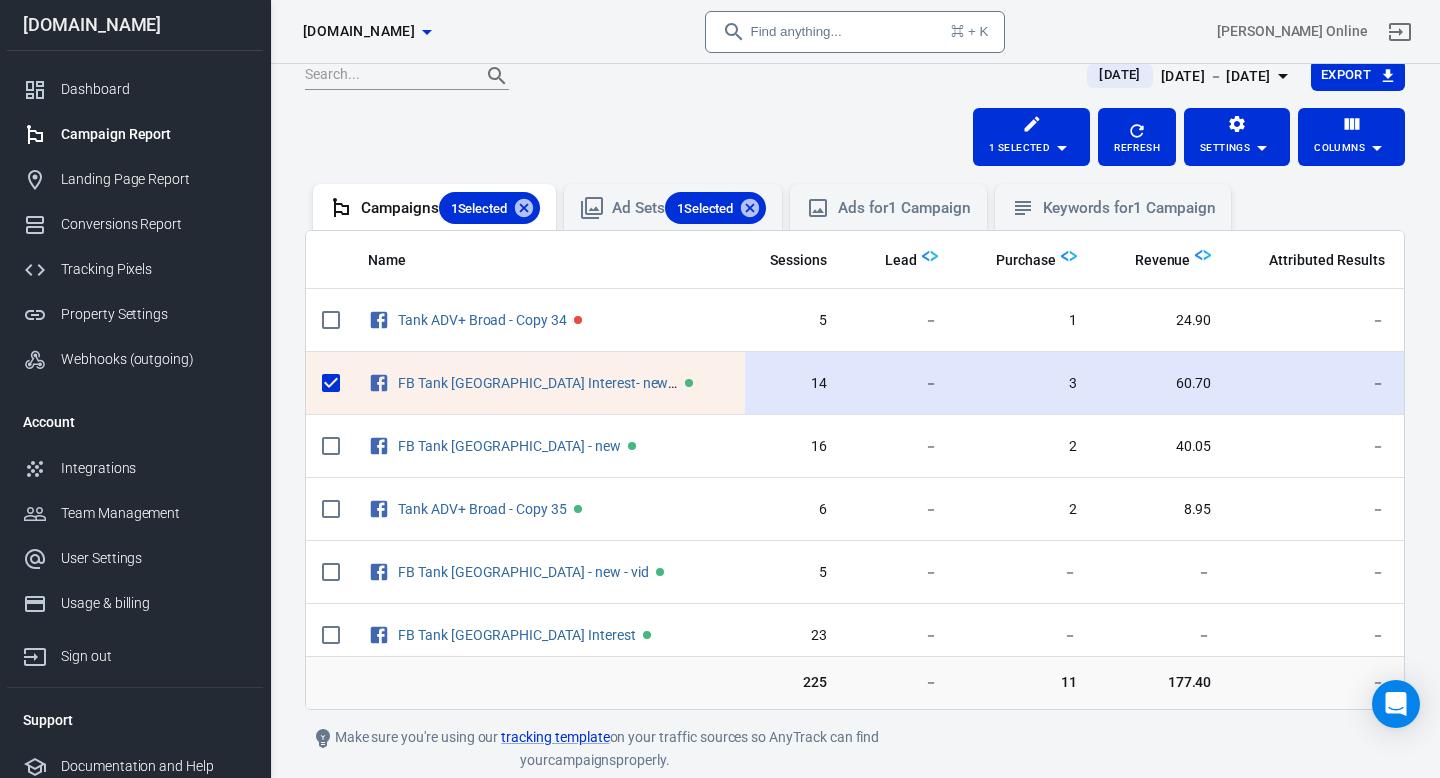 scroll, scrollTop: 0, scrollLeft: 520, axis: horizontal 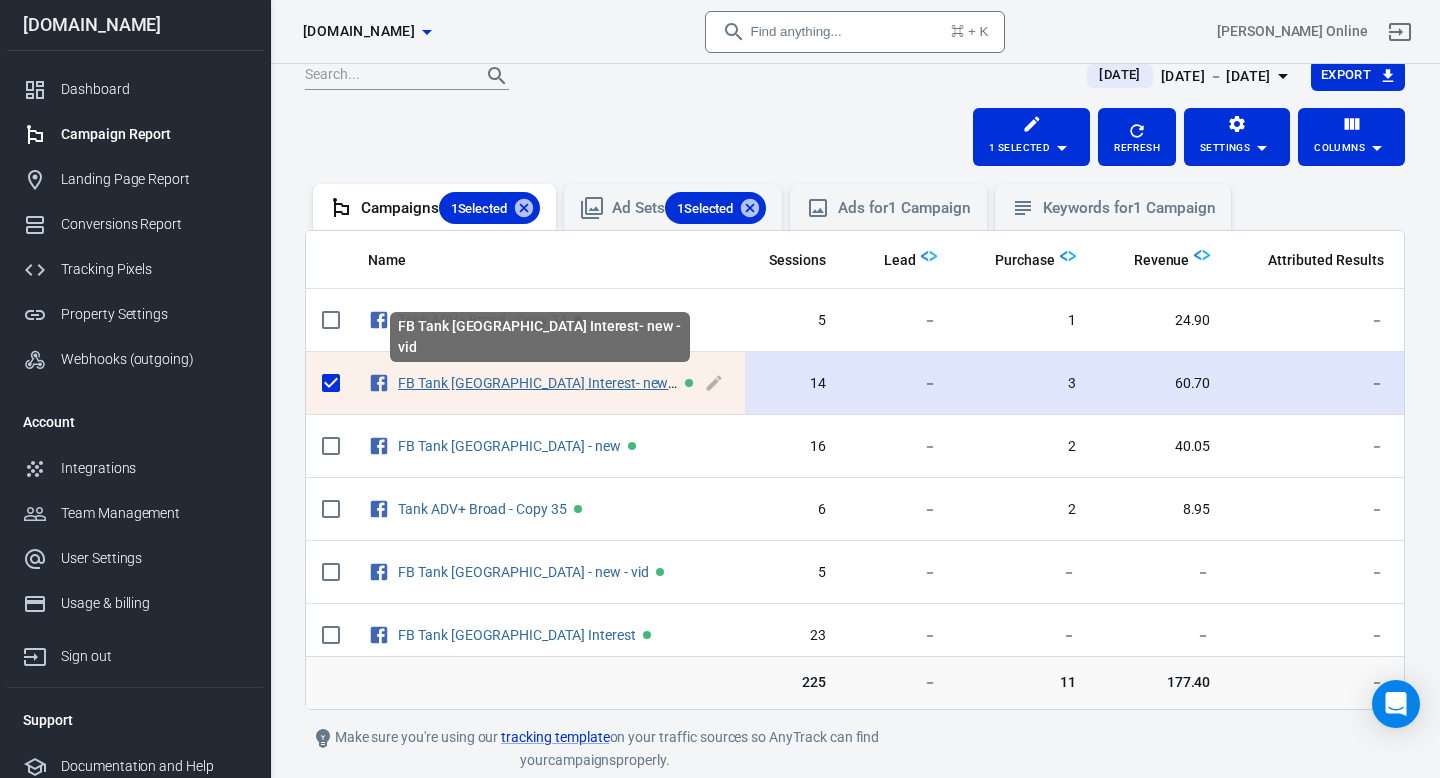 click on "FB Tank USA Interest- new - vid" at bounding box center (547, 383) 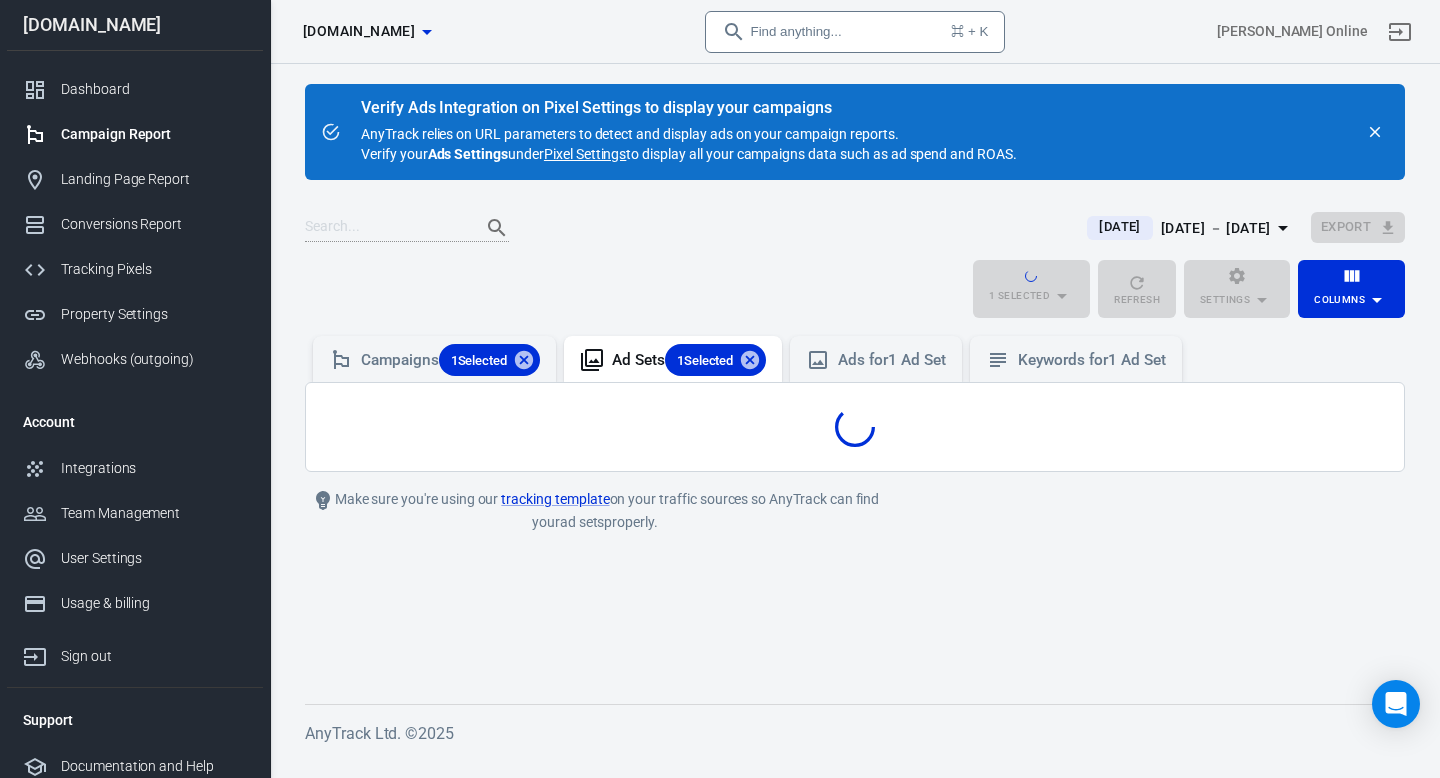 scroll, scrollTop: 0, scrollLeft: 0, axis: both 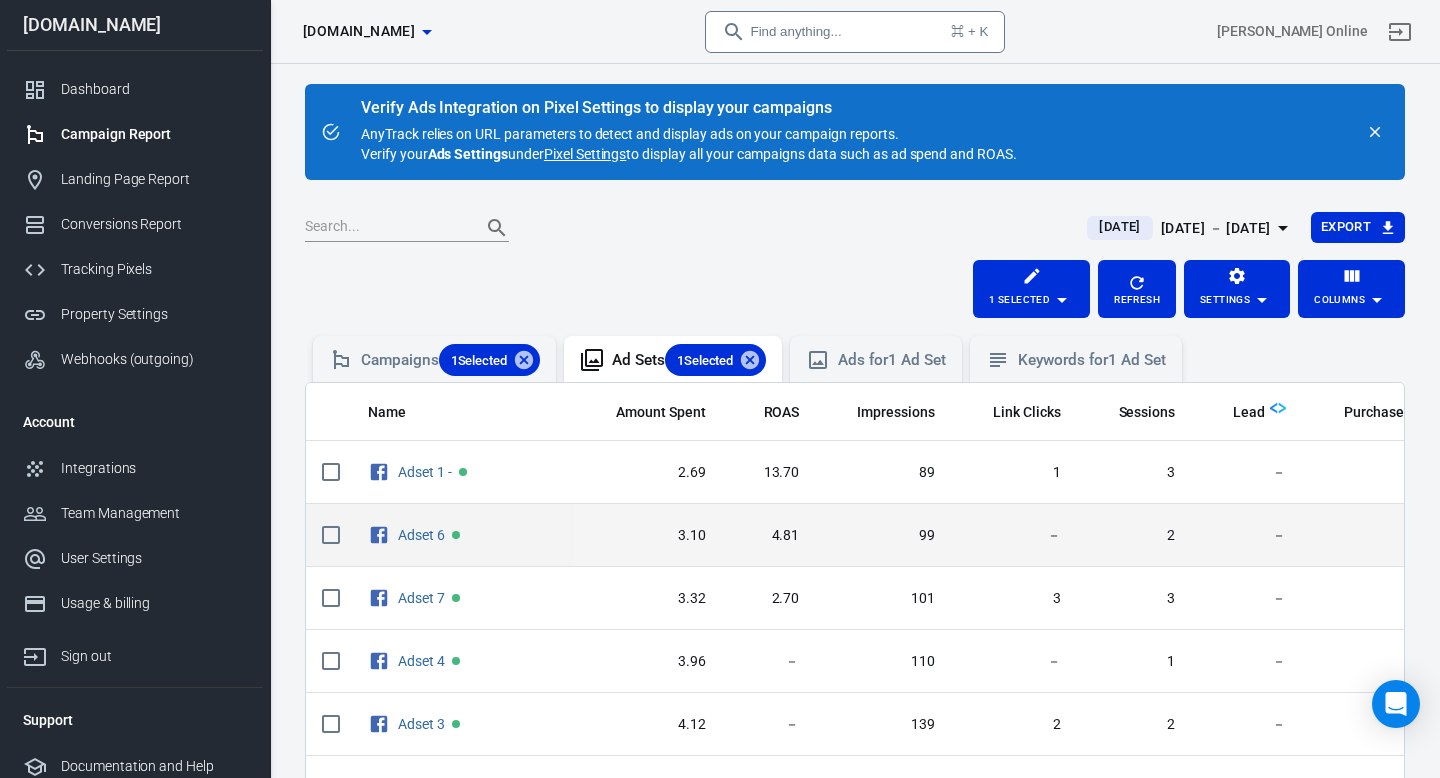 click on "3.10" at bounding box center (648, 535) 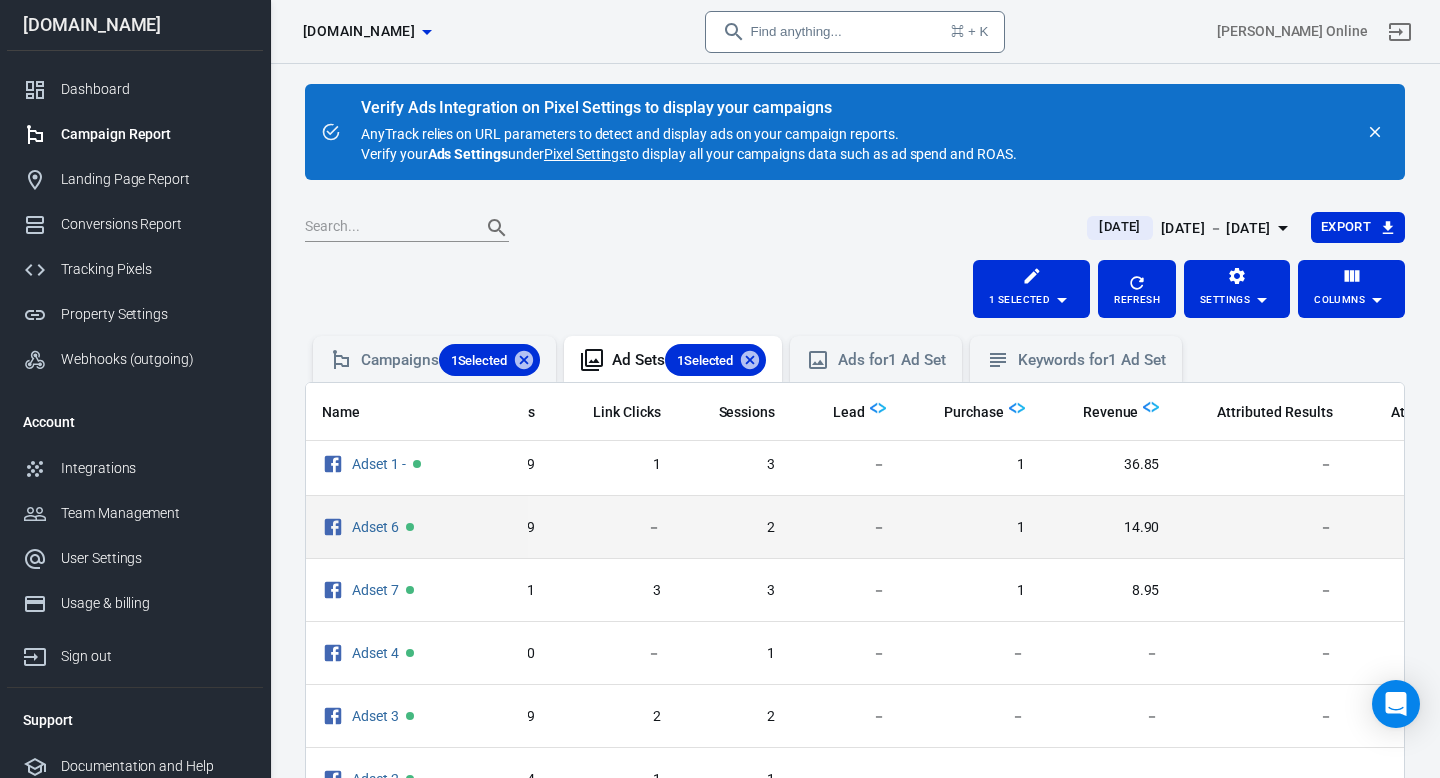 scroll, scrollTop: 0, scrollLeft: 400, axis: horizontal 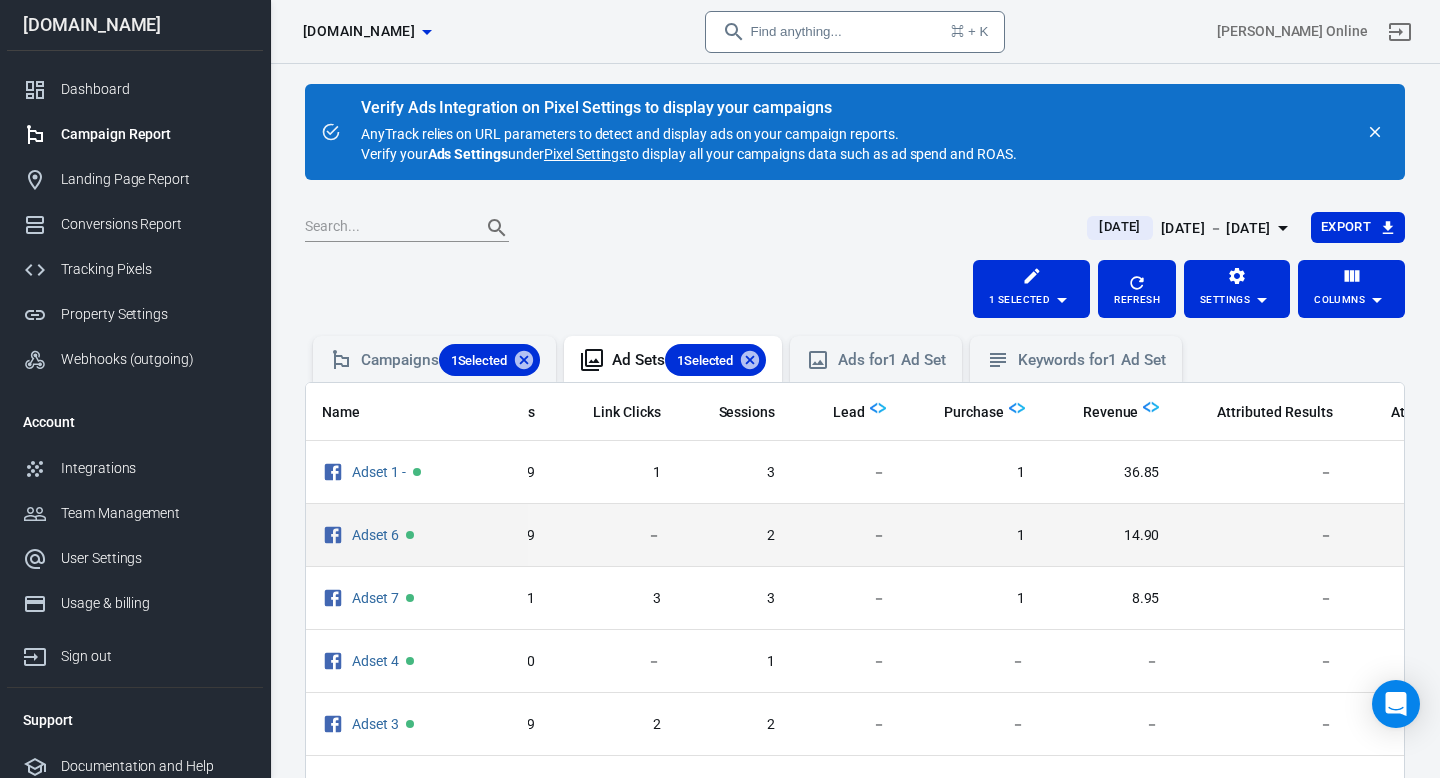 click on "2" at bounding box center (734, 535) 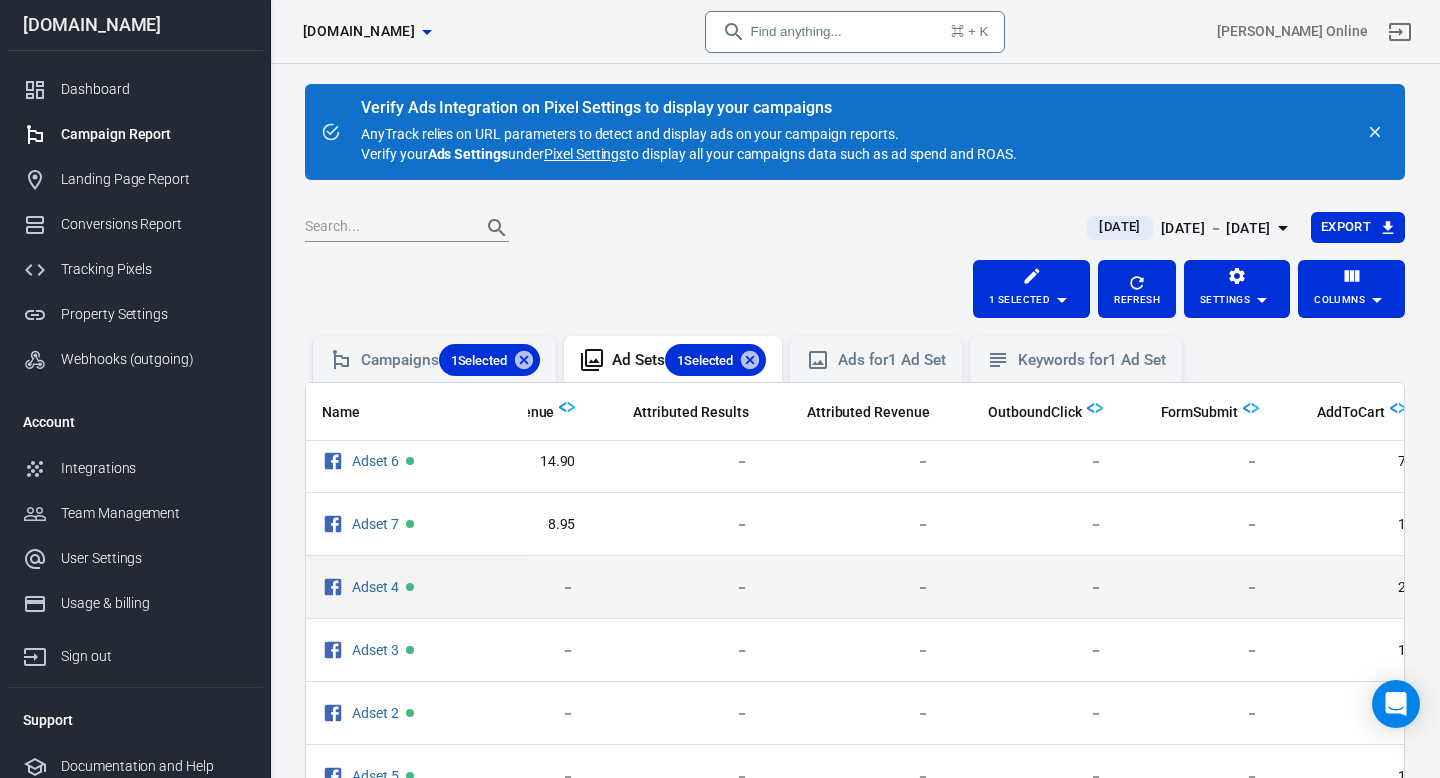 scroll, scrollTop: 74, scrollLeft: 984, axis: both 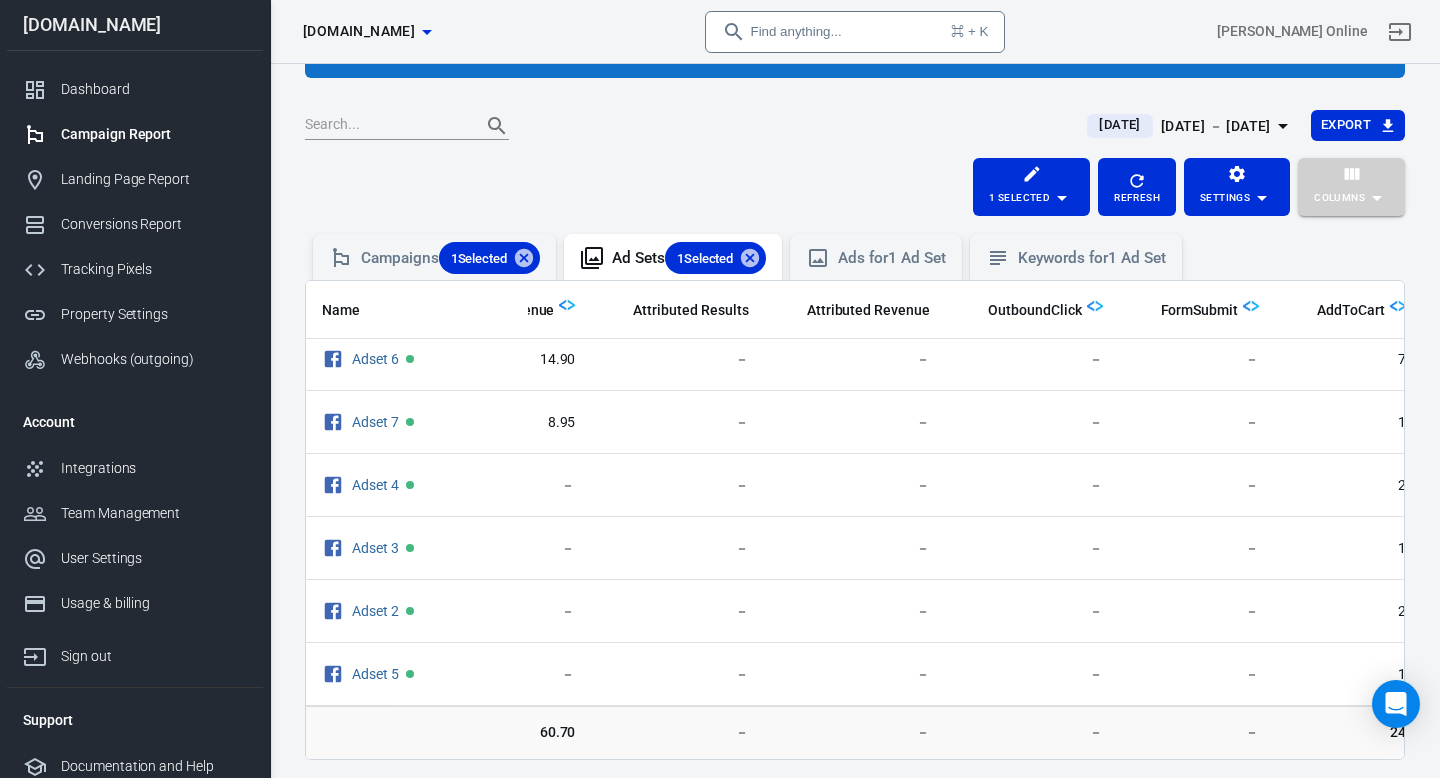click on "Columns" at bounding box center (1351, 198) 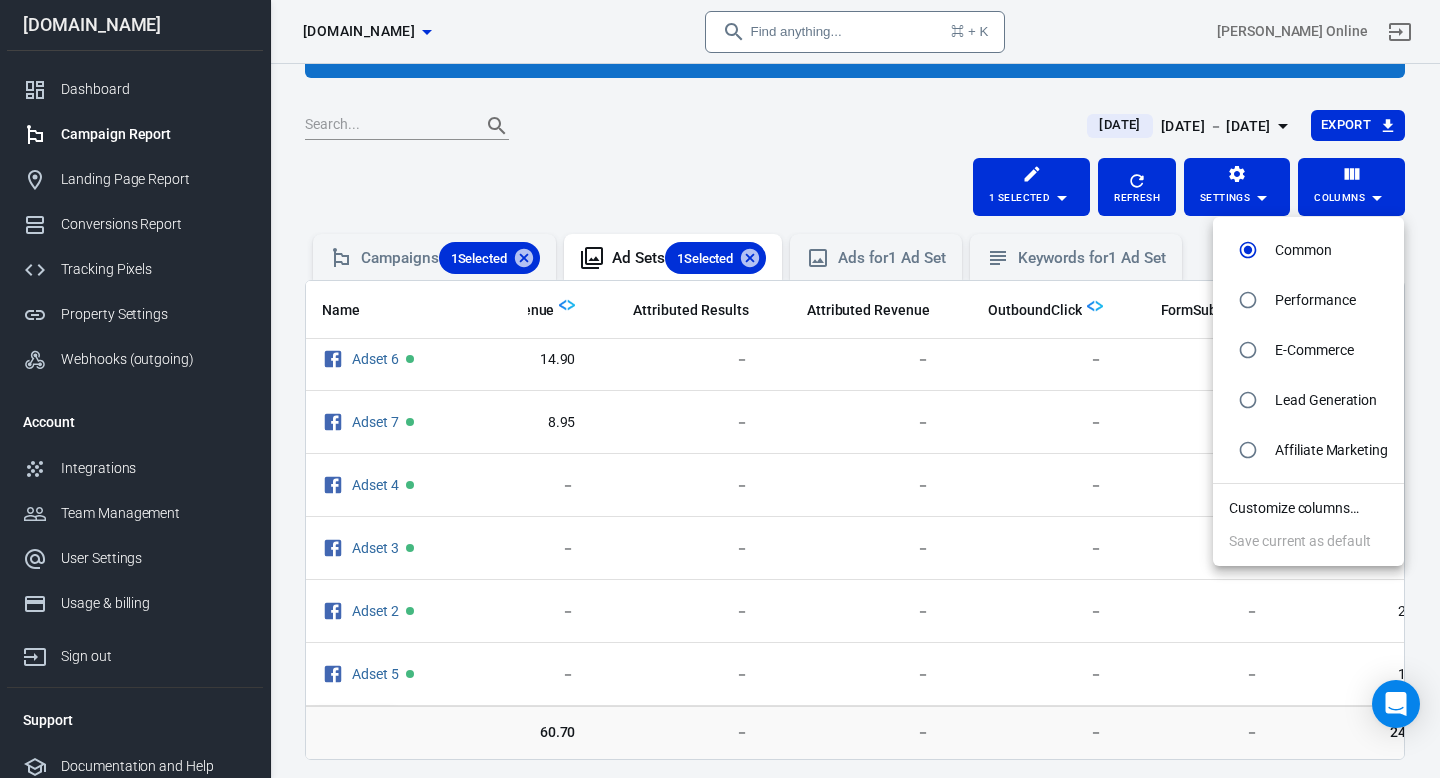 click on "E-Commerce" at bounding box center [1314, 350] 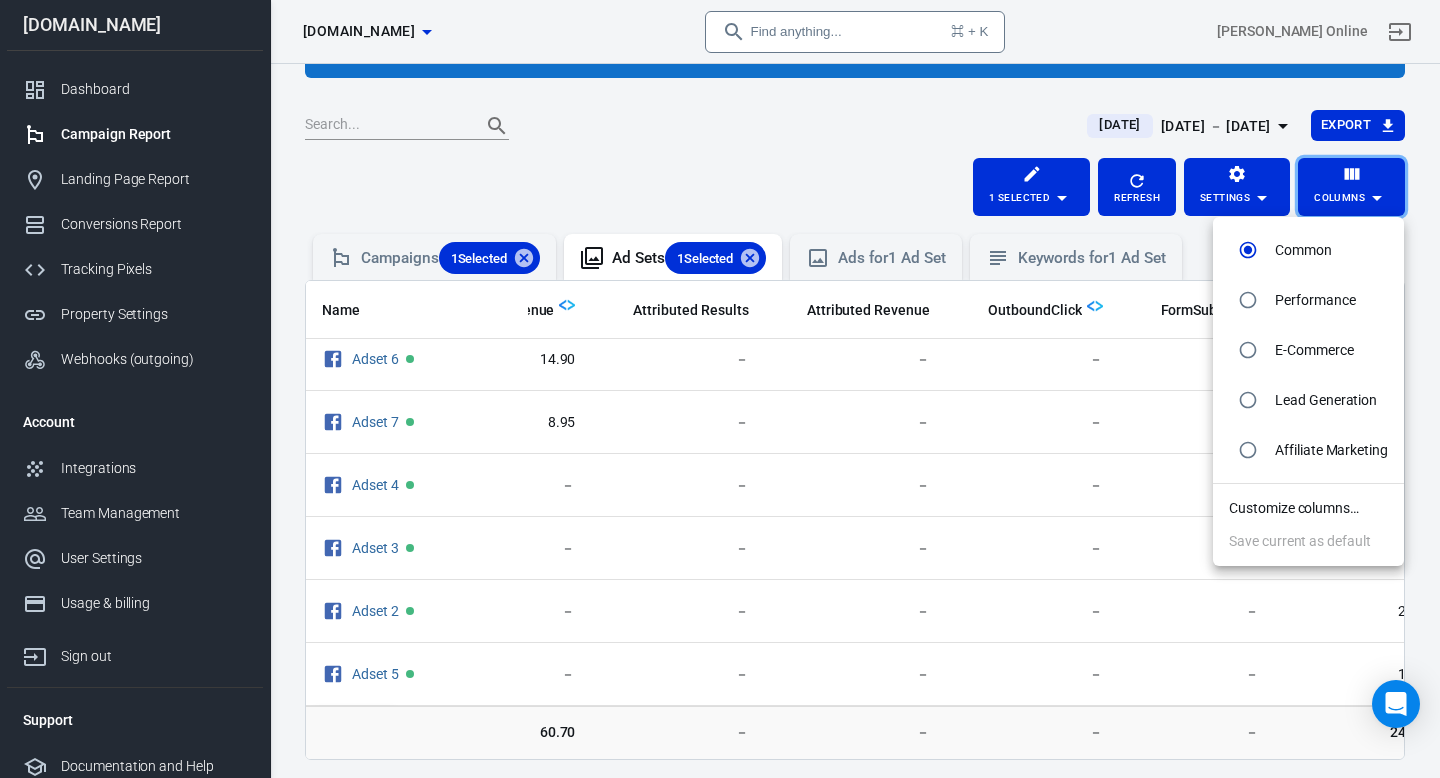 radio on "false" 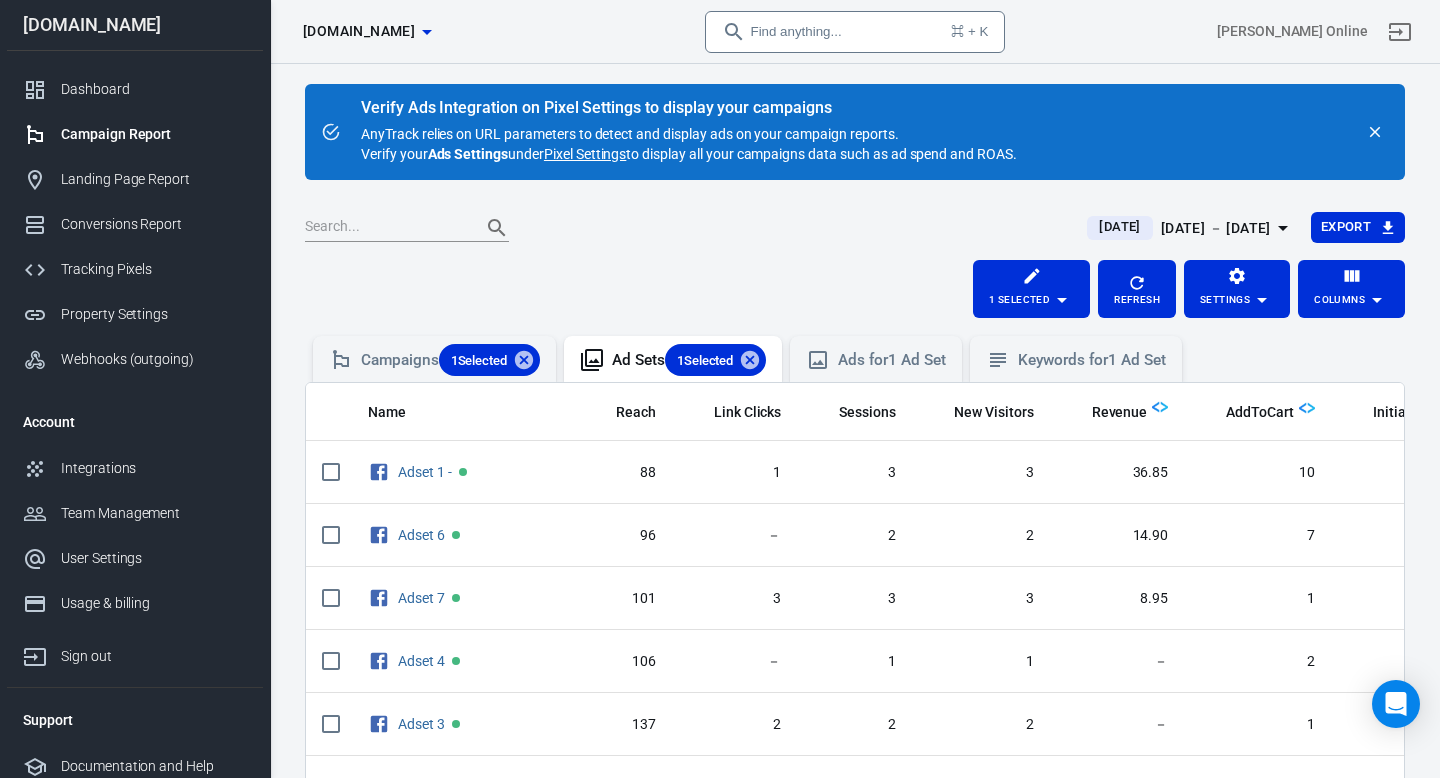 click on "1 Selected Refresh Settings Columns" at bounding box center (855, 289) 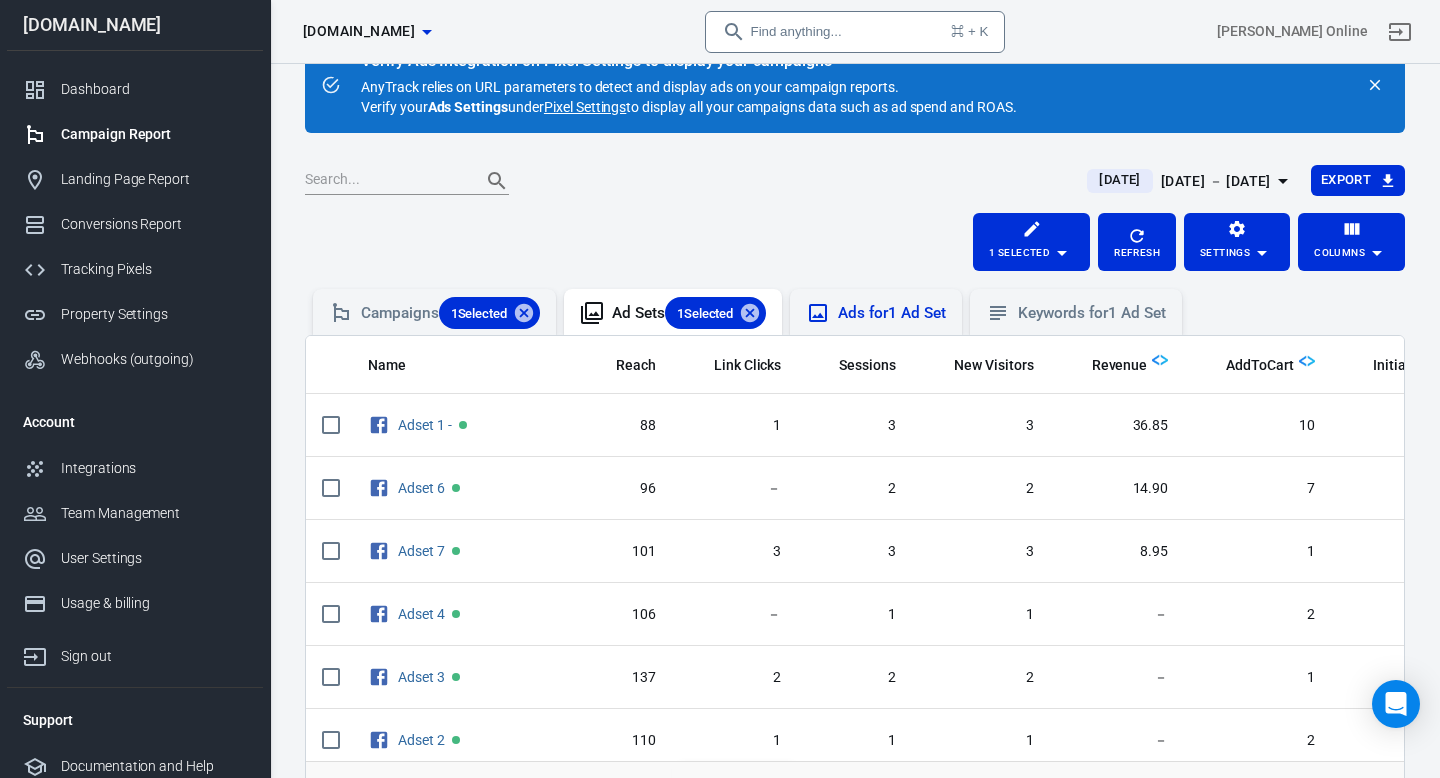 scroll, scrollTop: 232, scrollLeft: 0, axis: vertical 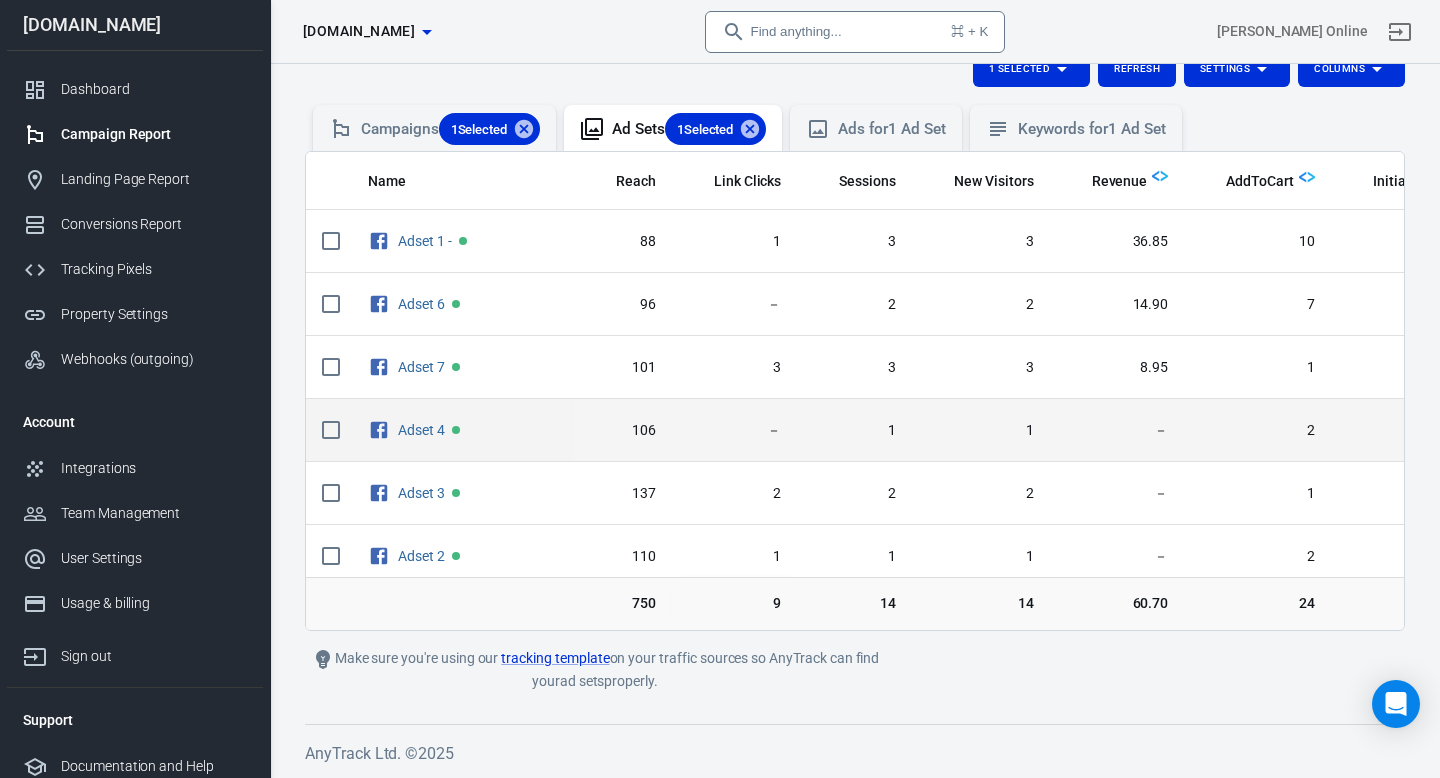 click on "1" at bounding box center [854, 430] 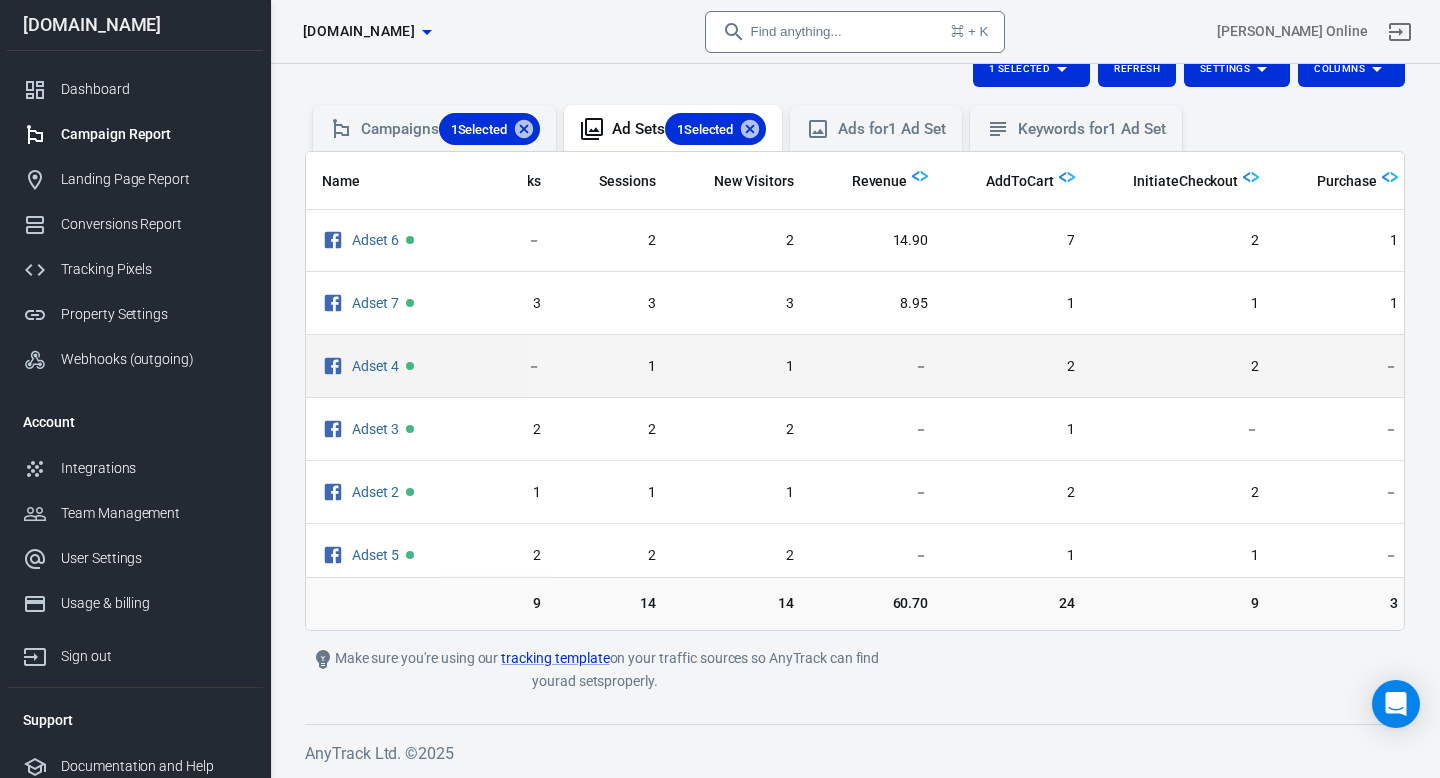 scroll, scrollTop: 74, scrollLeft: 240, axis: both 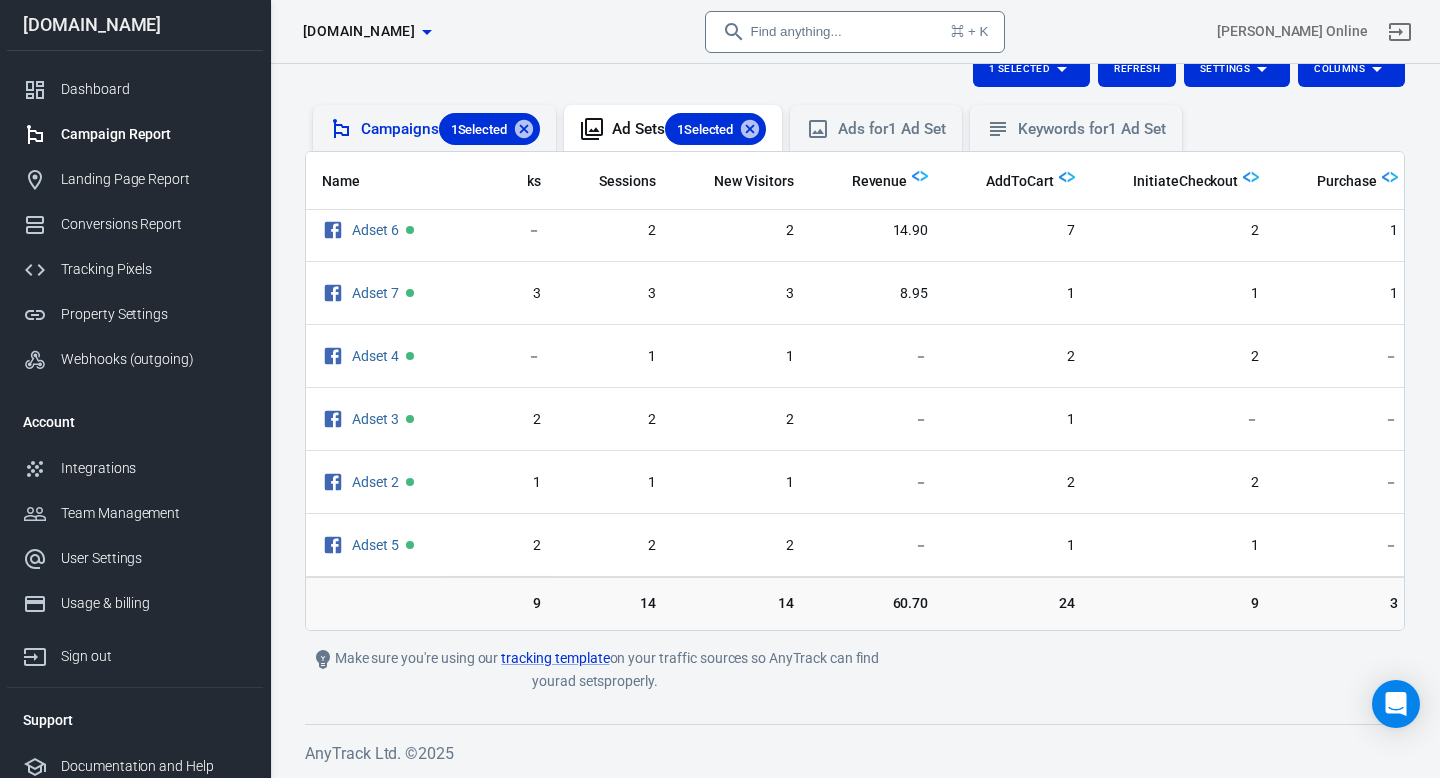 click on "Campaigns 1  Selected" at bounding box center [450, 129] 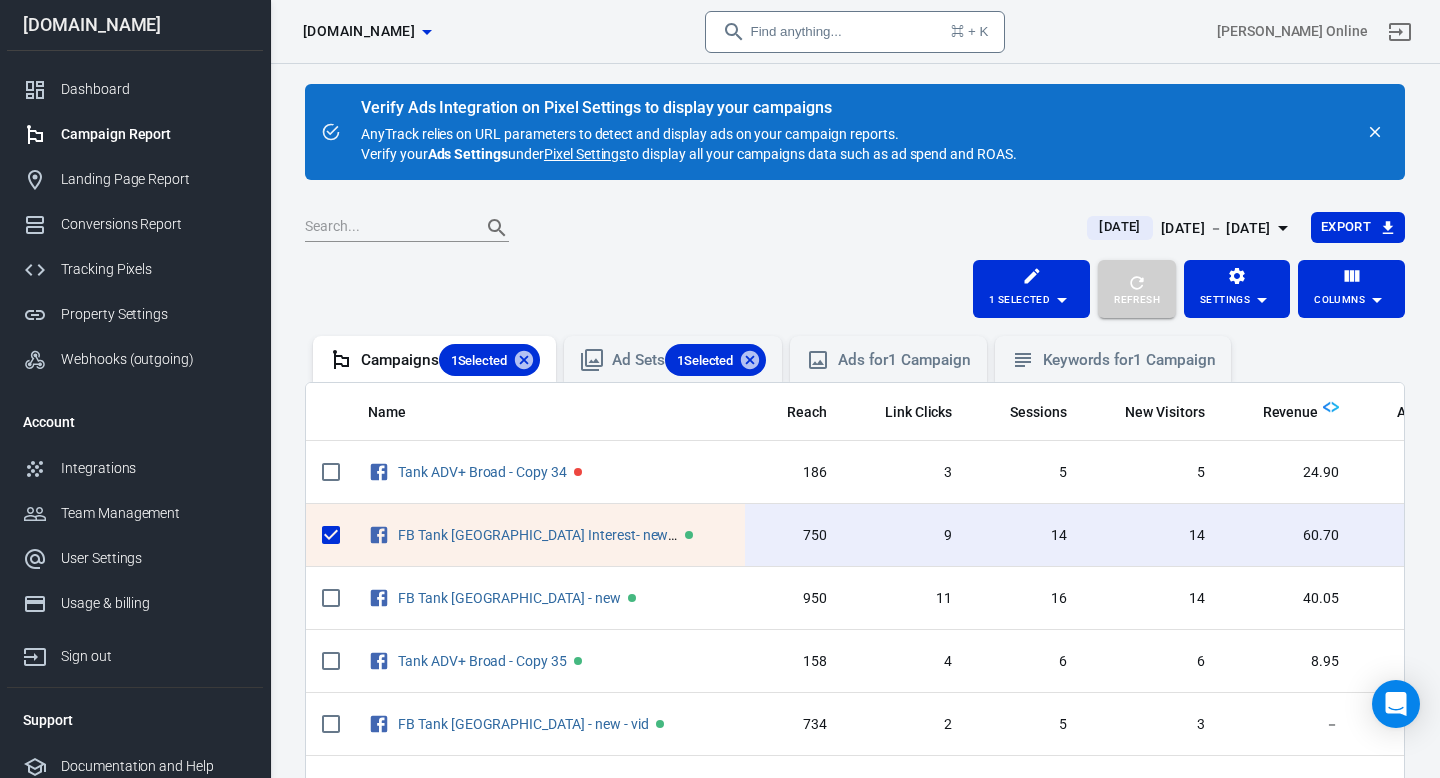 click on "Refresh" at bounding box center [1137, 300] 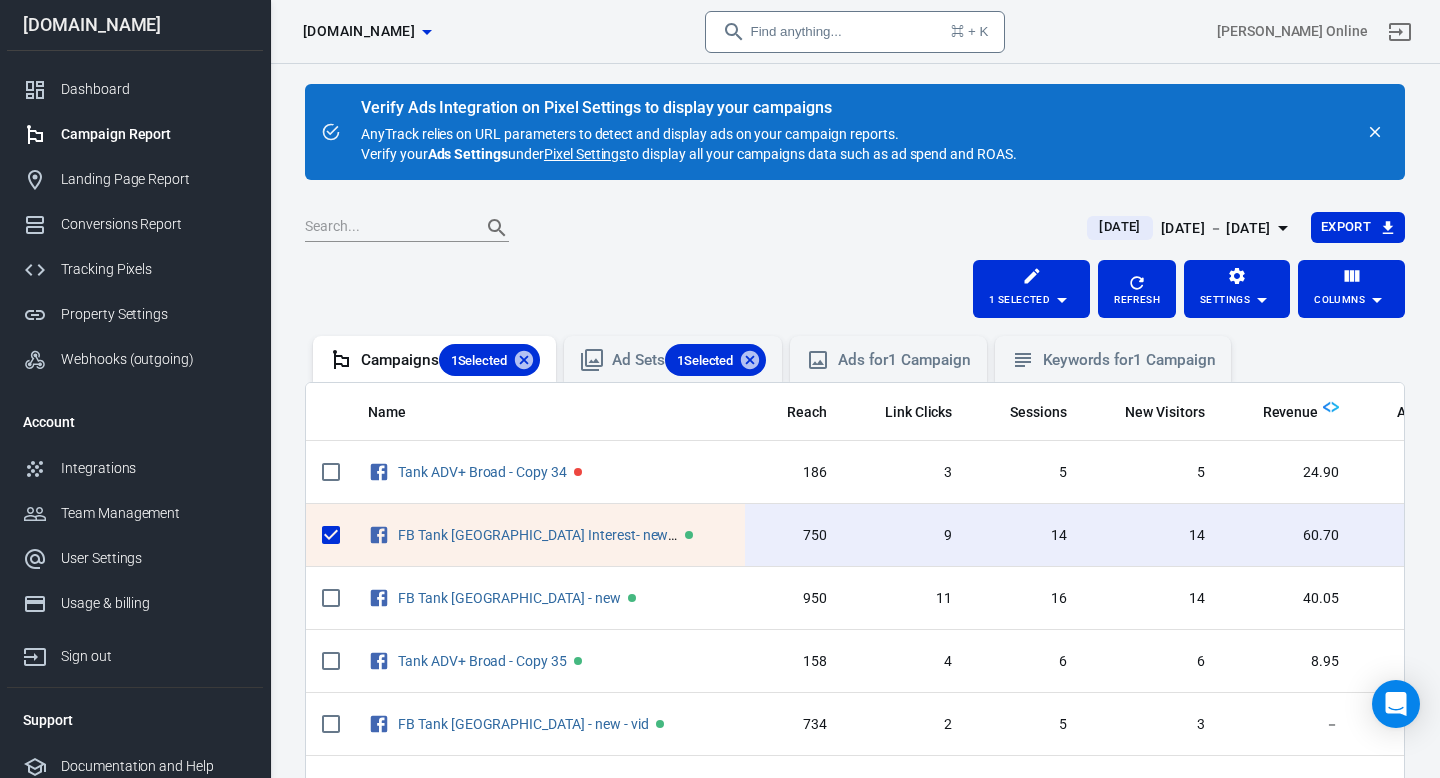 click on "Today Jul 2 － Jul 2, 2025   Export" at bounding box center (855, 236) 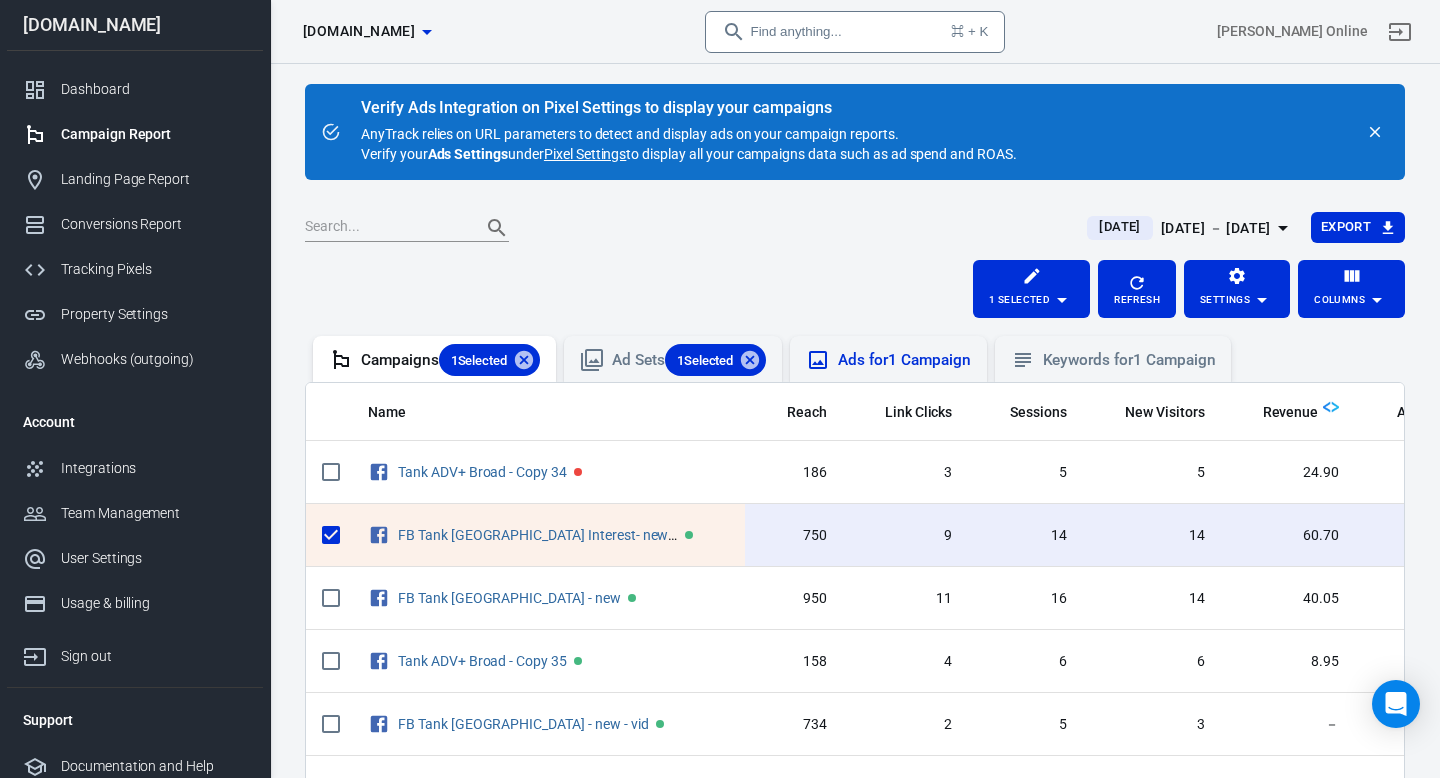 scroll, scrollTop: 31, scrollLeft: 0, axis: vertical 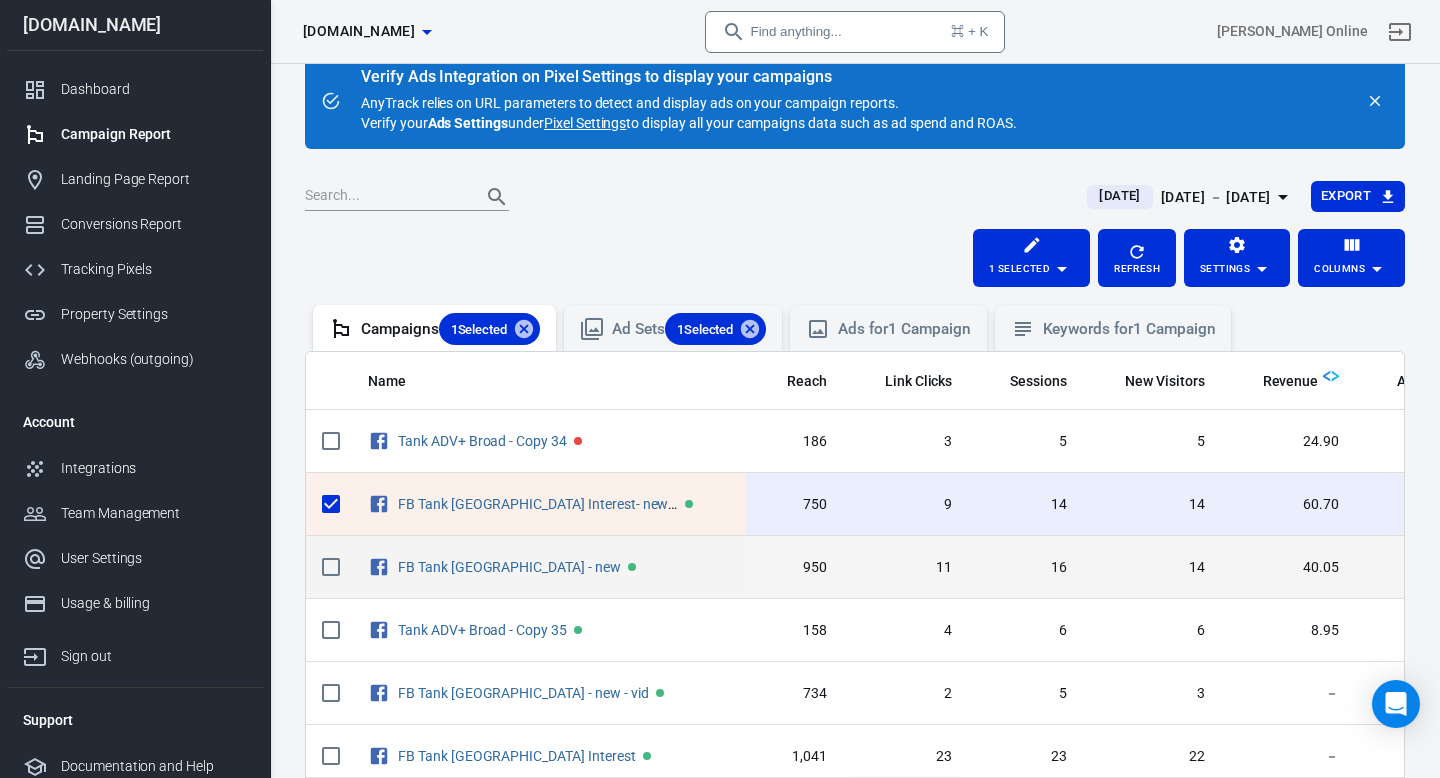 click on "FB Tank [GEOGRAPHIC_DATA] - new" at bounding box center [548, 567] 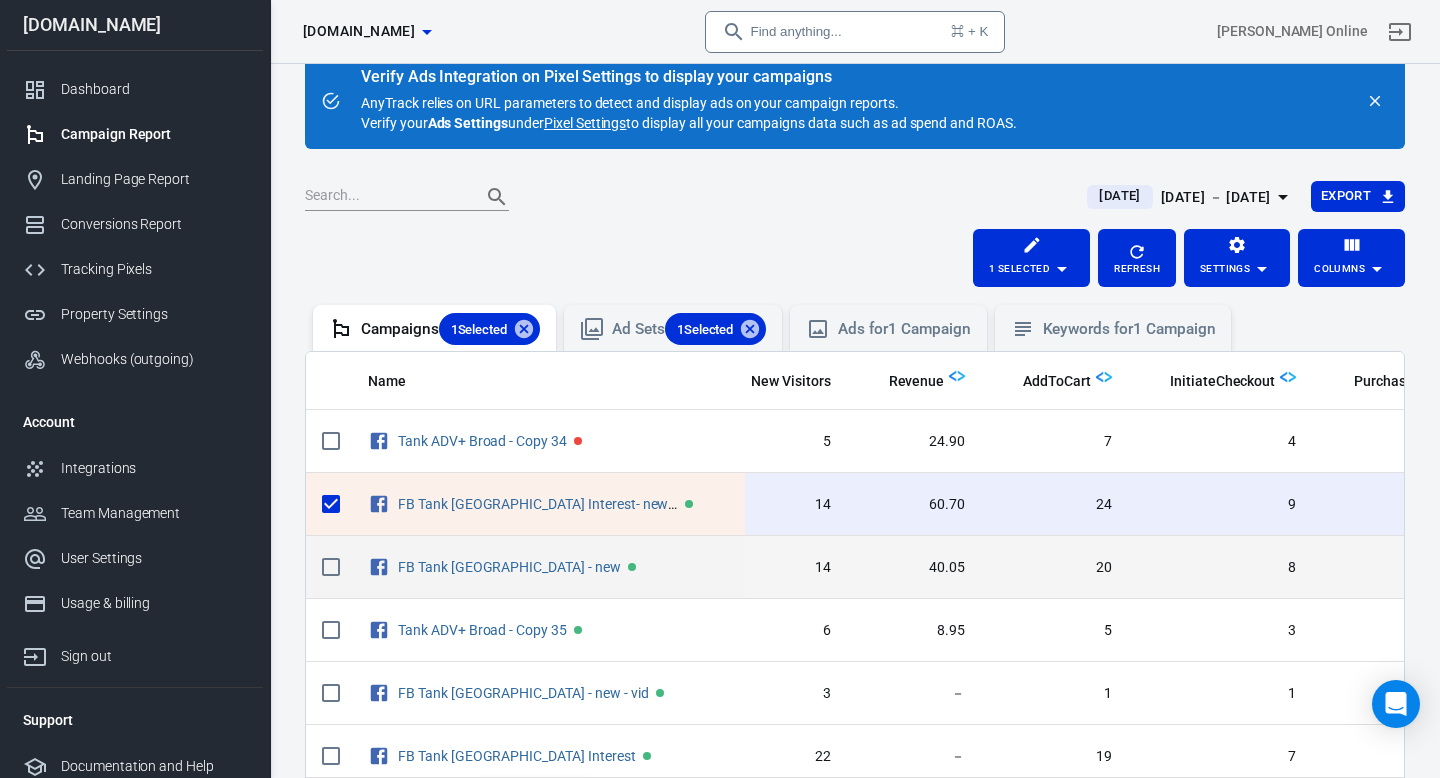 scroll, scrollTop: 0, scrollLeft: 397, axis: horizontal 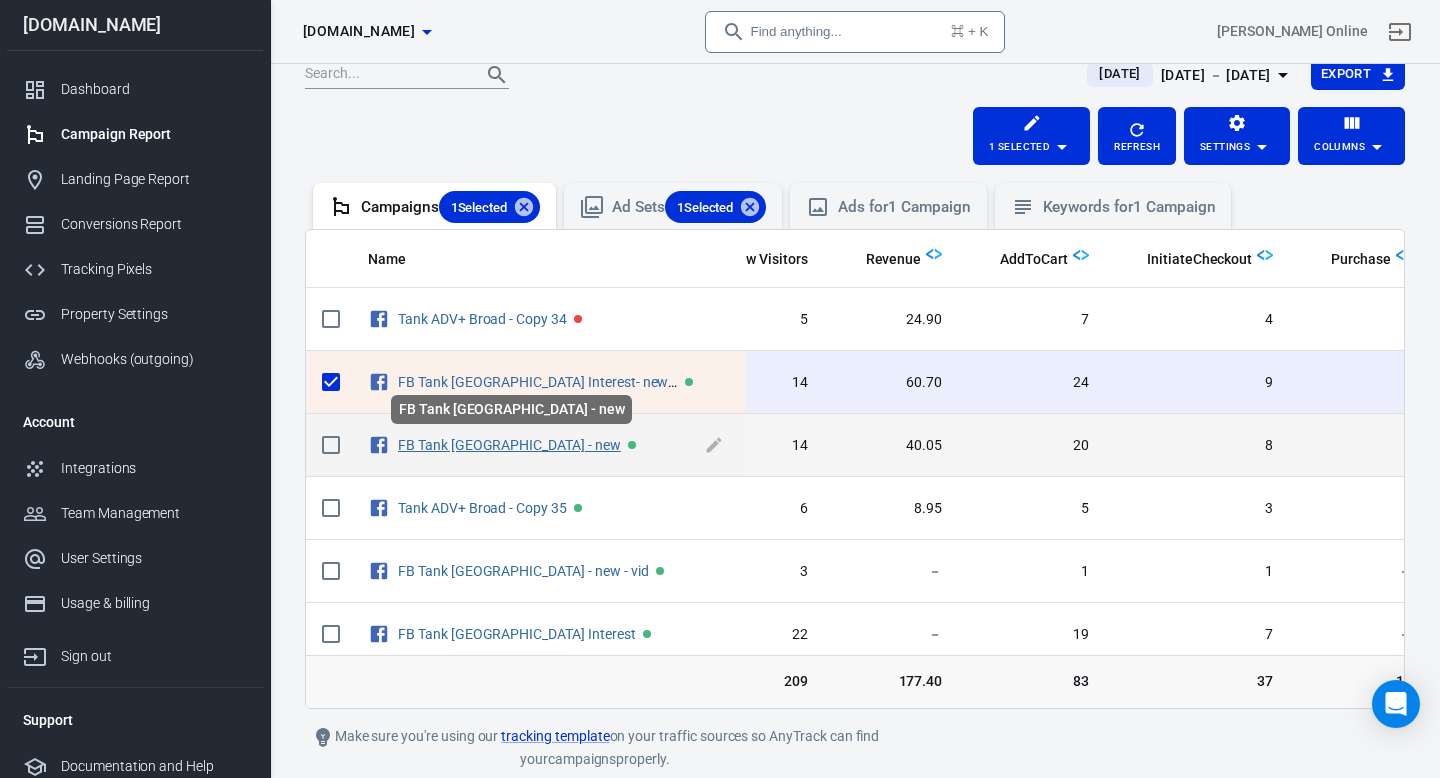 click on "FB Tank [GEOGRAPHIC_DATA] - new" at bounding box center [509, 445] 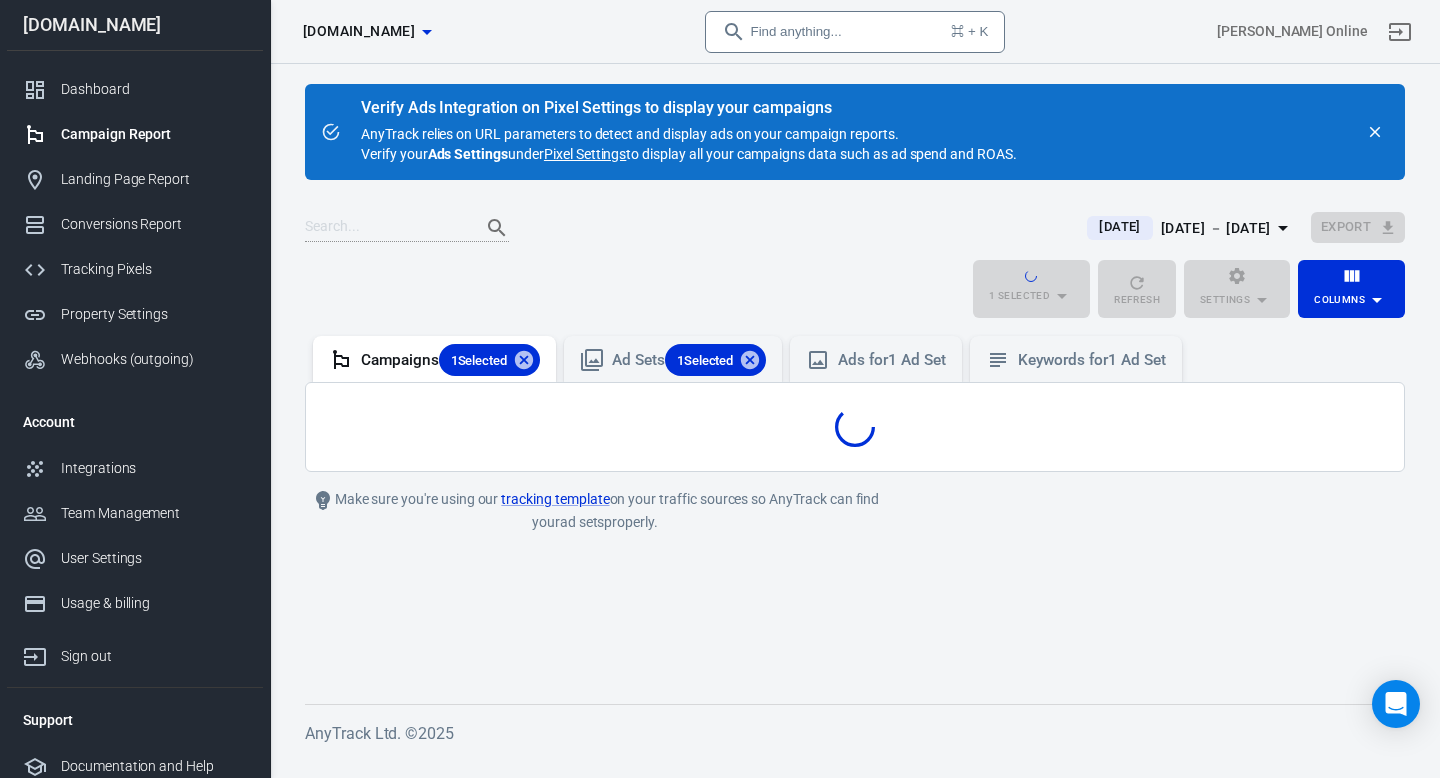 scroll, scrollTop: 0, scrollLeft: 0, axis: both 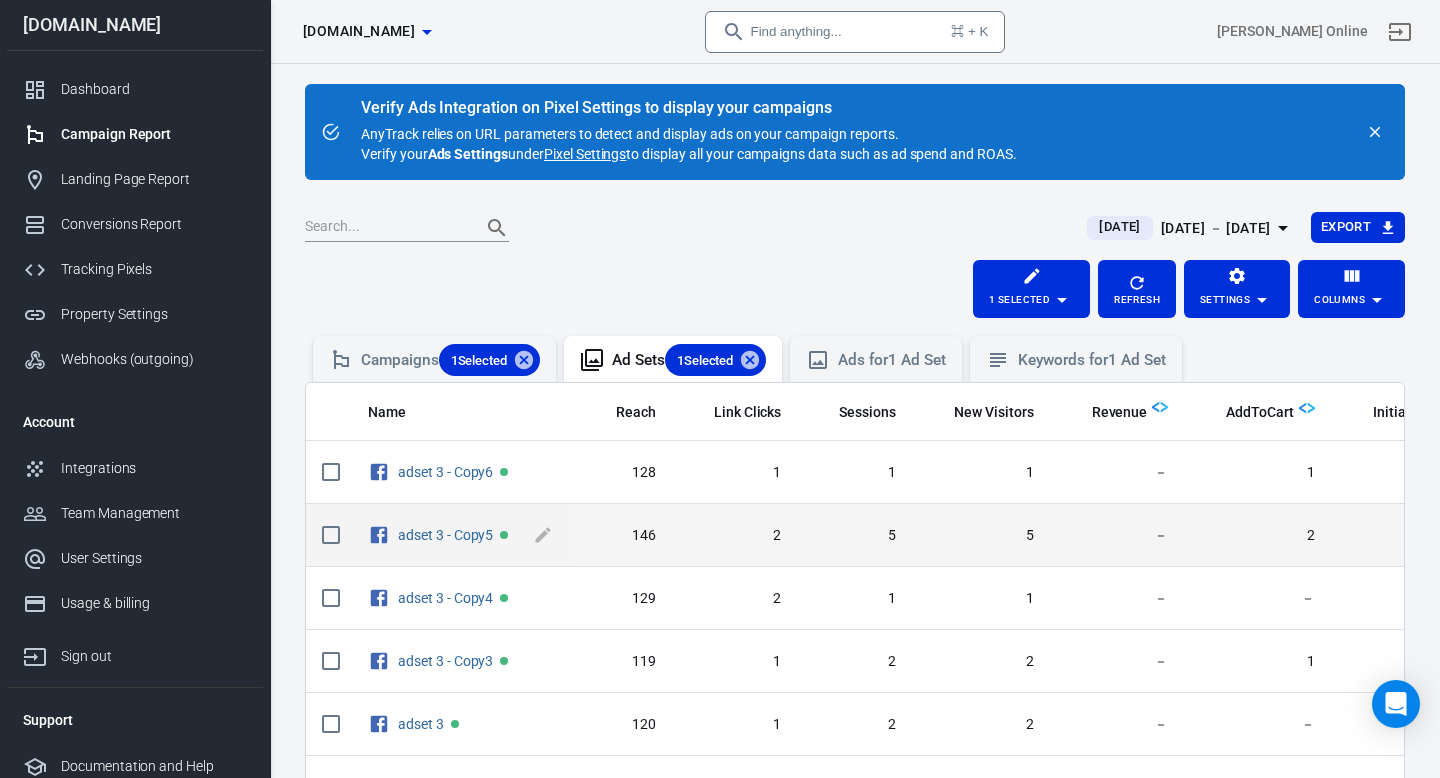 click on "adset 3 - Copy5" at bounding box center (478, 535) 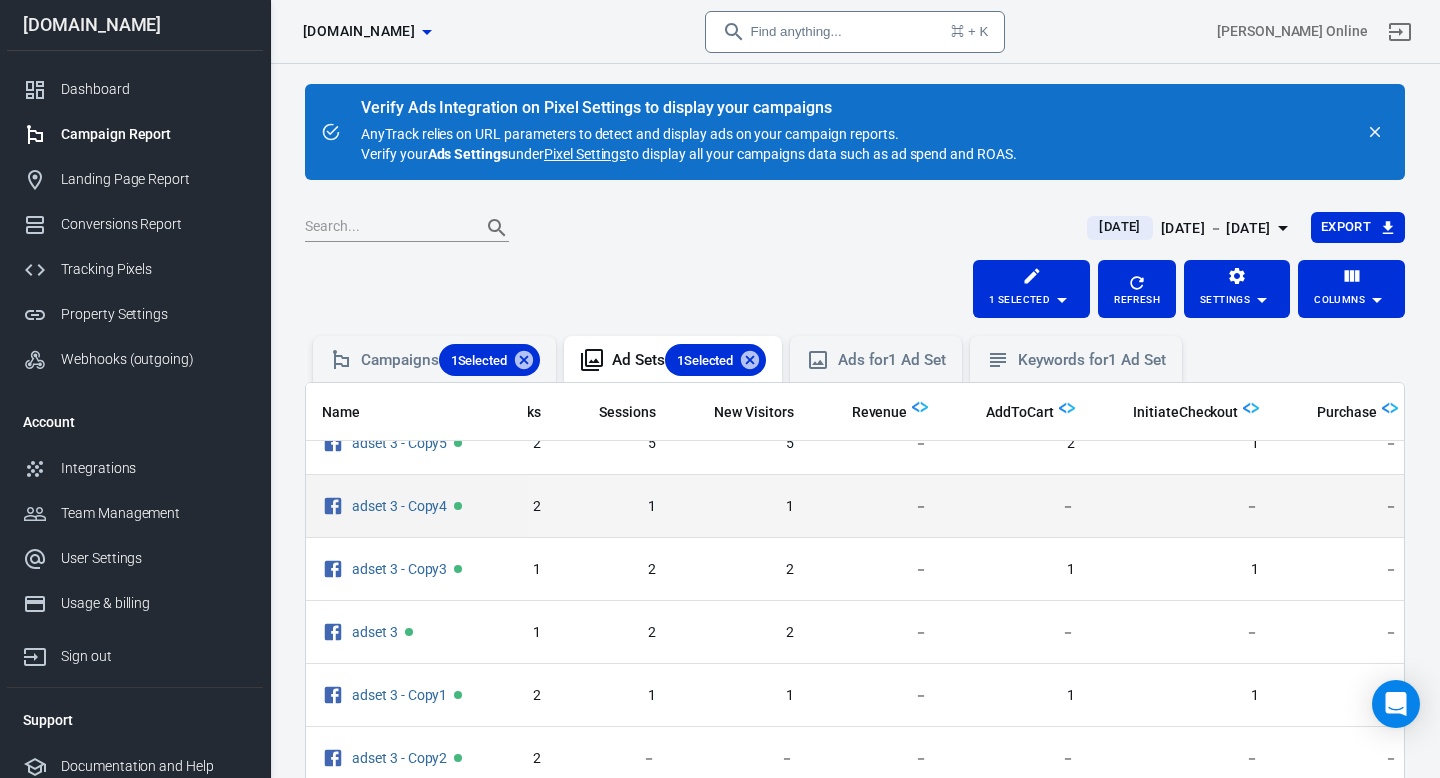 scroll, scrollTop: 137, scrollLeft: 240, axis: both 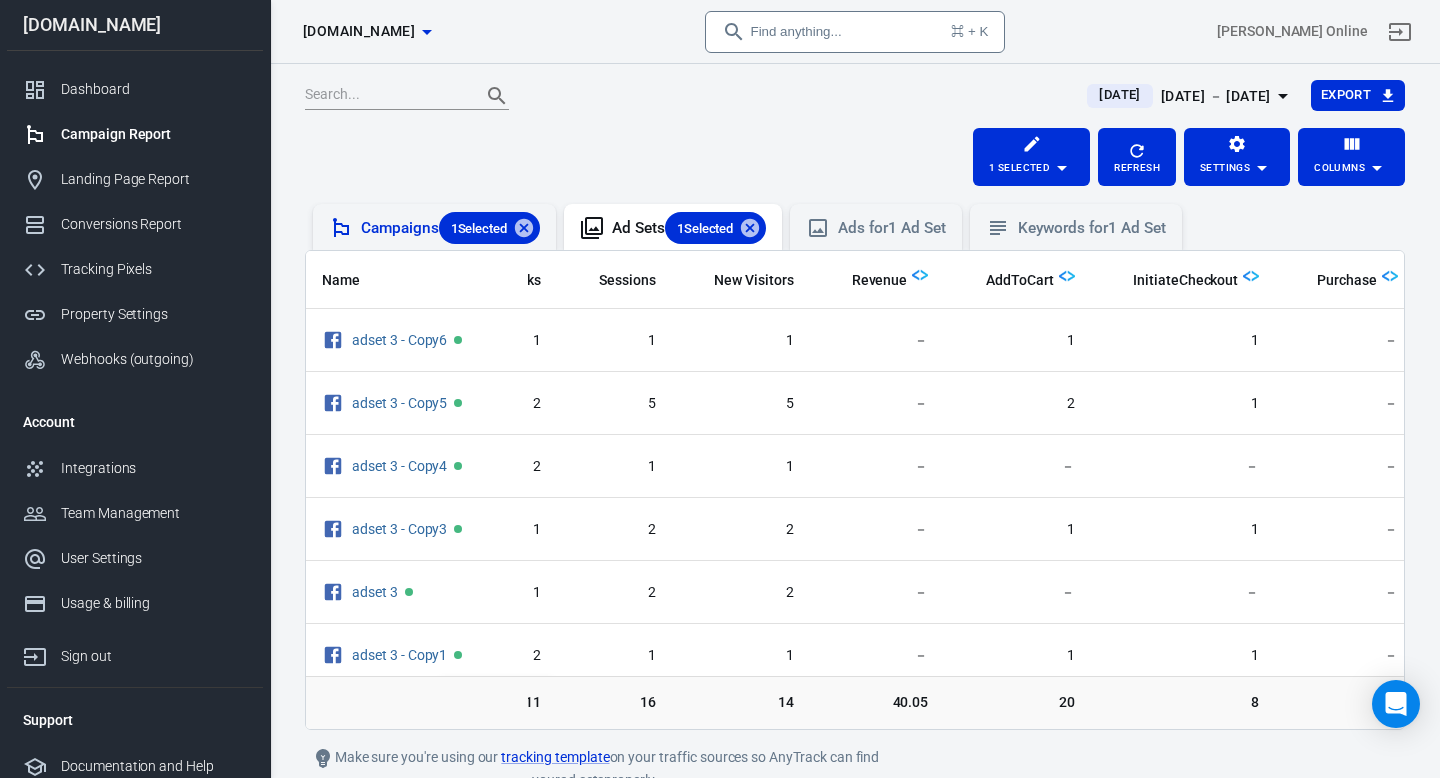 click on "Campaigns 1  Selected" at bounding box center [450, 228] 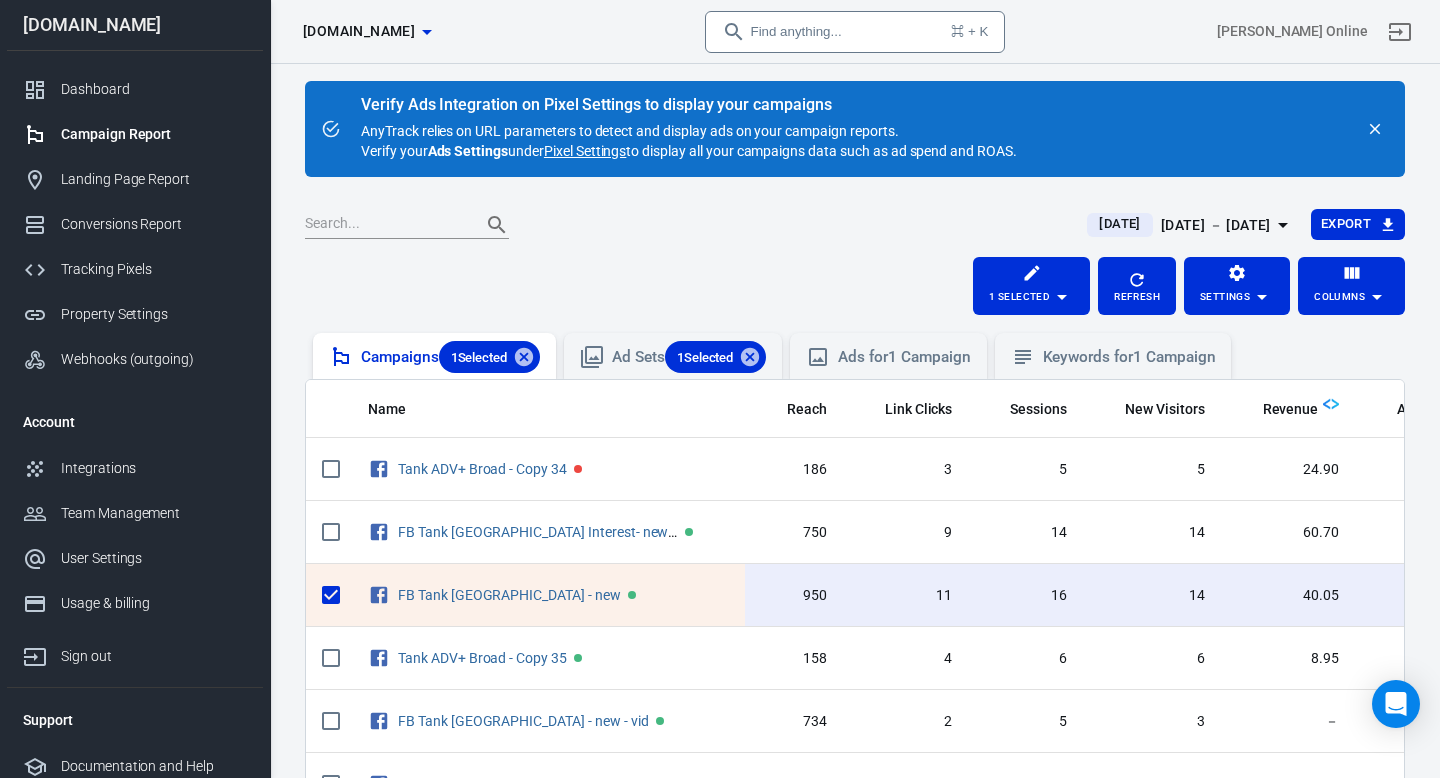scroll, scrollTop: 4, scrollLeft: 0, axis: vertical 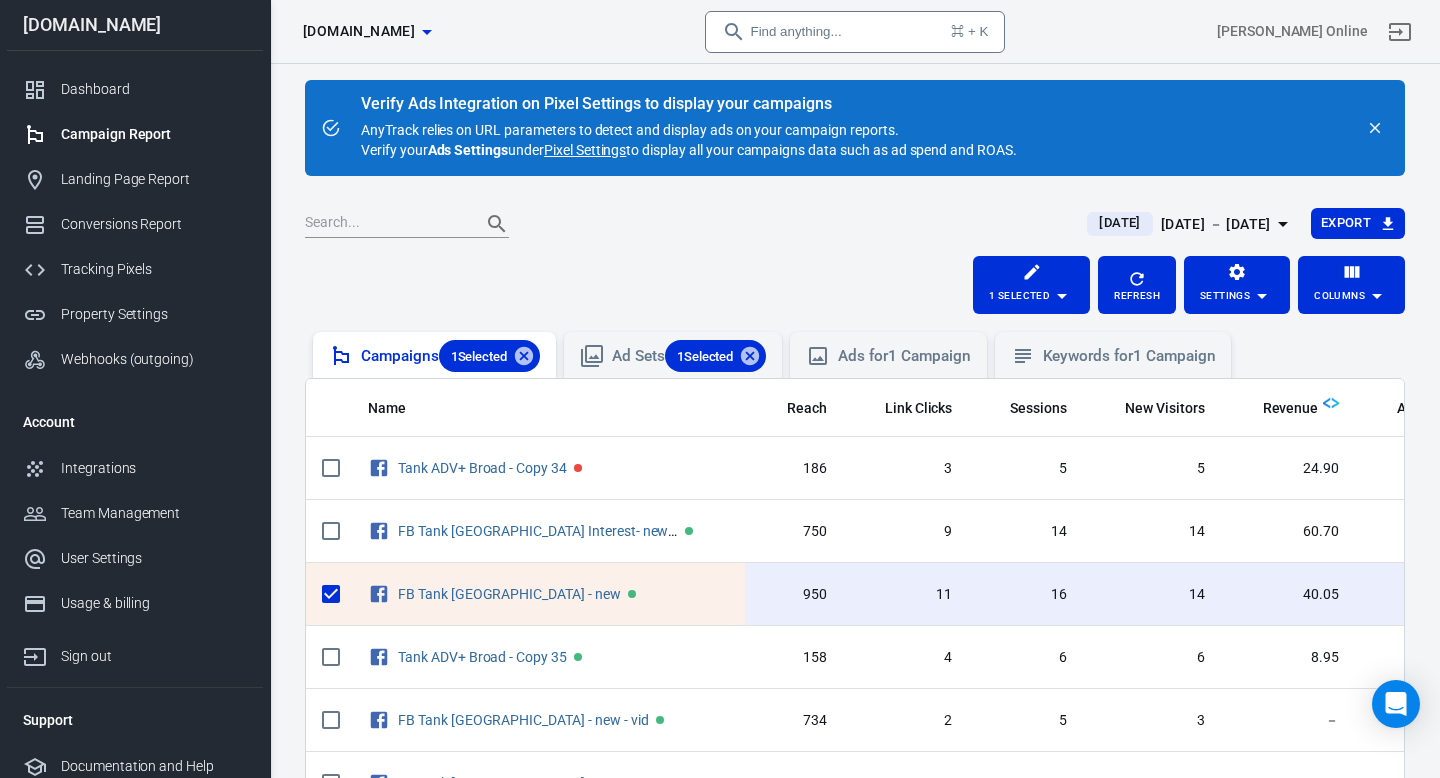 click on "1  Selected" at bounding box center [479, 356] 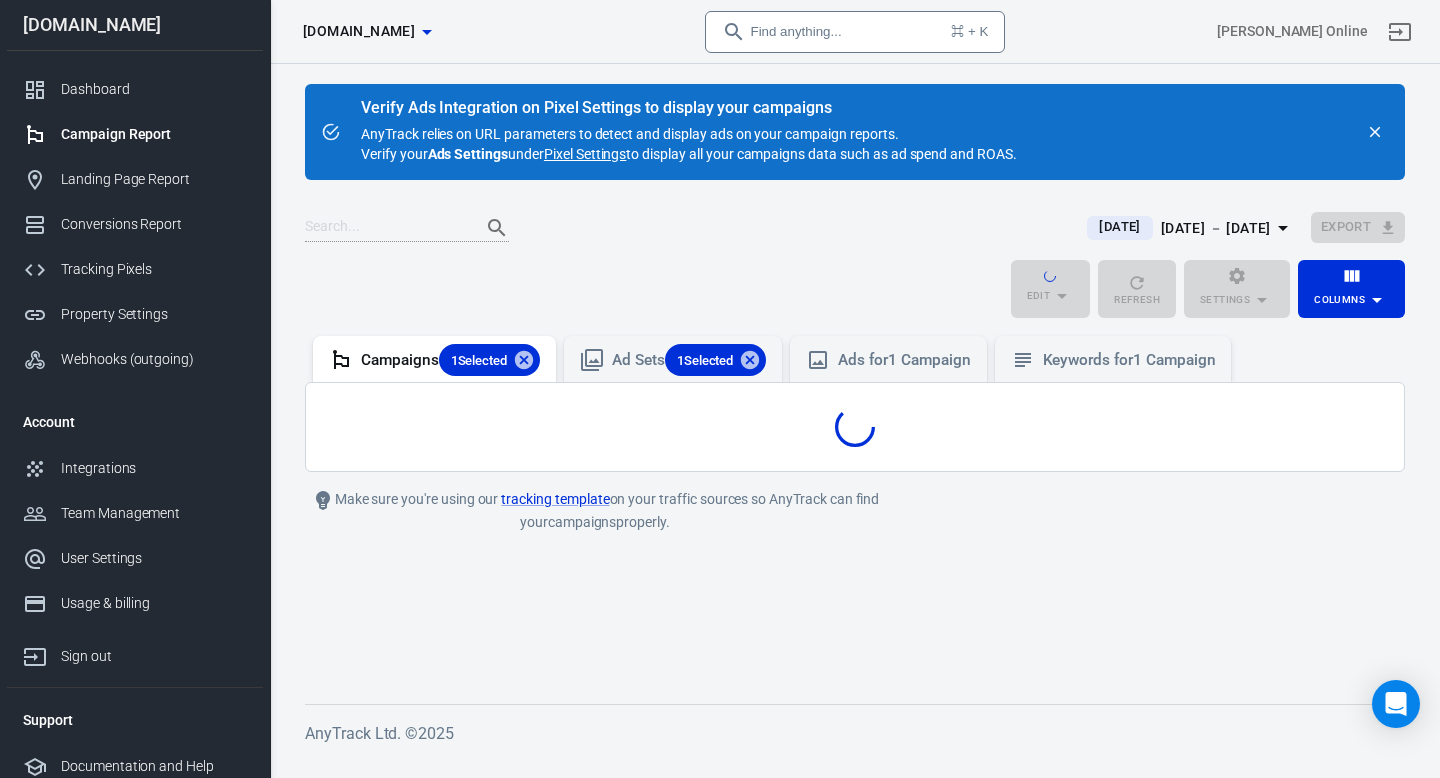 scroll, scrollTop: 0, scrollLeft: 0, axis: both 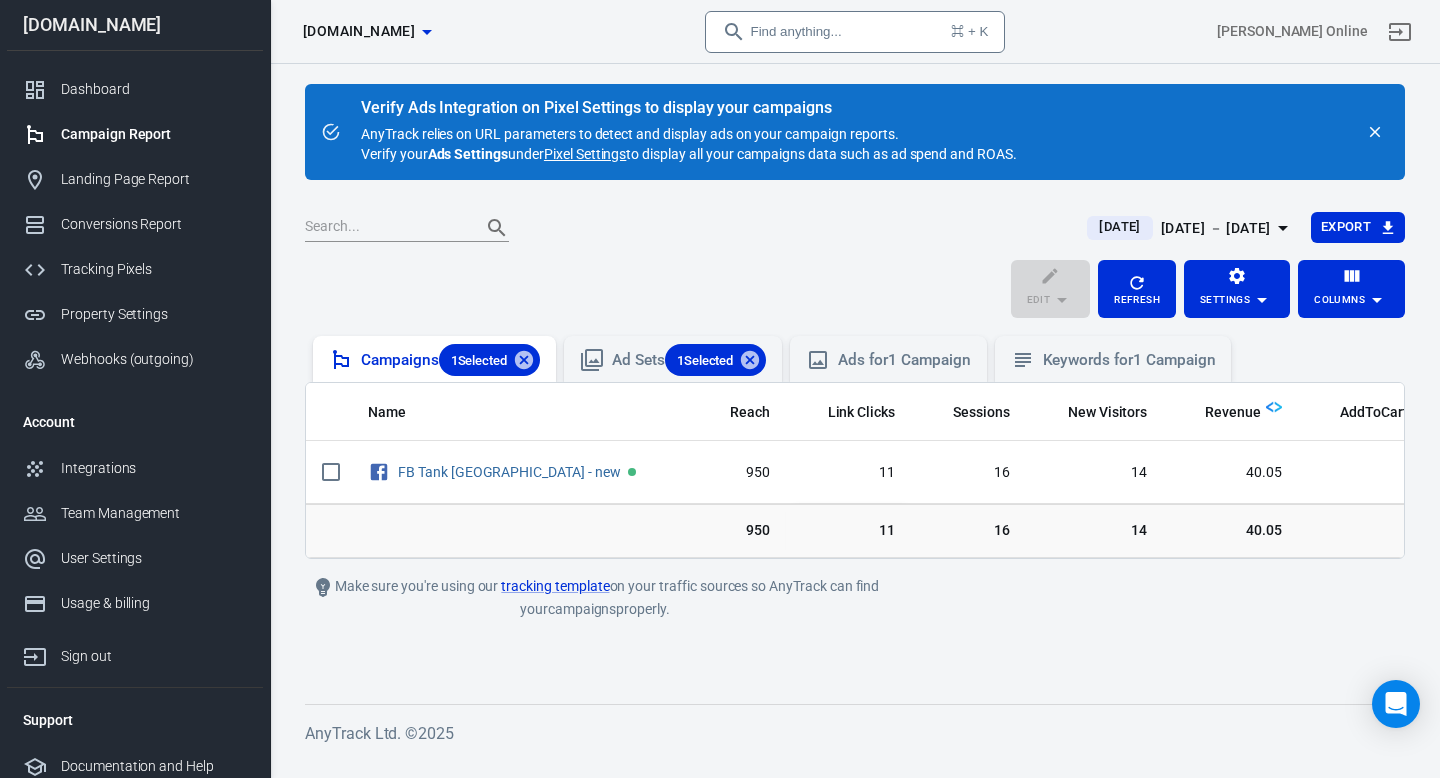 click on "Campaigns 1  Selected" at bounding box center [450, 360] 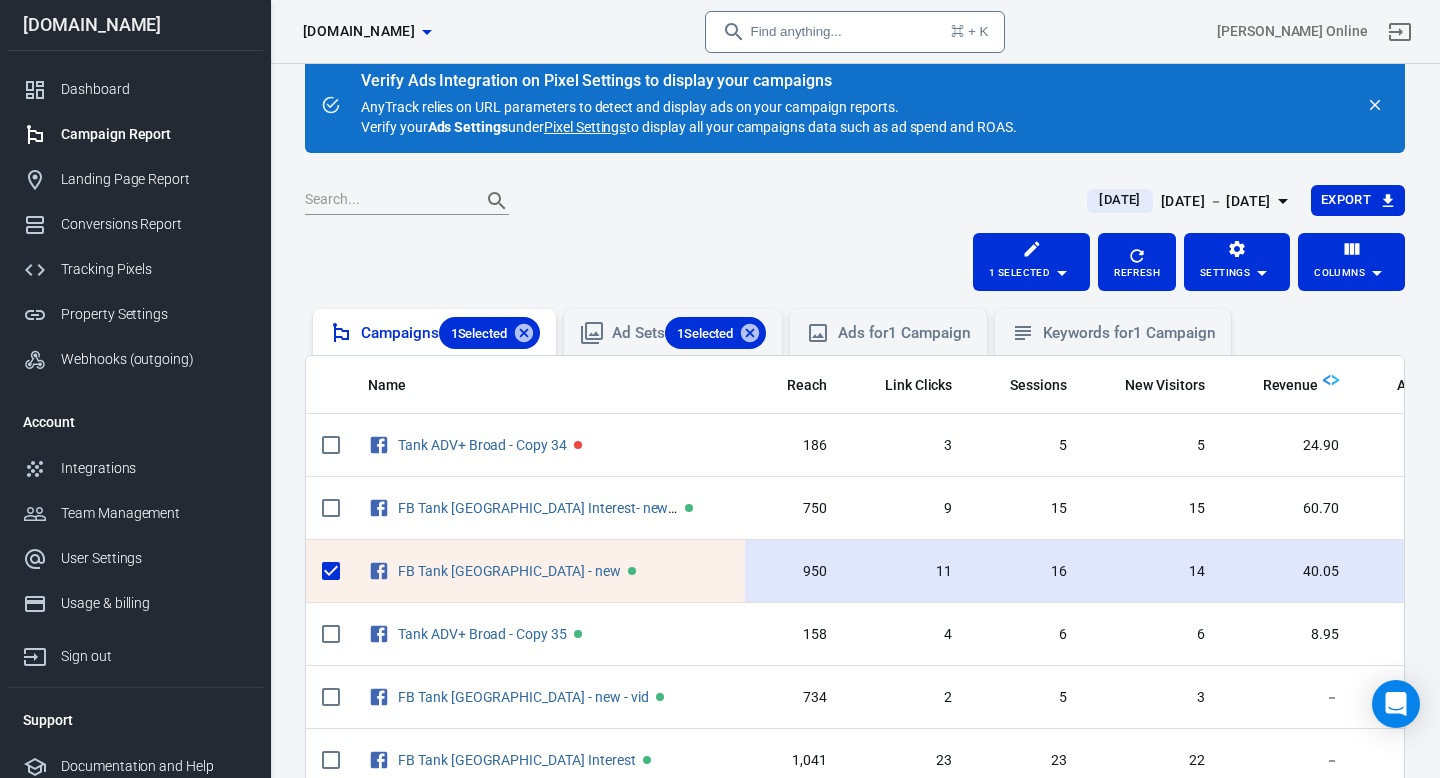 scroll, scrollTop: 28, scrollLeft: 0, axis: vertical 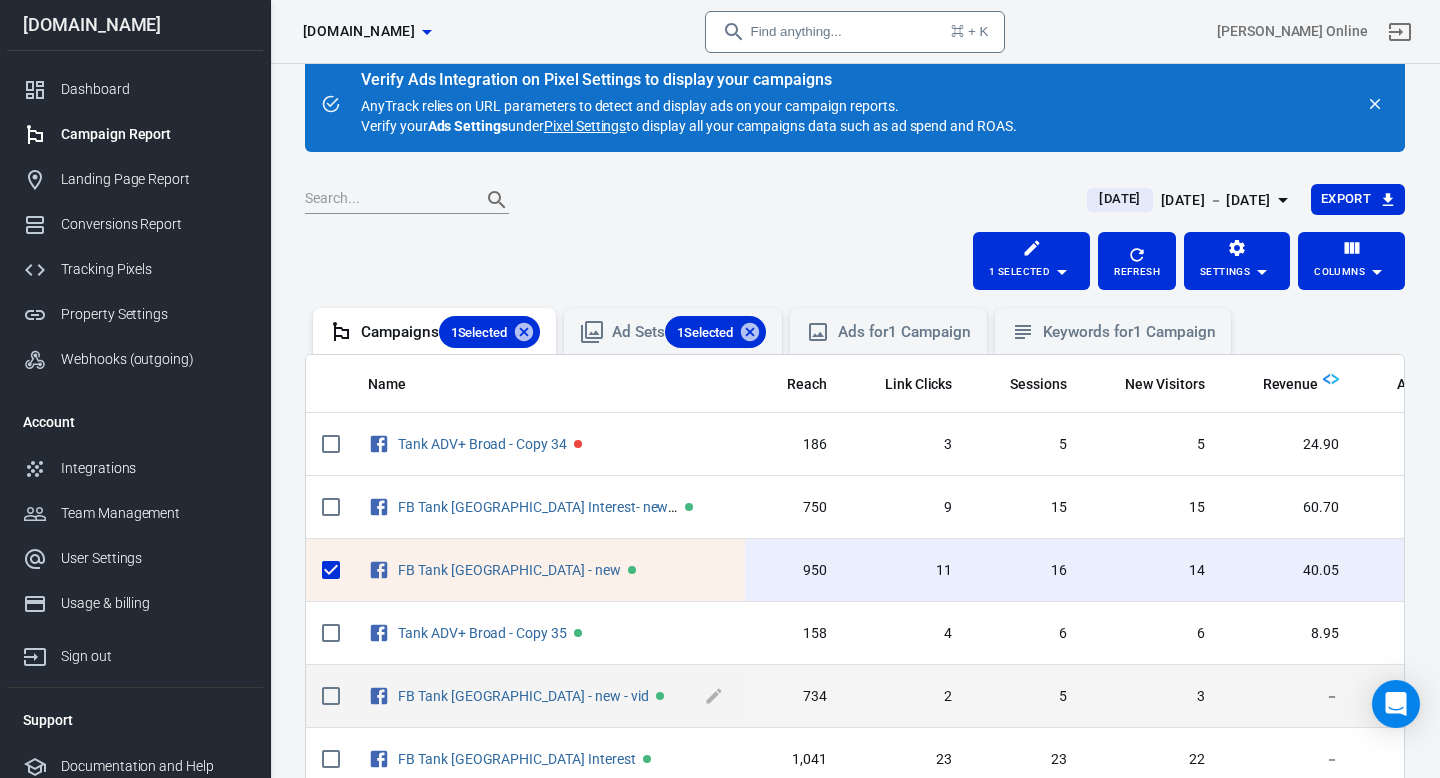 click on "FB Tank [GEOGRAPHIC_DATA] - new - vid" at bounding box center [548, 697] 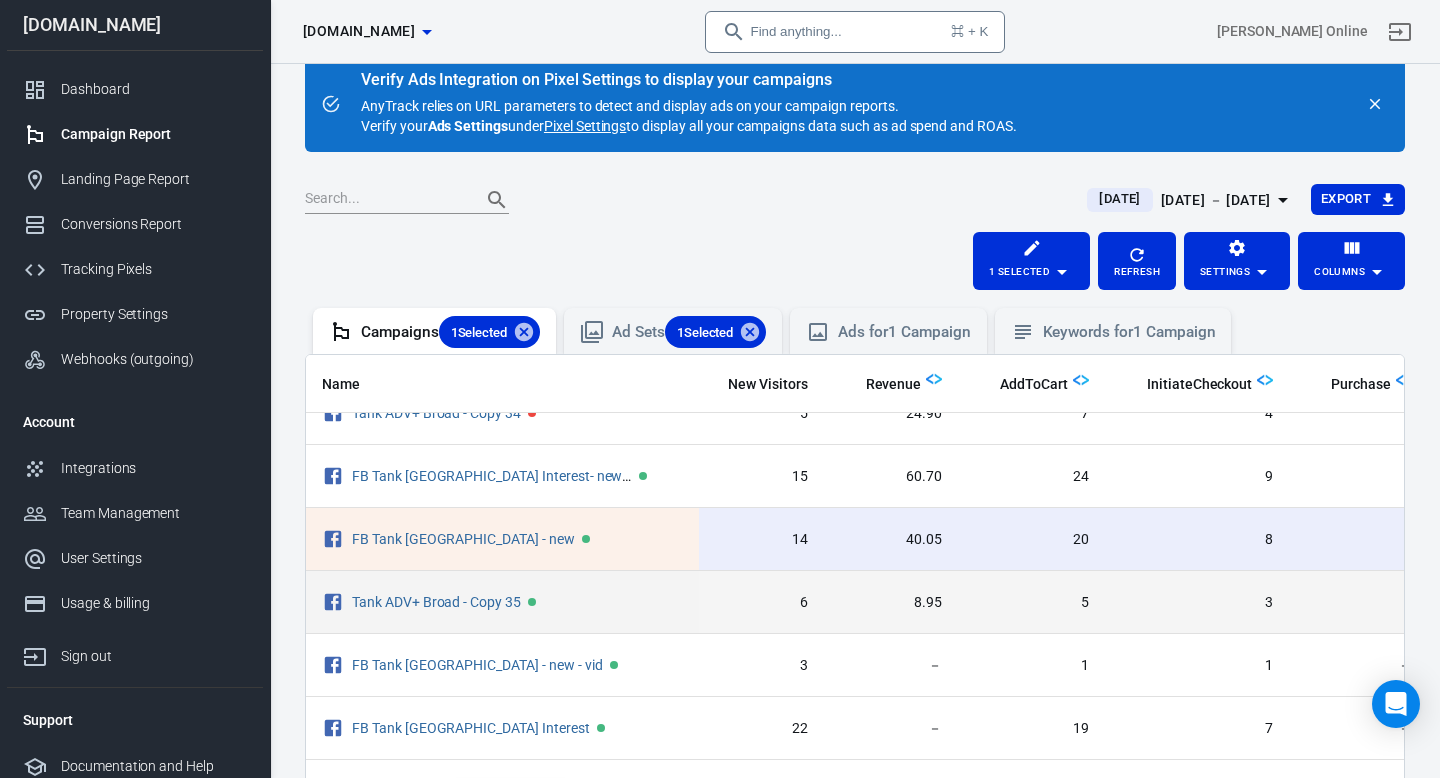 scroll, scrollTop: 109, scrollLeft: 397, axis: both 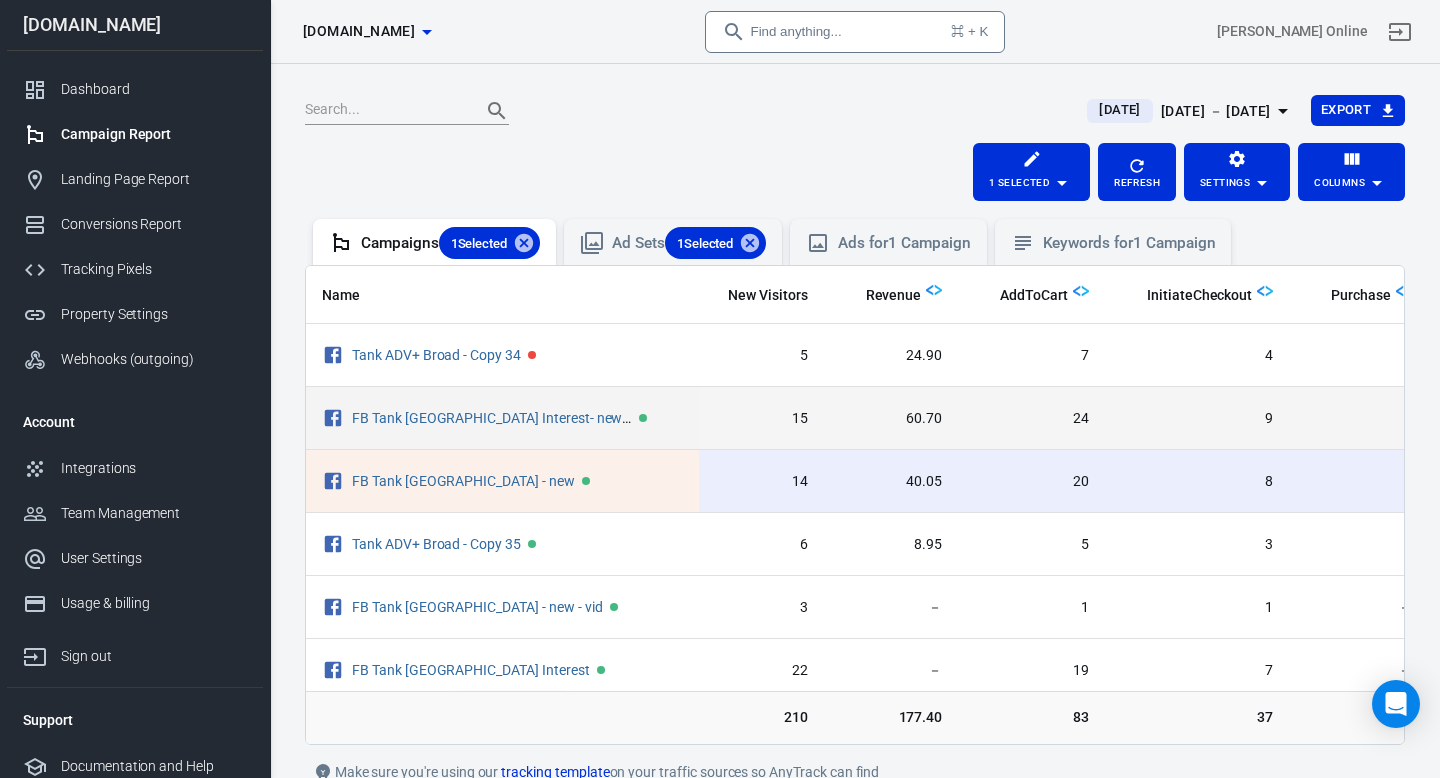 click on "FB Tank USA Interest- new - vid" at bounding box center (502, 418) 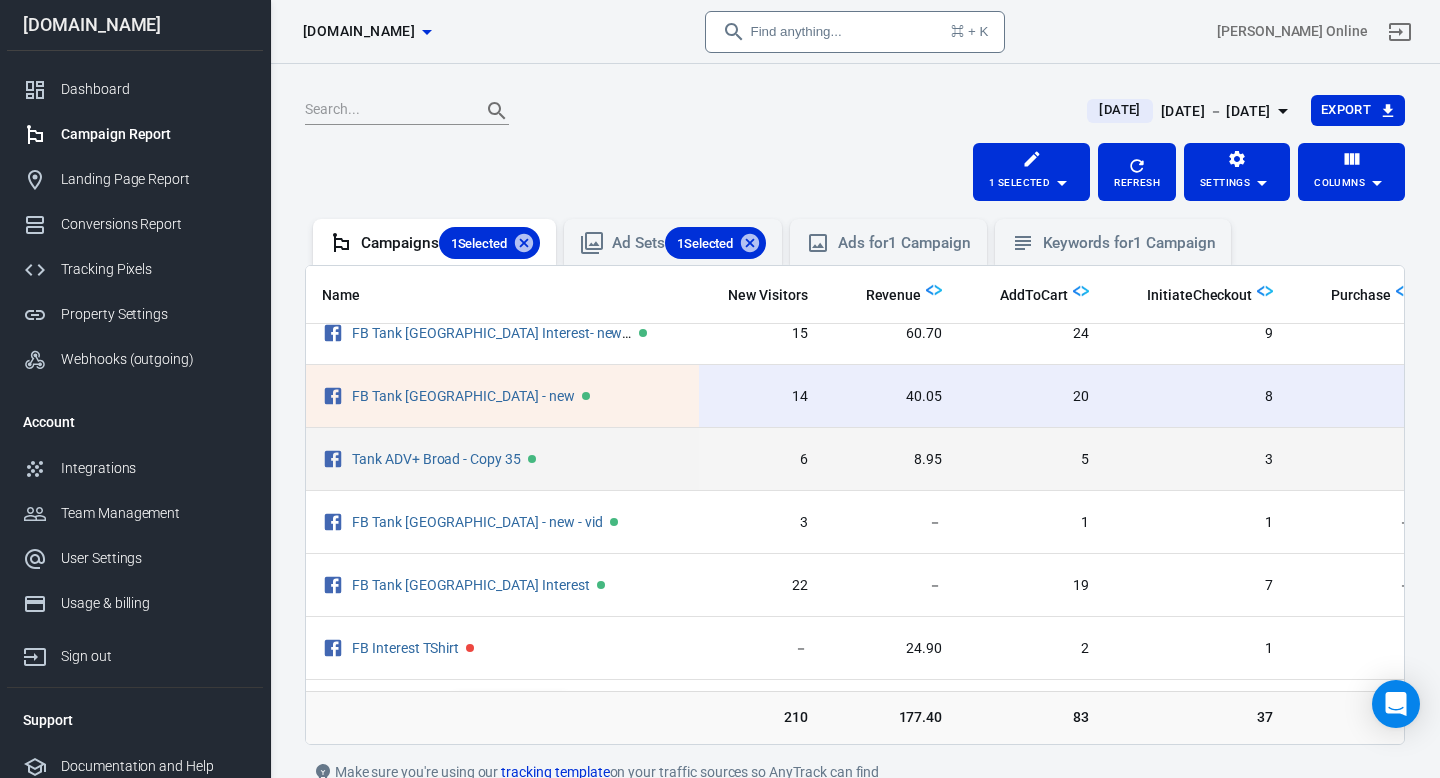 scroll, scrollTop: 97, scrollLeft: 397, axis: both 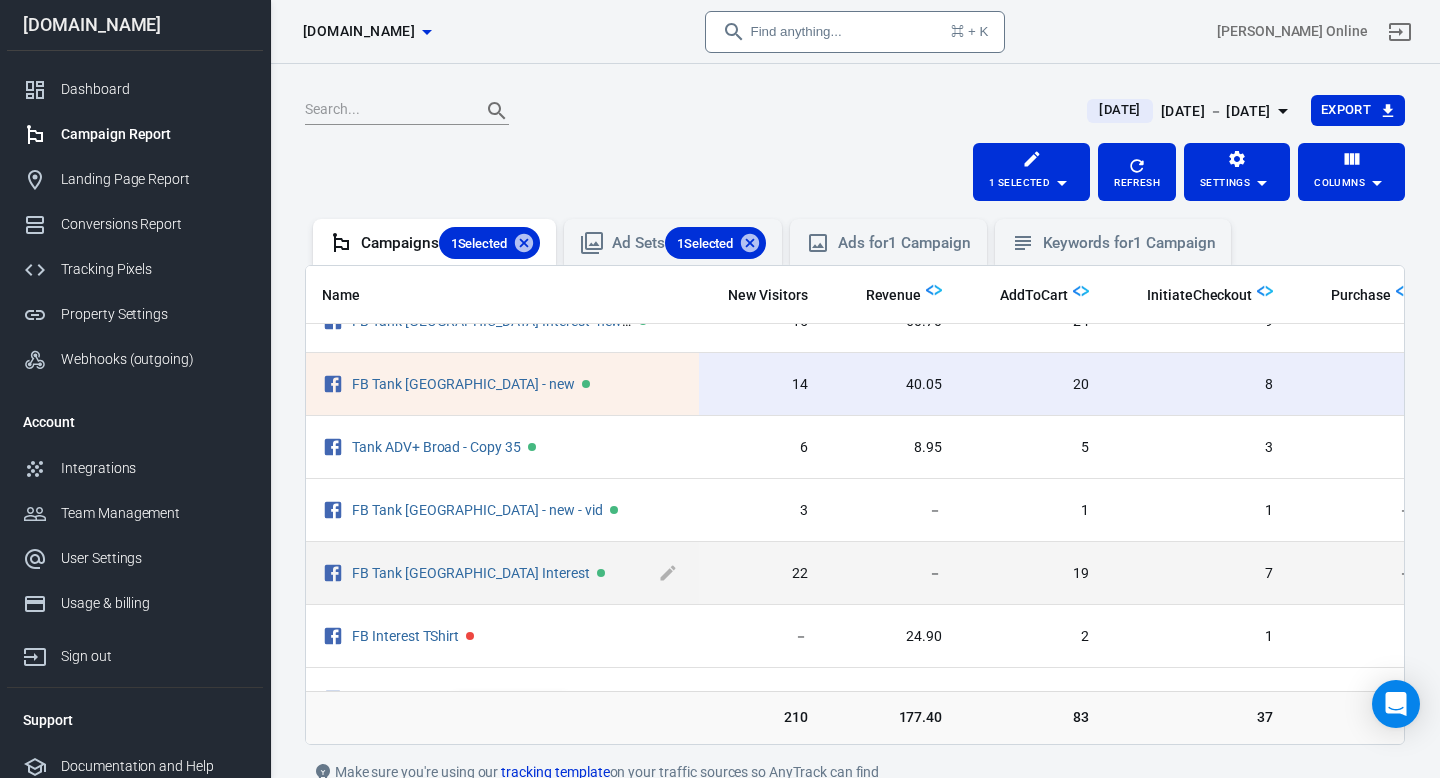 click on "FB Tank [GEOGRAPHIC_DATA] Interest" at bounding box center [517, 573] 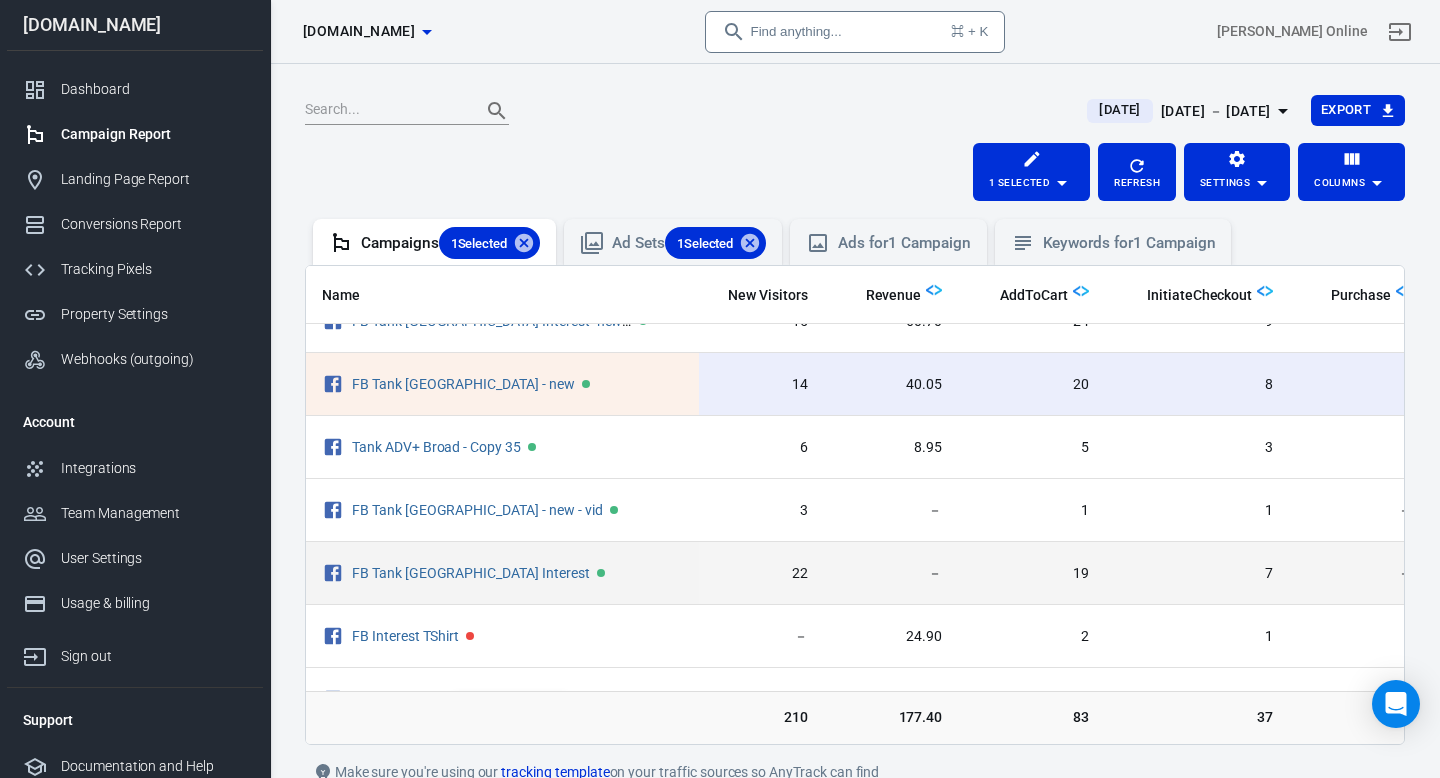 click on "－" at bounding box center [891, 574] 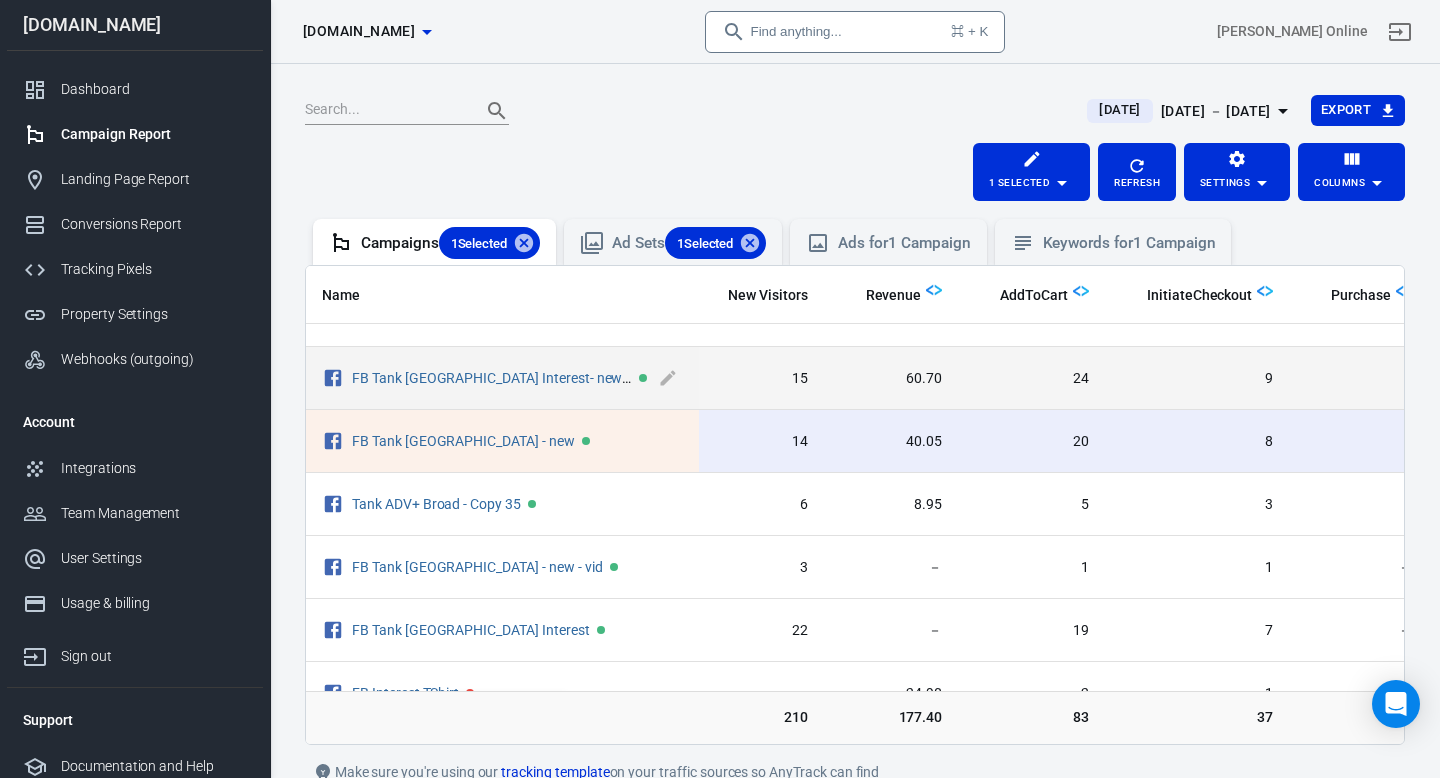 scroll, scrollTop: 0, scrollLeft: 397, axis: horizontal 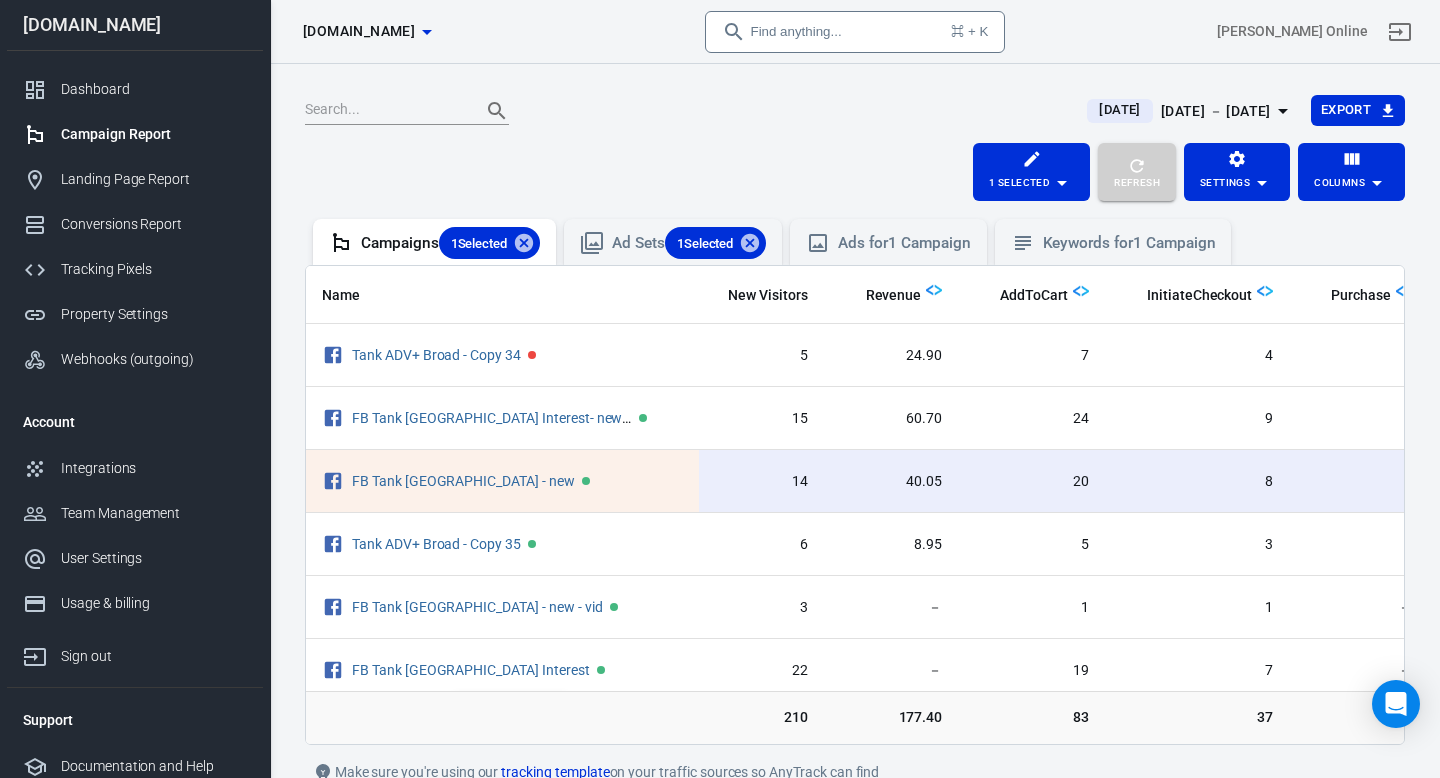 click on "Refresh" at bounding box center [1137, 183] 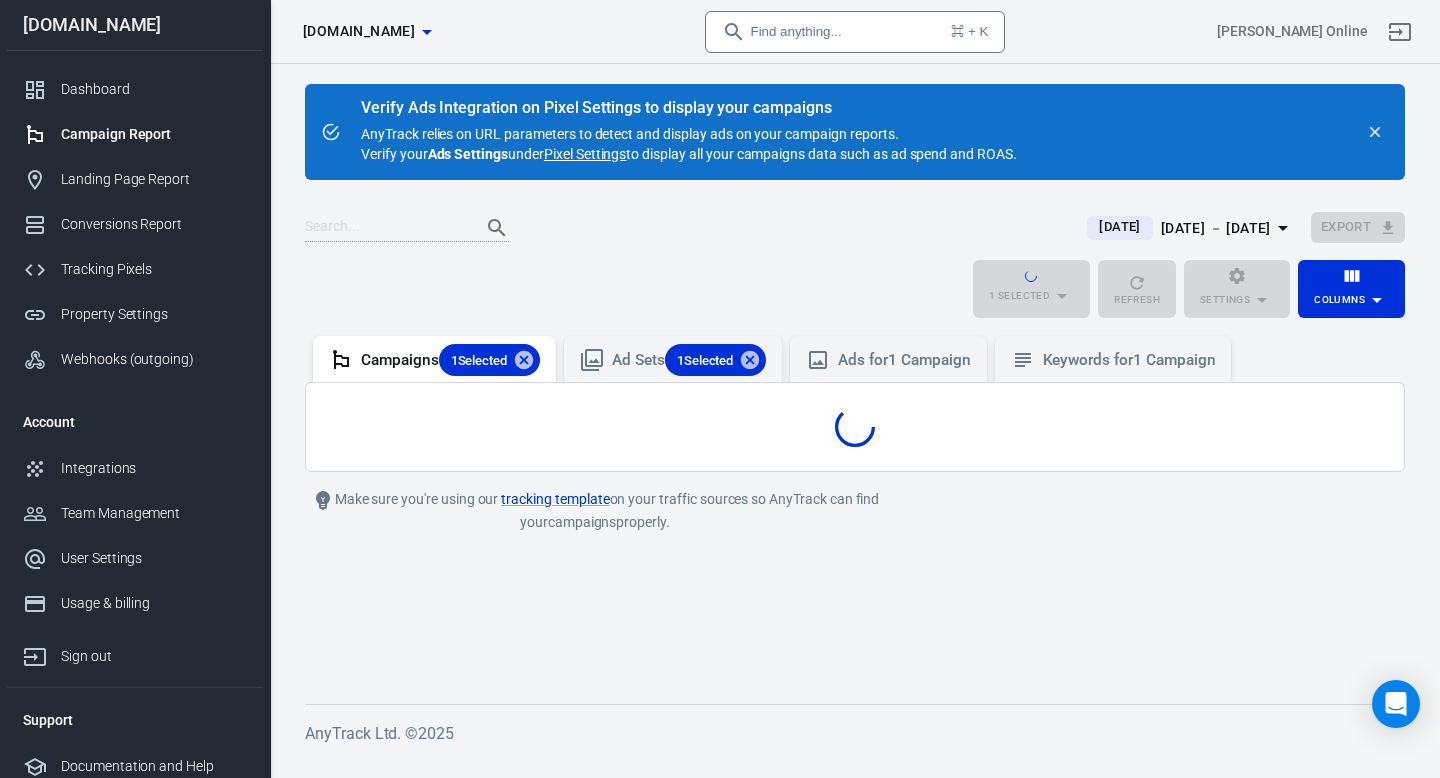 scroll, scrollTop: 0, scrollLeft: 0, axis: both 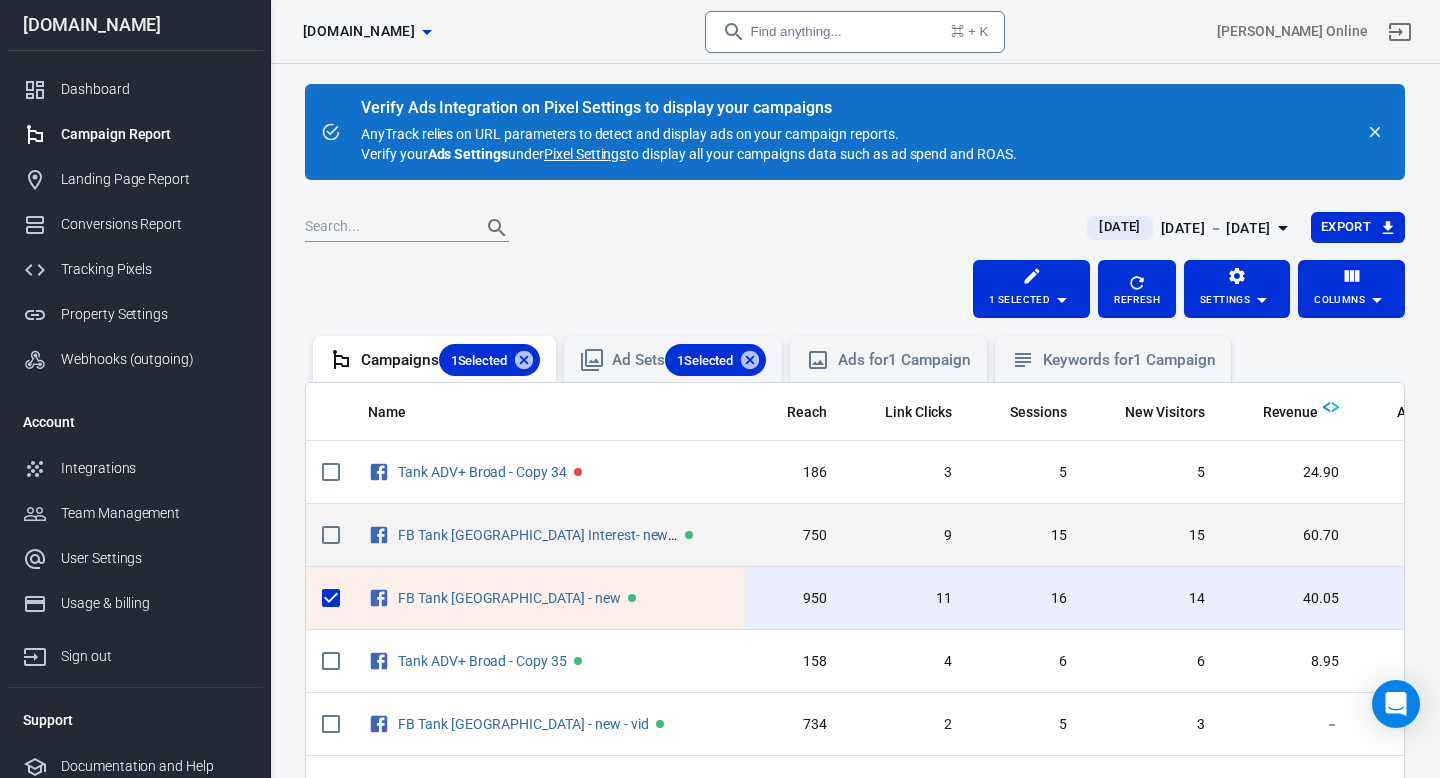click on "15" at bounding box center (1025, 535) 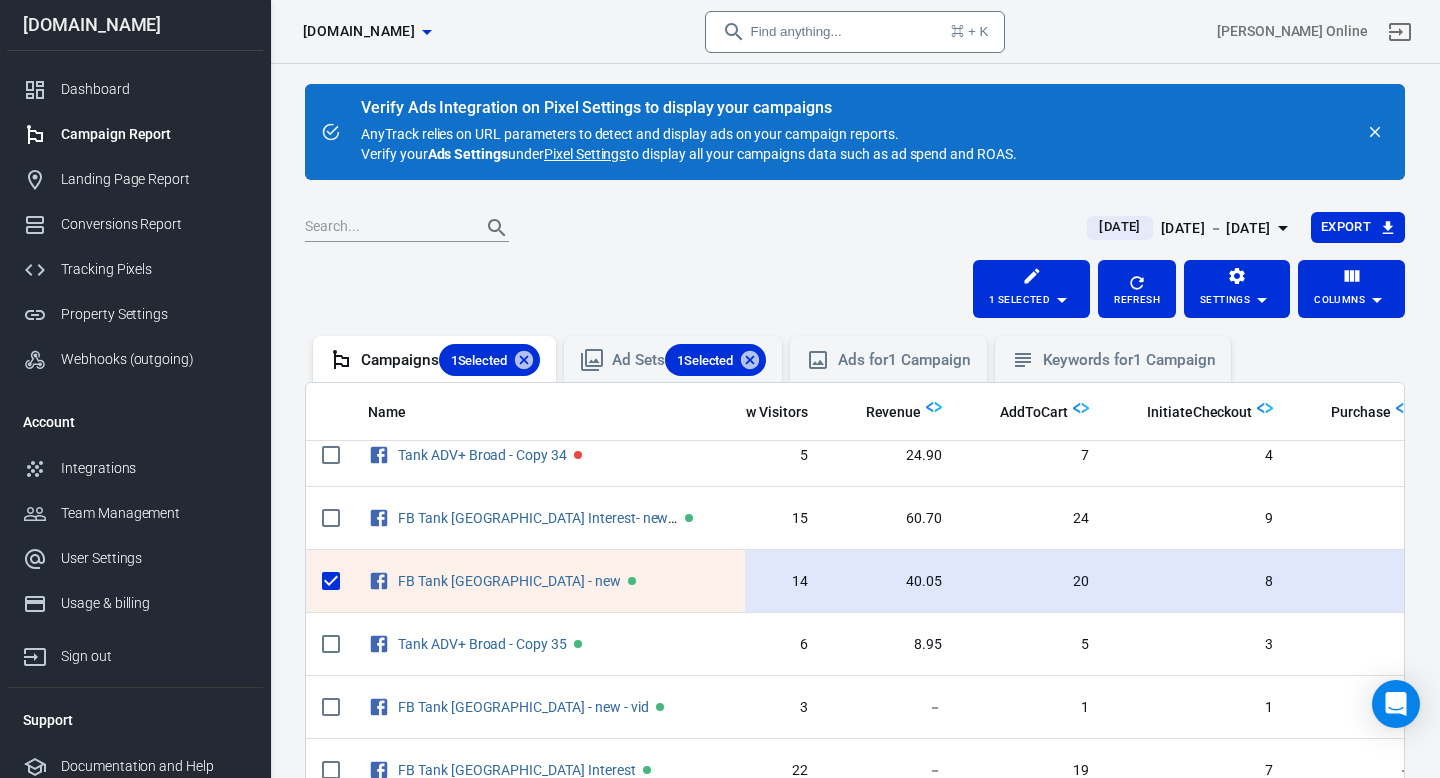 scroll, scrollTop: 20, scrollLeft: 397, axis: both 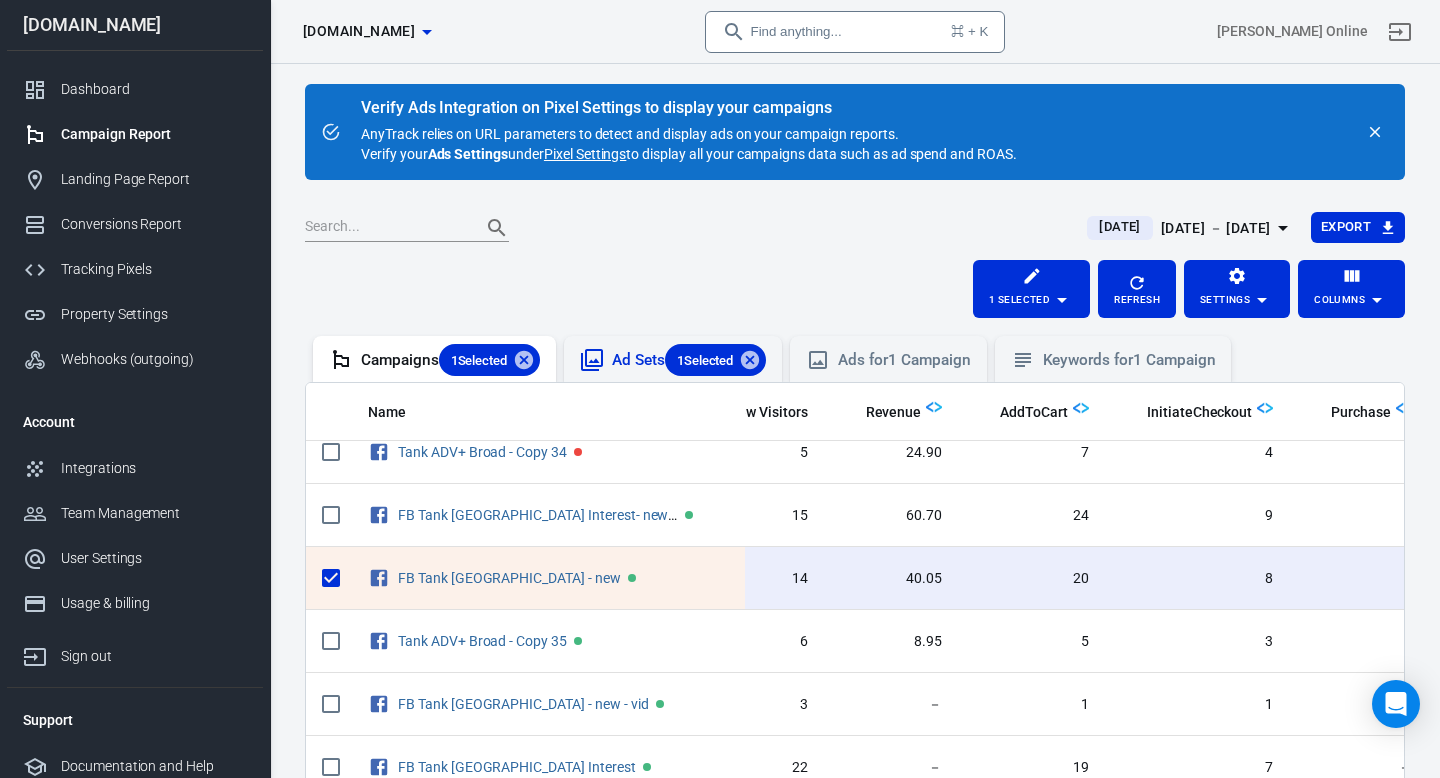 click on "Ad Sets 1  Selected" at bounding box center (689, 360) 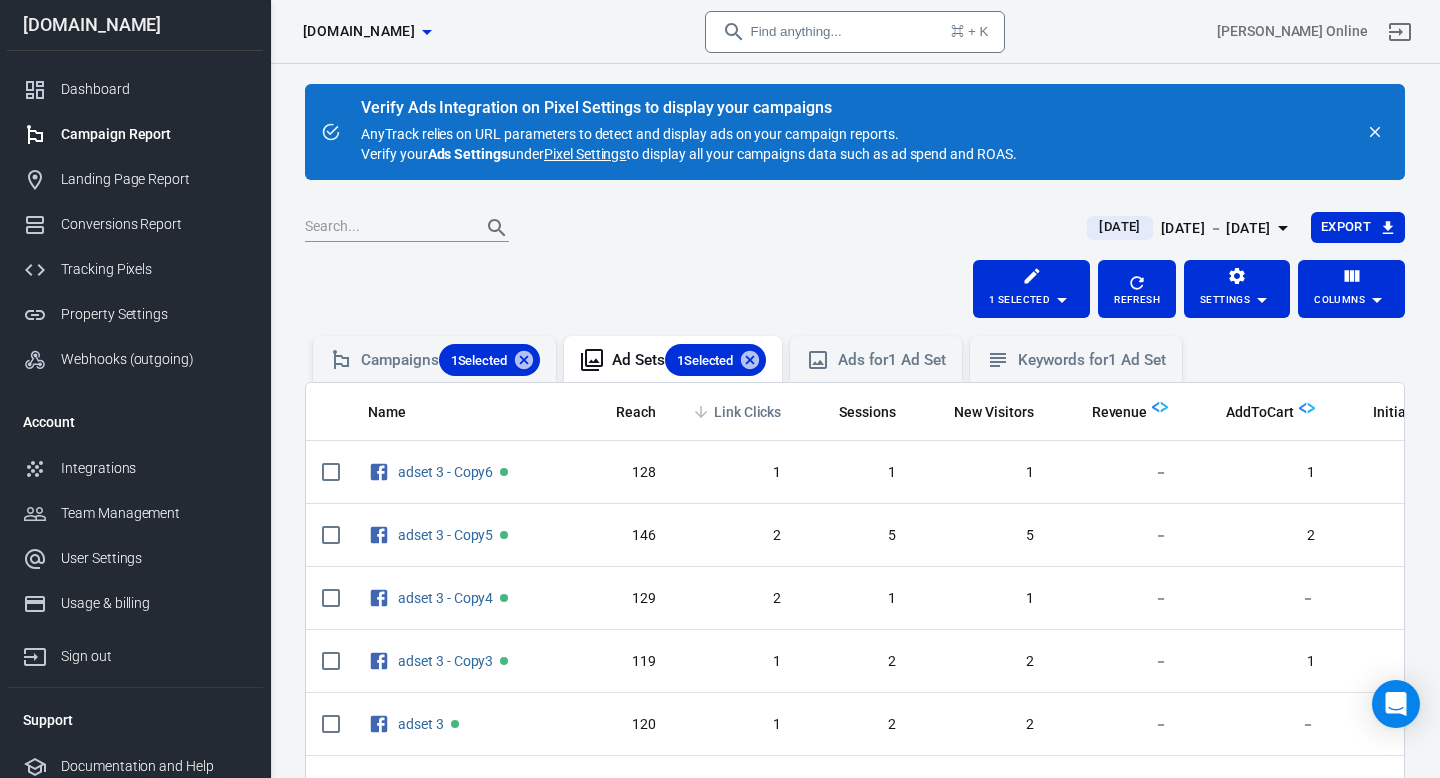 click on "Link Clicks" at bounding box center (735, 412) 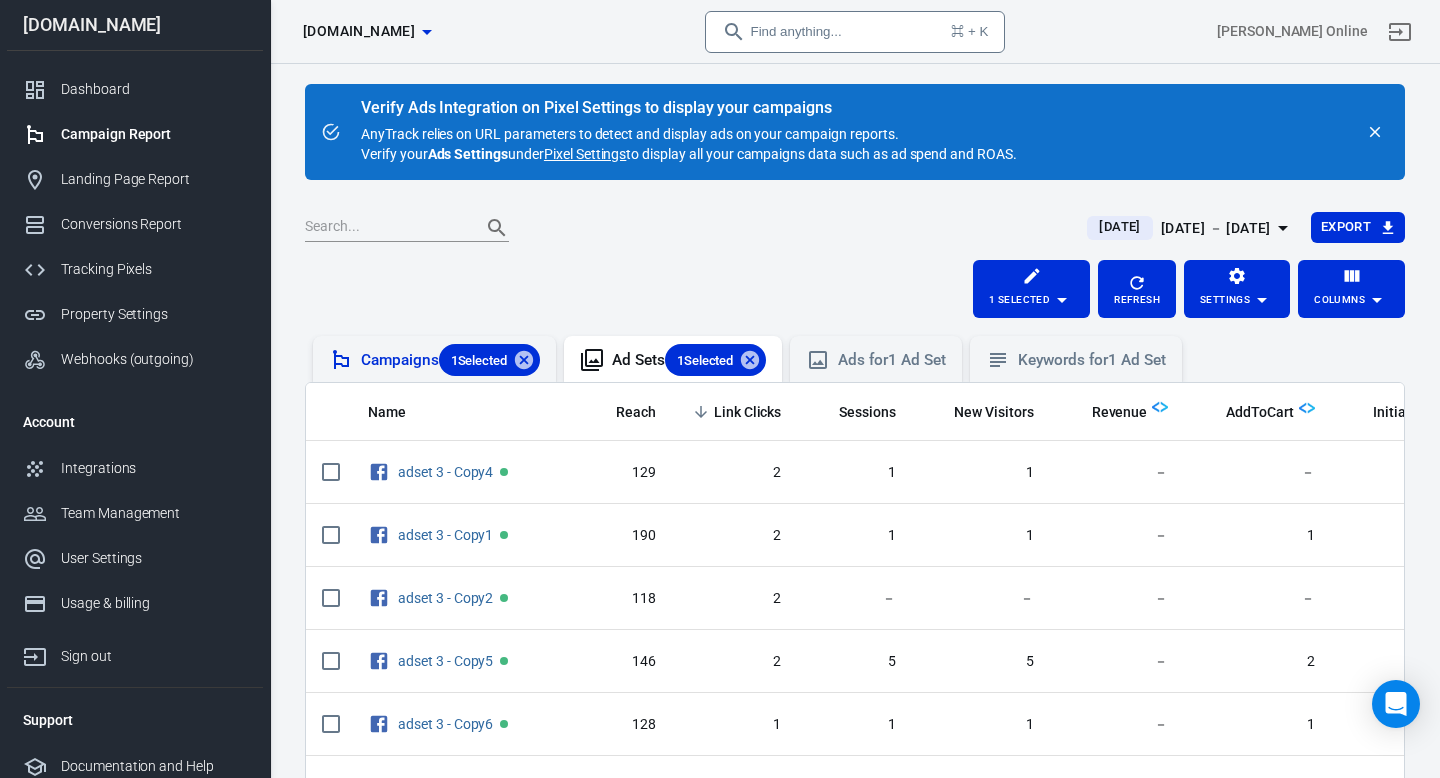 click on "Campaigns 1  Selected" at bounding box center [450, 360] 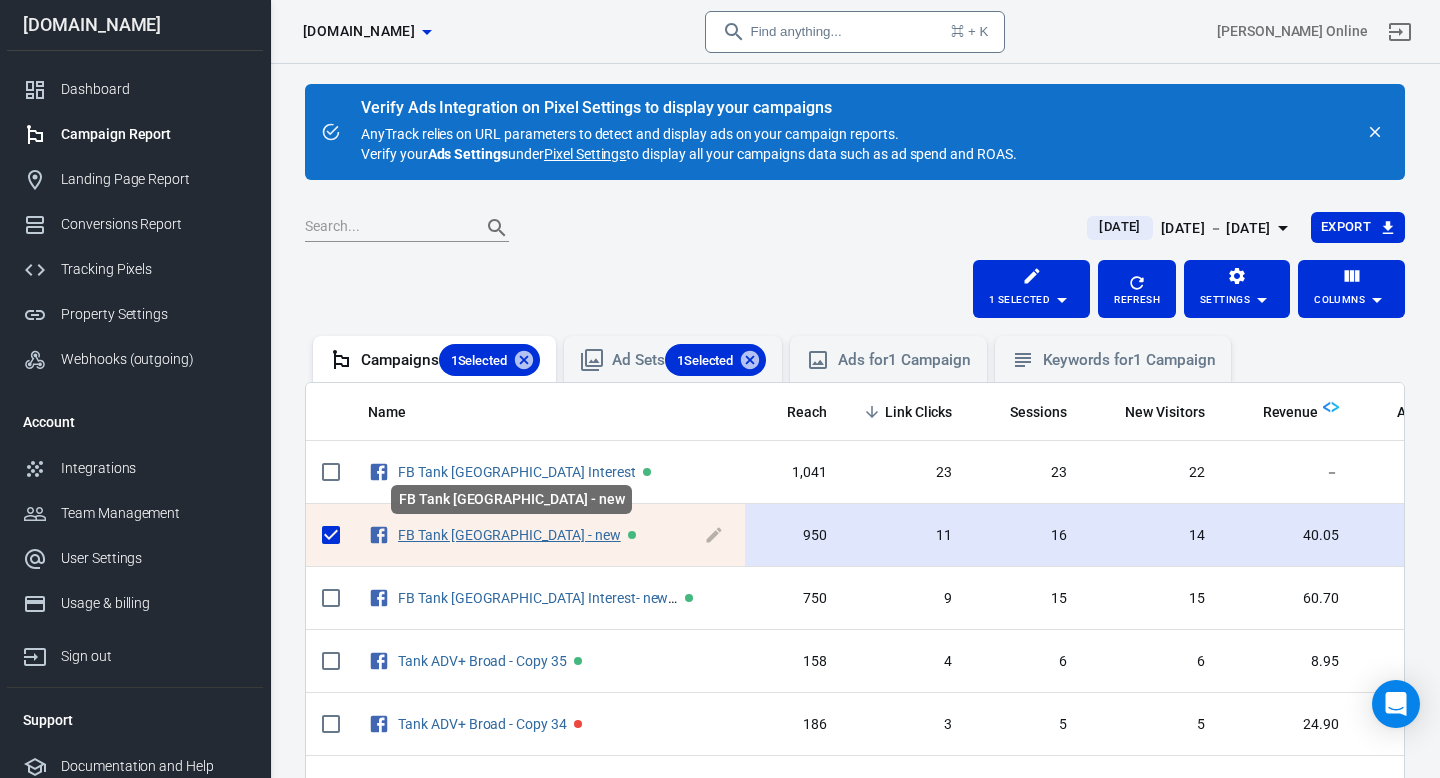 click on "FB Tank [GEOGRAPHIC_DATA] - new" at bounding box center [509, 535] 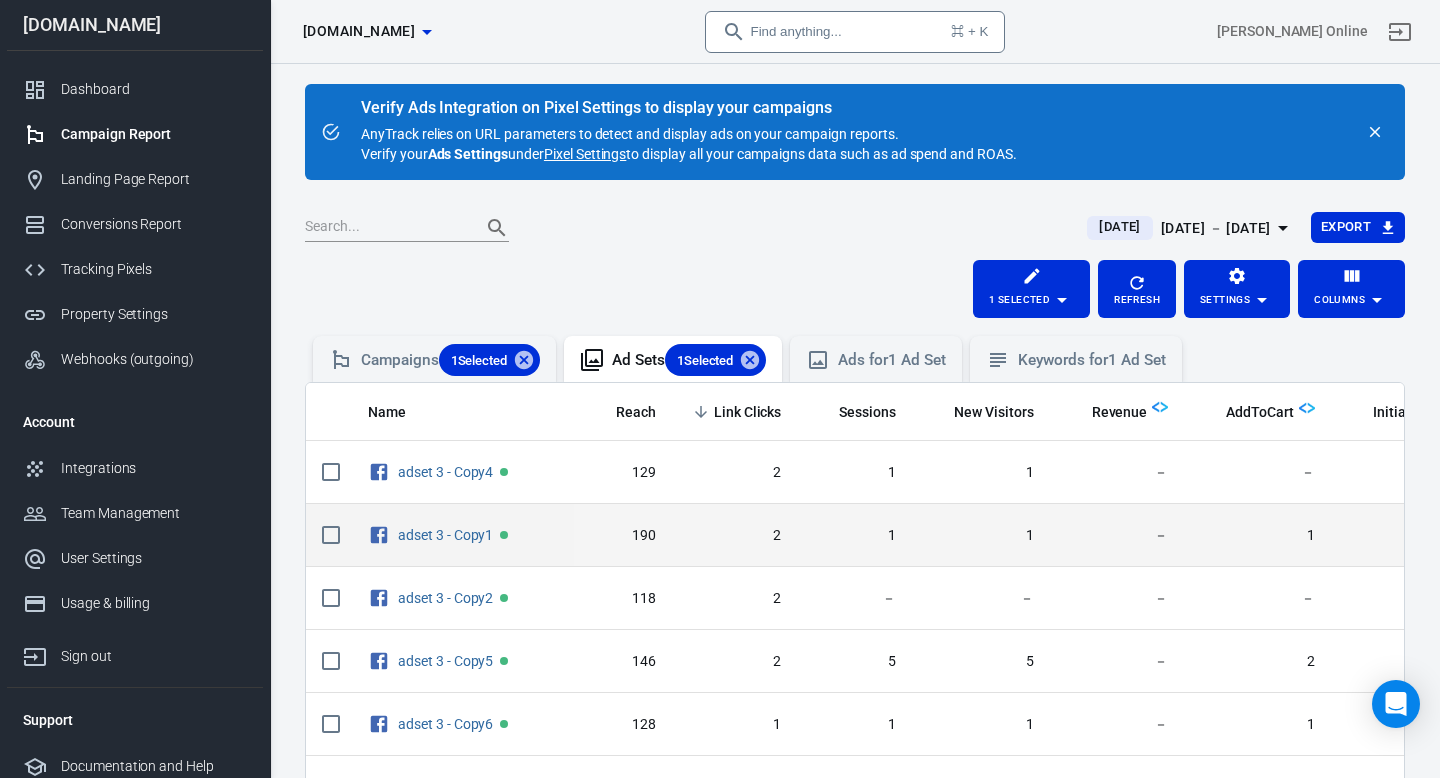 click on "190" at bounding box center [623, 535] 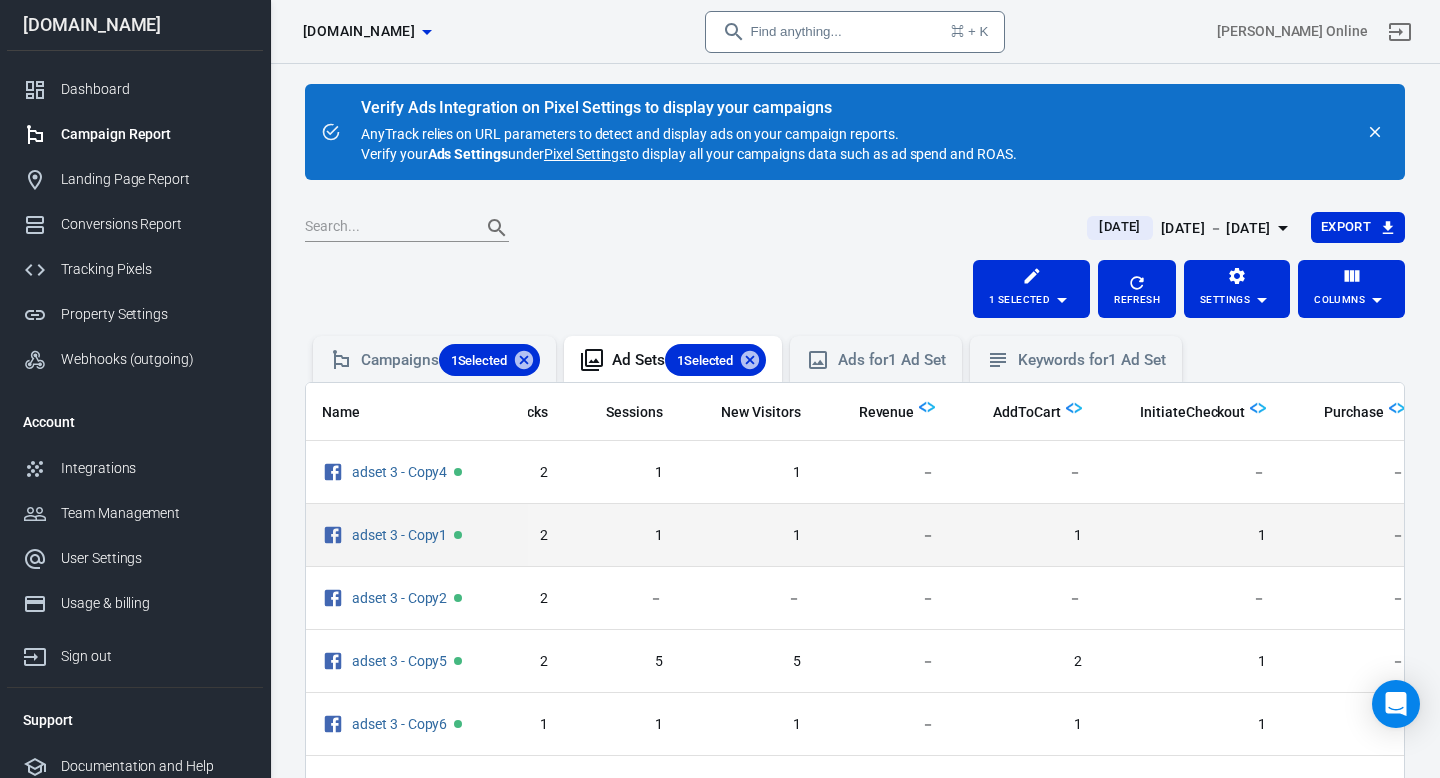 scroll, scrollTop: 0, scrollLeft: 240, axis: horizontal 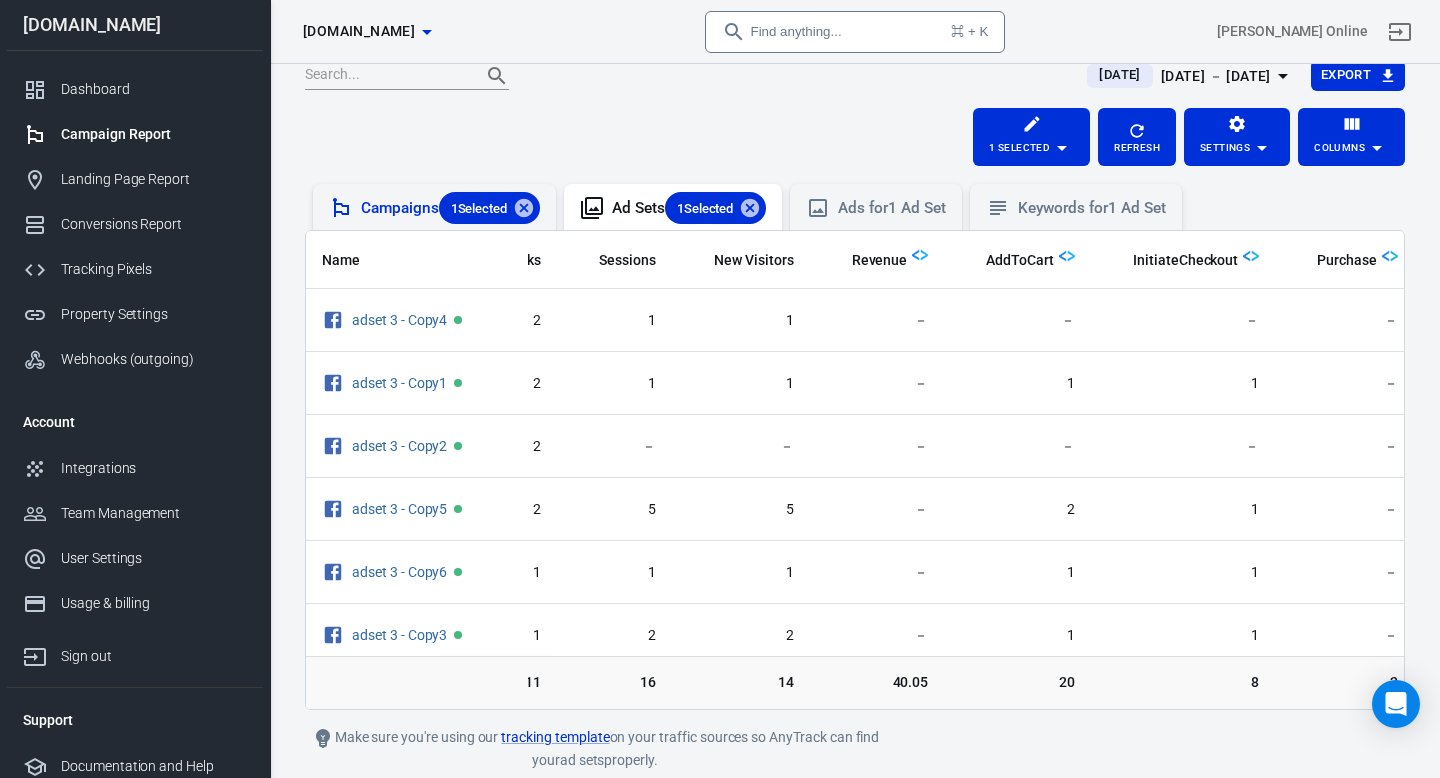click on "Campaigns 1  Selected" at bounding box center [450, 208] 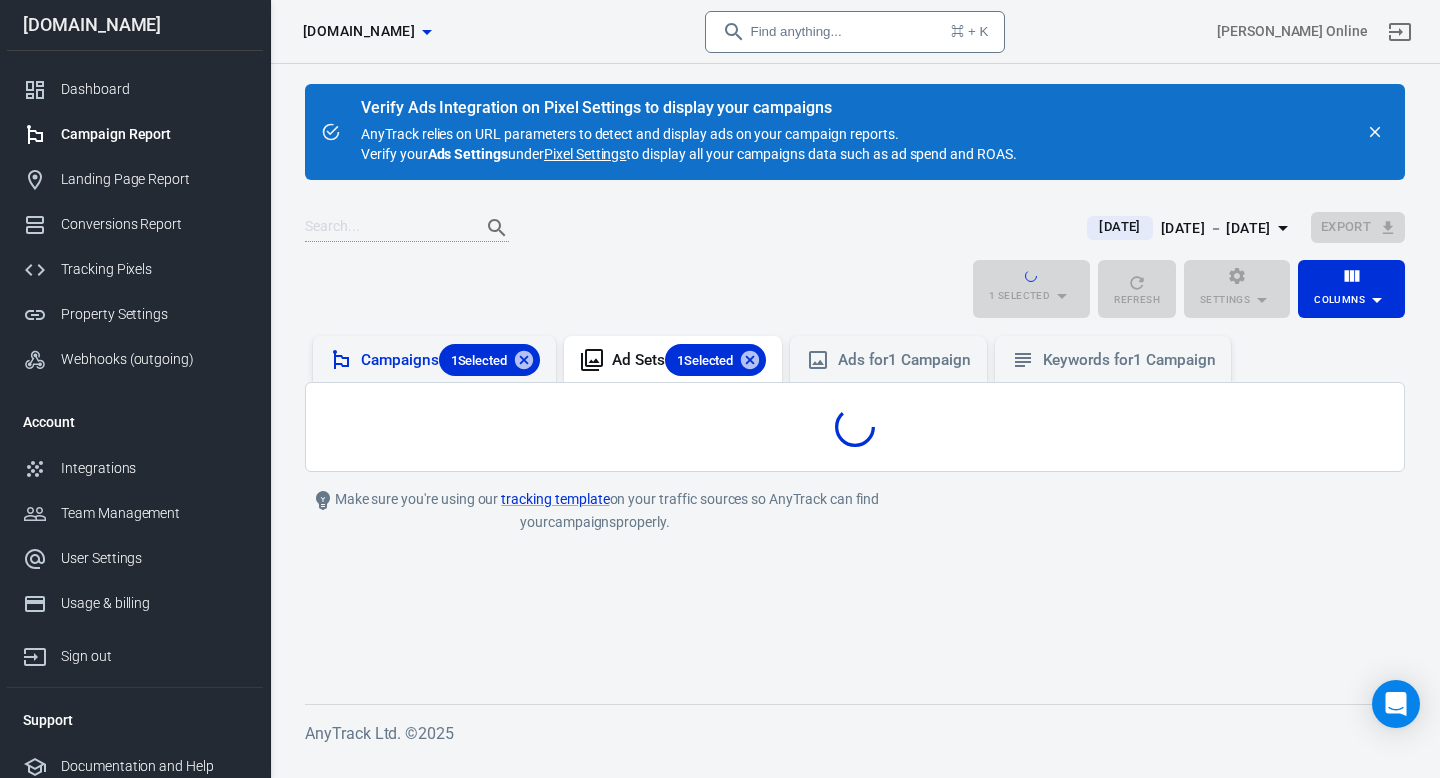 scroll, scrollTop: 0, scrollLeft: 0, axis: both 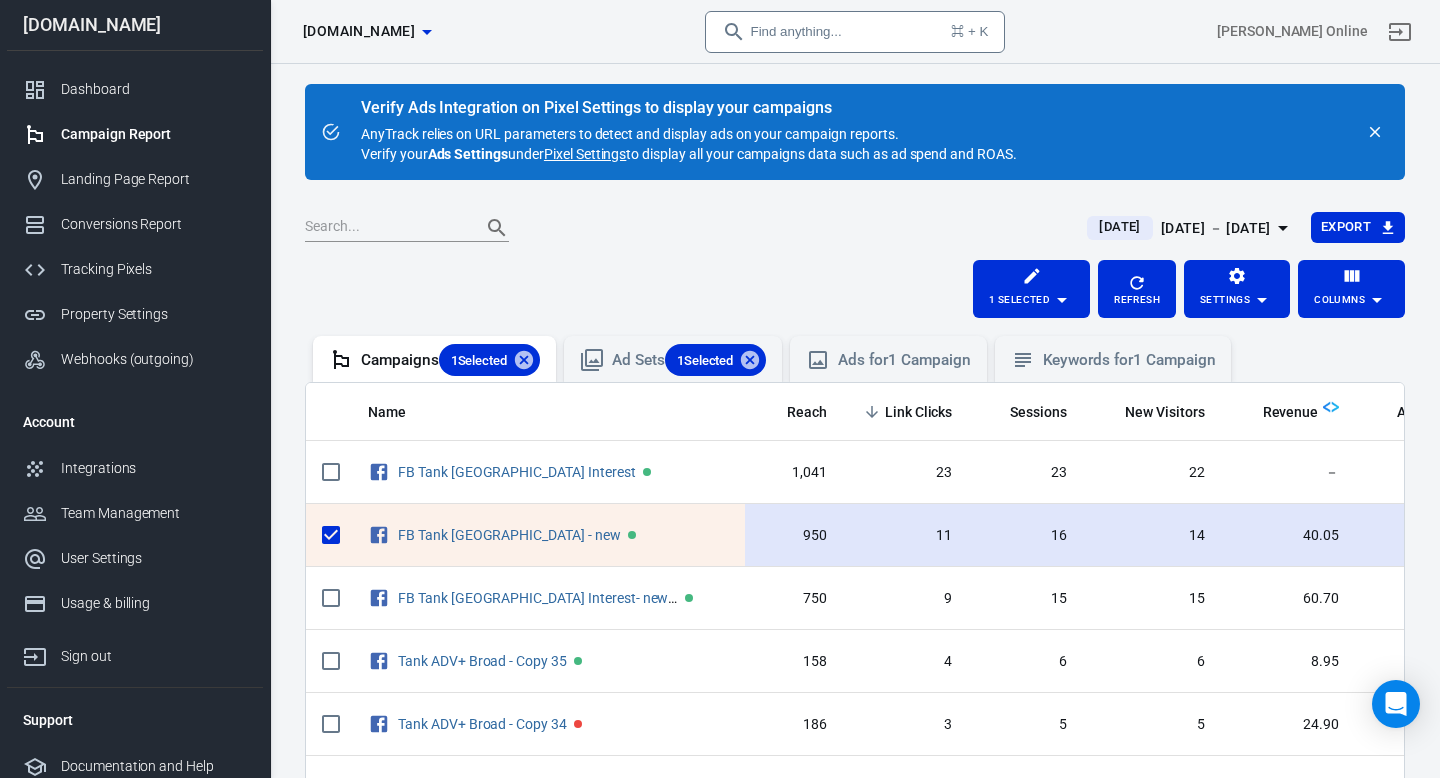 click on "950" at bounding box center (794, 535) 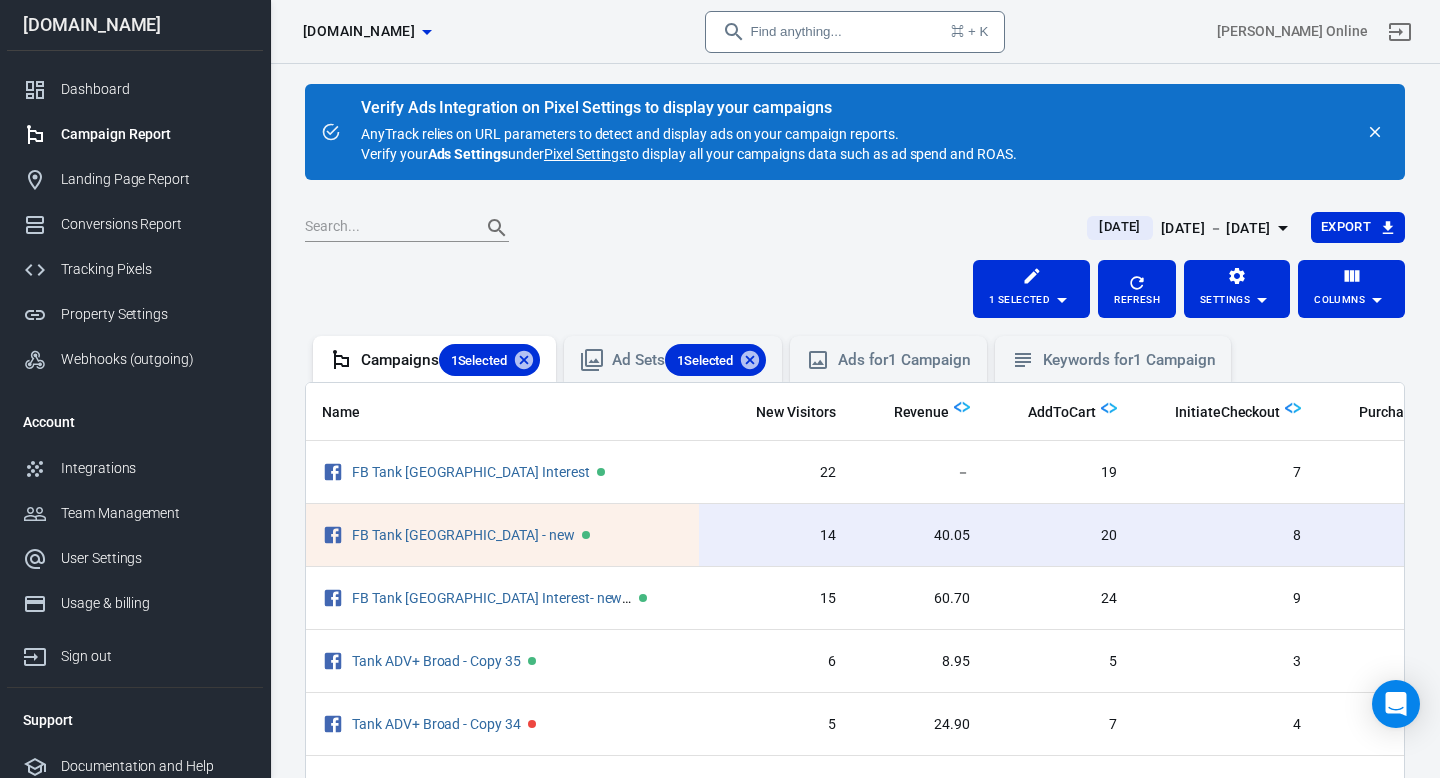 scroll, scrollTop: 0, scrollLeft: 397, axis: horizontal 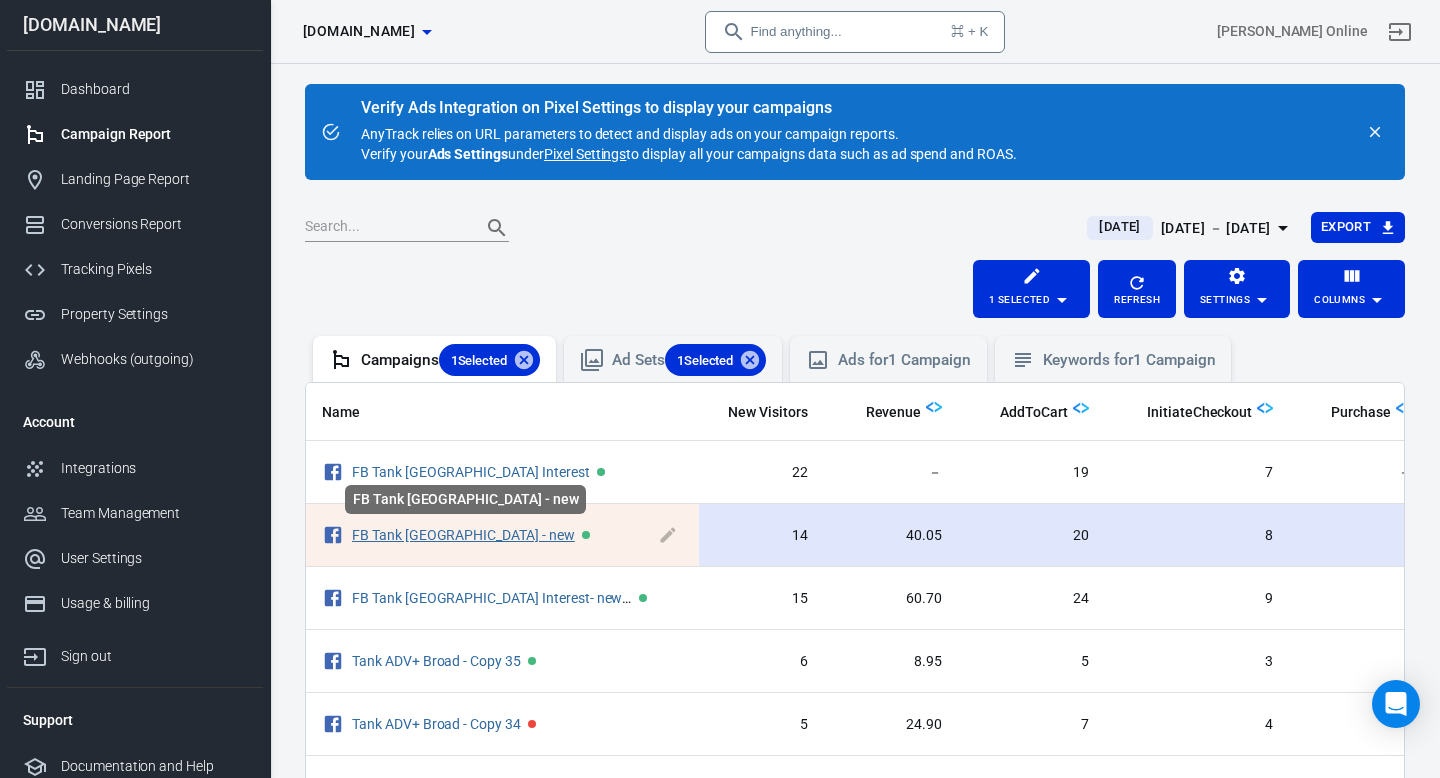 click on "FB Tank [GEOGRAPHIC_DATA] - new" at bounding box center [463, 535] 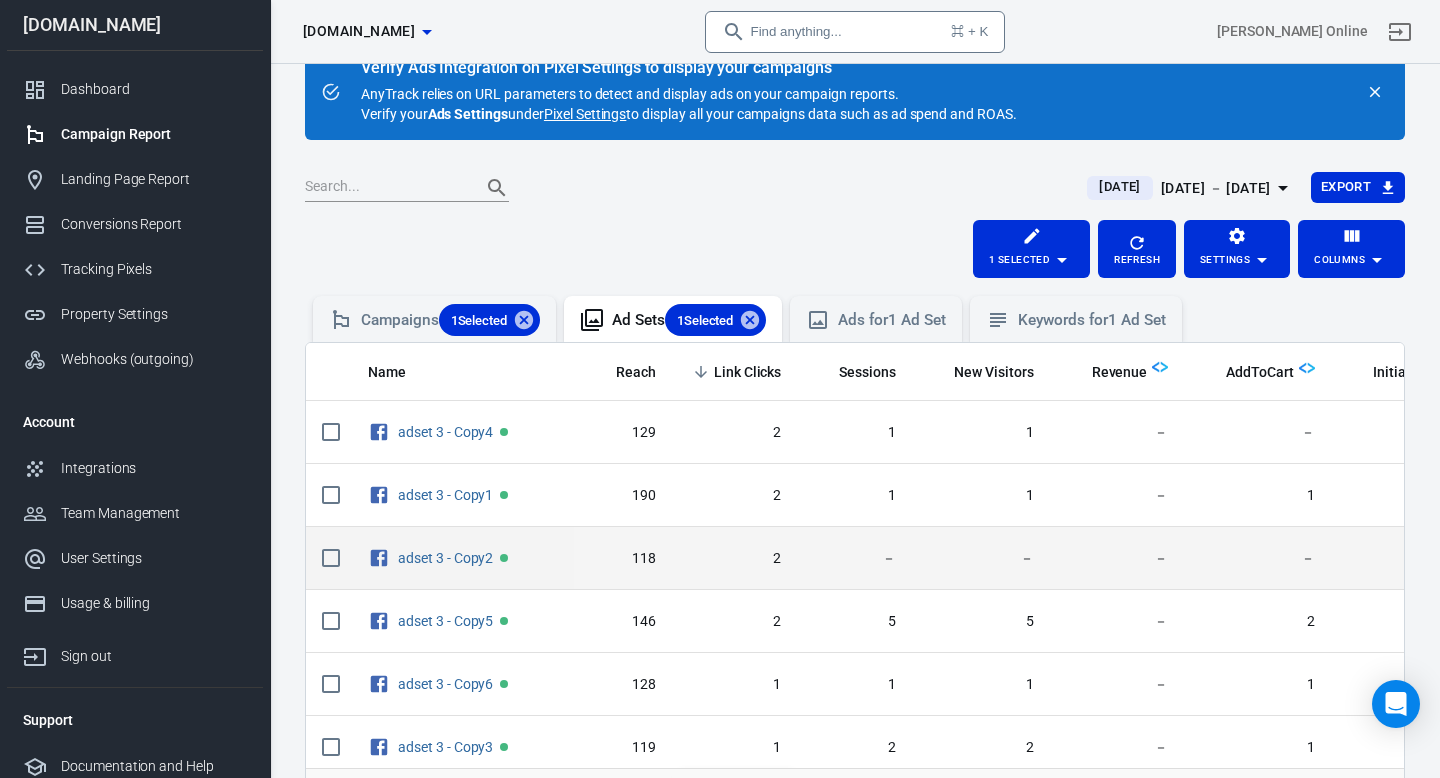 scroll, scrollTop: 232, scrollLeft: 0, axis: vertical 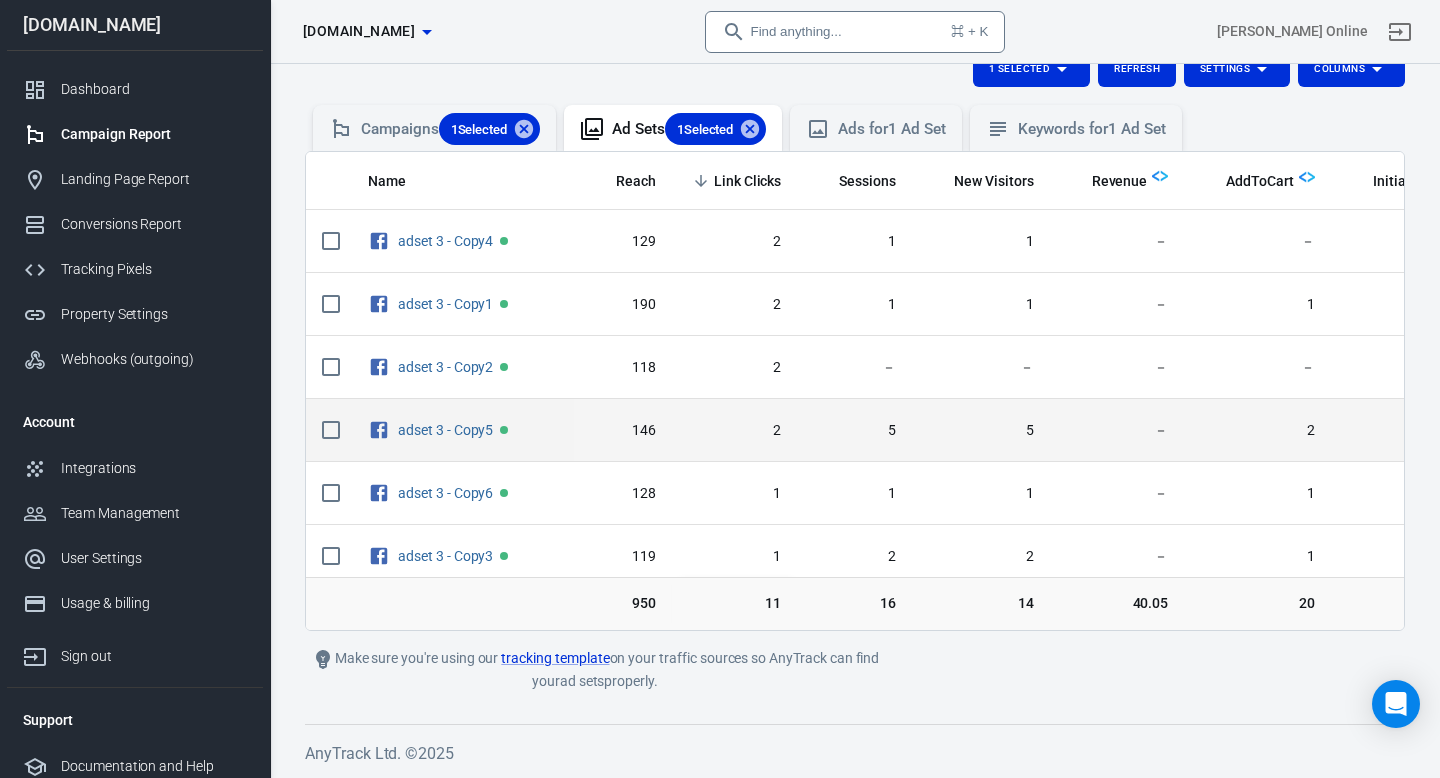 click on "2" at bounding box center [735, 431] 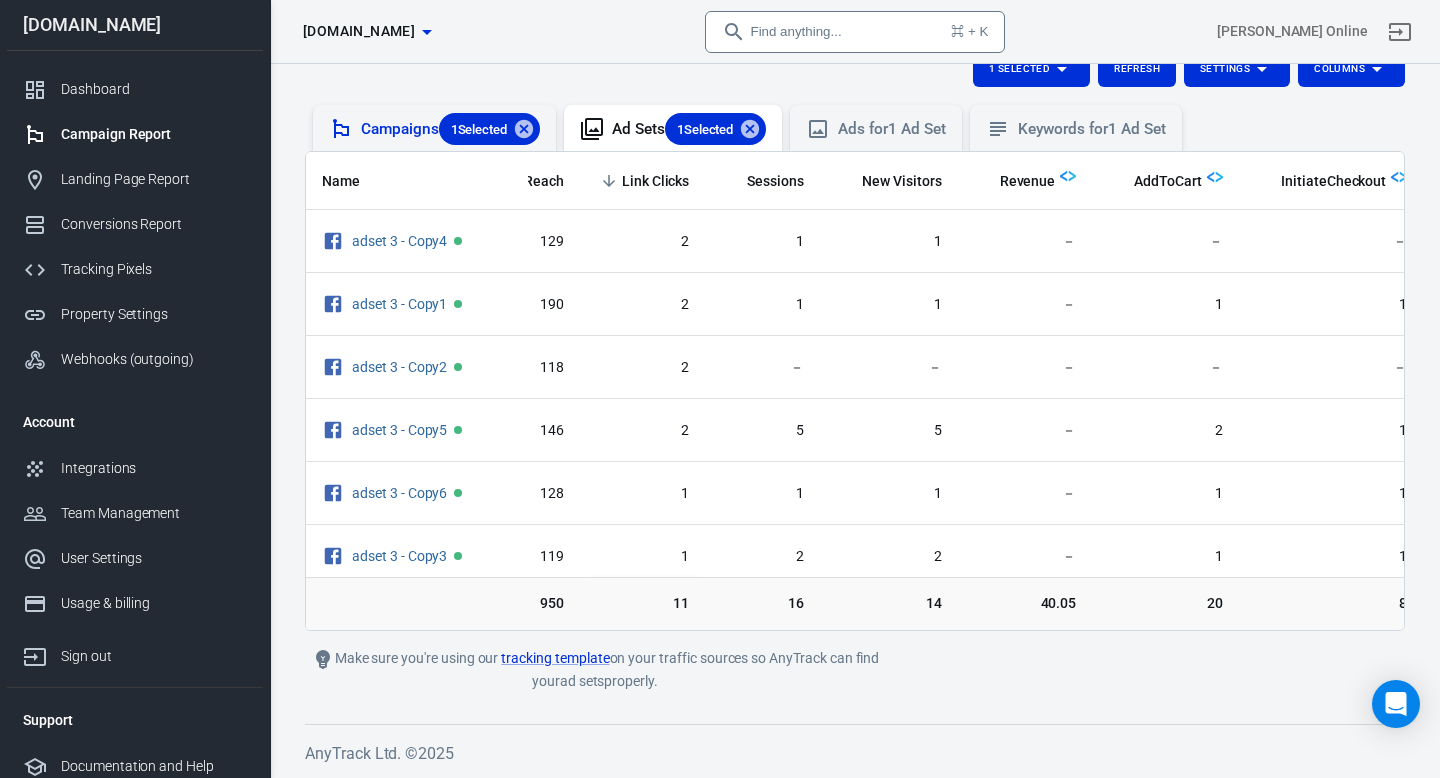 scroll, scrollTop: 0, scrollLeft: 0, axis: both 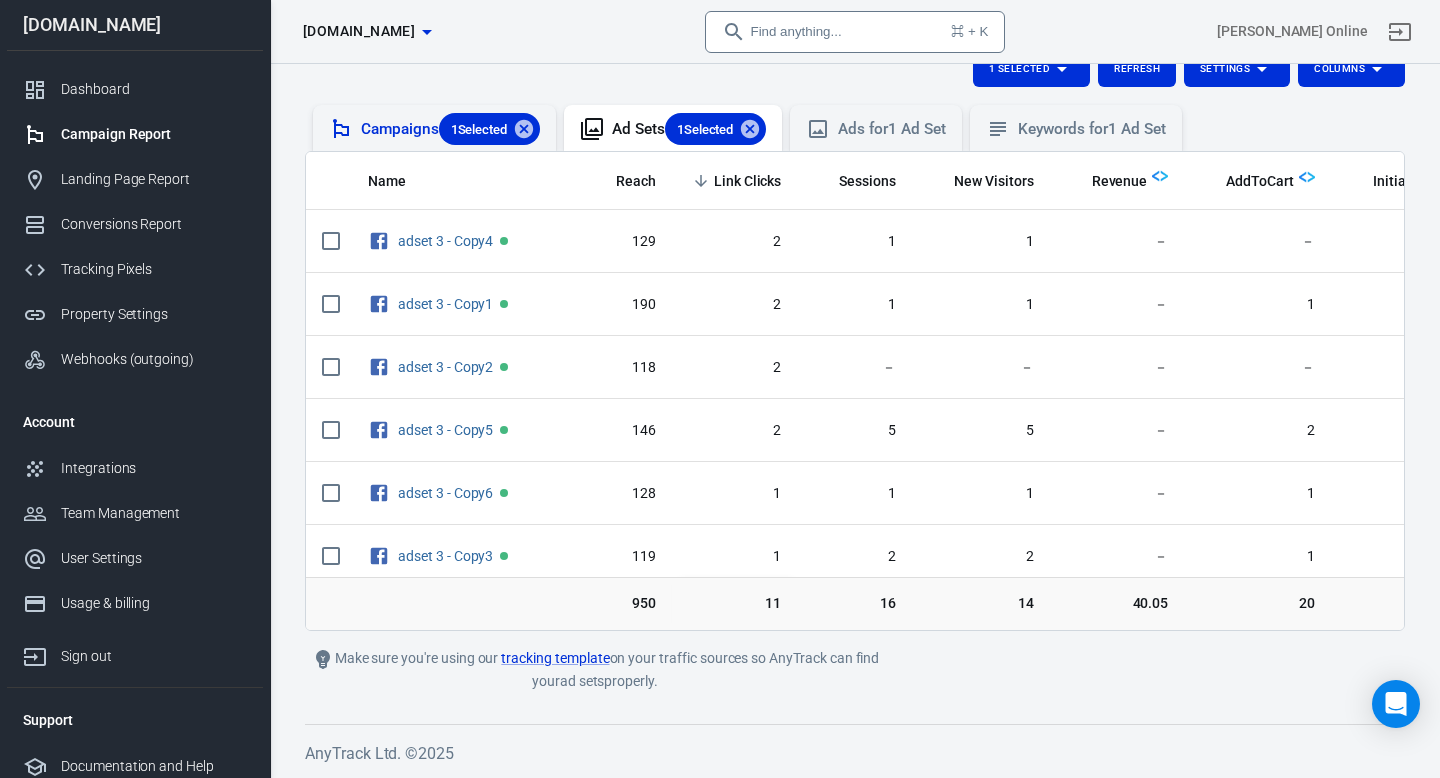 click on "Campaigns 1  Selected" at bounding box center [450, 129] 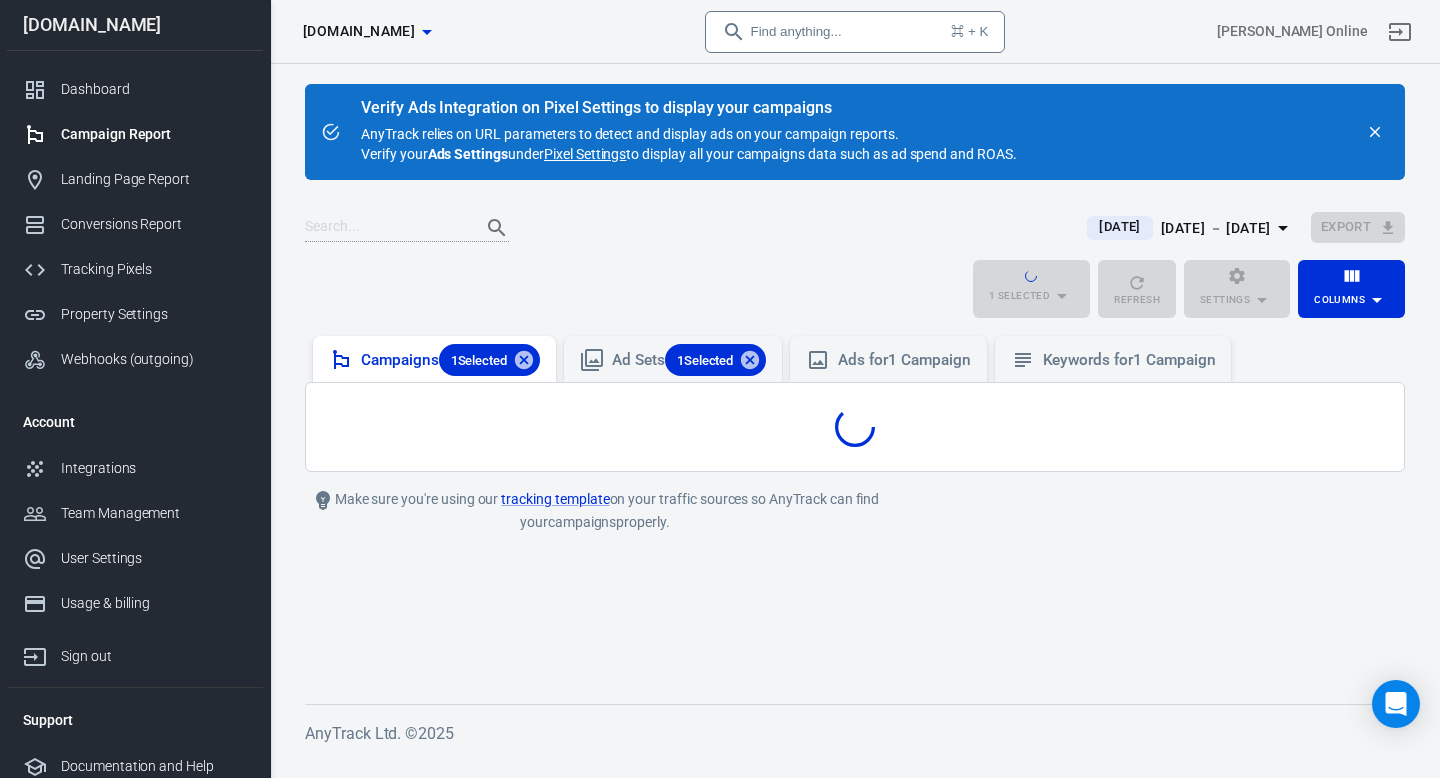 scroll, scrollTop: 0, scrollLeft: 0, axis: both 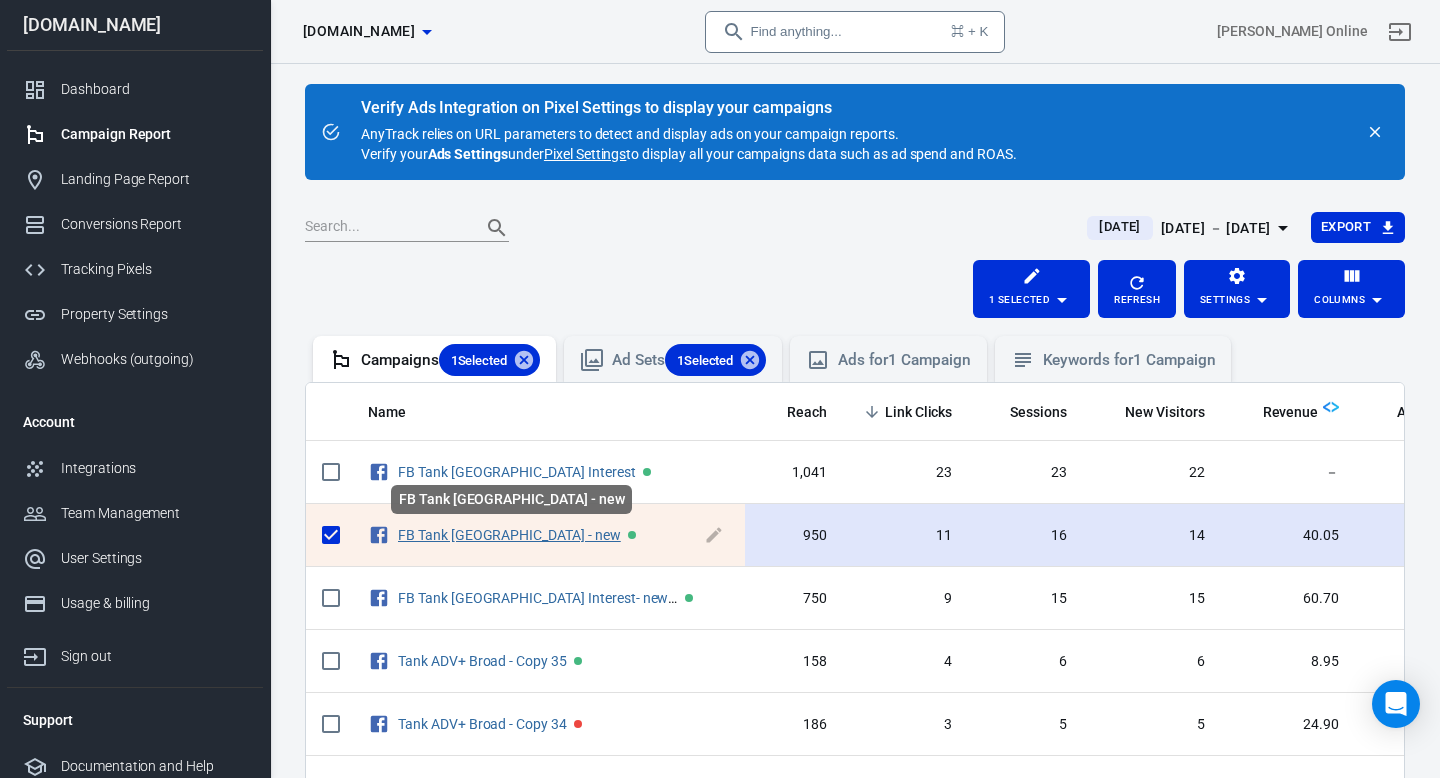 click on "FB Tank [GEOGRAPHIC_DATA] - new" at bounding box center [509, 535] 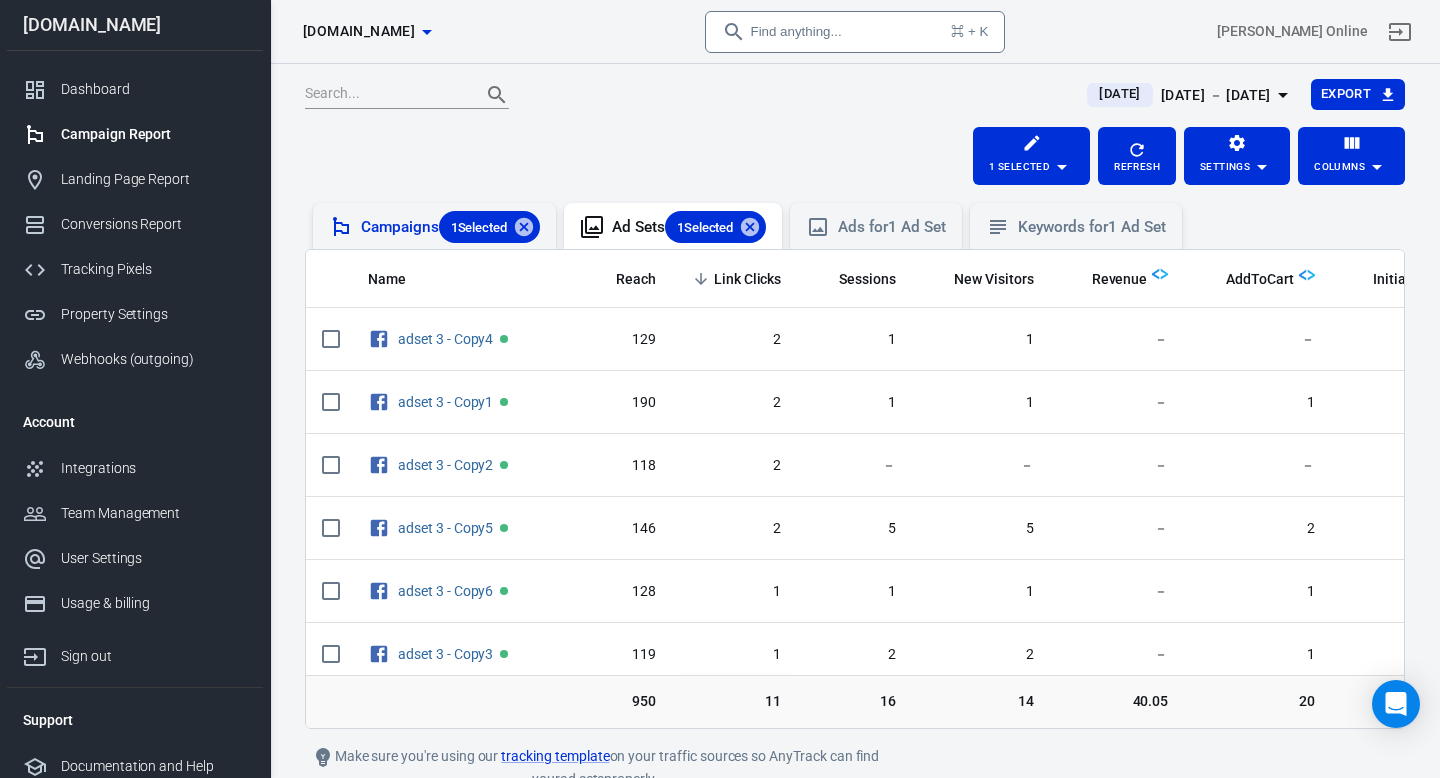 scroll, scrollTop: 141, scrollLeft: 0, axis: vertical 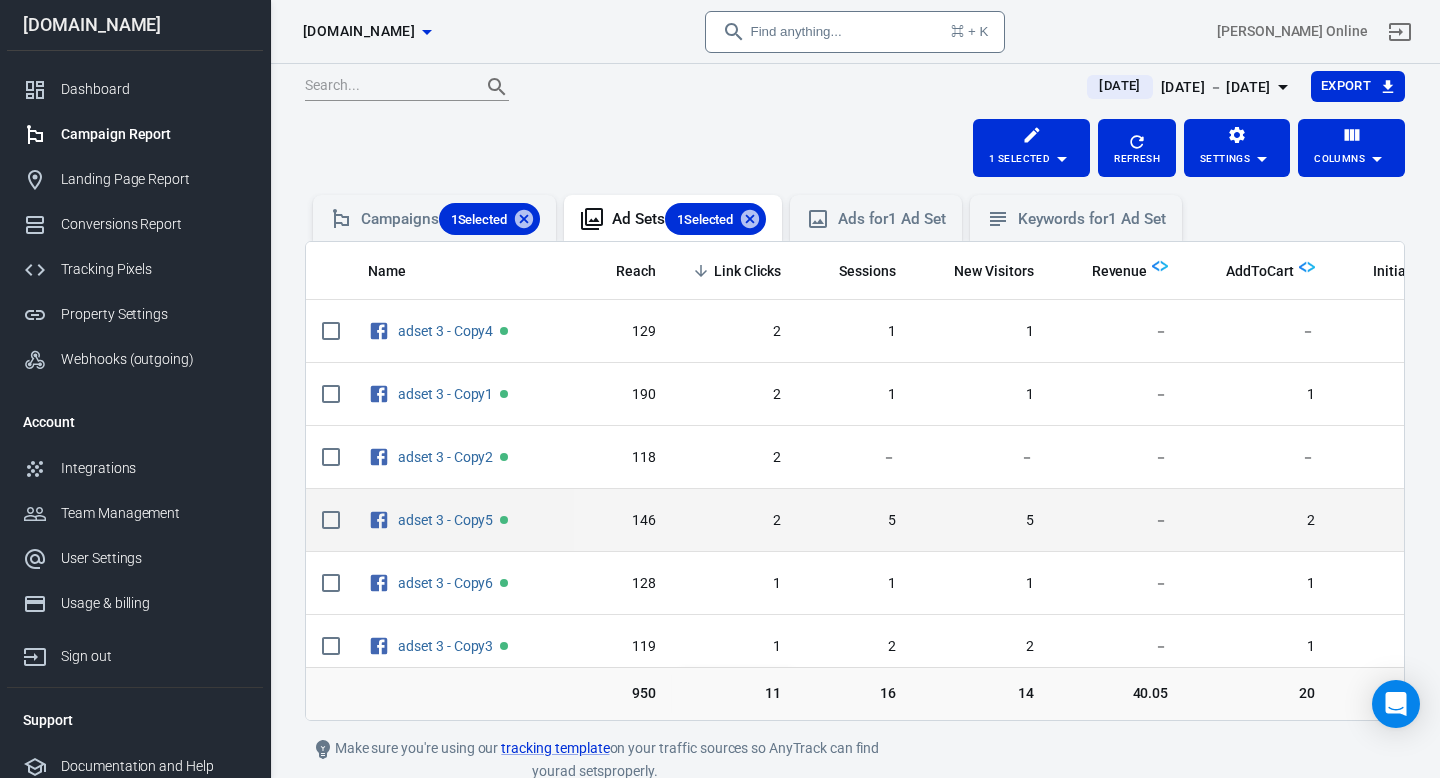 click on "2" at bounding box center (735, 520) 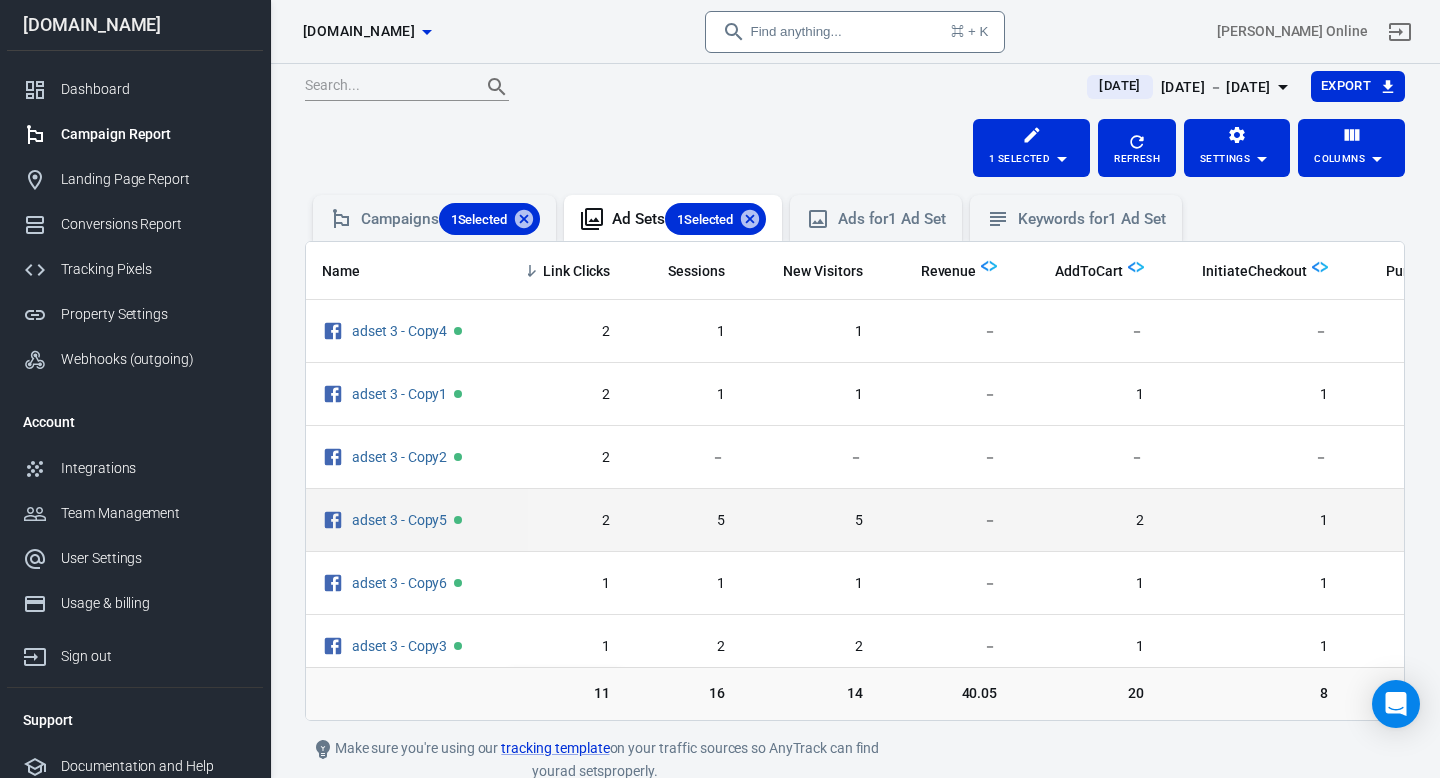 scroll, scrollTop: 0, scrollLeft: 240, axis: horizontal 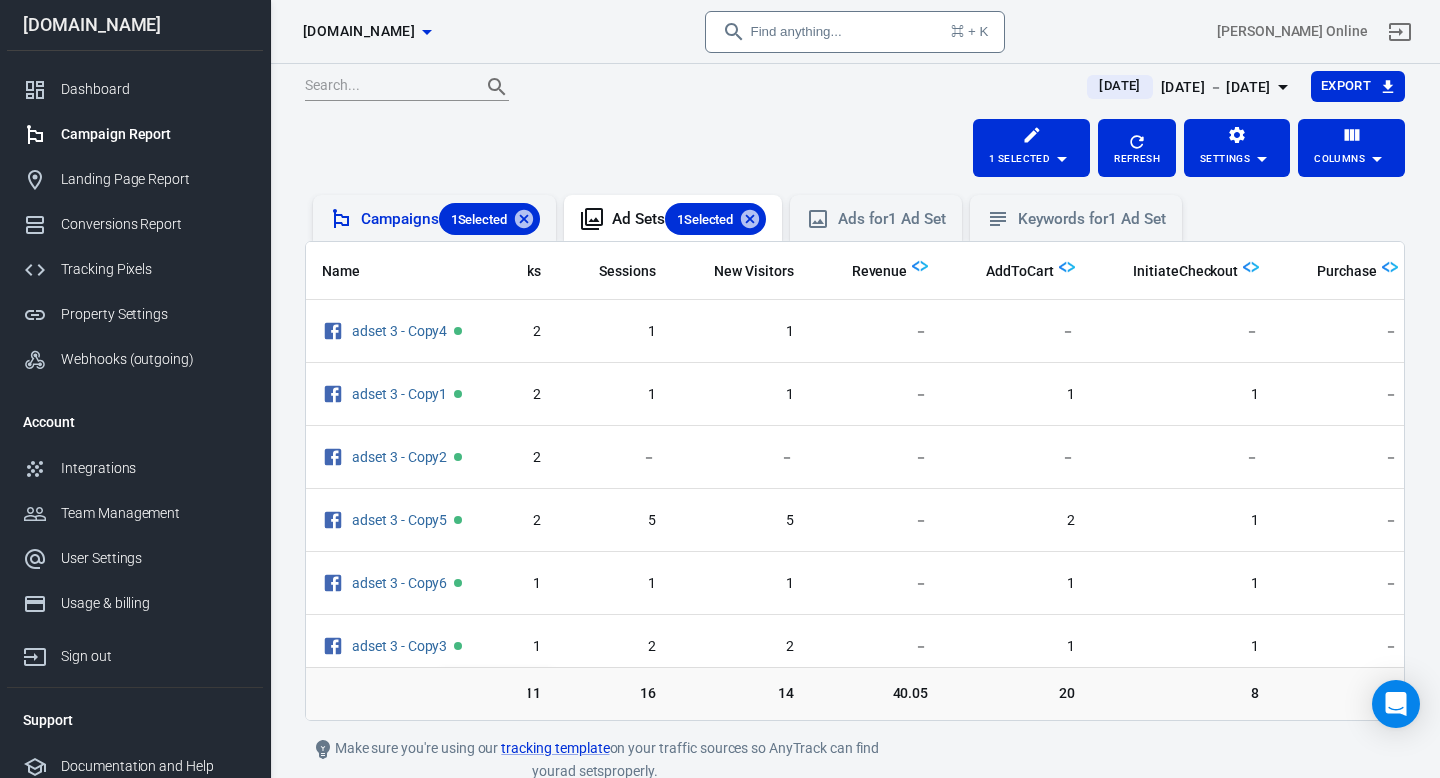 click on "Campaigns 1  Selected" at bounding box center [450, 219] 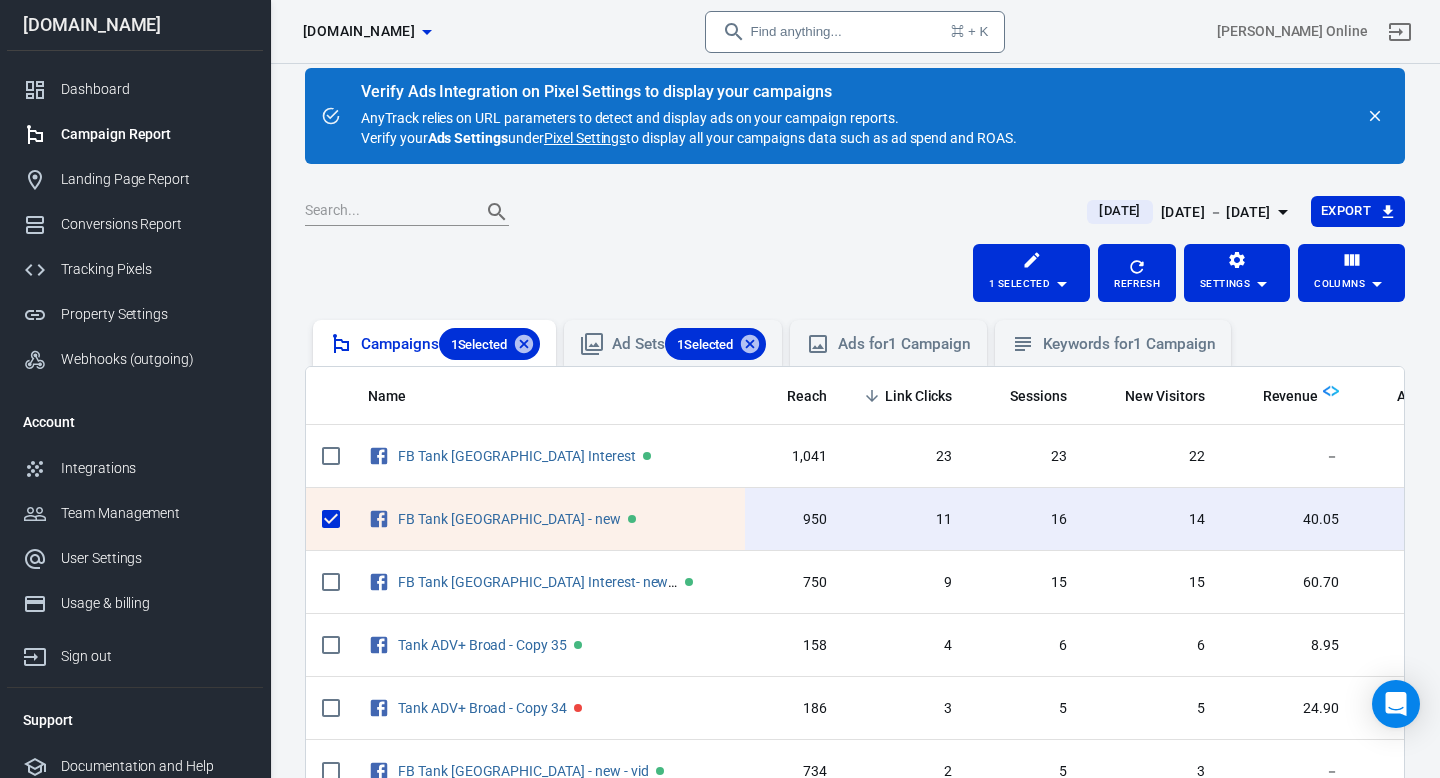scroll, scrollTop: 132, scrollLeft: 0, axis: vertical 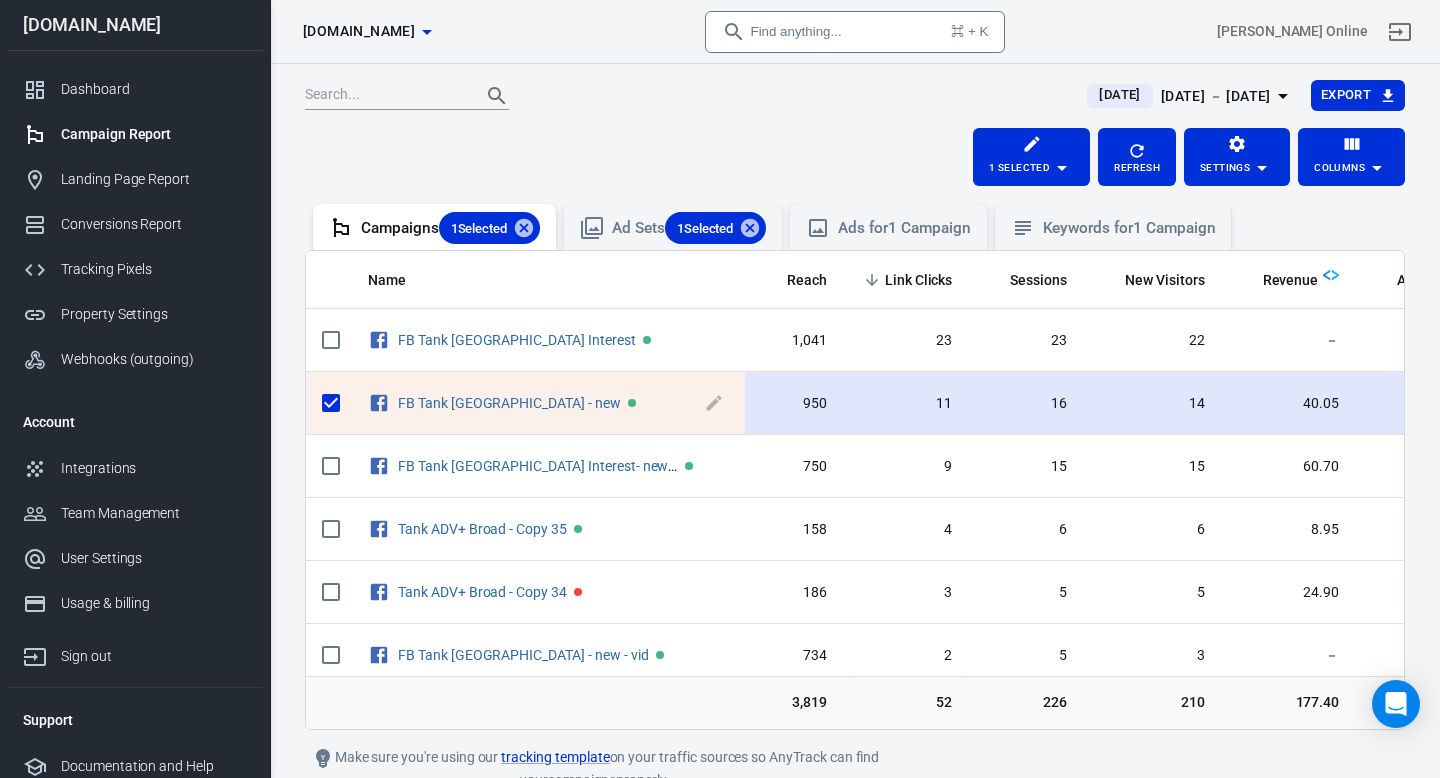 click on "FB Tank [GEOGRAPHIC_DATA] - new" at bounding box center (548, 404) 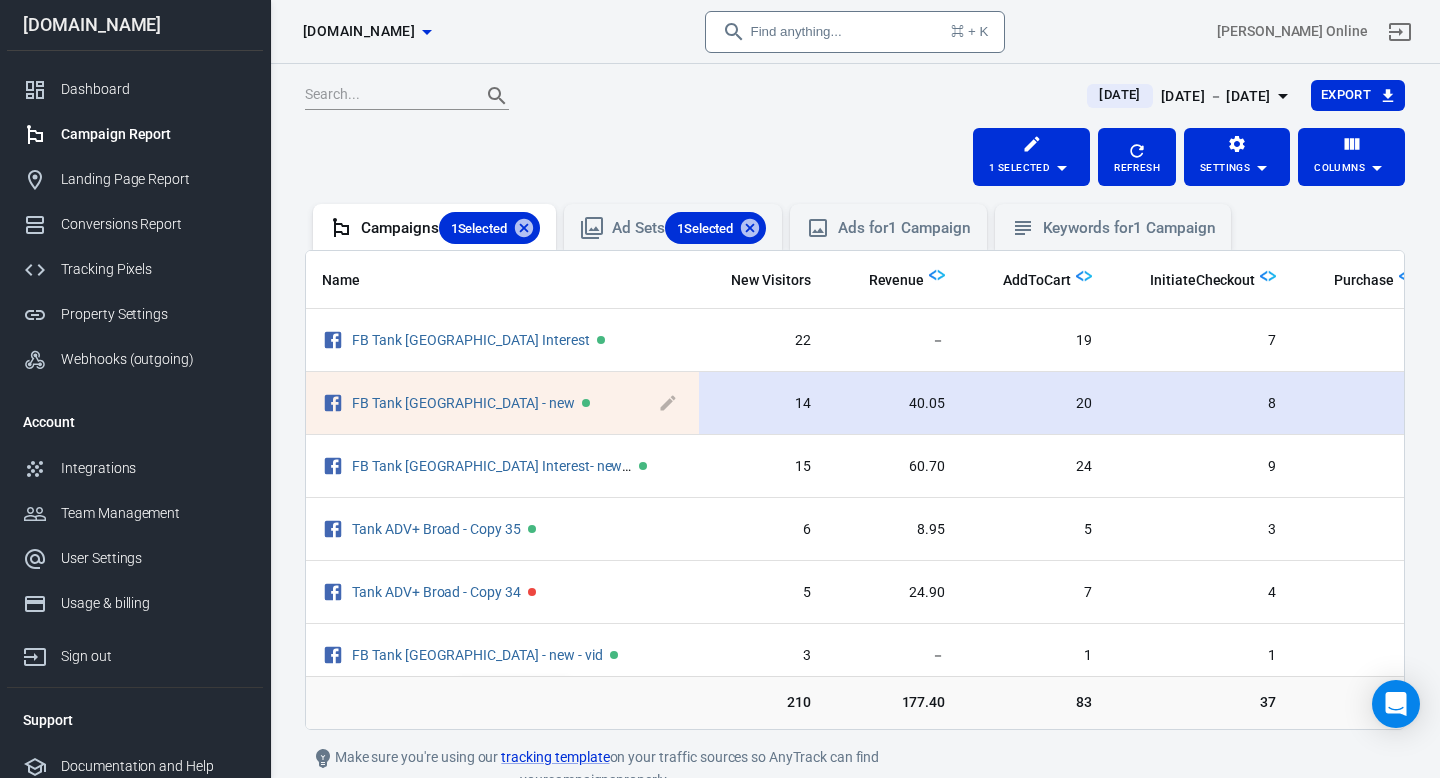 scroll, scrollTop: 0, scrollLeft: 397, axis: horizontal 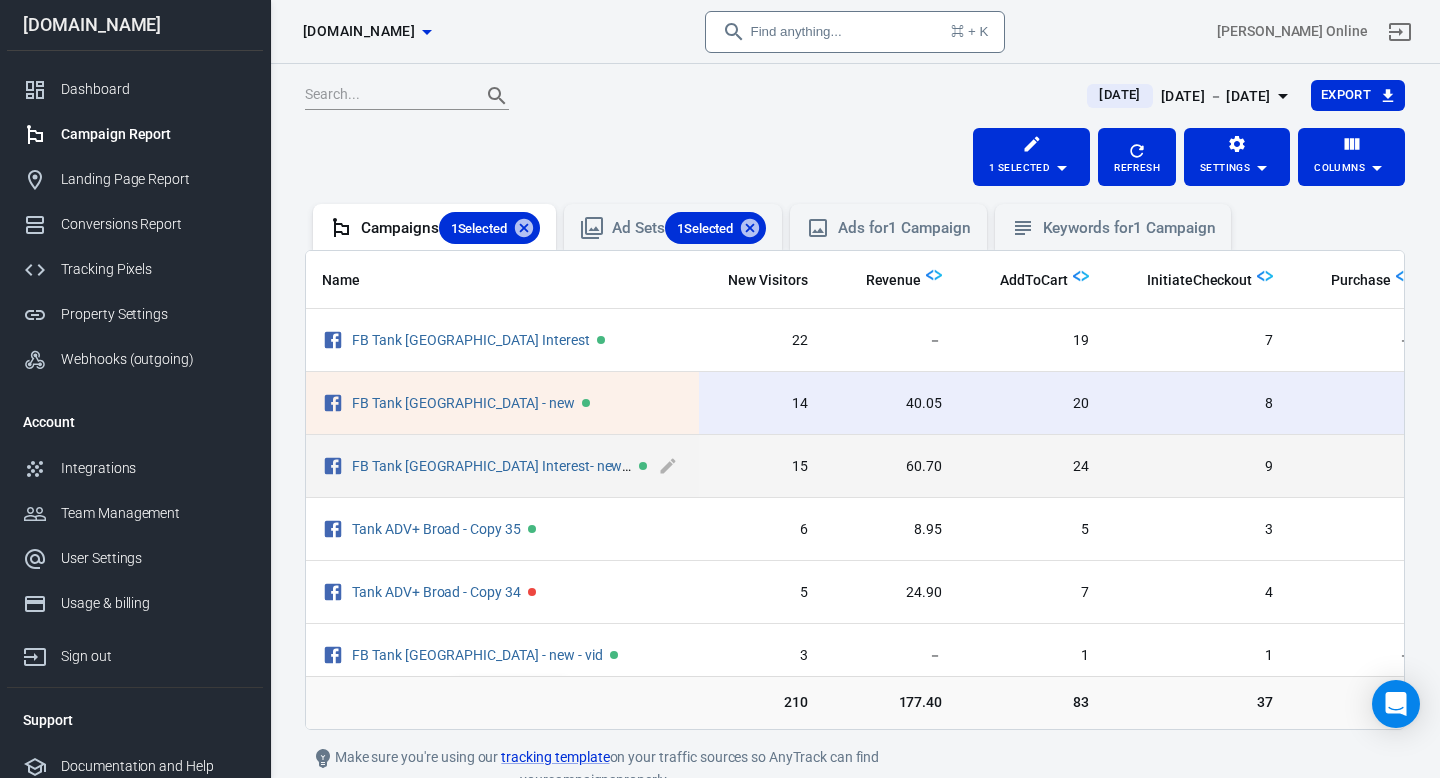 click on "FB Tank USA Interest- new - vid" at bounding box center (502, 467) 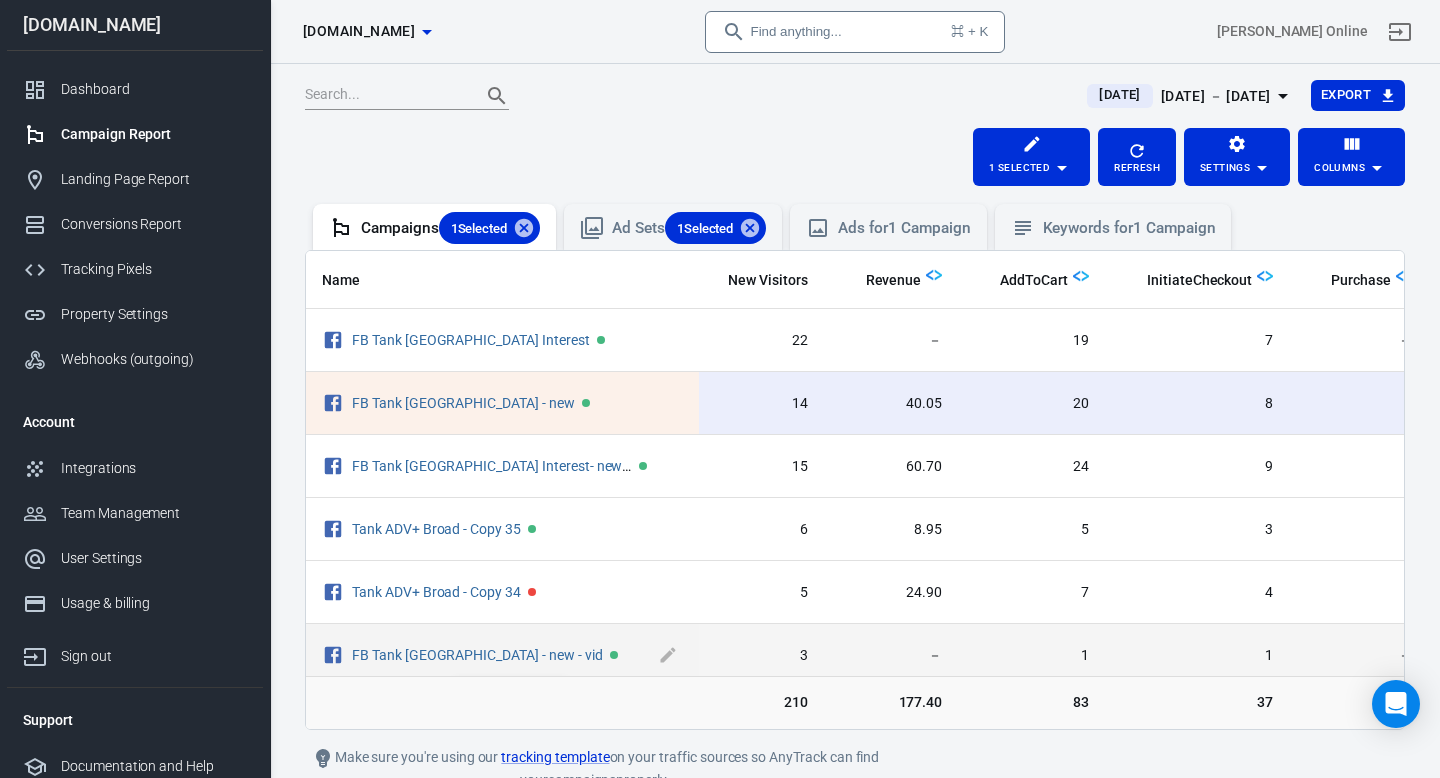 click on "FB Tank [GEOGRAPHIC_DATA] - new - vid" at bounding box center [517, 655] 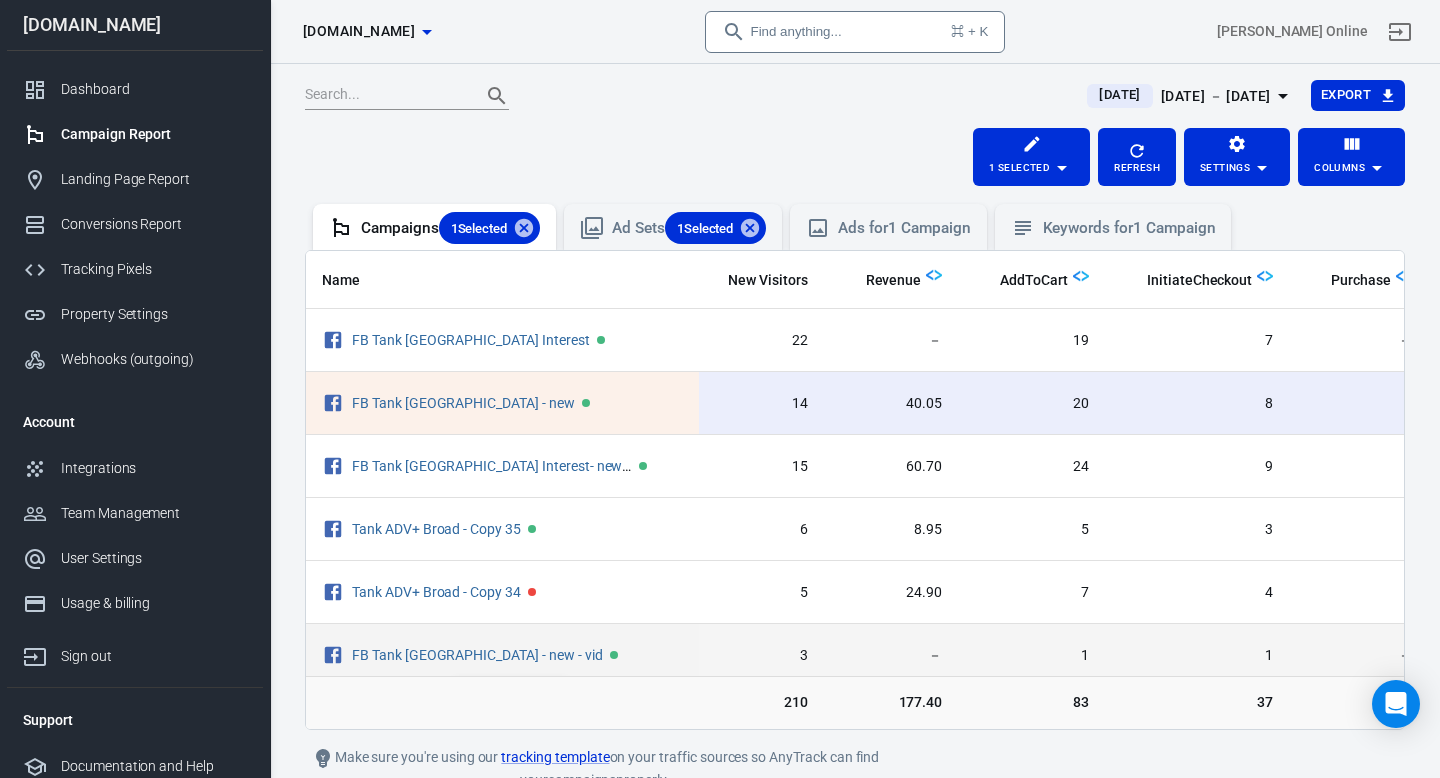 click on "－" at bounding box center (891, 656) 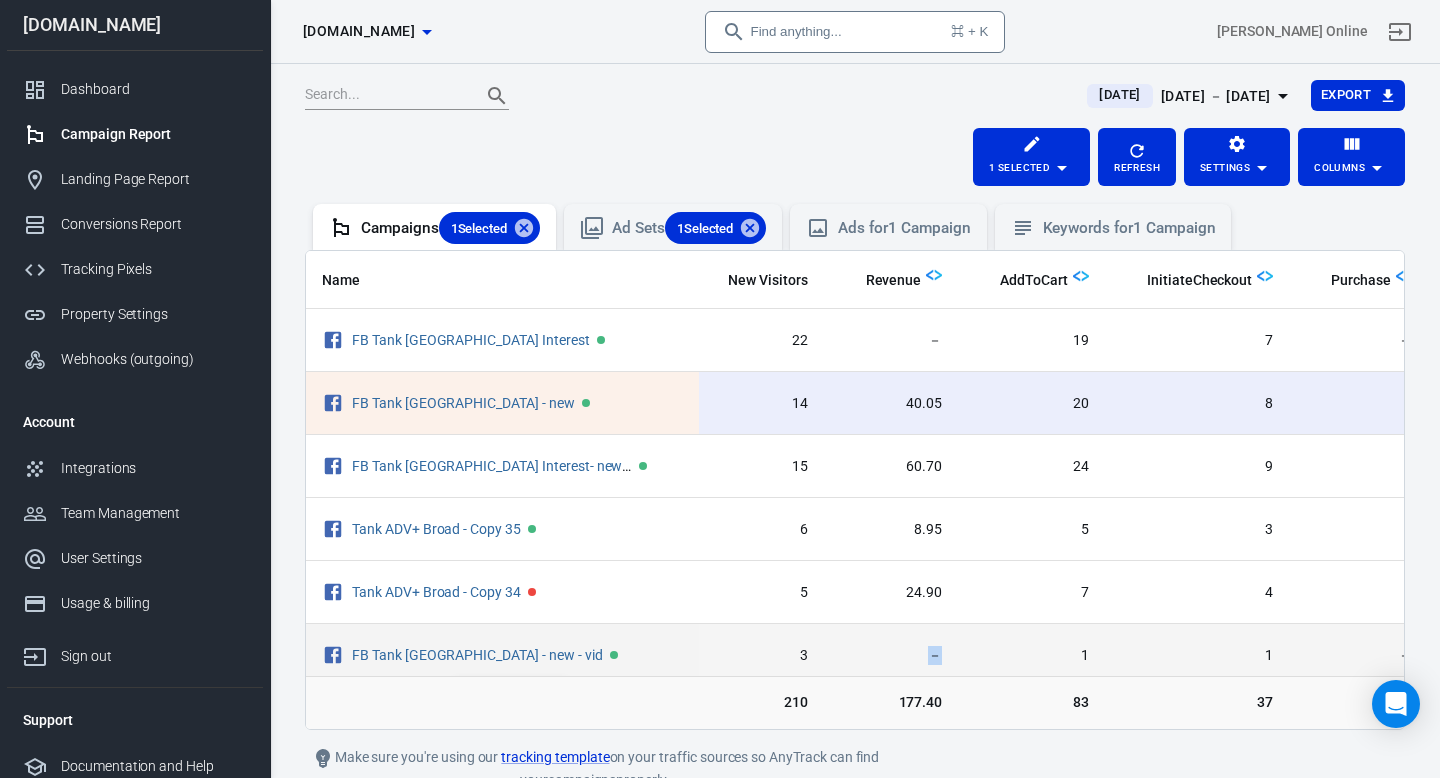 click on "－" at bounding box center (891, 656) 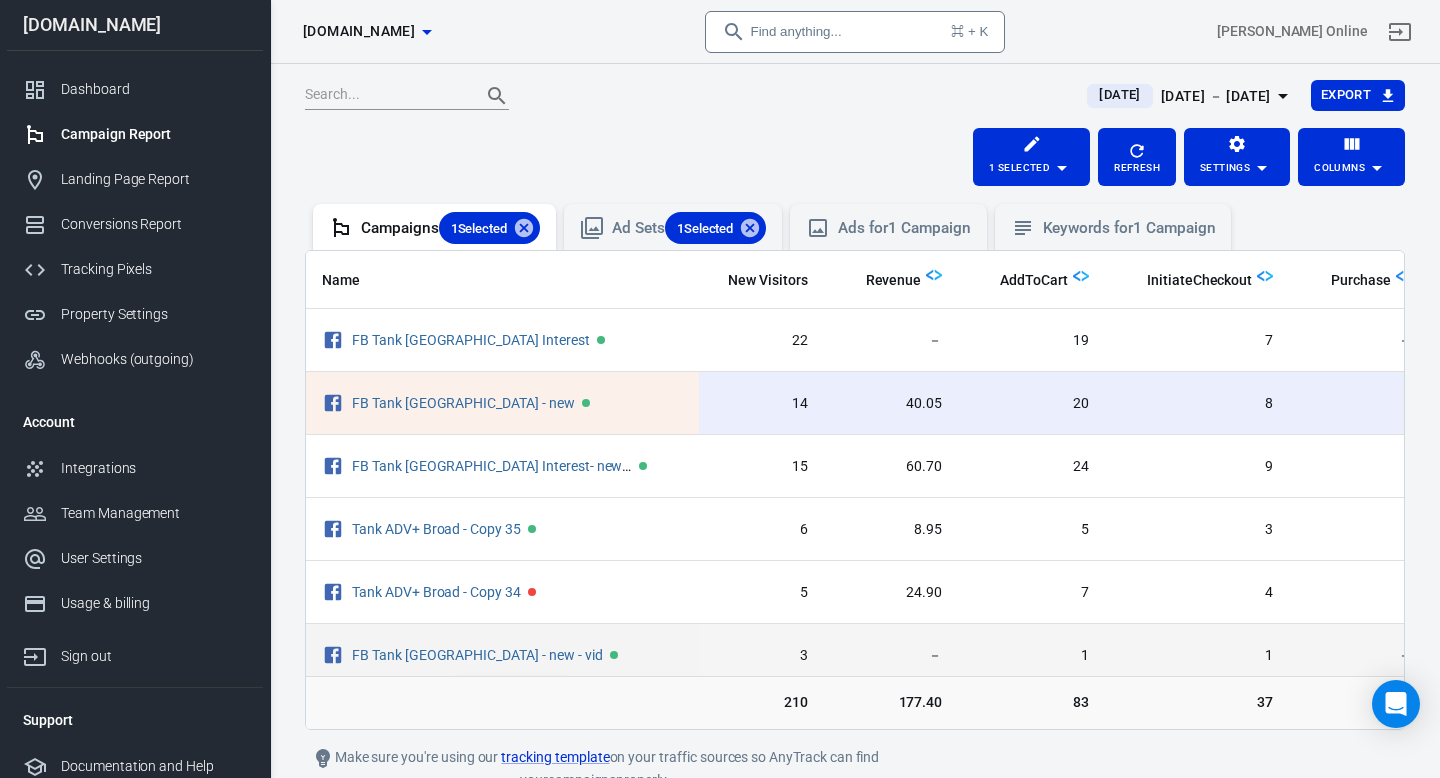 click on "1" at bounding box center [1197, 655] 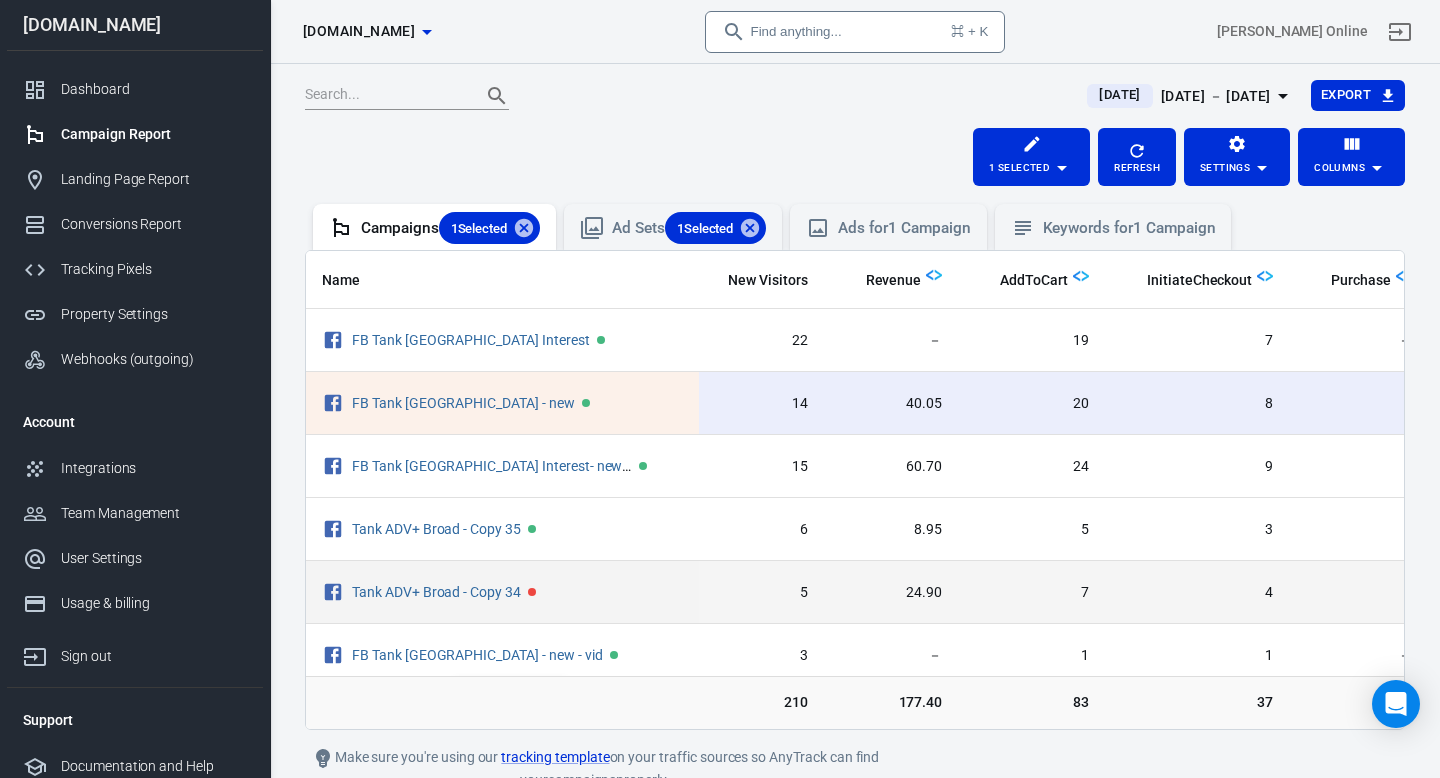 click on "1" at bounding box center (1358, 592) 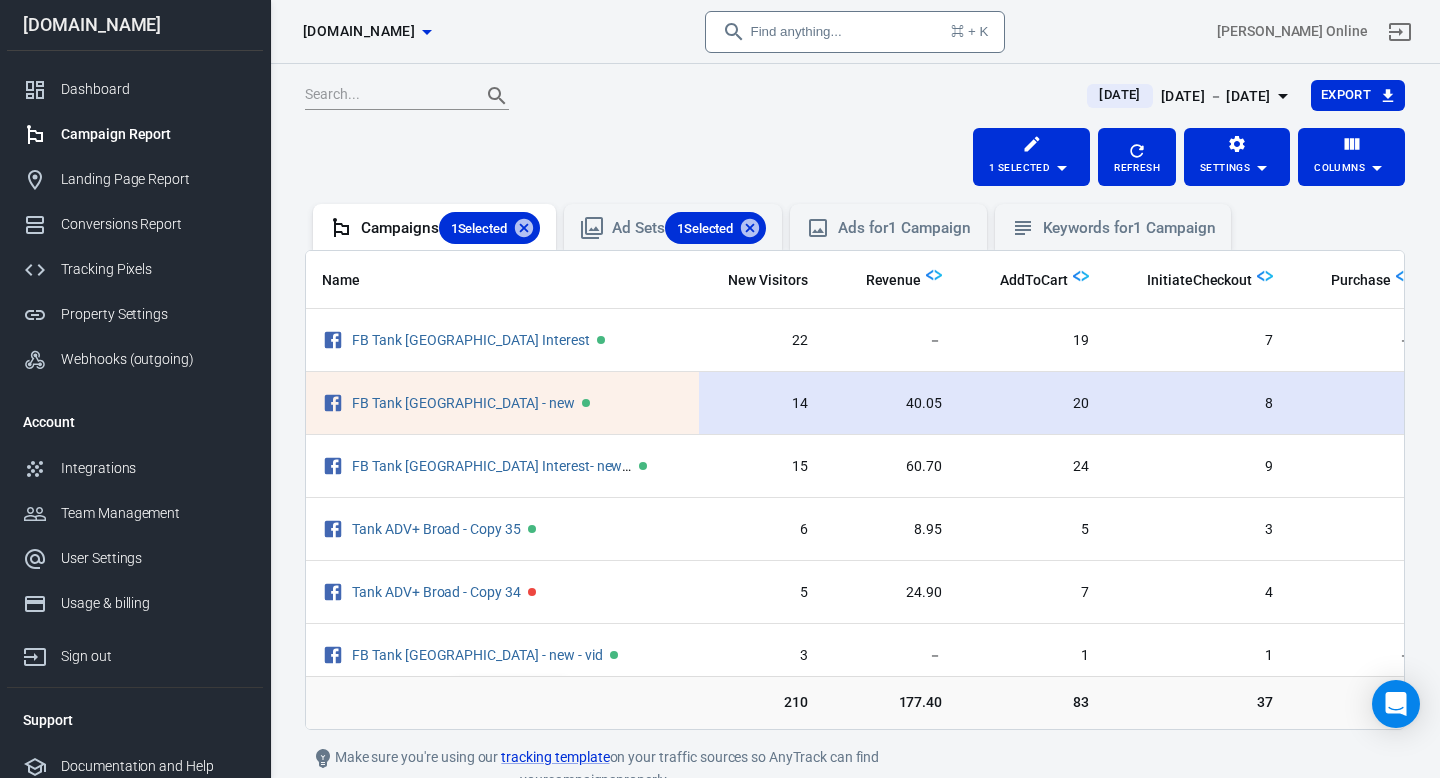 click on "FB Tank [GEOGRAPHIC_DATA] - new" at bounding box center (502, 403) 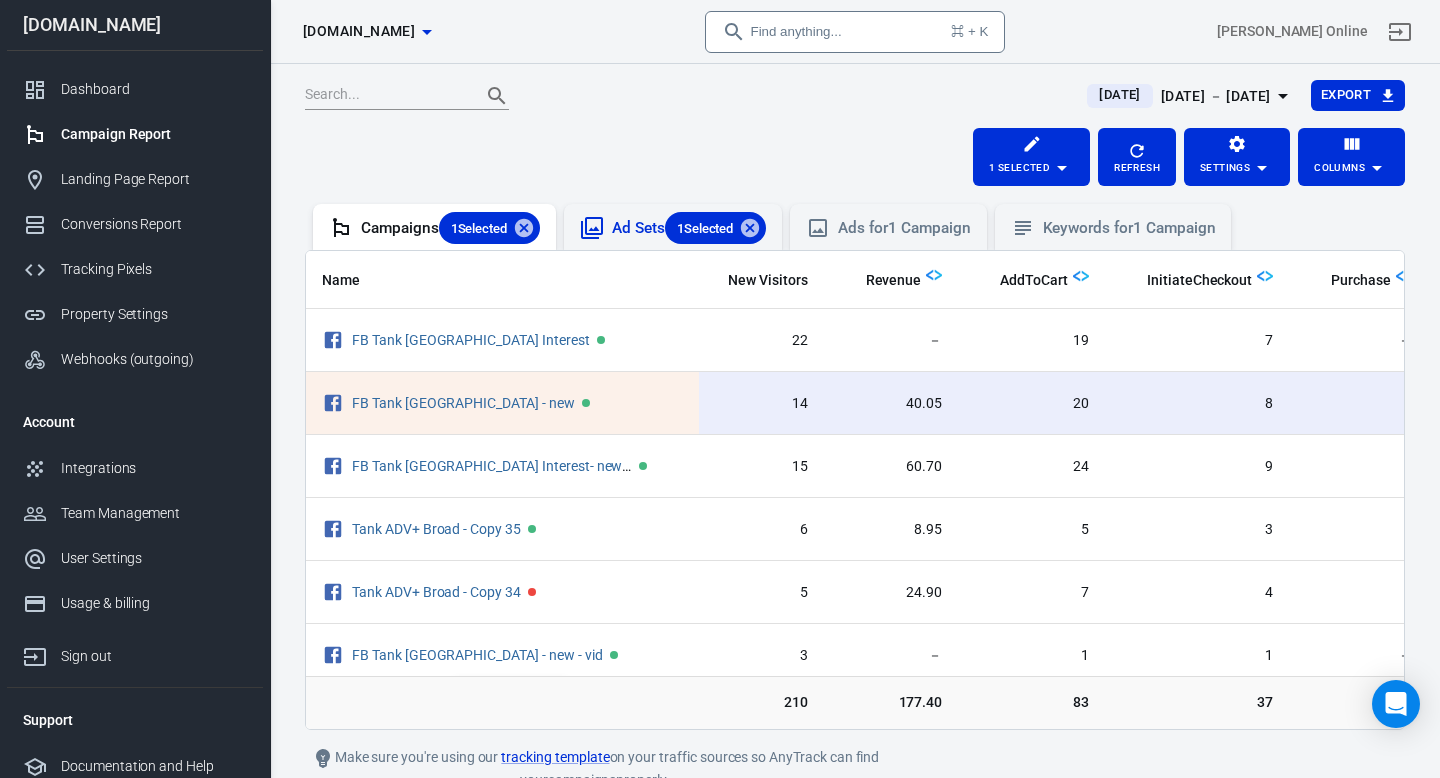 click on "Ad Sets 1  Selected" at bounding box center [673, 228] 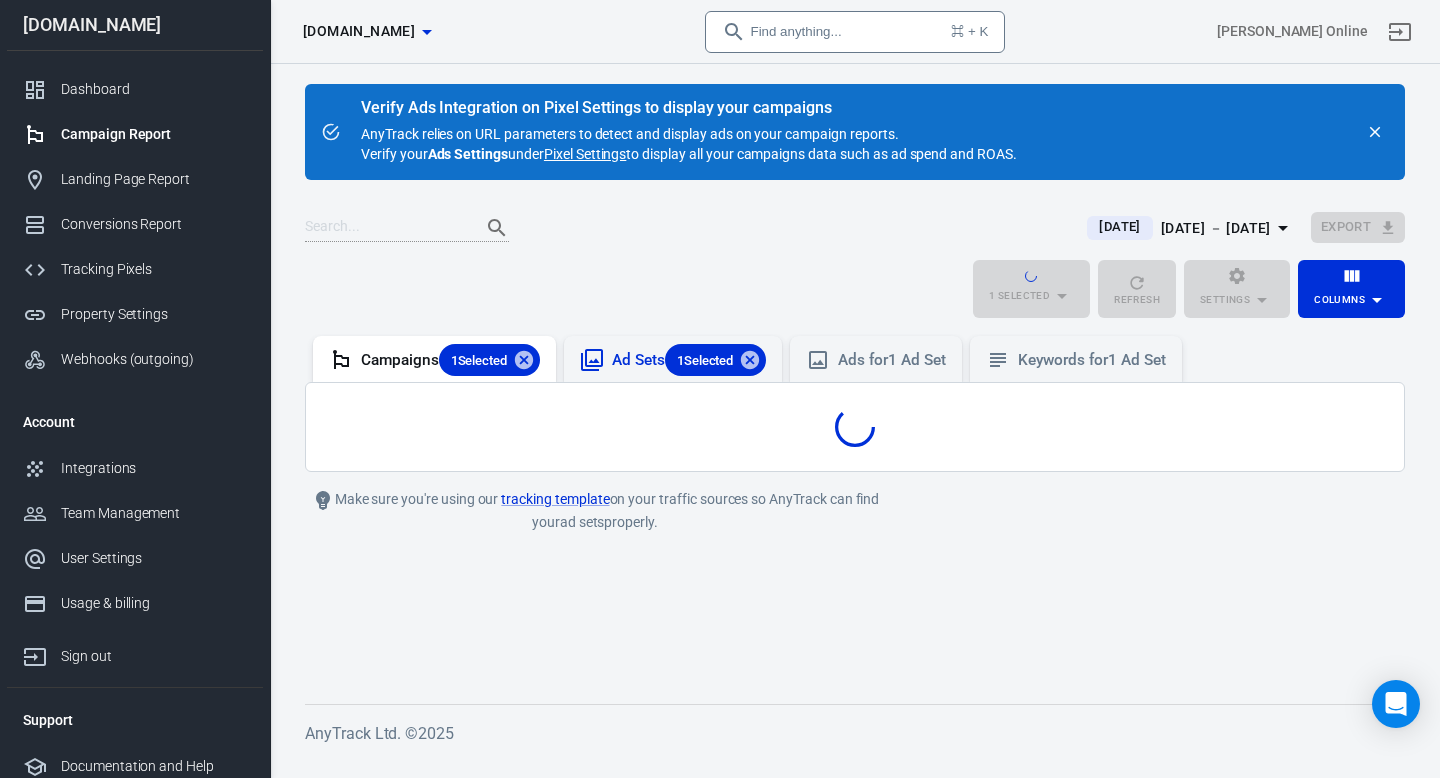 scroll, scrollTop: 0, scrollLeft: 0, axis: both 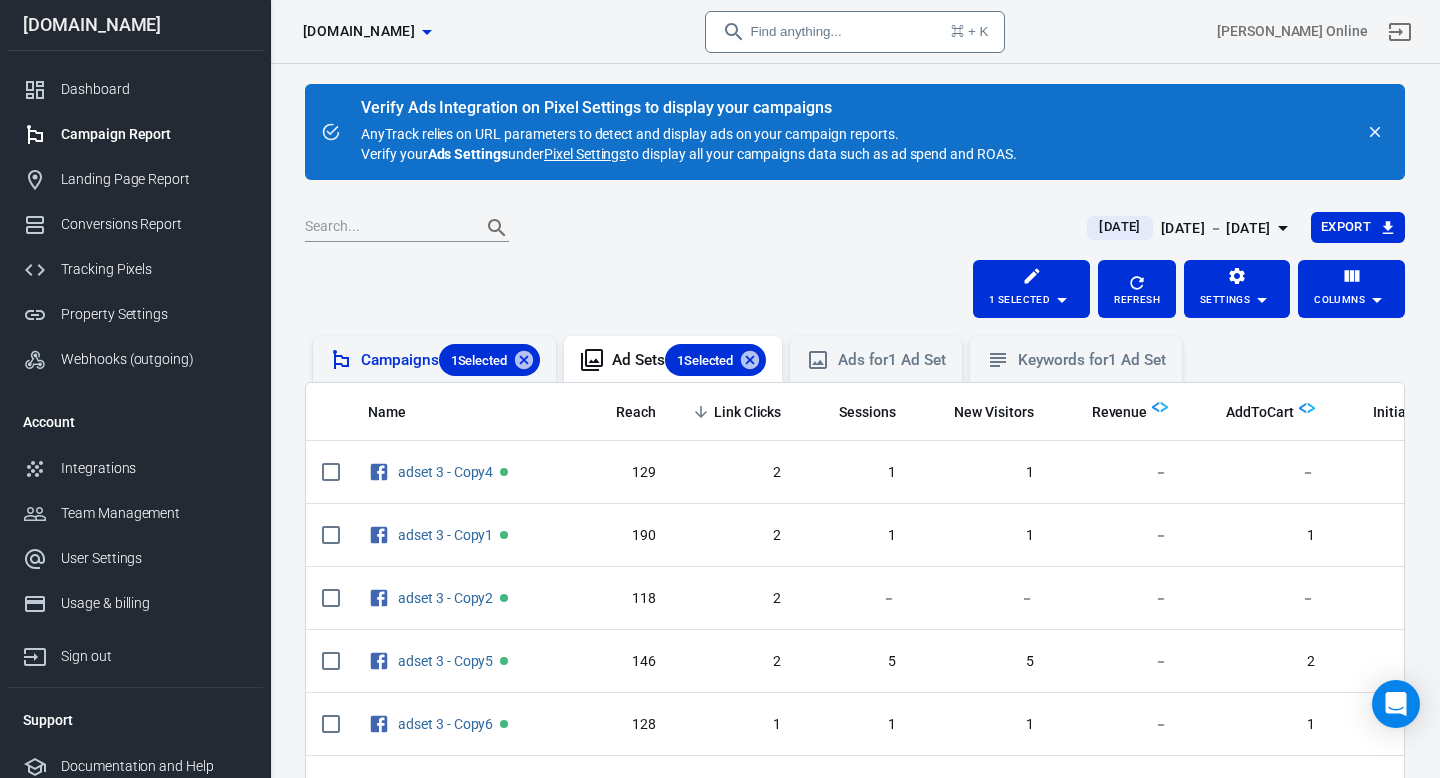 click on "1  Selected" at bounding box center [479, 360] 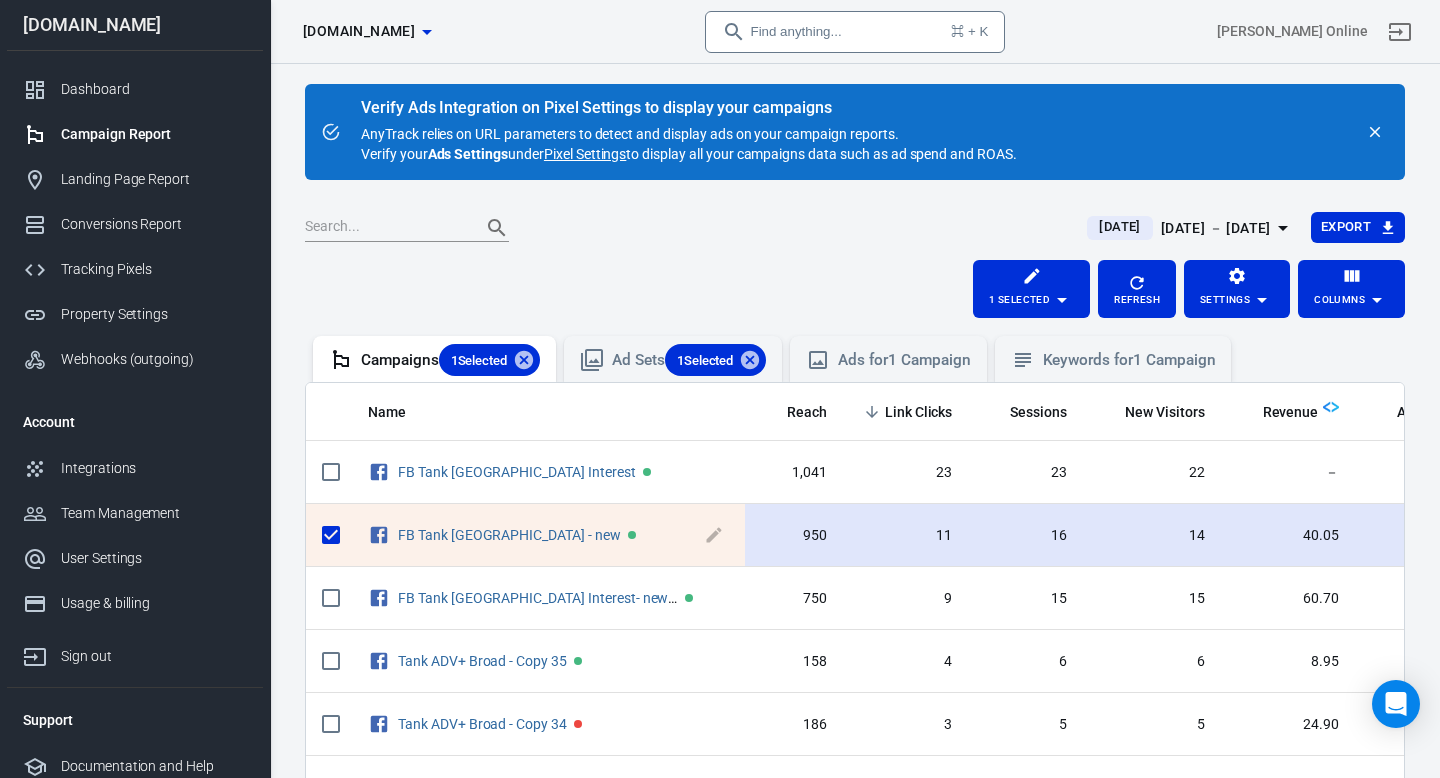 click on "FB Tank [GEOGRAPHIC_DATA] - new" at bounding box center (563, 535) 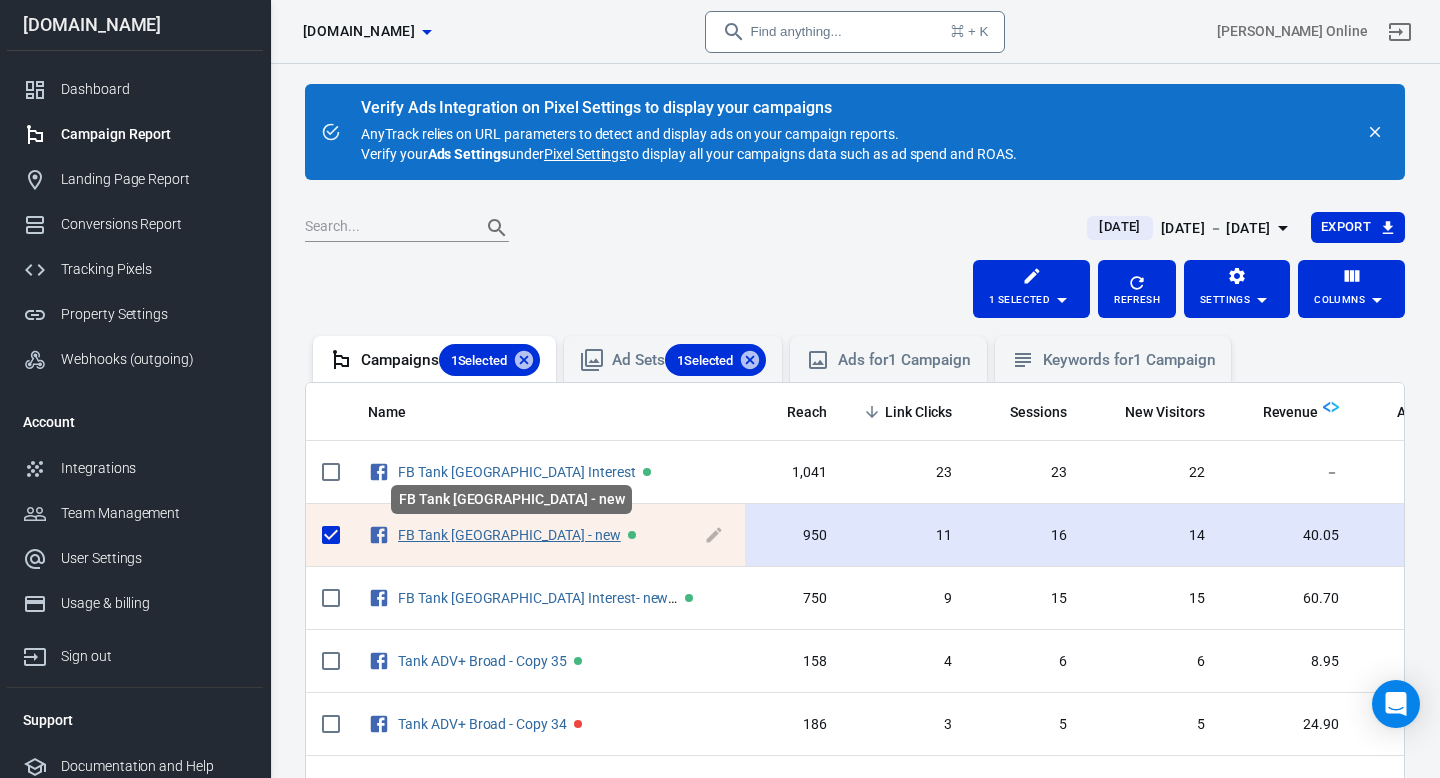 click on "FB Tank [GEOGRAPHIC_DATA] - new" at bounding box center (509, 535) 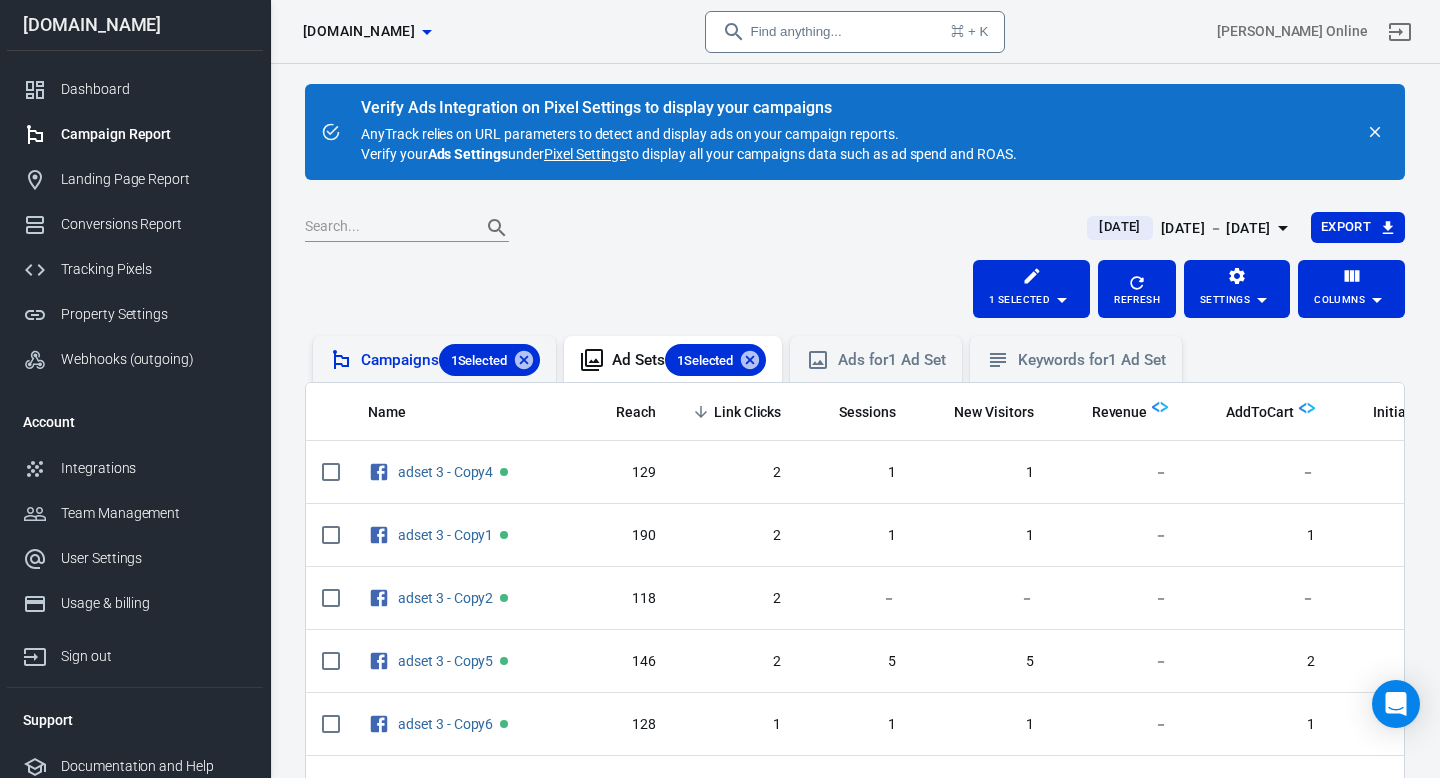 click on "Campaigns 1  Selected" at bounding box center (450, 360) 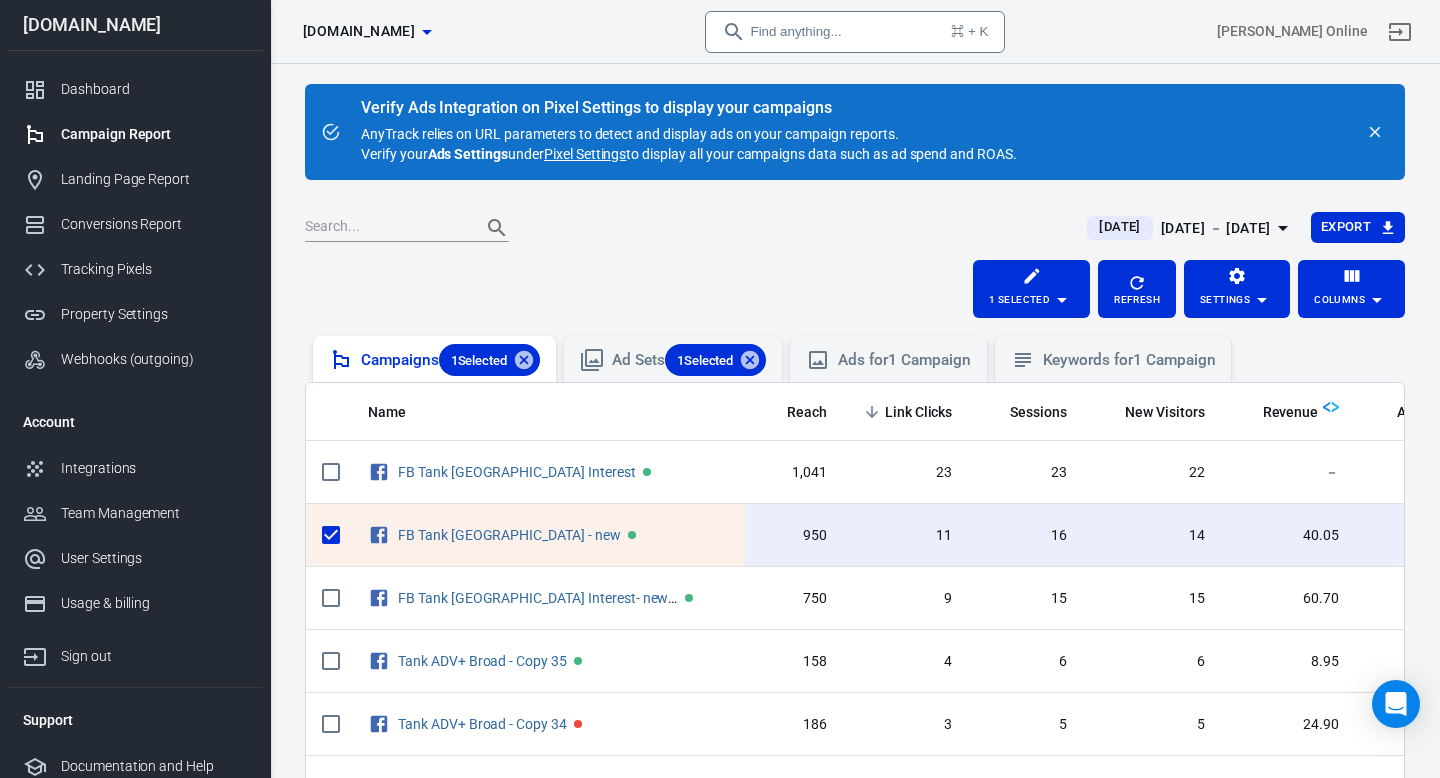 scroll, scrollTop: 121, scrollLeft: 0, axis: vertical 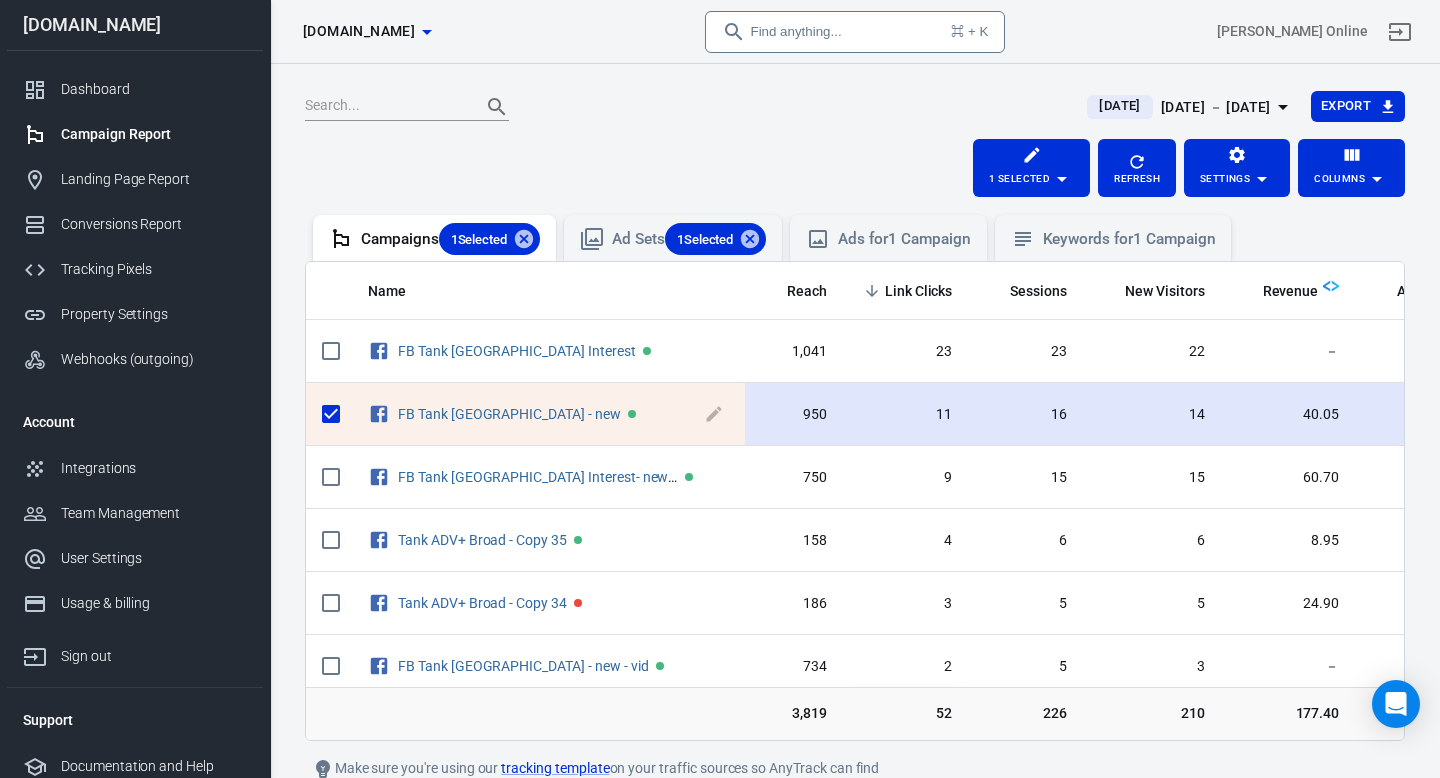 click on "FB Tank [GEOGRAPHIC_DATA] - new" at bounding box center [563, 414] 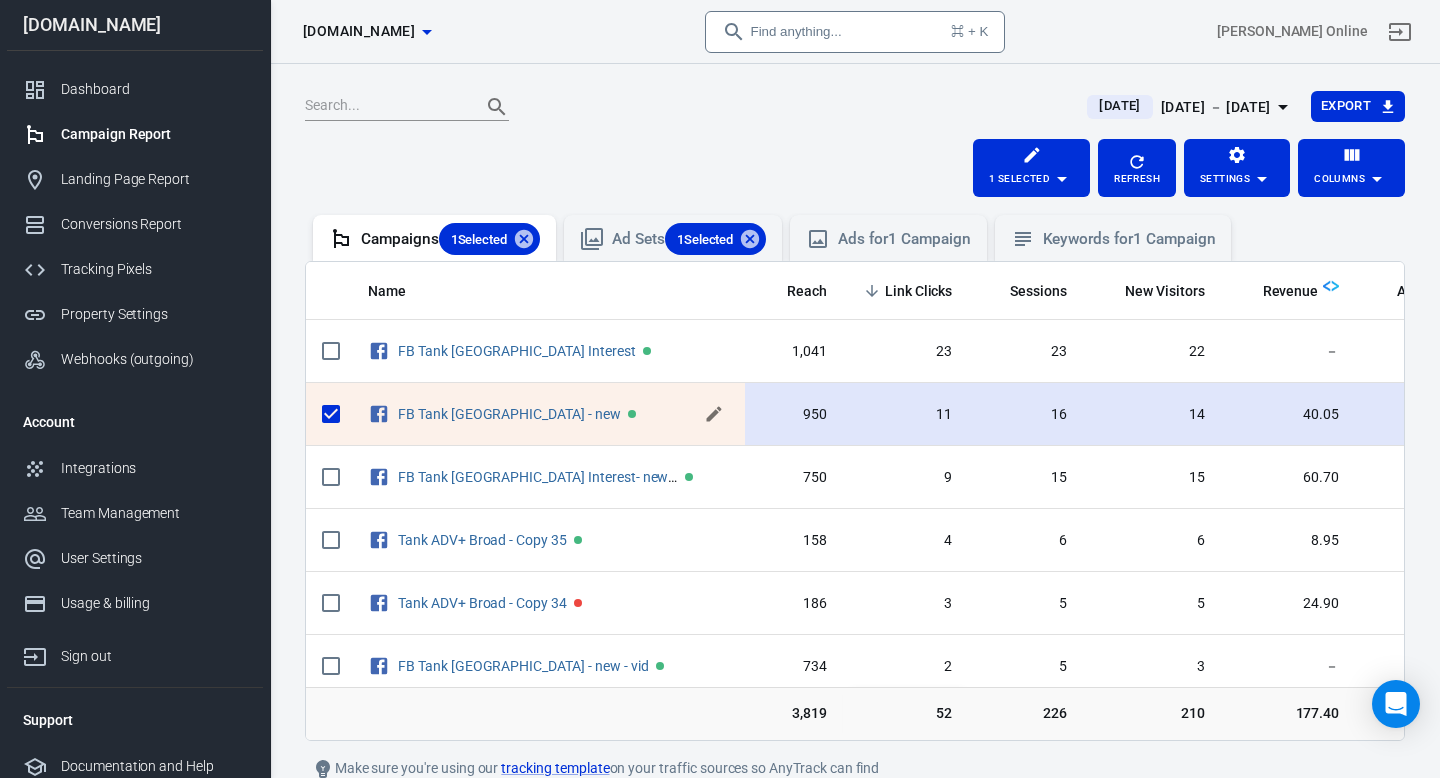 click at bounding box center (714, 414) 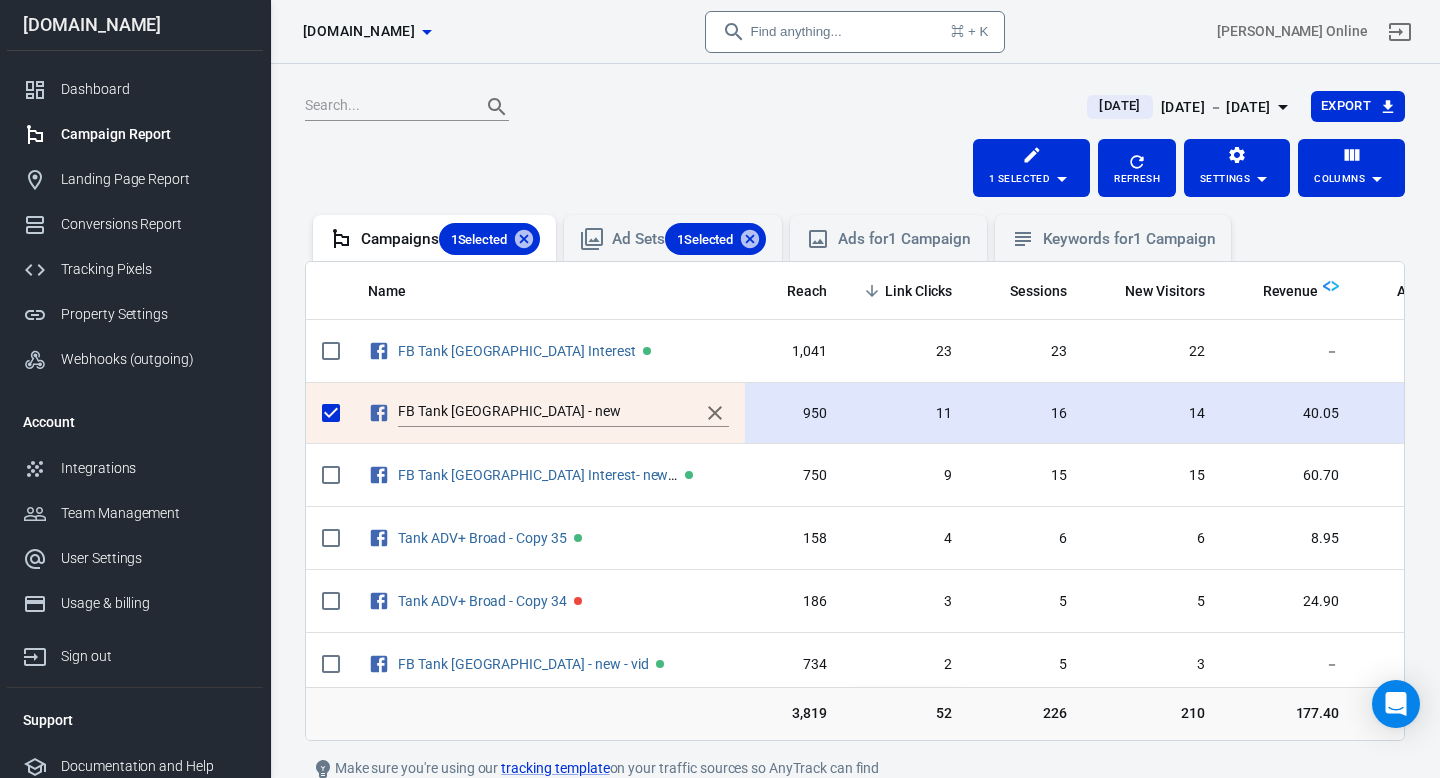 click on "1 Selected Refresh Settings Columns" at bounding box center [855, 168] 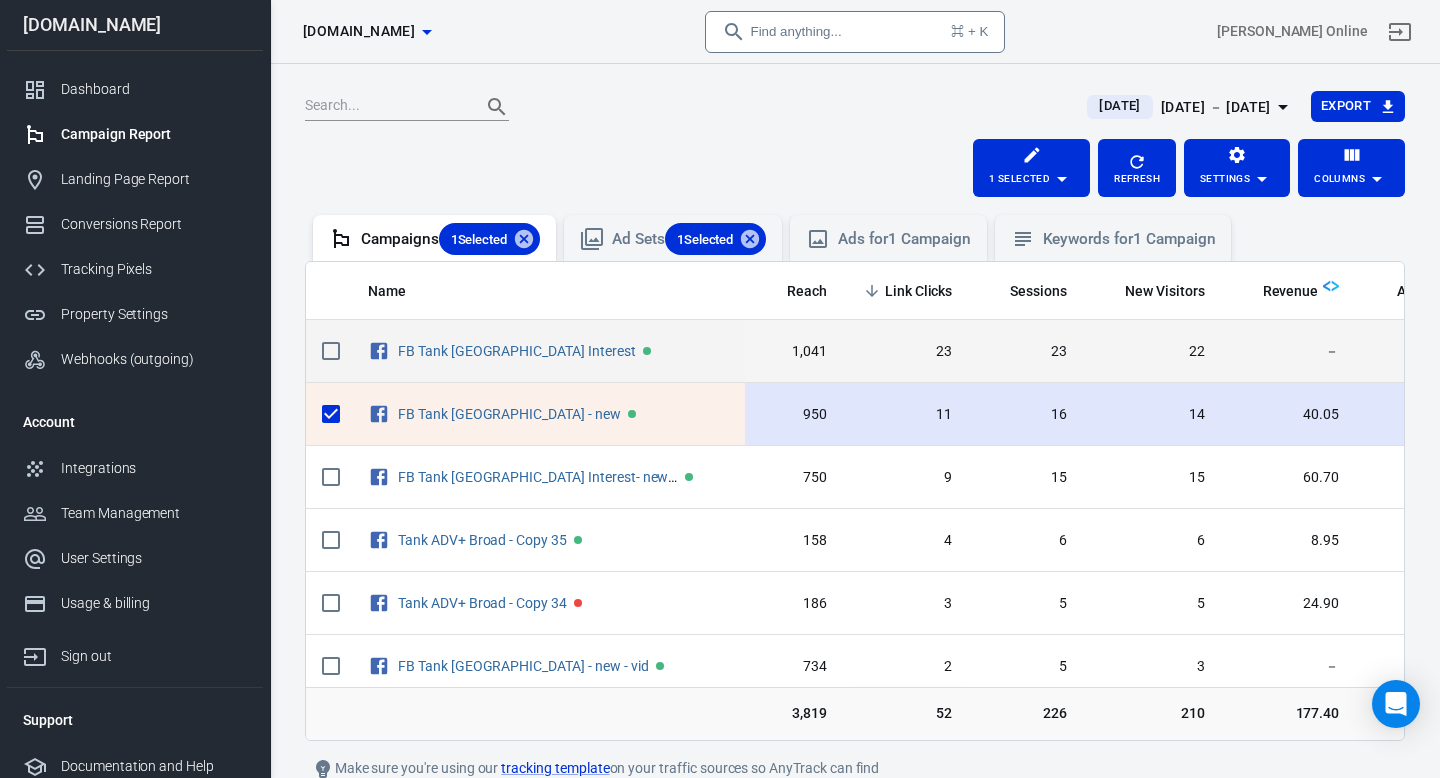 click on "22" at bounding box center [1152, 351] 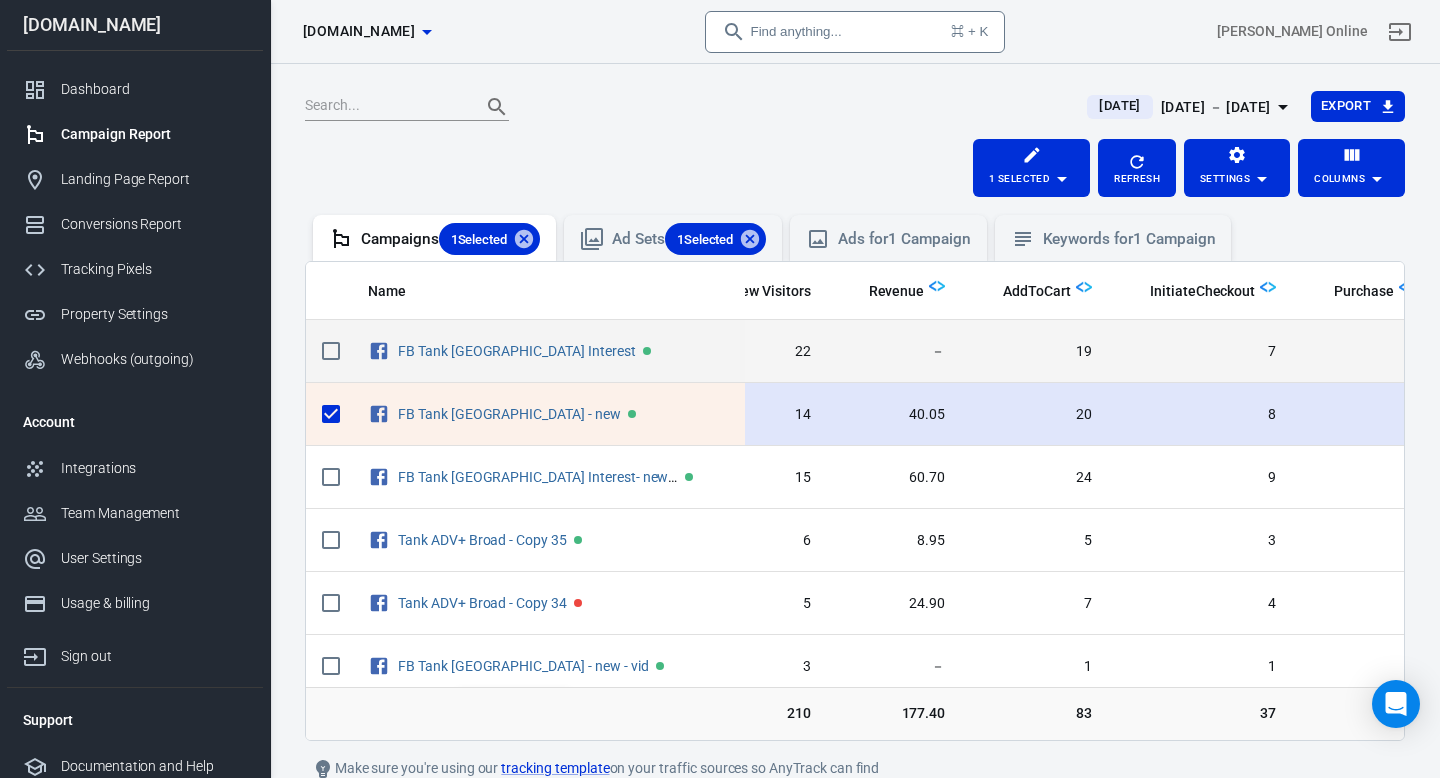 scroll, scrollTop: 0, scrollLeft: 397, axis: horizontal 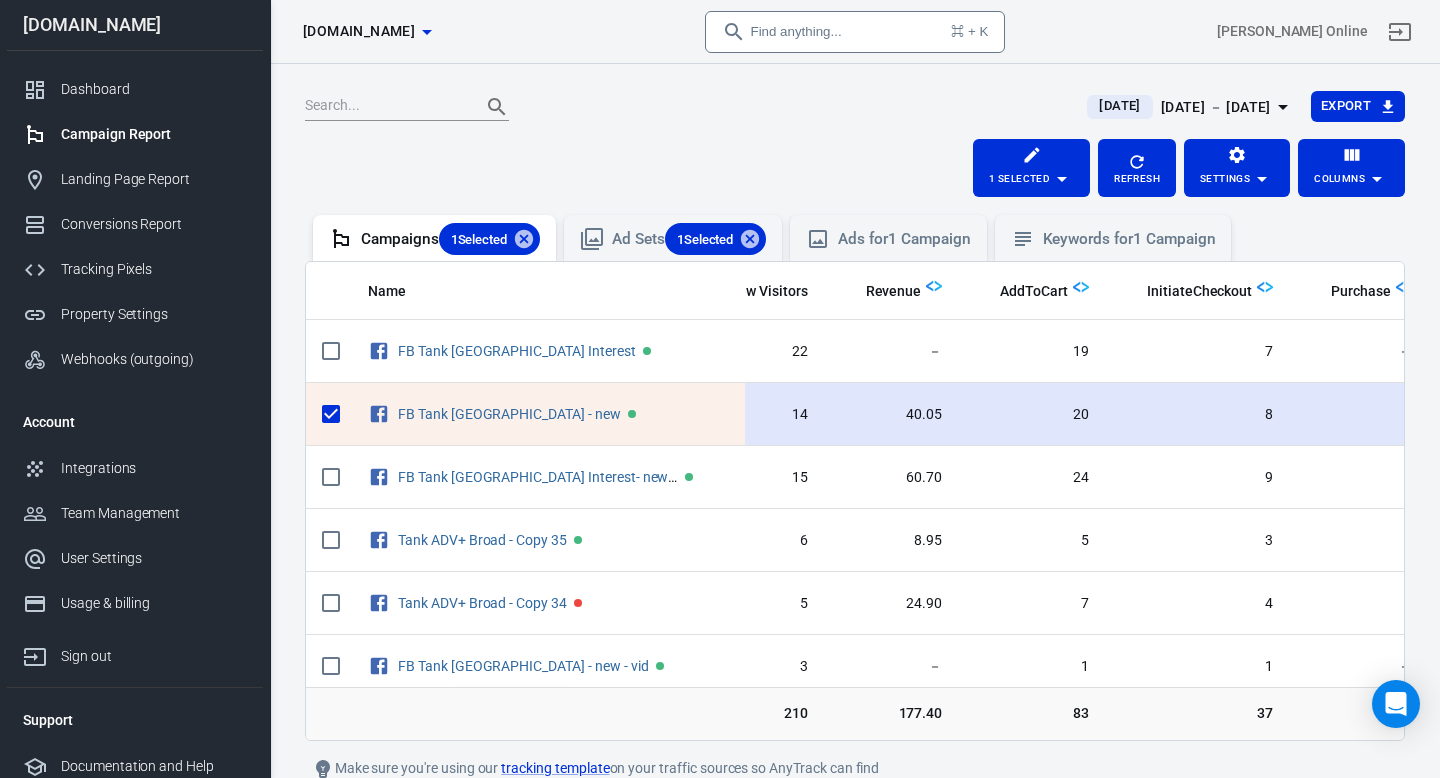 click on "FB Tank [GEOGRAPHIC_DATA] - new" at bounding box center (548, 414) 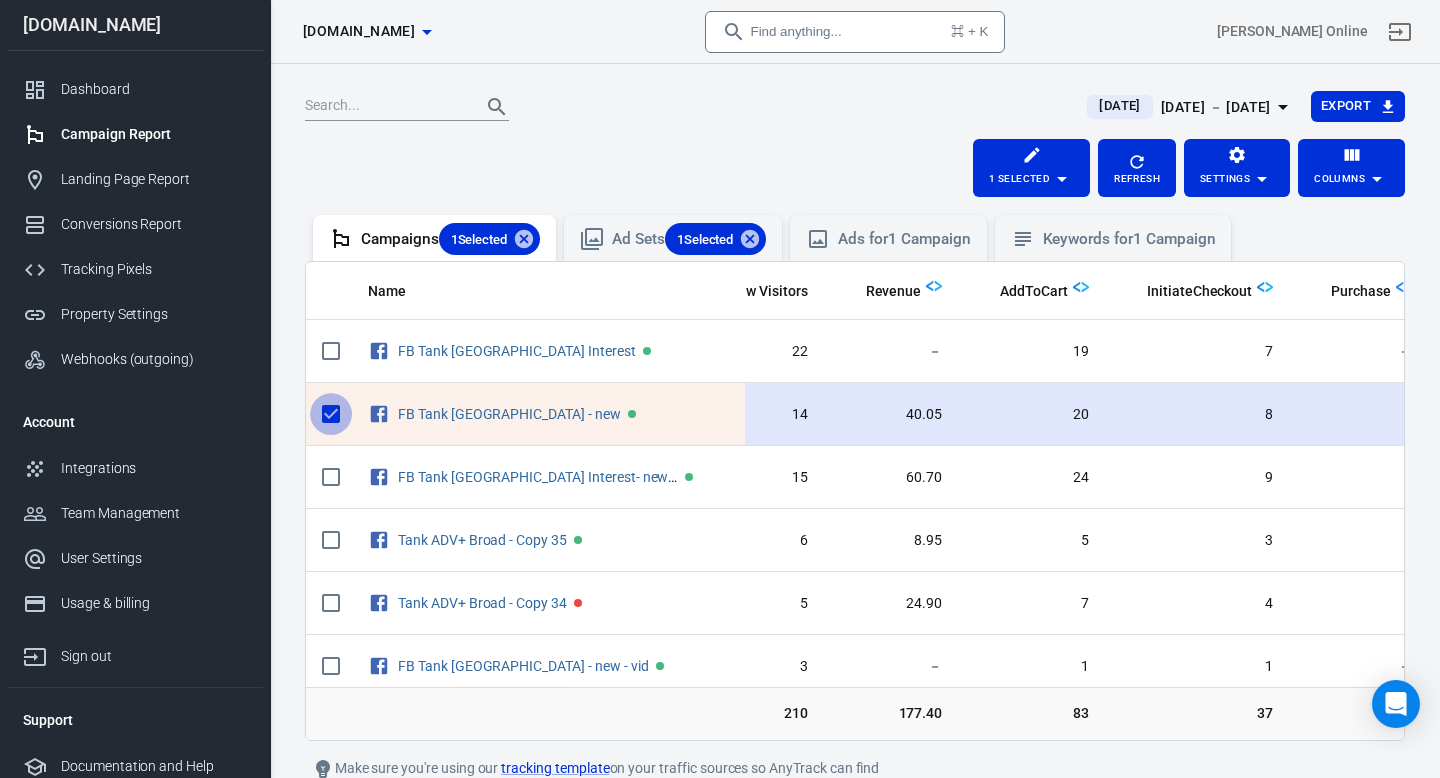 click at bounding box center [331, 414] 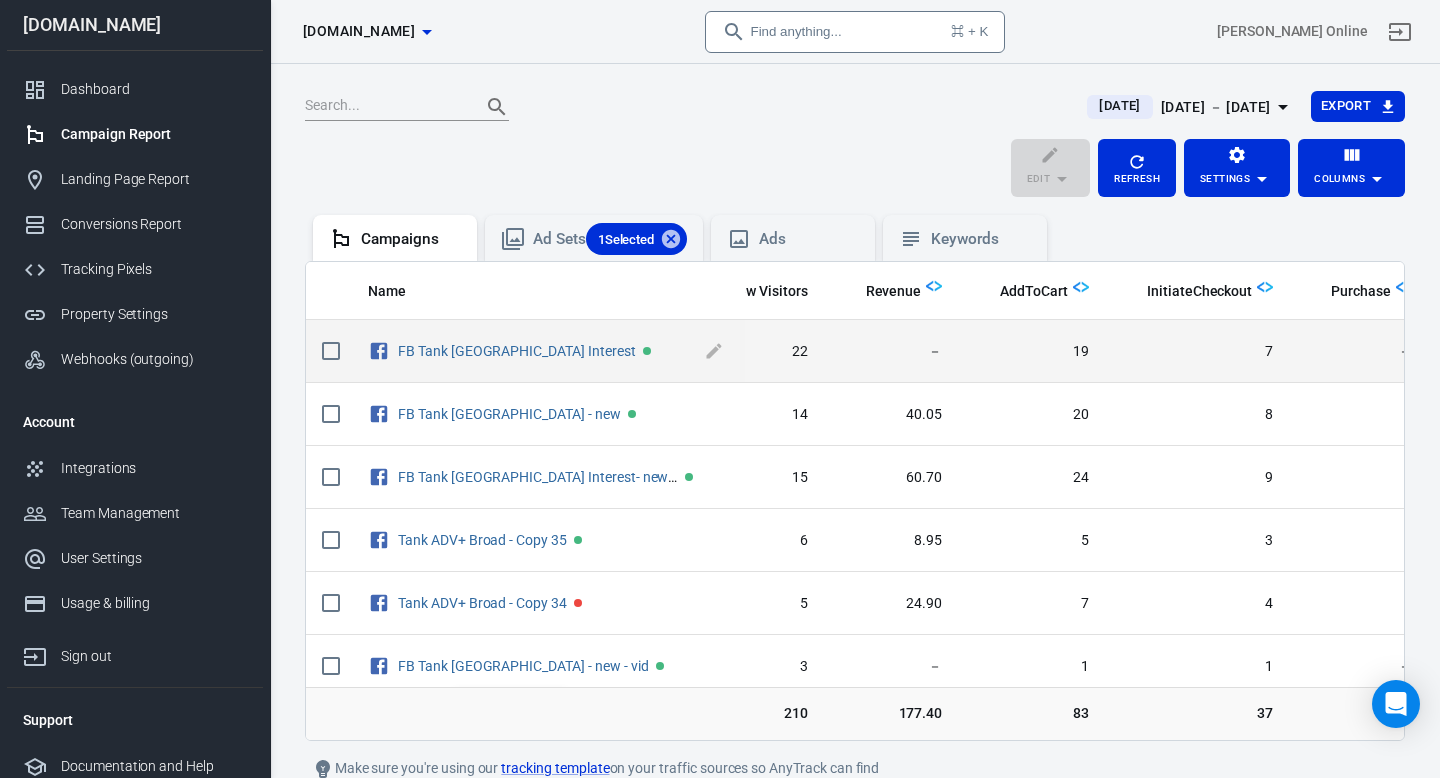 click on "FB Tank [GEOGRAPHIC_DATA] Interest" at bounding box center (548, 352) 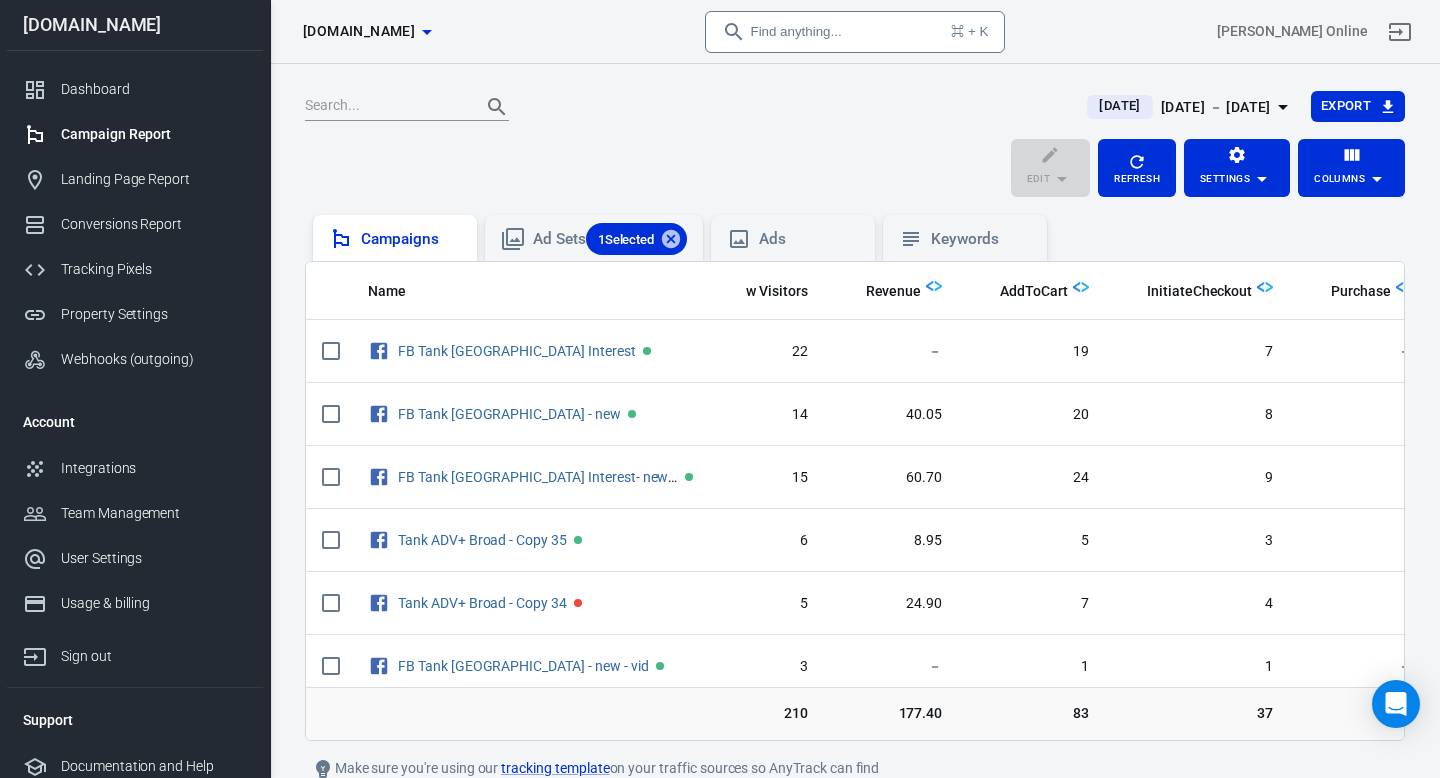 click on "Campaigns" at bounding box center (395, 238) 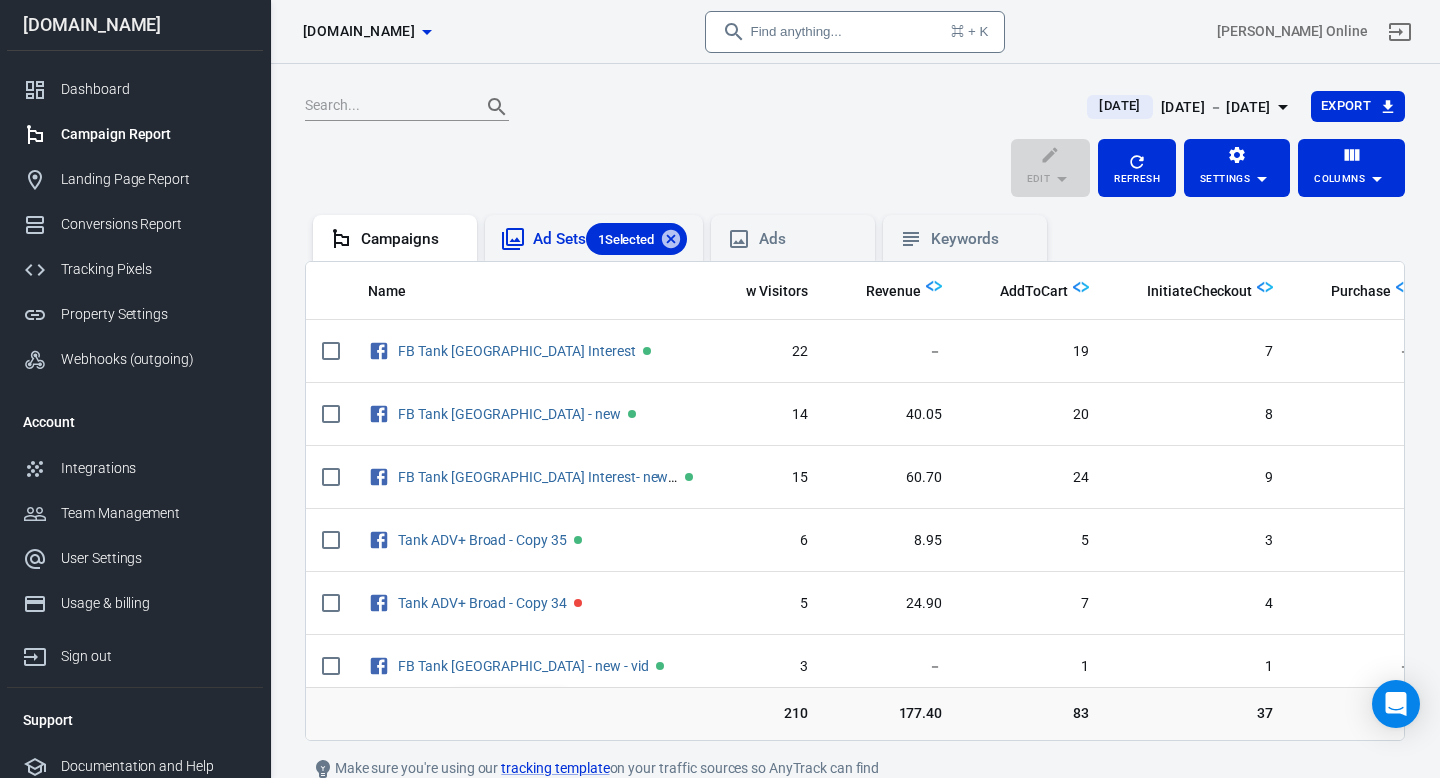 click on "Ad Sets 1  Selected" at bounding box center (610, 239) 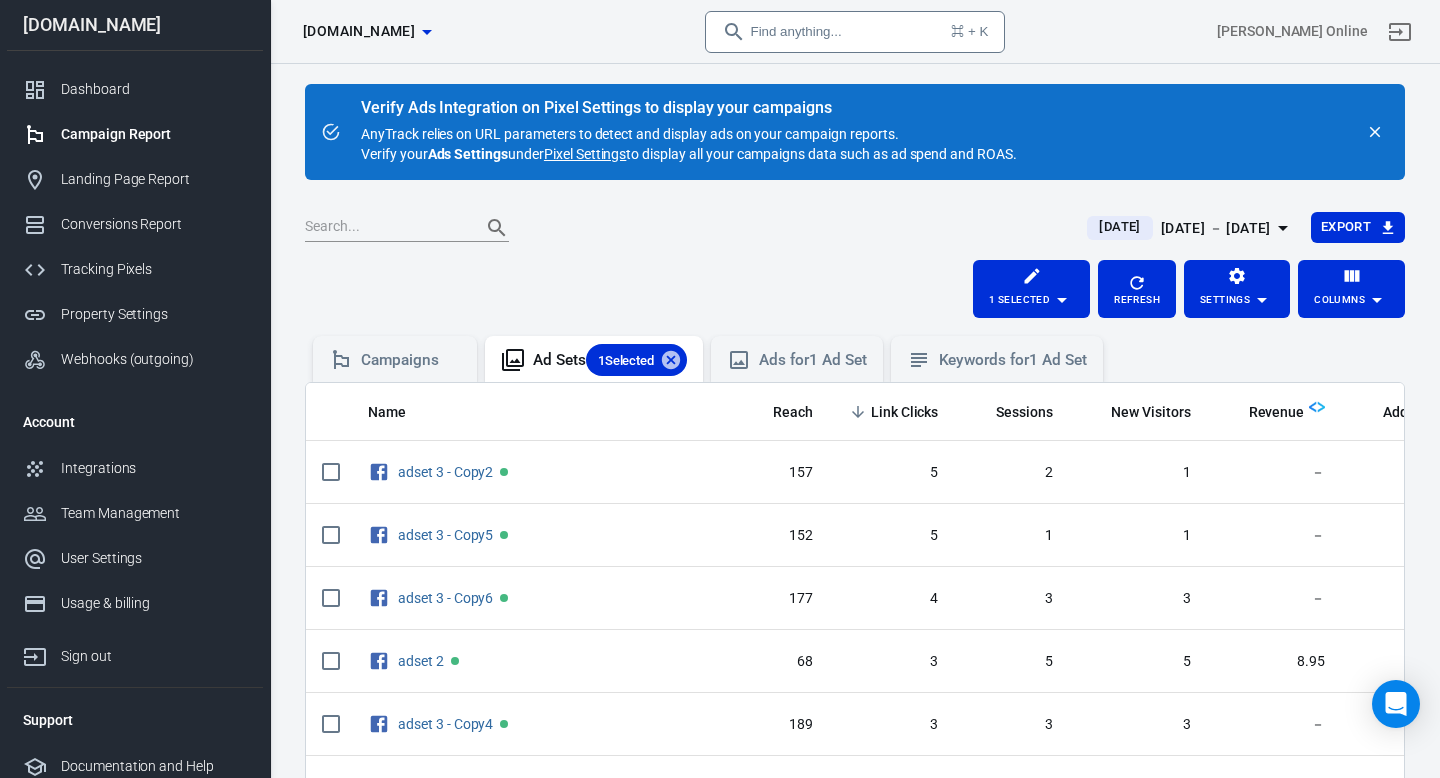 click on "Name" at bounding box center (541, 412) 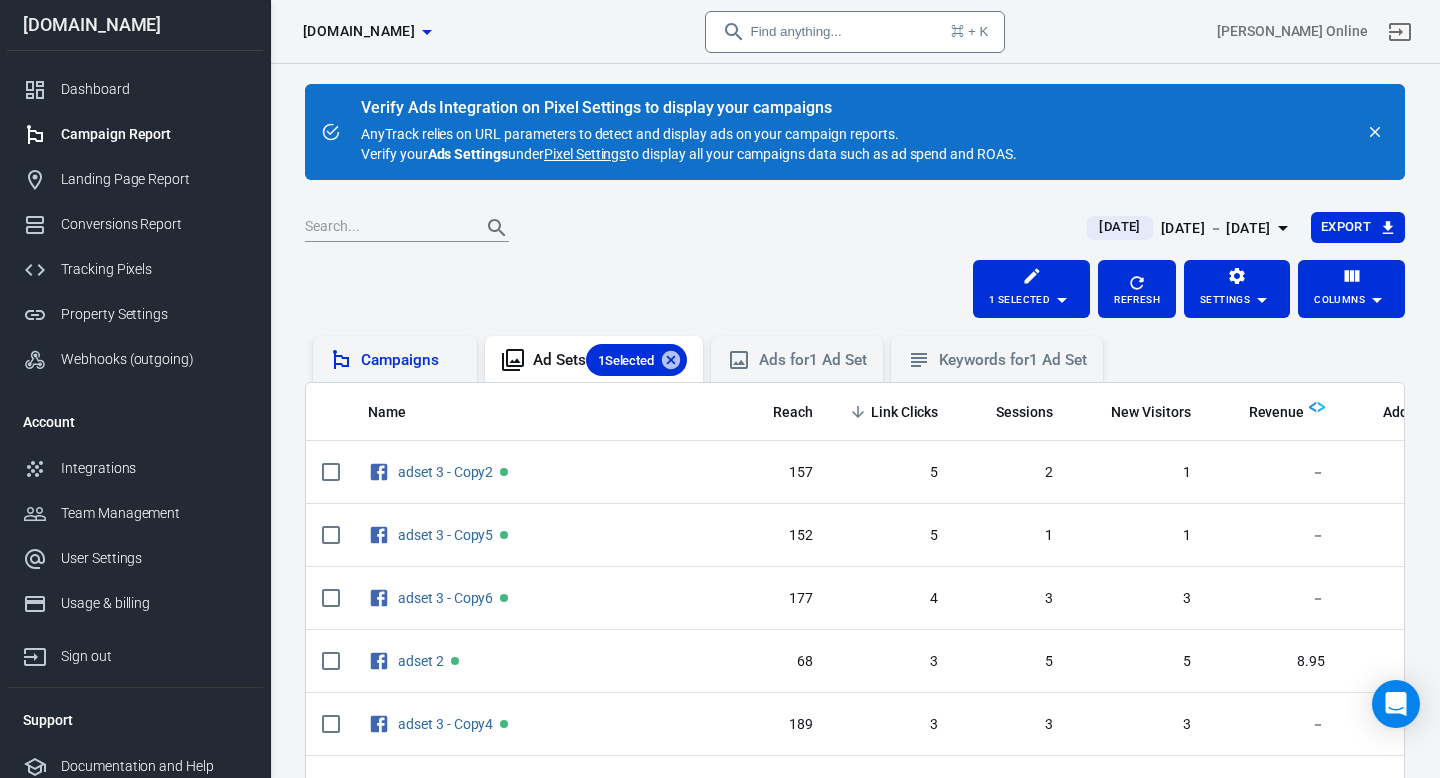 click on "Campaigns" at bounding box center [395, 359] 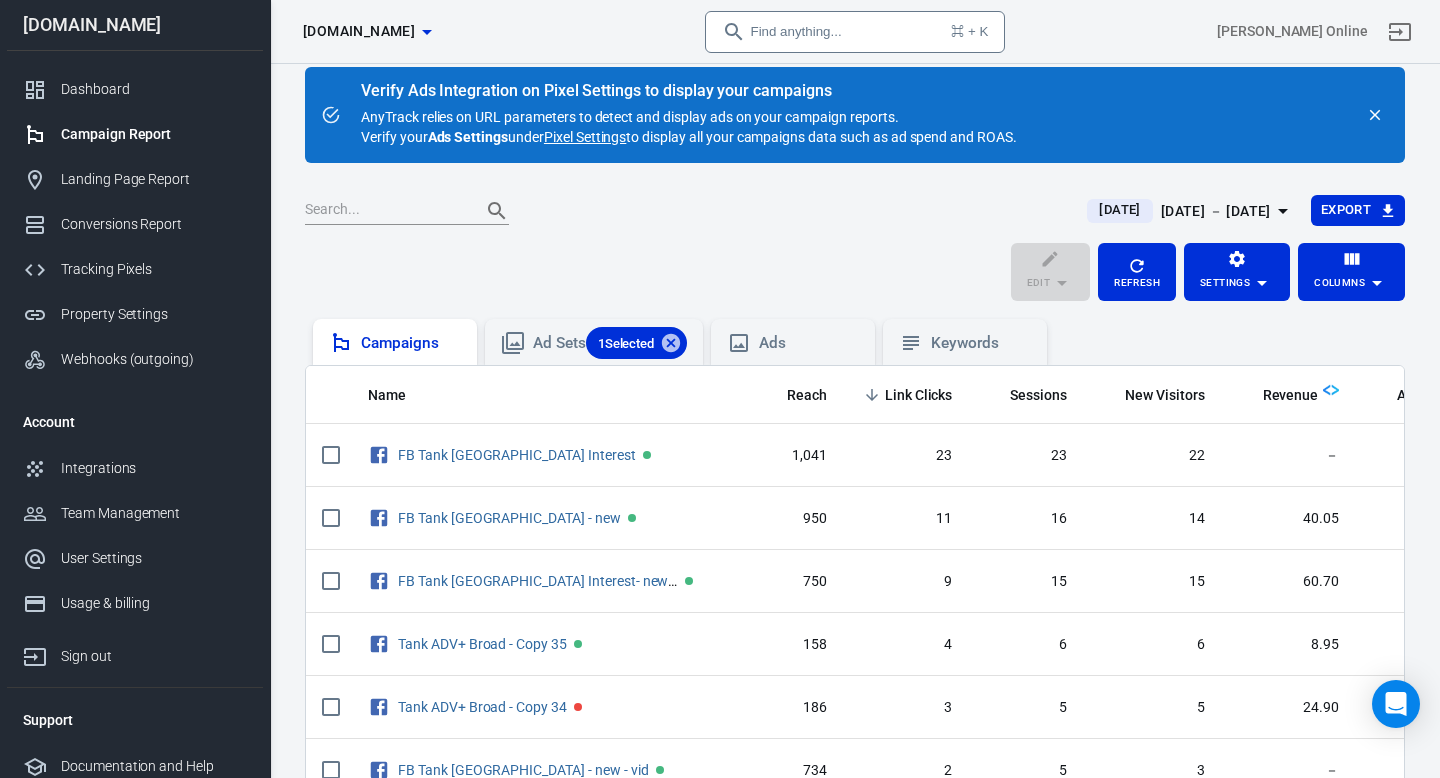 scroll, scrollTop: 20, scrollLeft: 0, axis: vertical 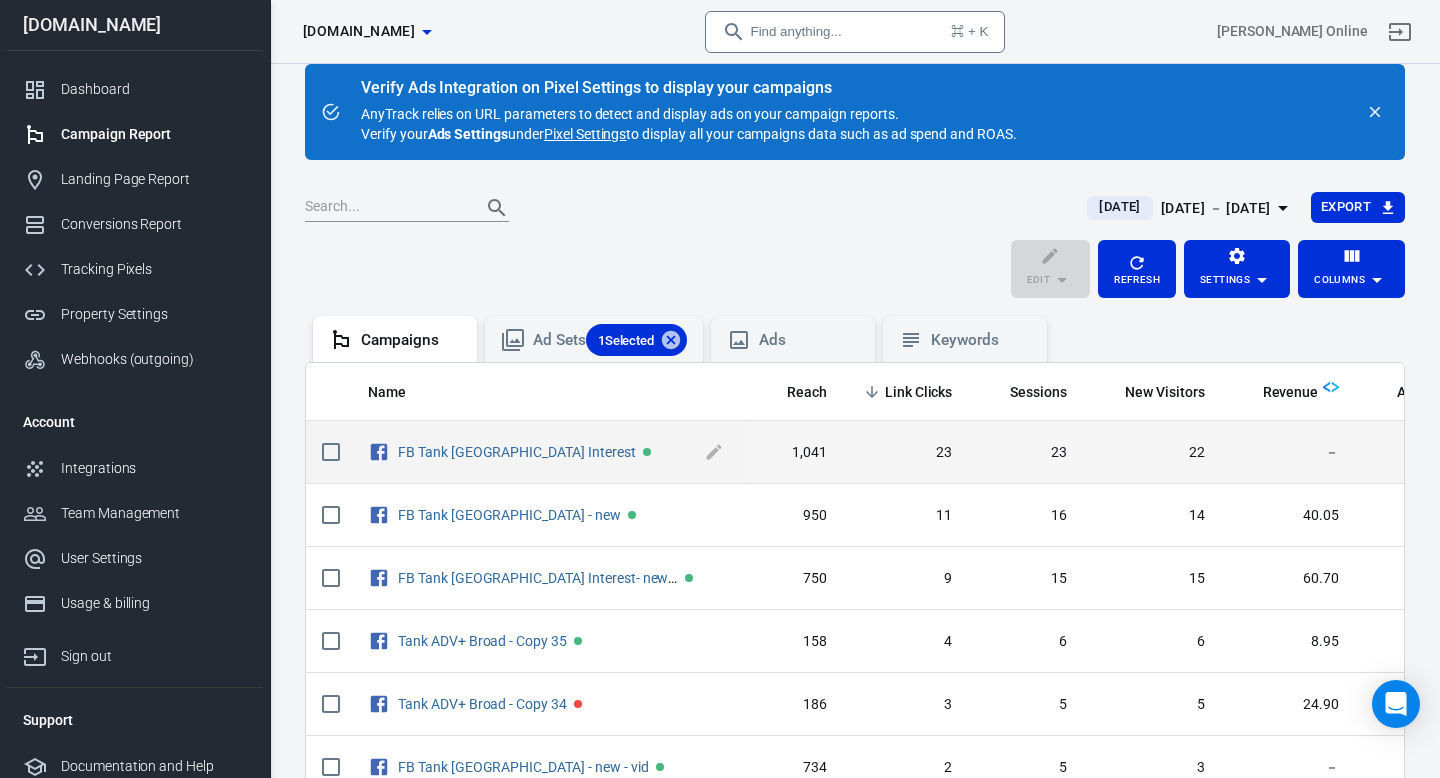 click on "FB Tank [GEOGRAPHIC_DATA] Interest" at bounding box center (563, 452) 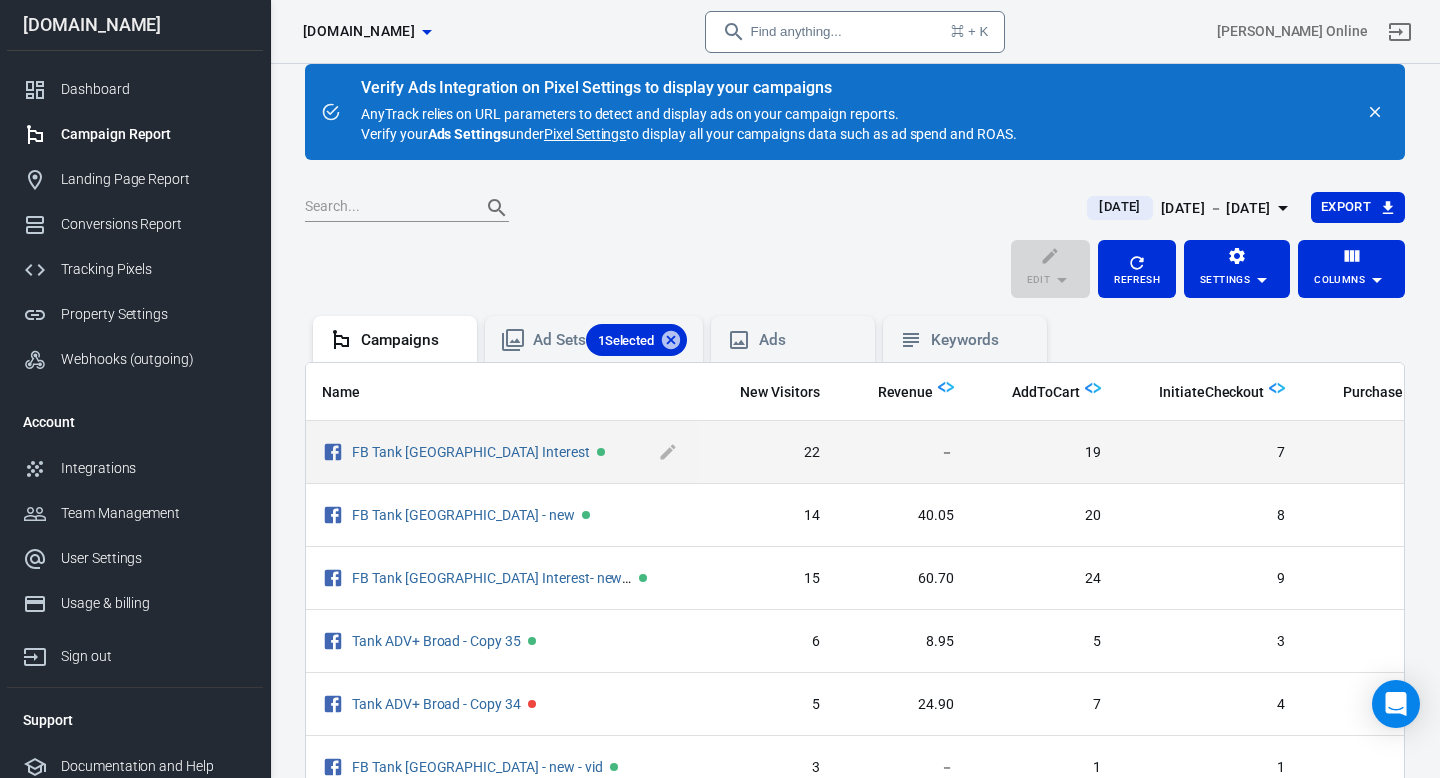 scroll, scrollTop: 0, scrollLeft: 397, axis: horizontal 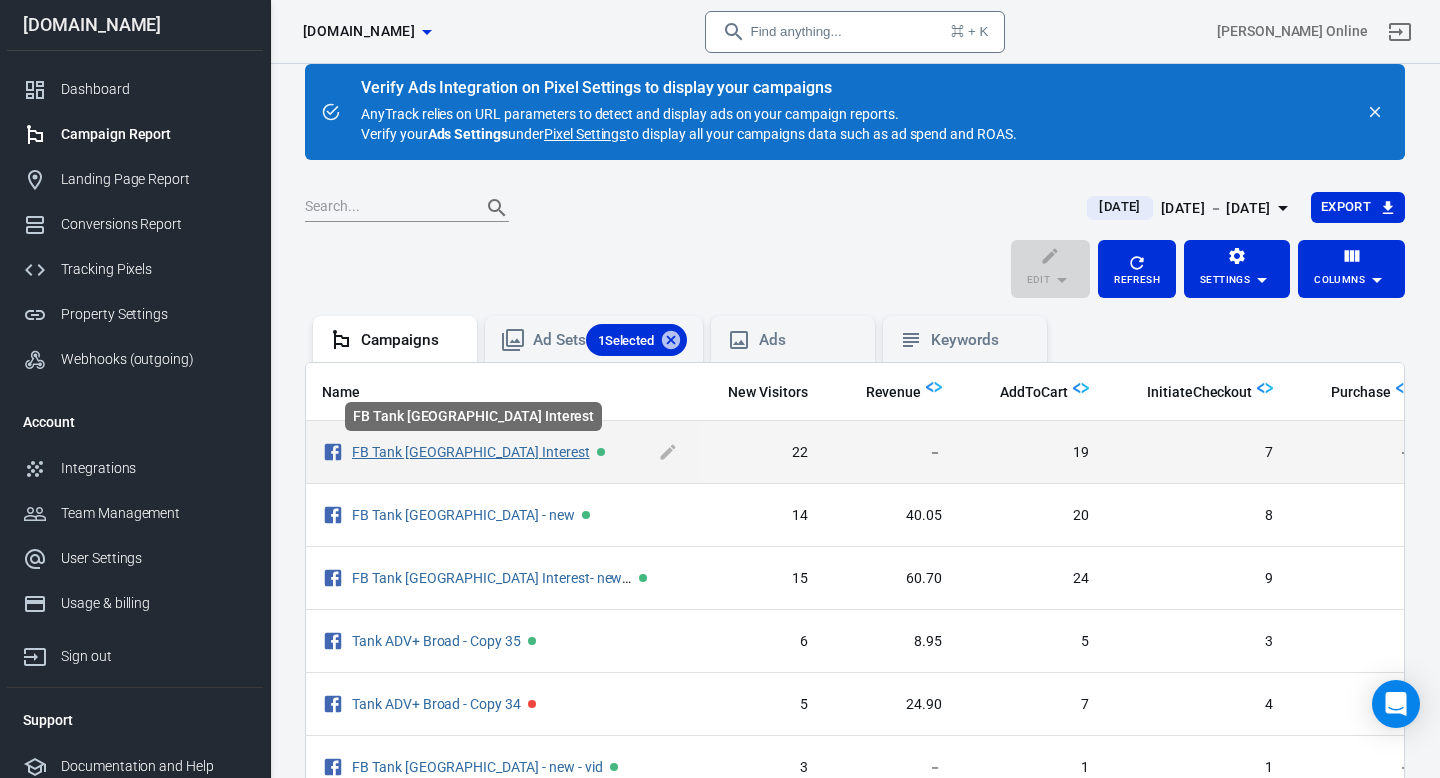 click on "FB Tank [GEOGRAPHIC_DATA] Interest" at bounding box center [471, 452] 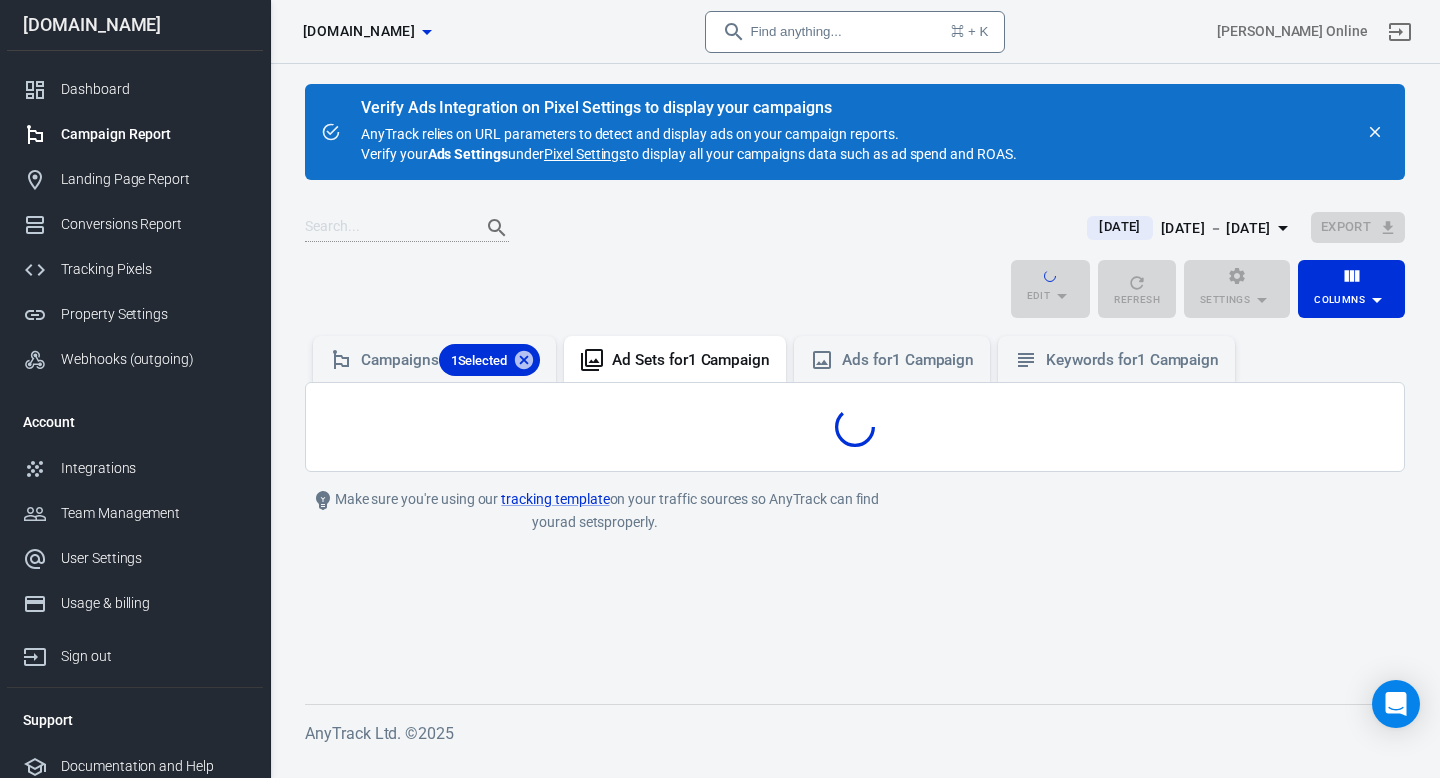 scroll, scrollTop: 0, scrollLeft: 0, axis: both 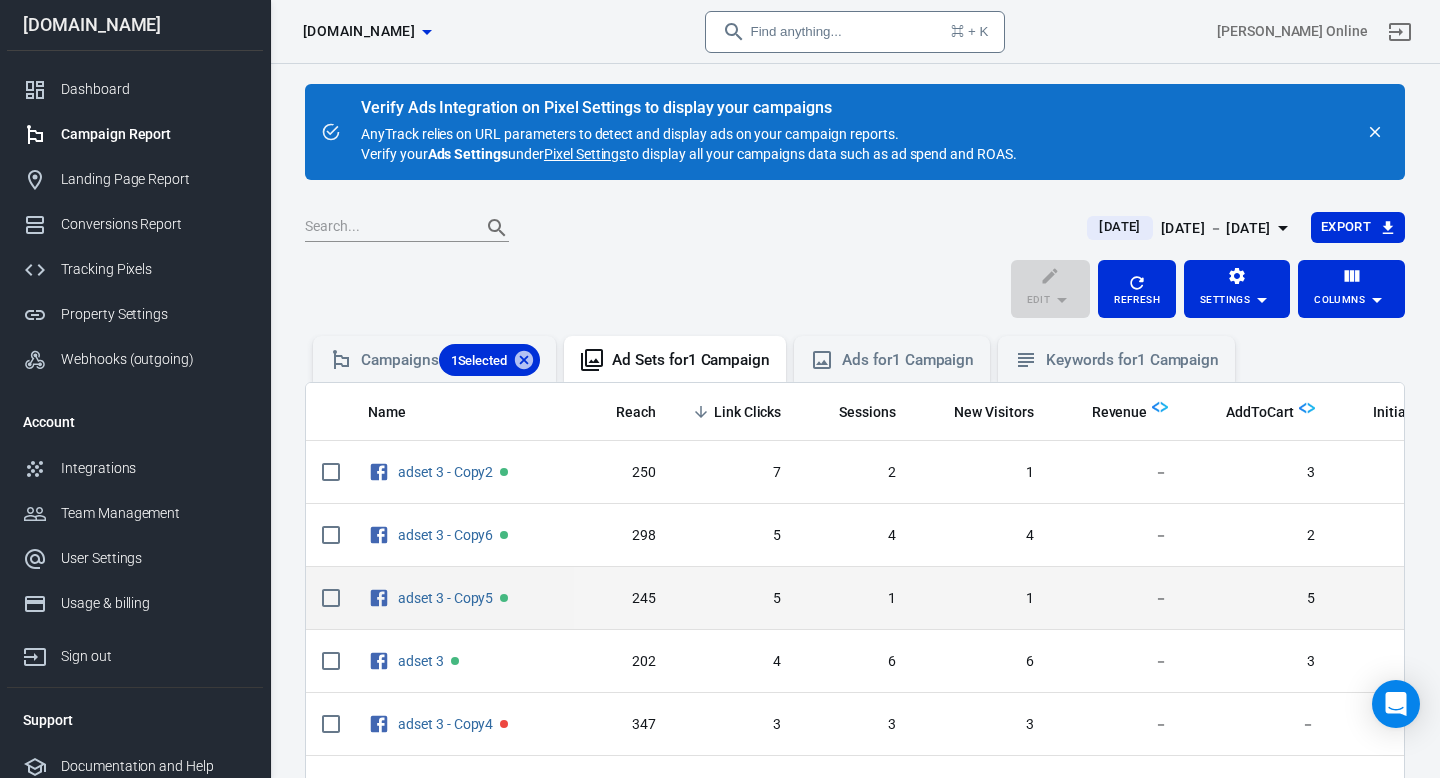 click on "adset 3 - Copy5" at bounding box center (463, 598) 